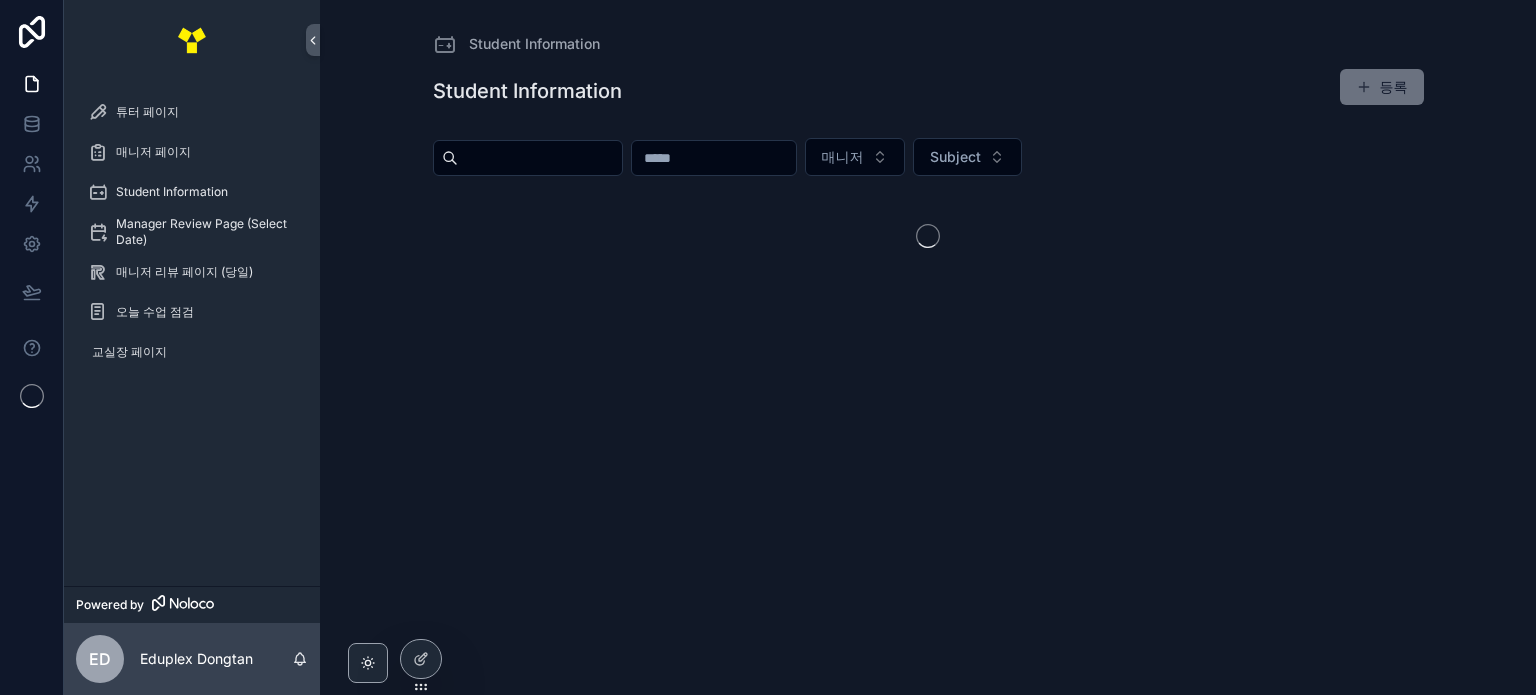 scroll, scrollTop: 0, scrollLeft: 0, axis: both 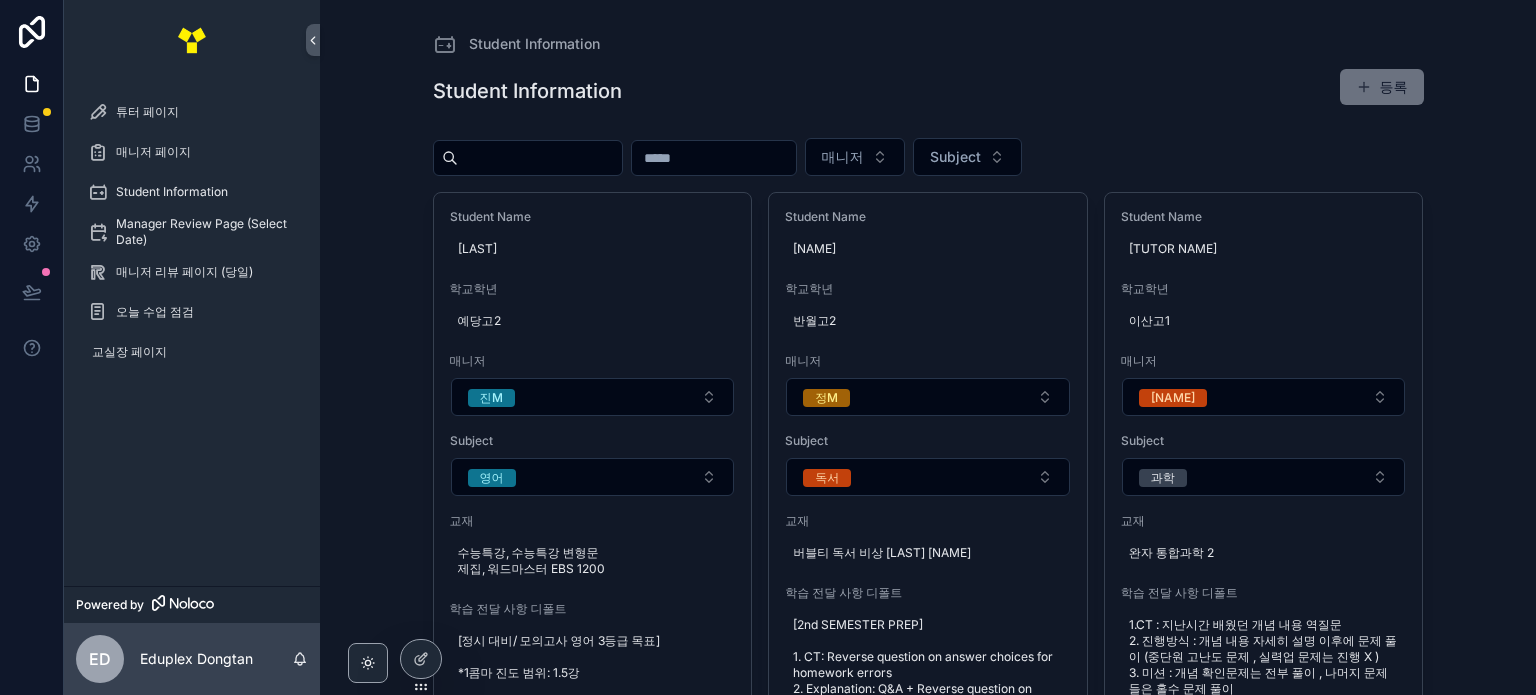 click at bounding box center (714, 158) 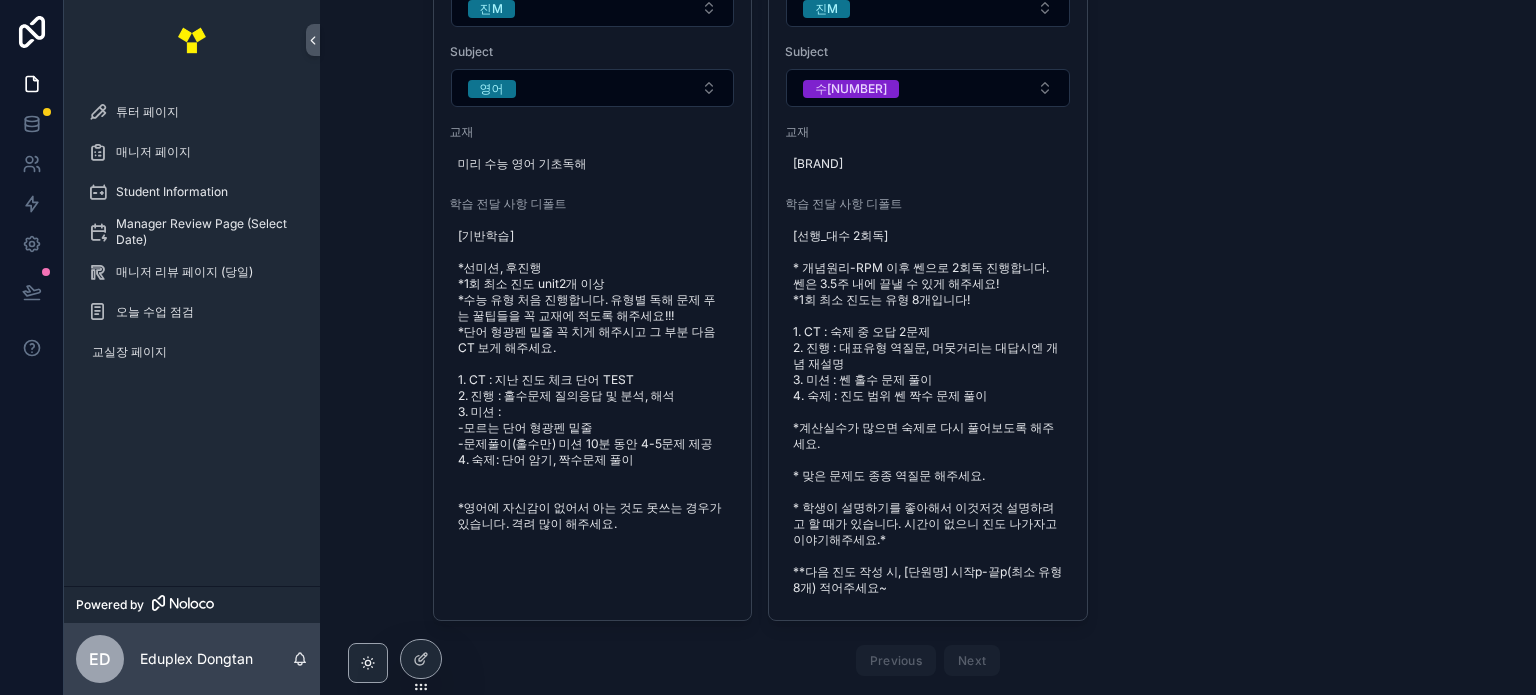 scroll, scrollTop: 2090, scrollLeft: 0, axis: vertical 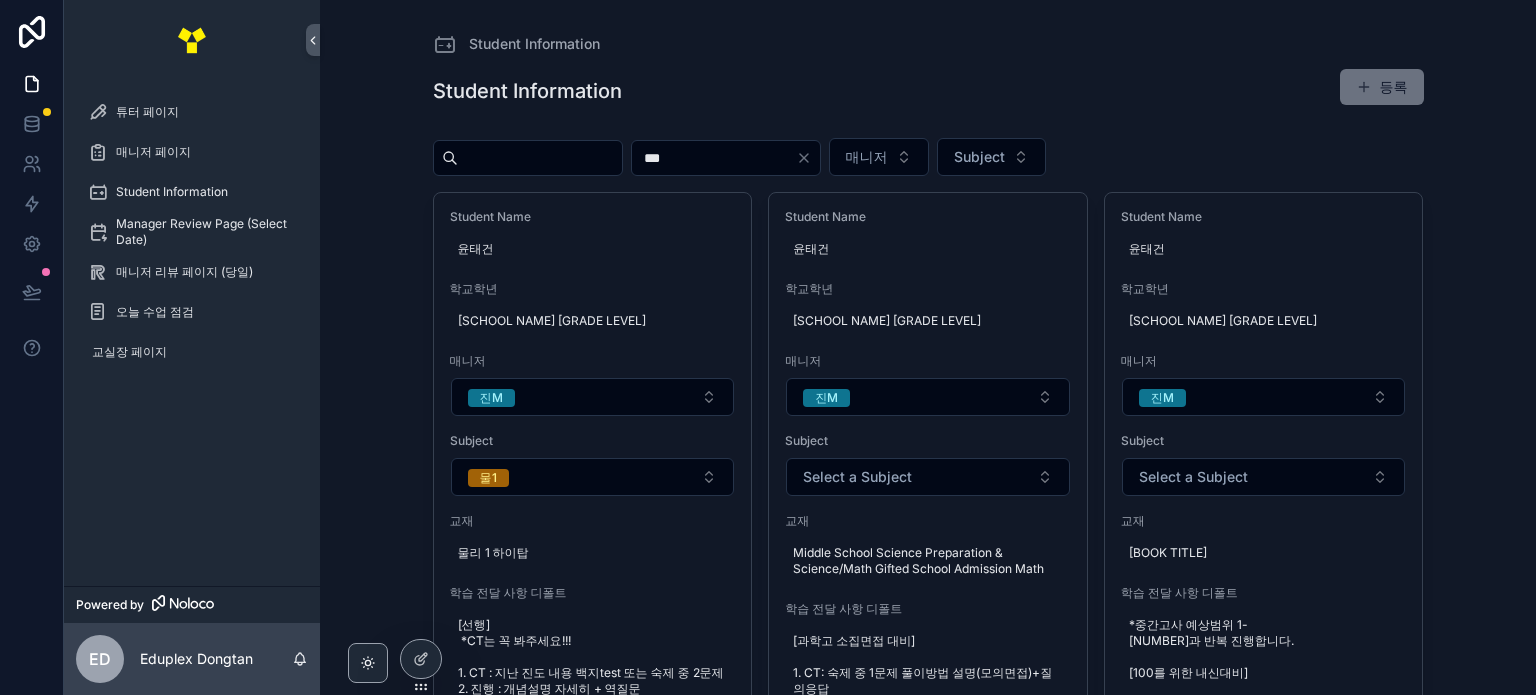 drag, startPoint x: 811, startPoint y: 165, endPoint x: 796, endPoint y: 163, distance: 15.132746 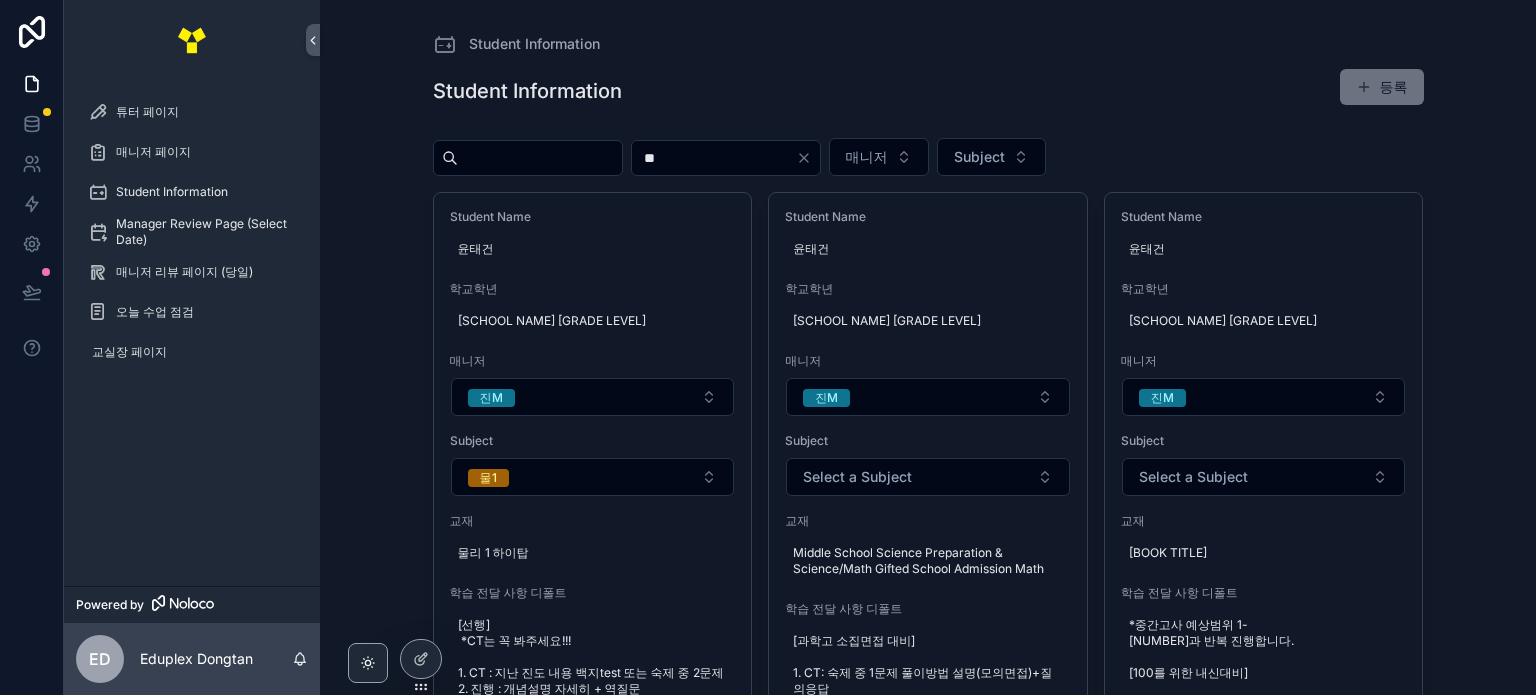 type on "*" 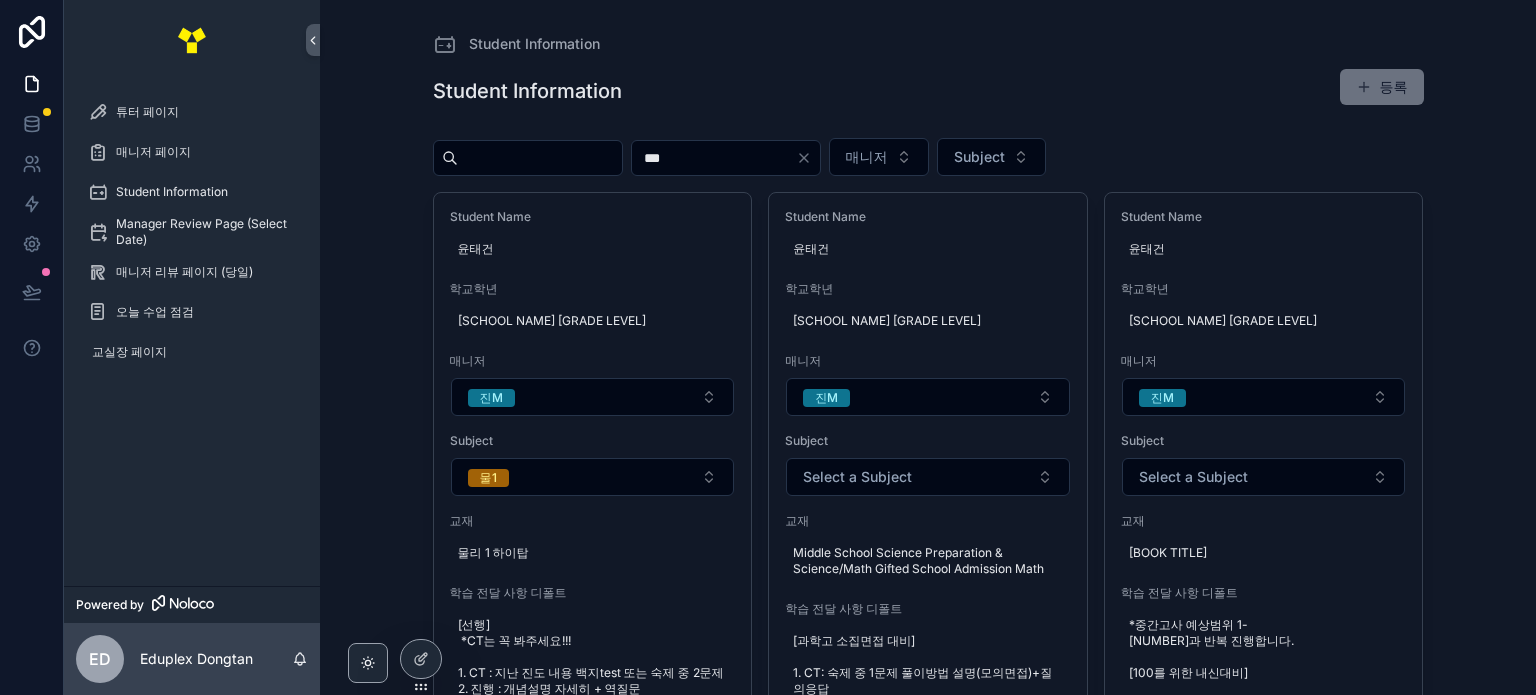 type on "***" 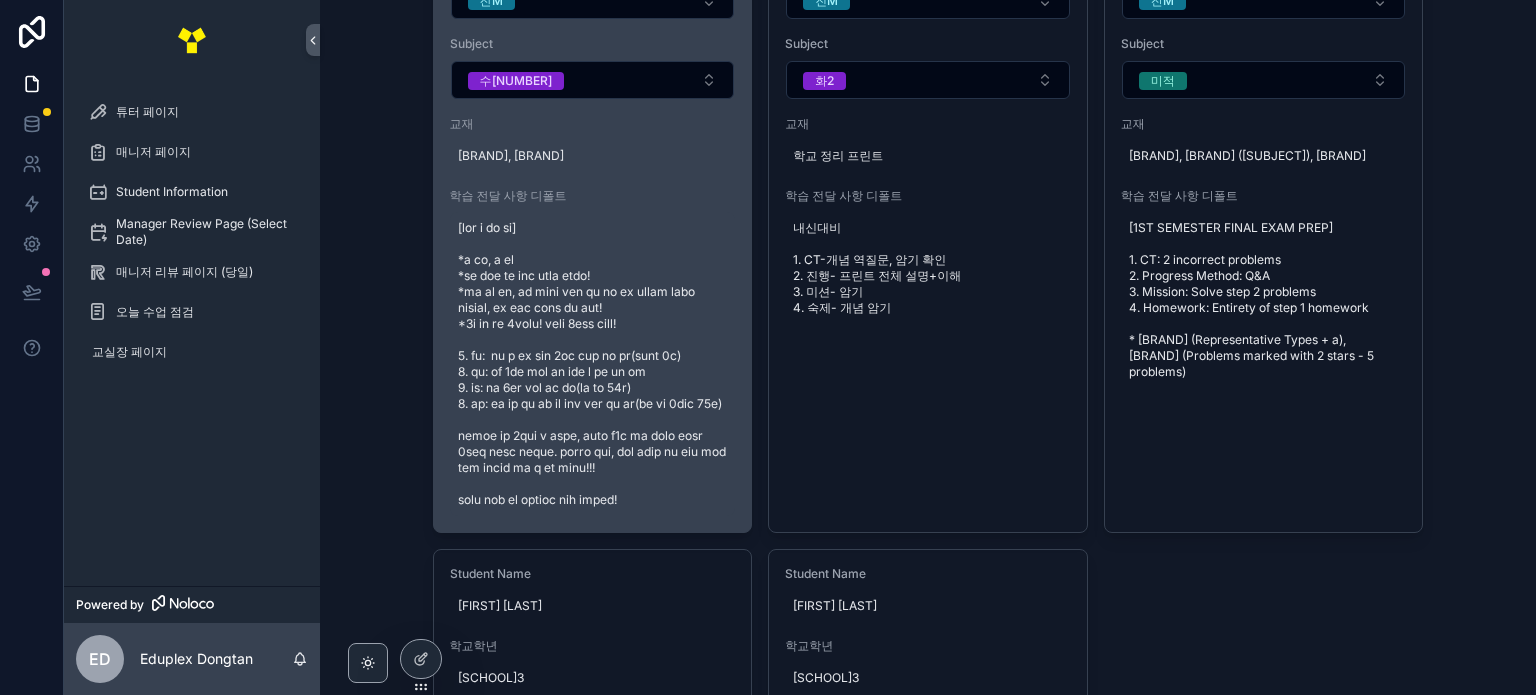 click at bounding box center (593, 364) 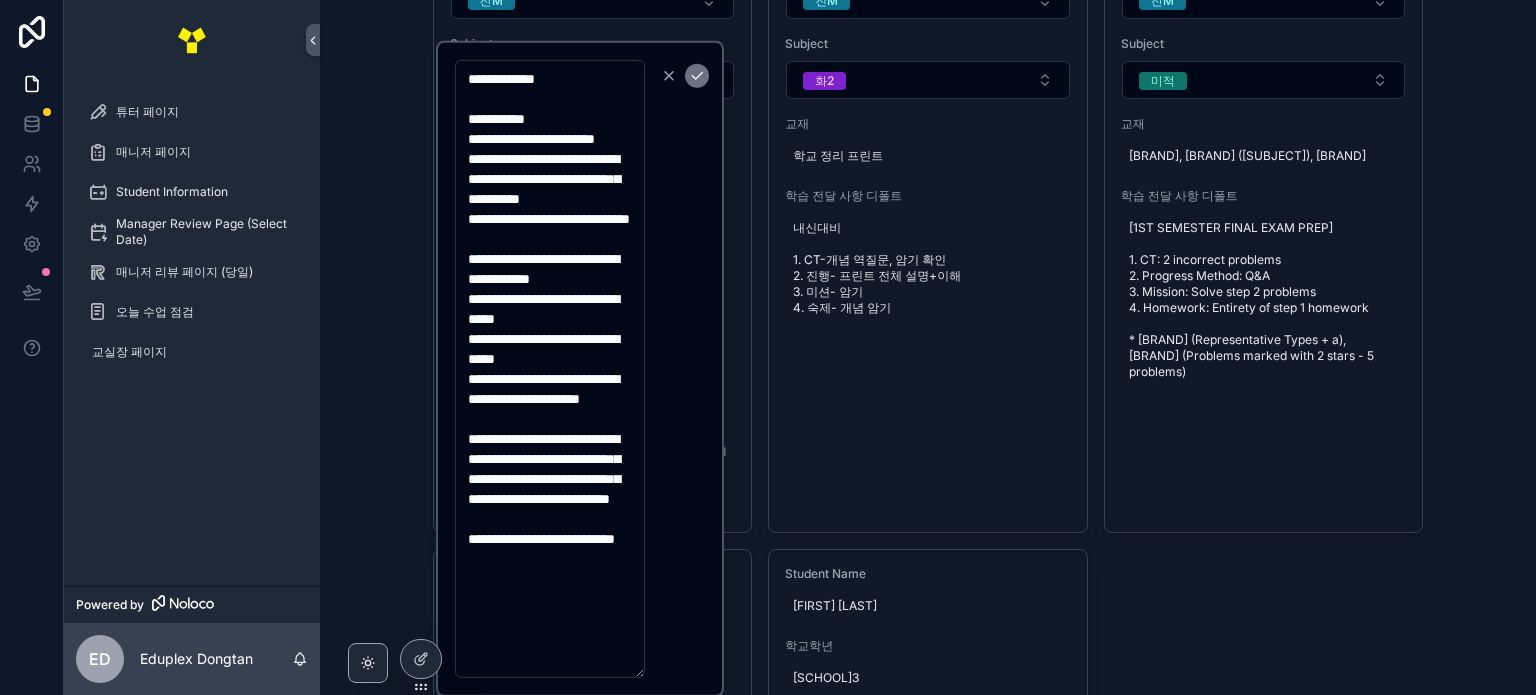 scroll, scrollTop: 399, scrollLeft: 0, axis: vertical 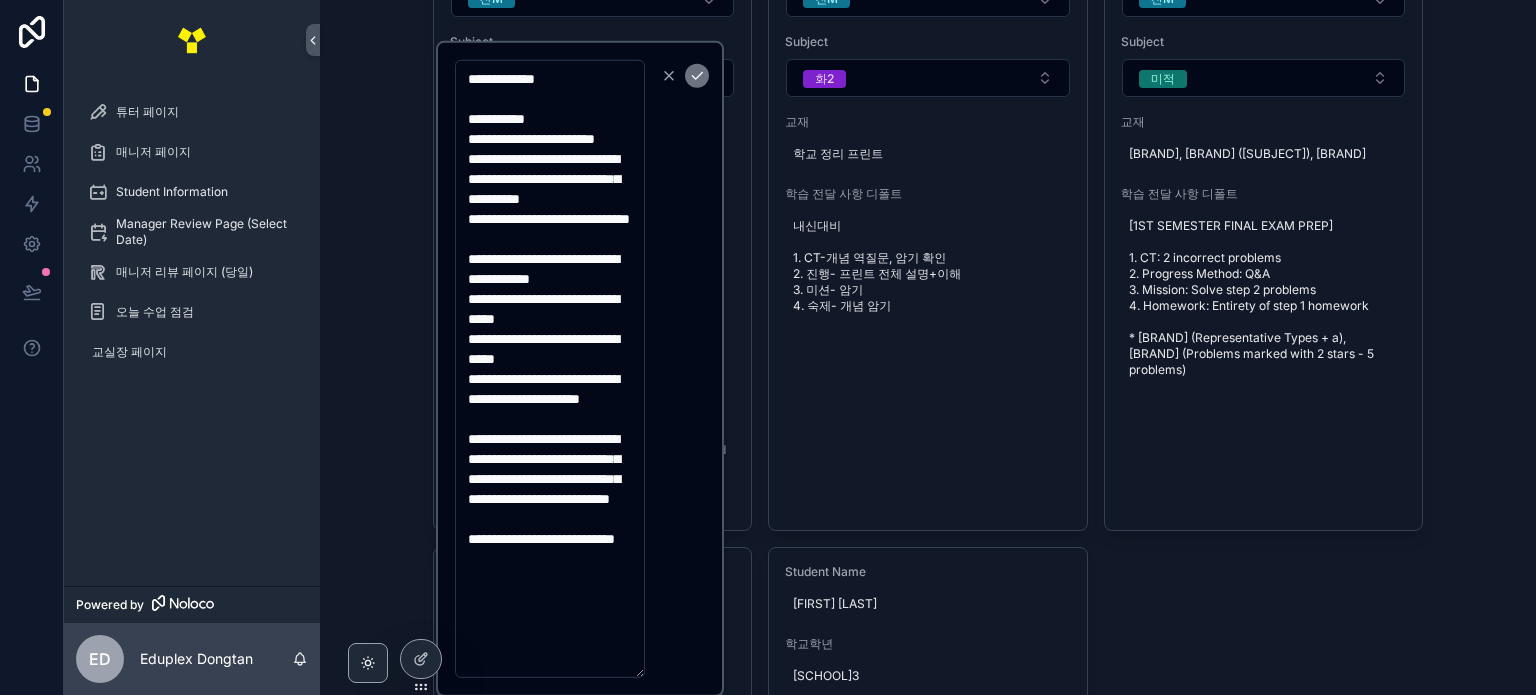 drag, startPoint x: 465, startPoint y: 75, endPoint x: 620, endPoint y: 655, distance: 600.35406 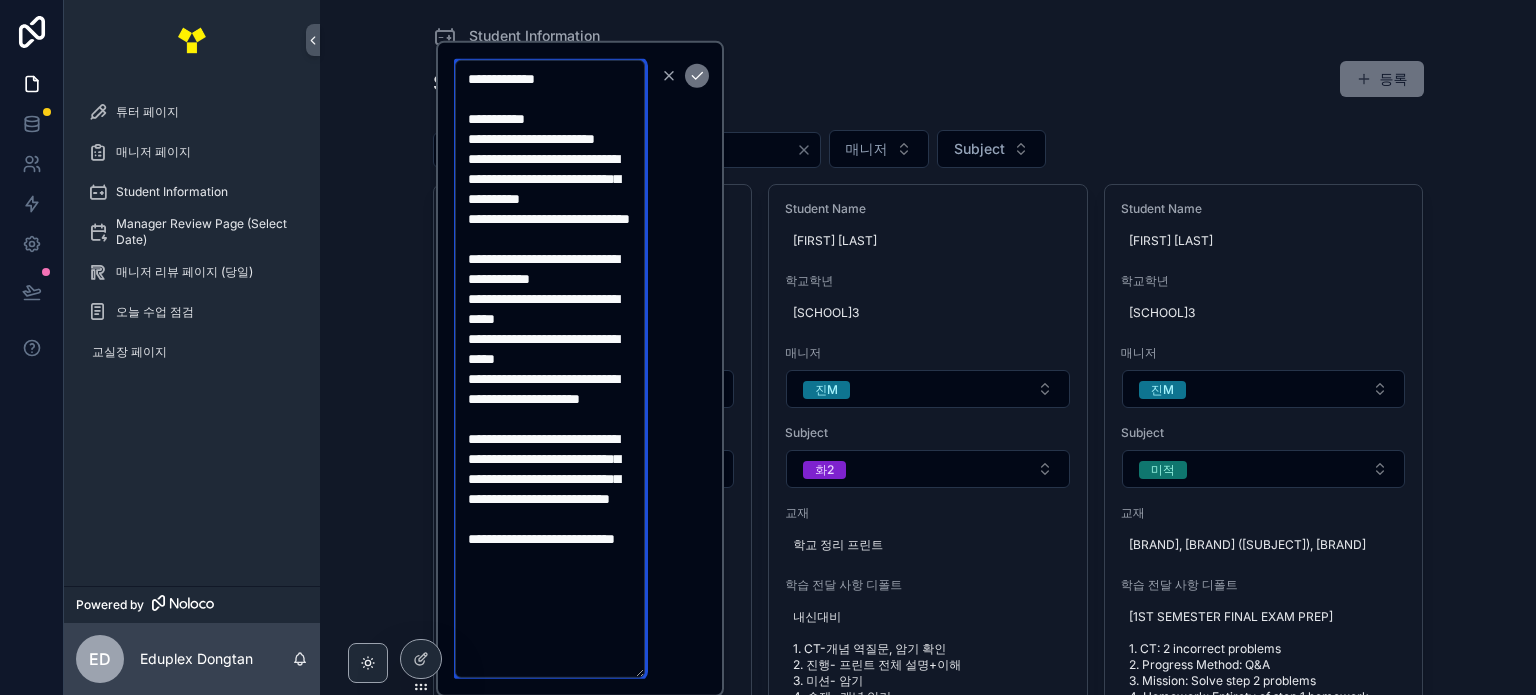 scroll, scrollTop: 0, scrollLeft: 0, axis: both 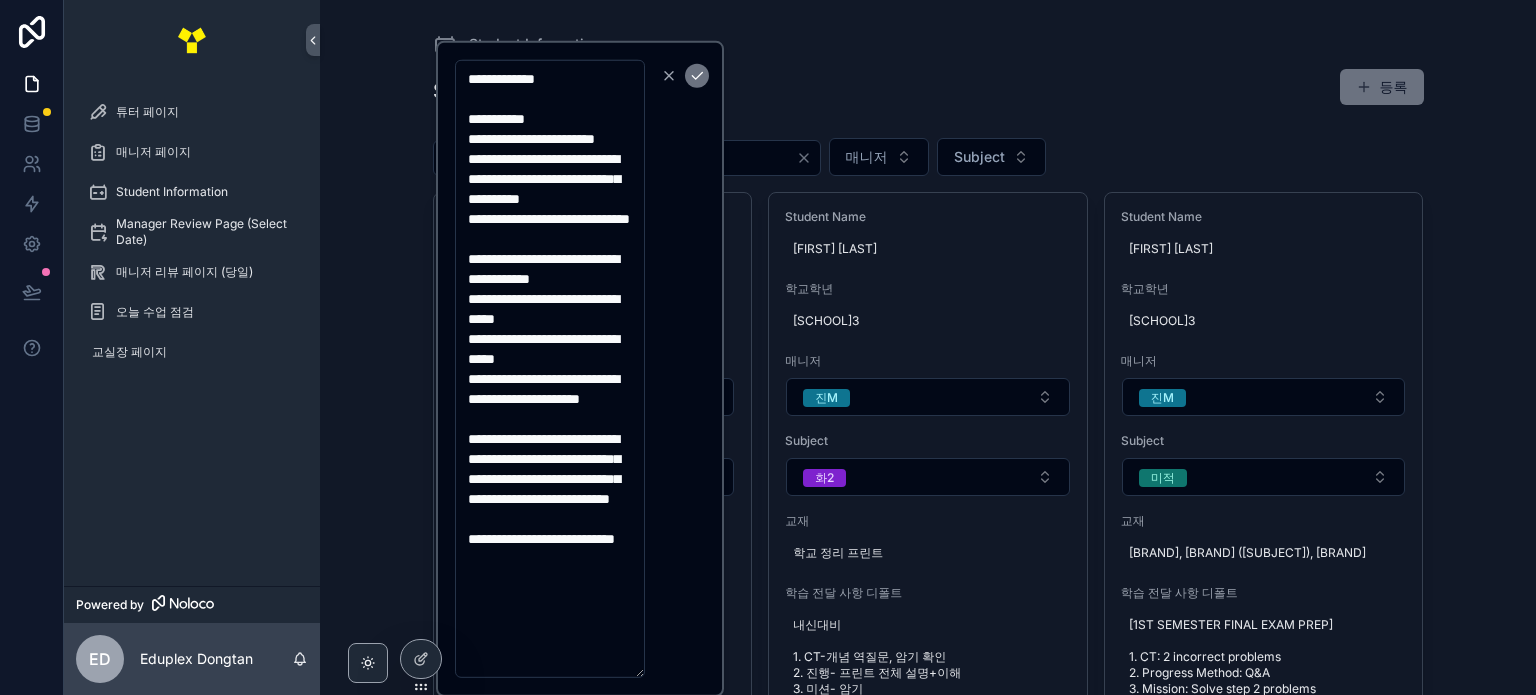 click on "학생 정보 학생 정보 등록 *** 매니저 과목 학생 이름 [FIRST] [LAST]  학교학년 [SCHOOL] [GRADE] 매니저 [INITIAL]M 과목 수1 교재 수능특강, 수능완성 학습 전달 사항 디폴트 학생 이름 [FIRST] [LAST] 학교학년 [SCHOOL] [GRADE] 매니저 [INITIAL]M 과목 화2 교재 학교 정리 프린트 학습 전달 사항 디폴트 내신대비
1. CT-개념 역질문, 암기 확인
2. 진행- 프린트 전체 설명+이해
3. 미션- 암기
4. 숙제- 개념 암기 학생 이름 [FIRST] [LAST] 학교학년 [SCHOOL] [GRADE]  매니저 [INITIAL]M 과목 미적 교재 쎈 .자이스토리 (미적), 수능특강 학습 전달 사항 디폴트 [1학기 기말 대비]
1. CT : 오답 2문제
2. 진행방식 : 질의 응답
3. 미션 : step2 문제풀이 진행
4. 숙제 : step1 전체 숙제
*쎈(대표유형+a), 자이스토리(별 2개짜리-5문제) 학생 이름 [FIRST] [LAST] 학교학년 [SCHOOL] [GRADE]  매니저 [INITIAL]M 과목 화작 교재 수능특강 학습 전달 사항 디폴트 학생 이름 [FIRST] [LAST] 학교학년 [SCHOOL] [GRADE]" at bounding box center [928, 347] 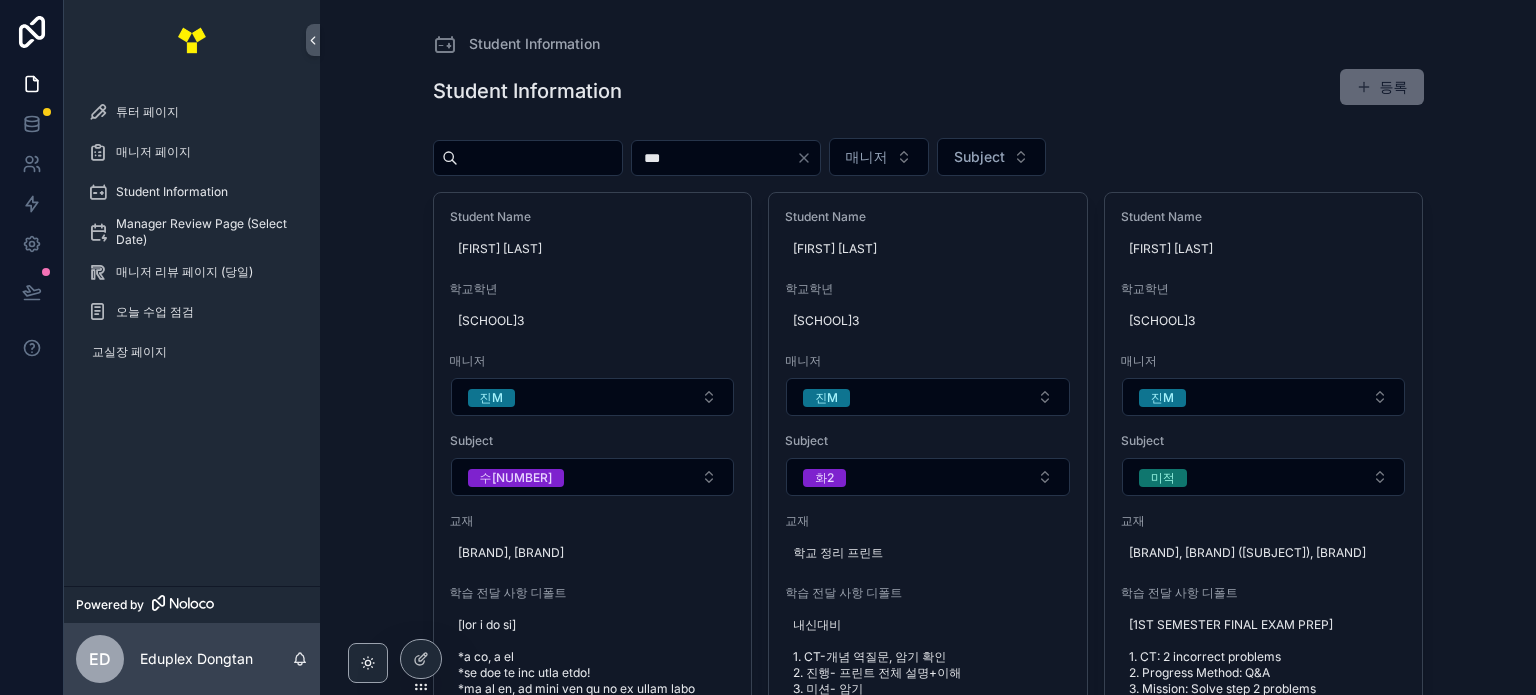 click at bounding box center (1364, 87) 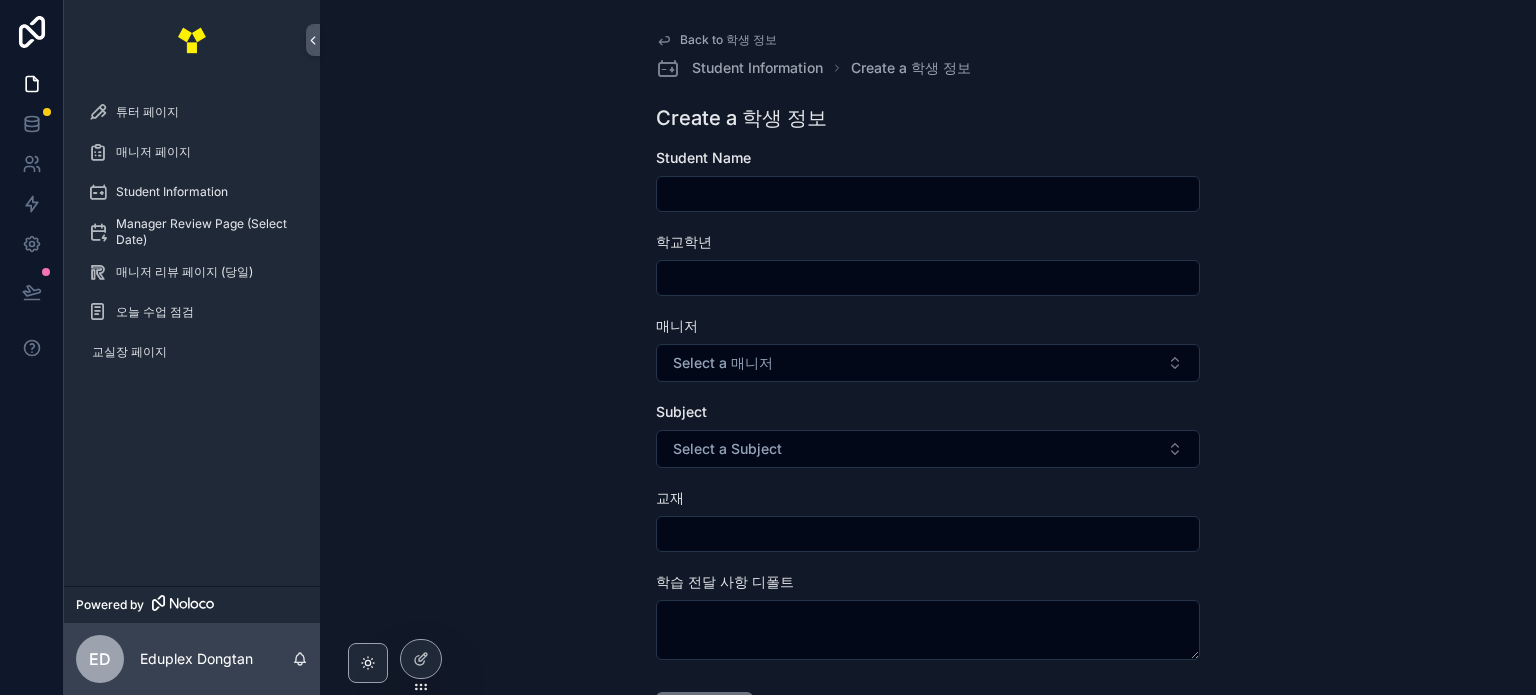 click at bounding box center [928, 194] 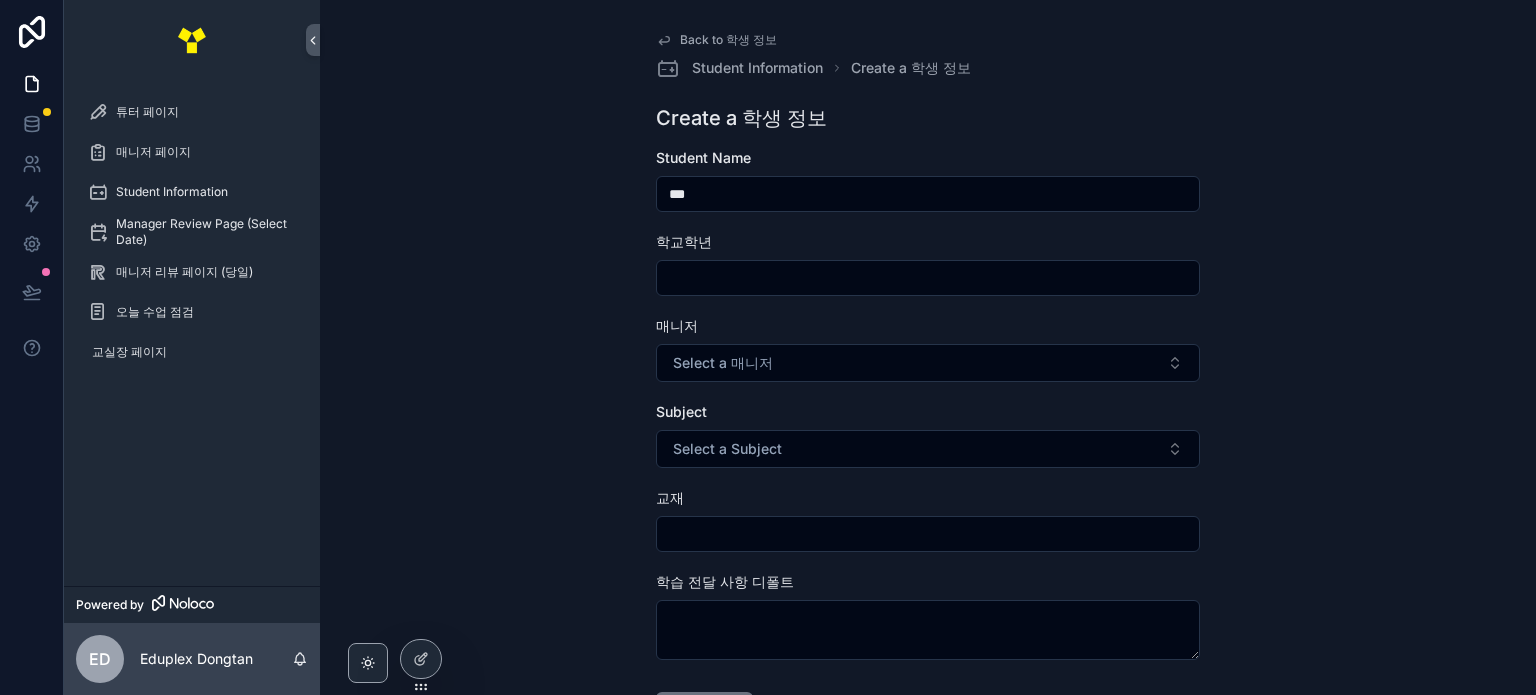 type on "***" 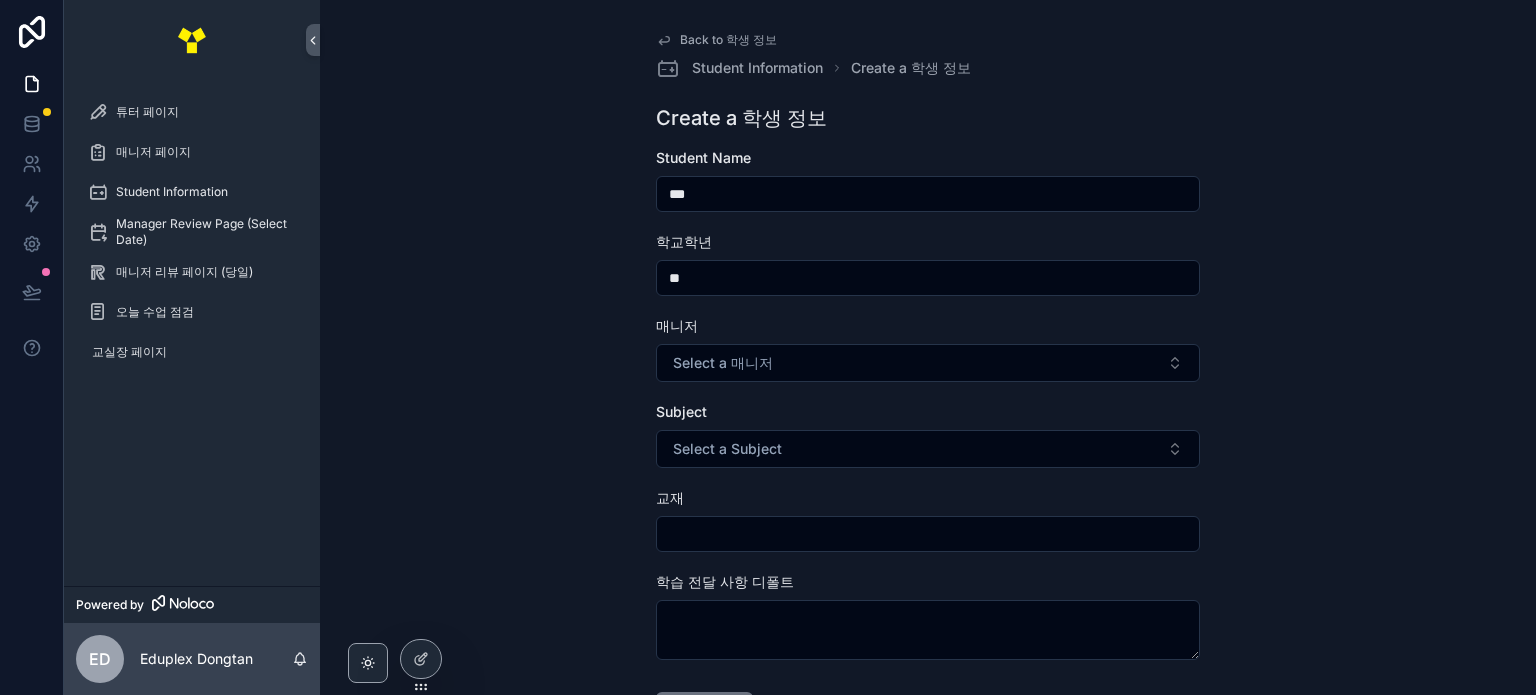 type on "*" 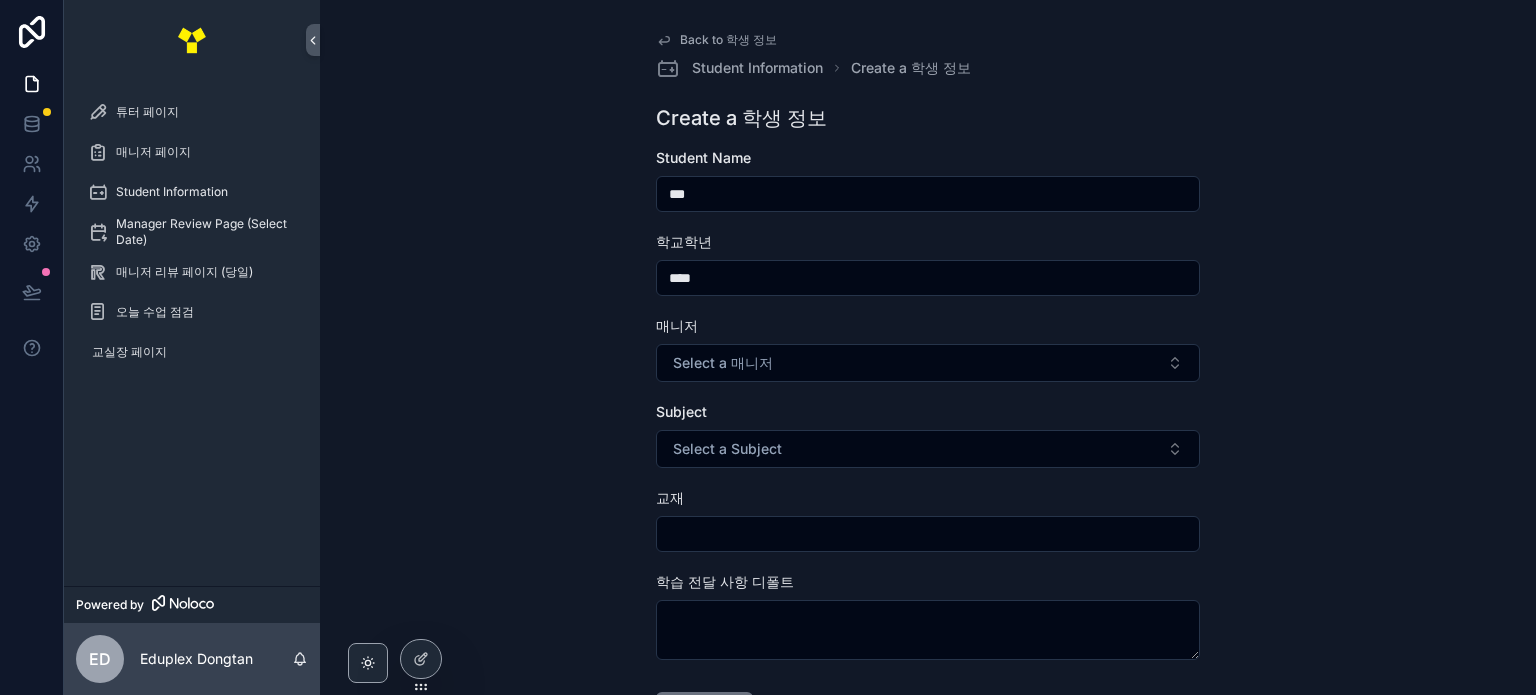 type on "****" 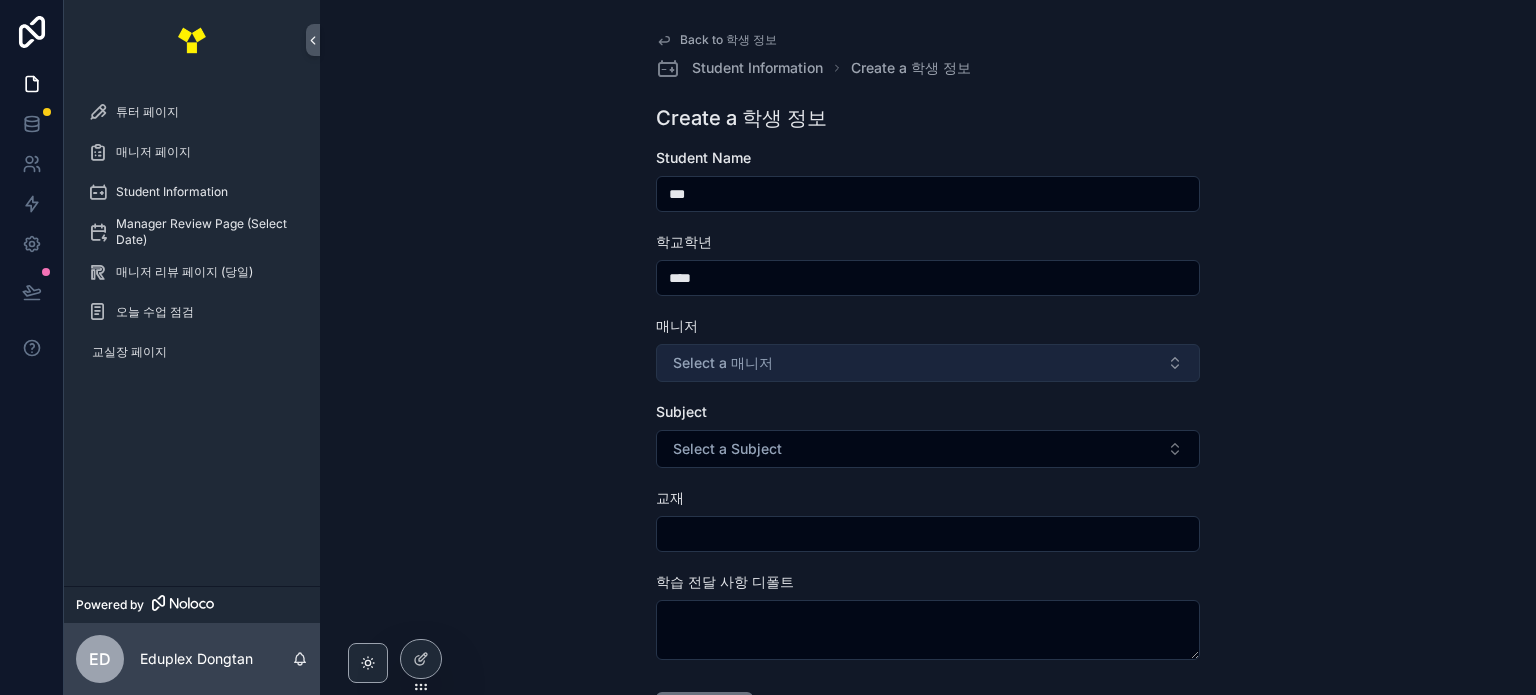 click on "Select a 매니저" at bounding box center (928, 363) 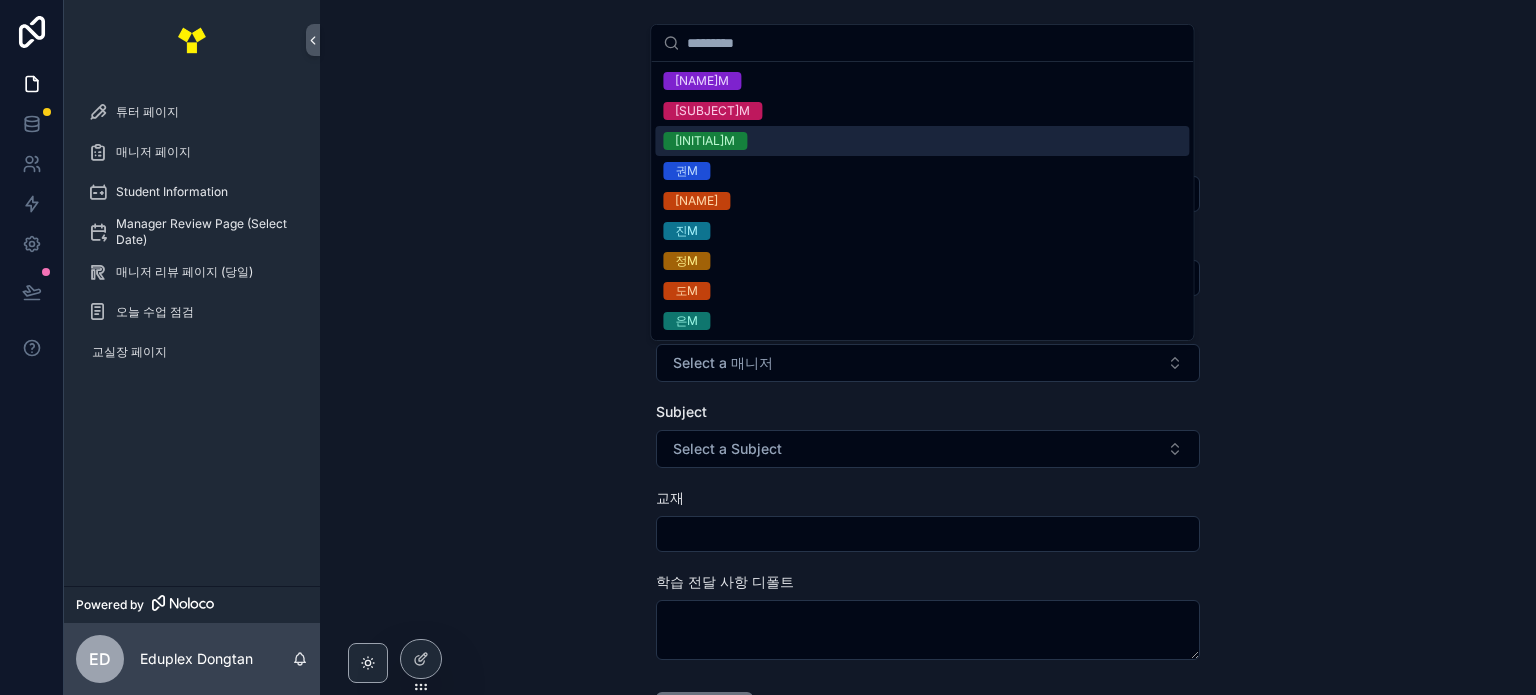 click on "[INITIAL]M" at bounding box center [922, 141] 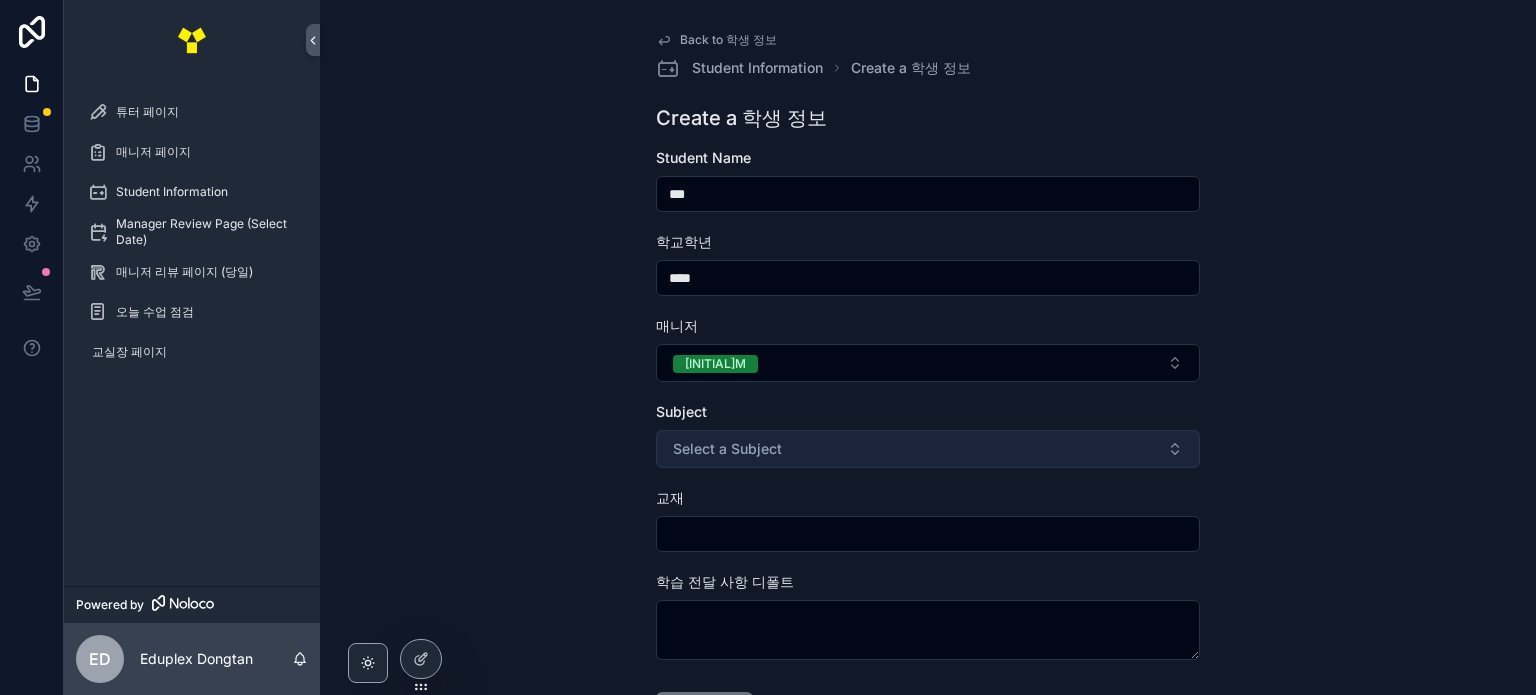 click on "Select a Subject" at bounding box center (928, 449) 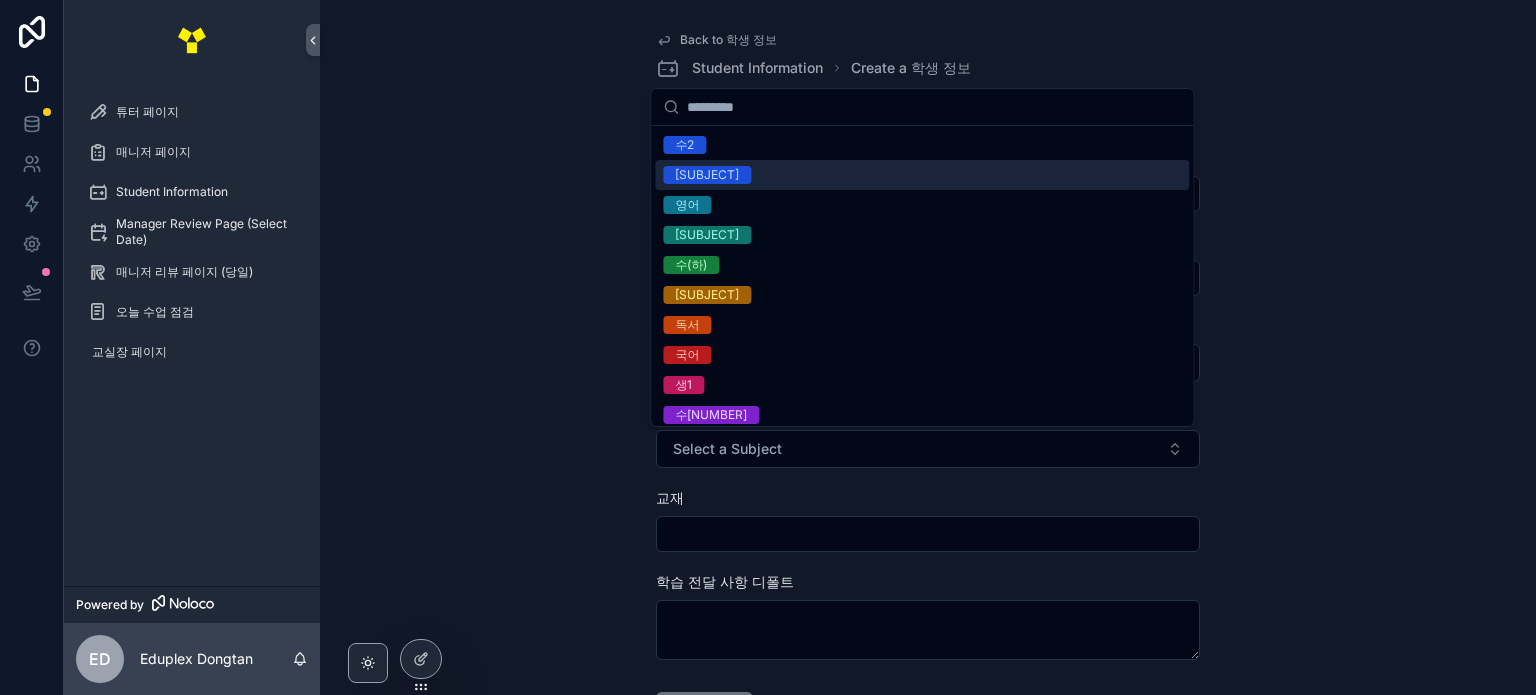click on "[SUBJECT]" at bounding box center [922, 175] 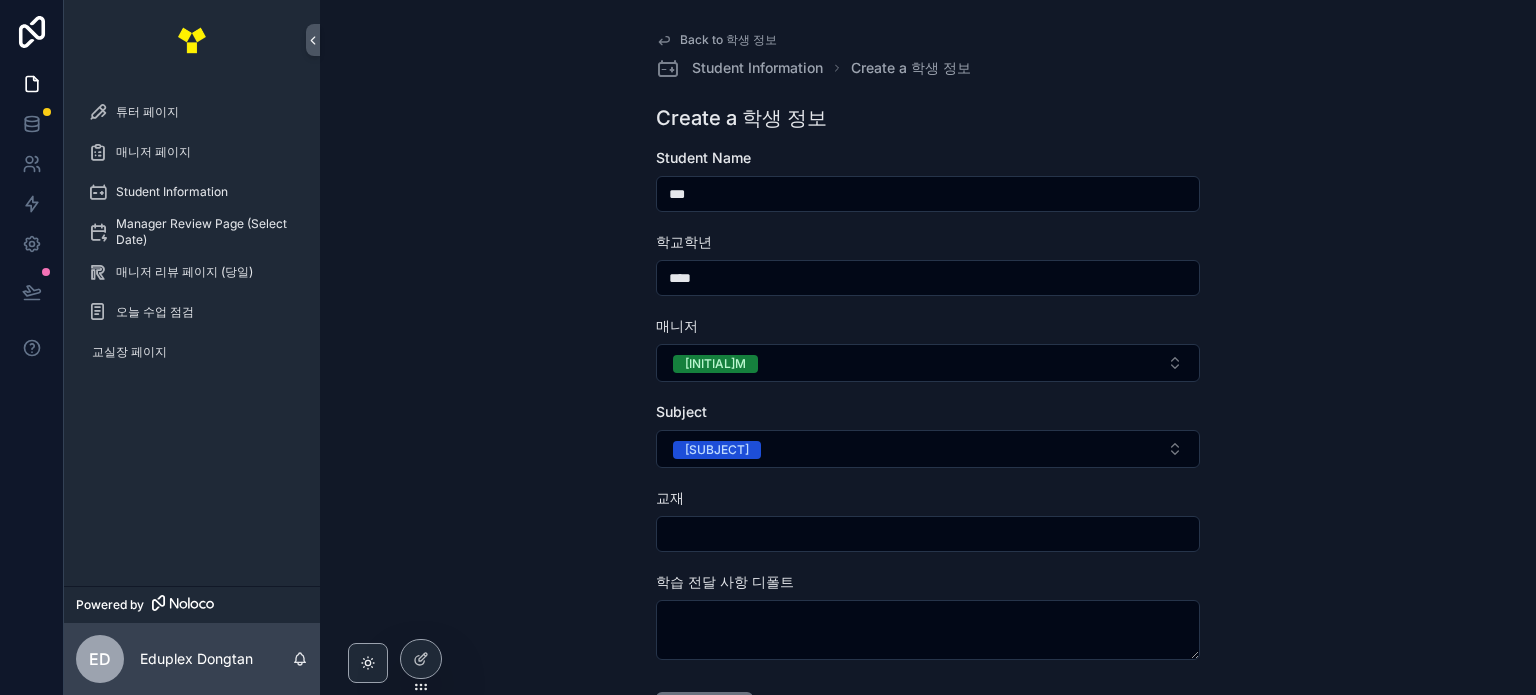 click at bounding box center (928, 534) 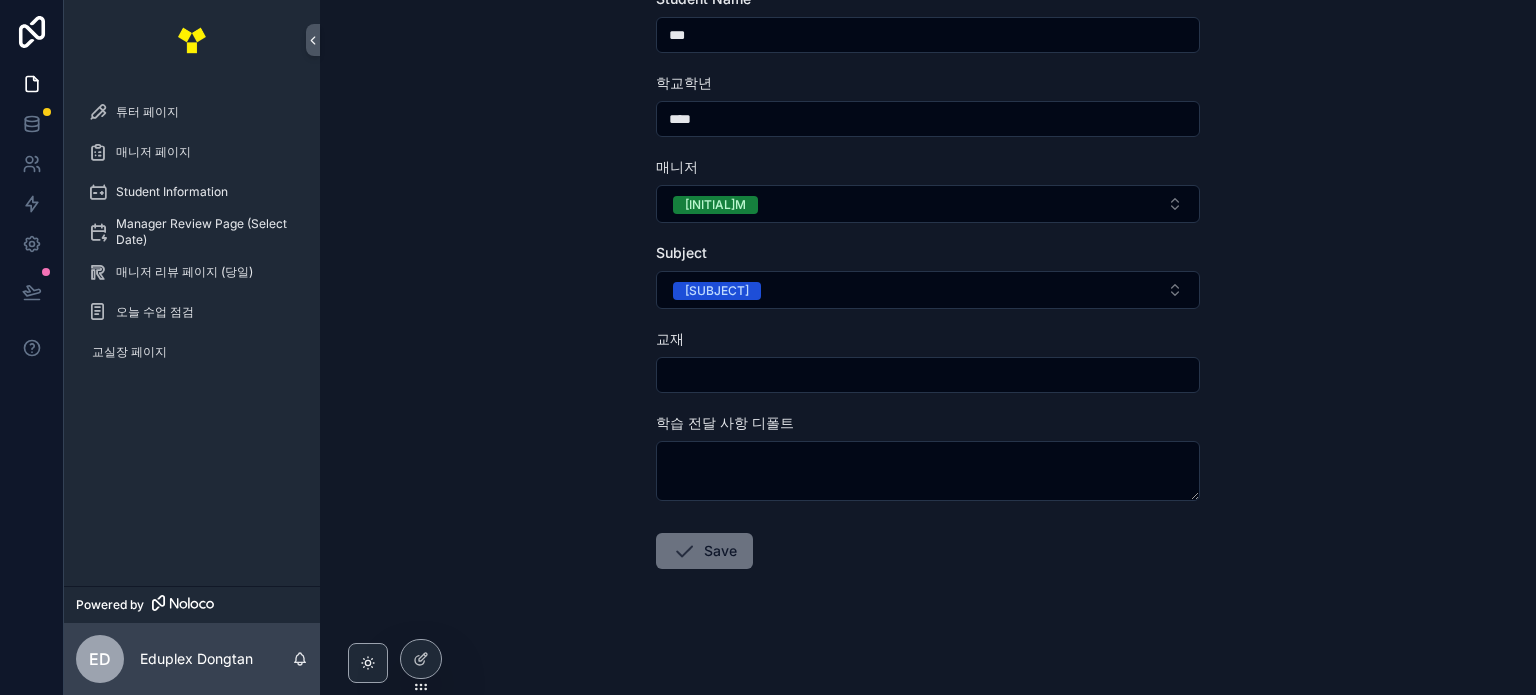 scroll, scrollTop: 160, scrollLeft: 0, axis: vertical 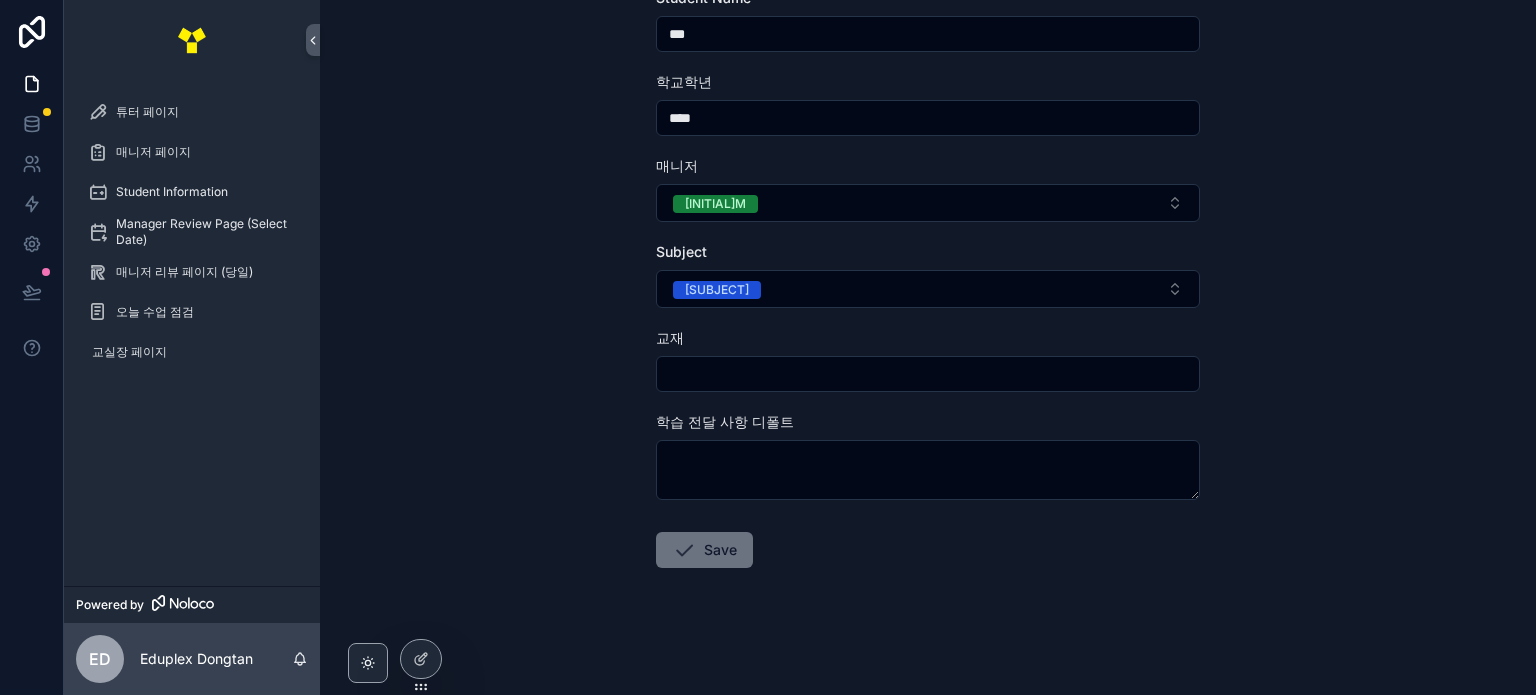 click at bounding box center (928, 374) 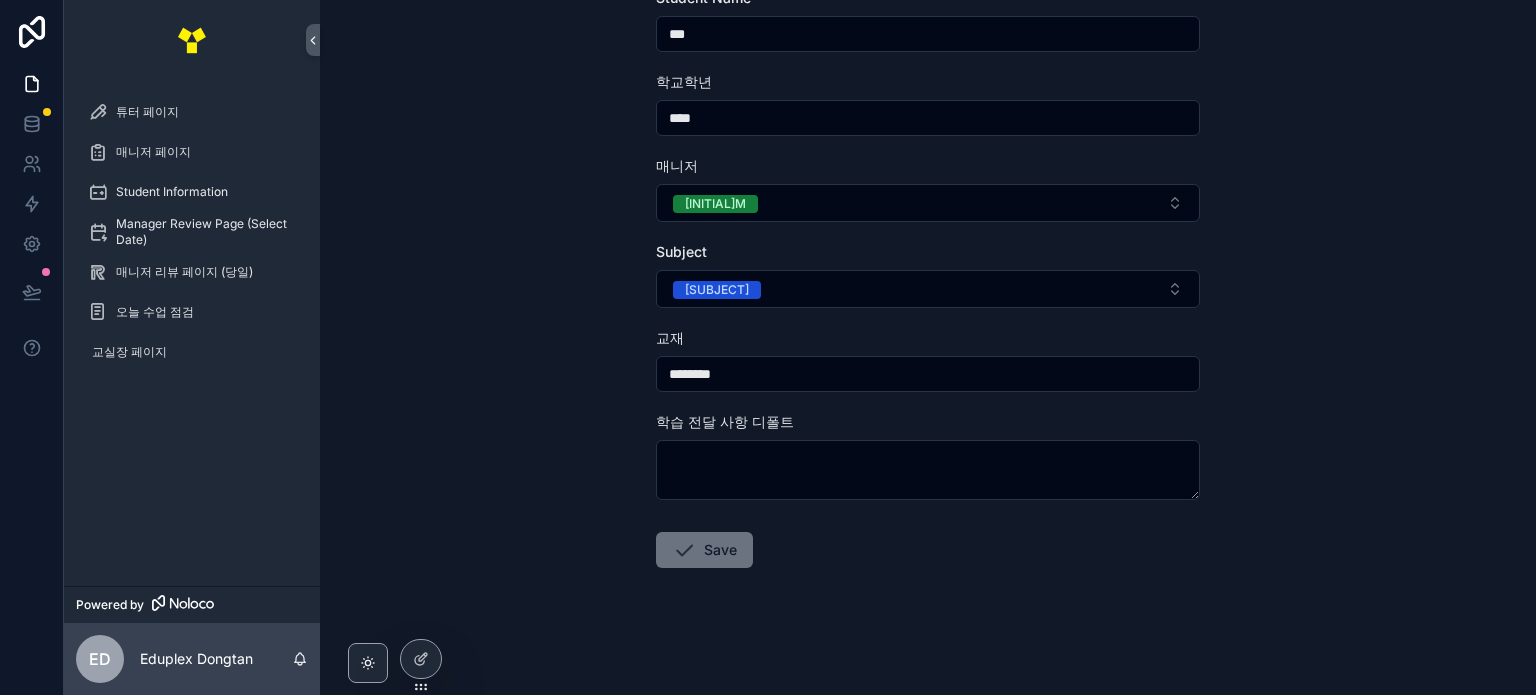 type on "********" 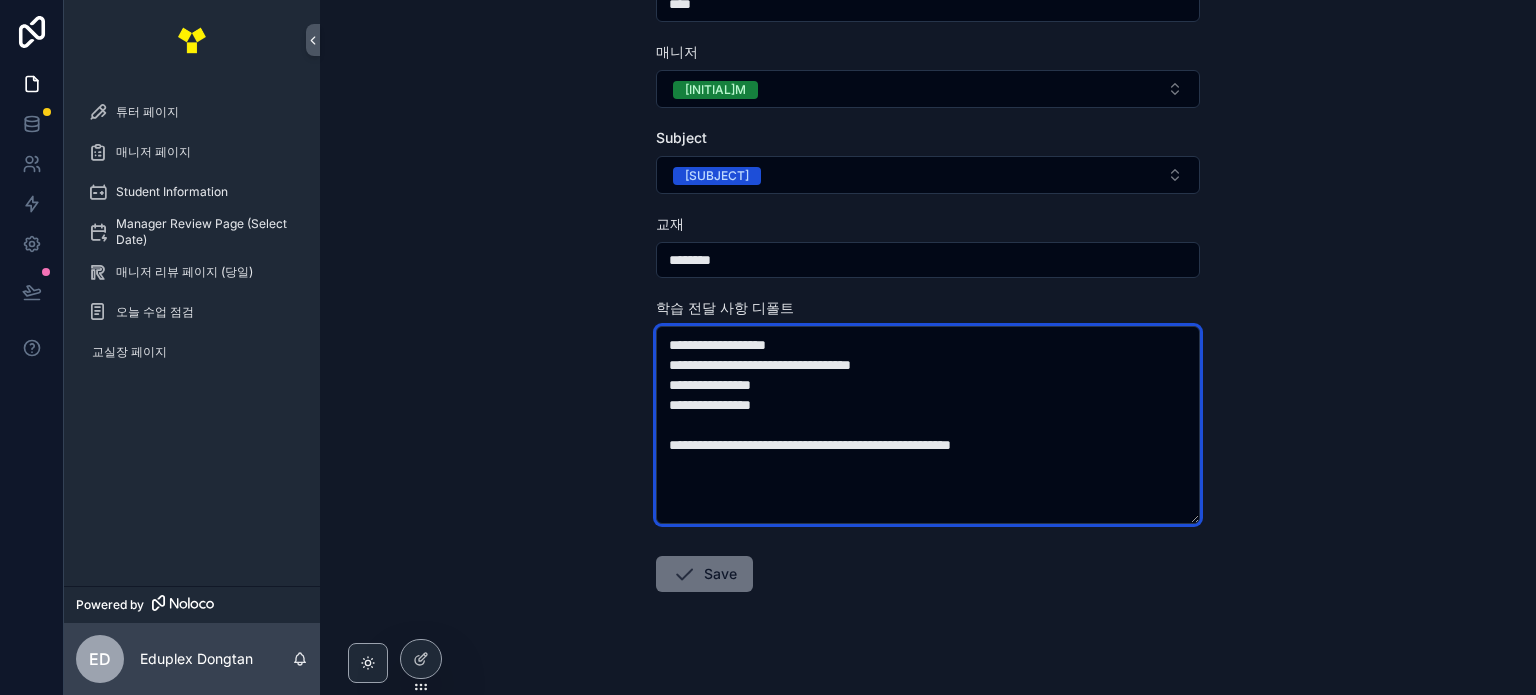 scroll, scrollTop: 298, scrollLeft: 0, axis: vertical 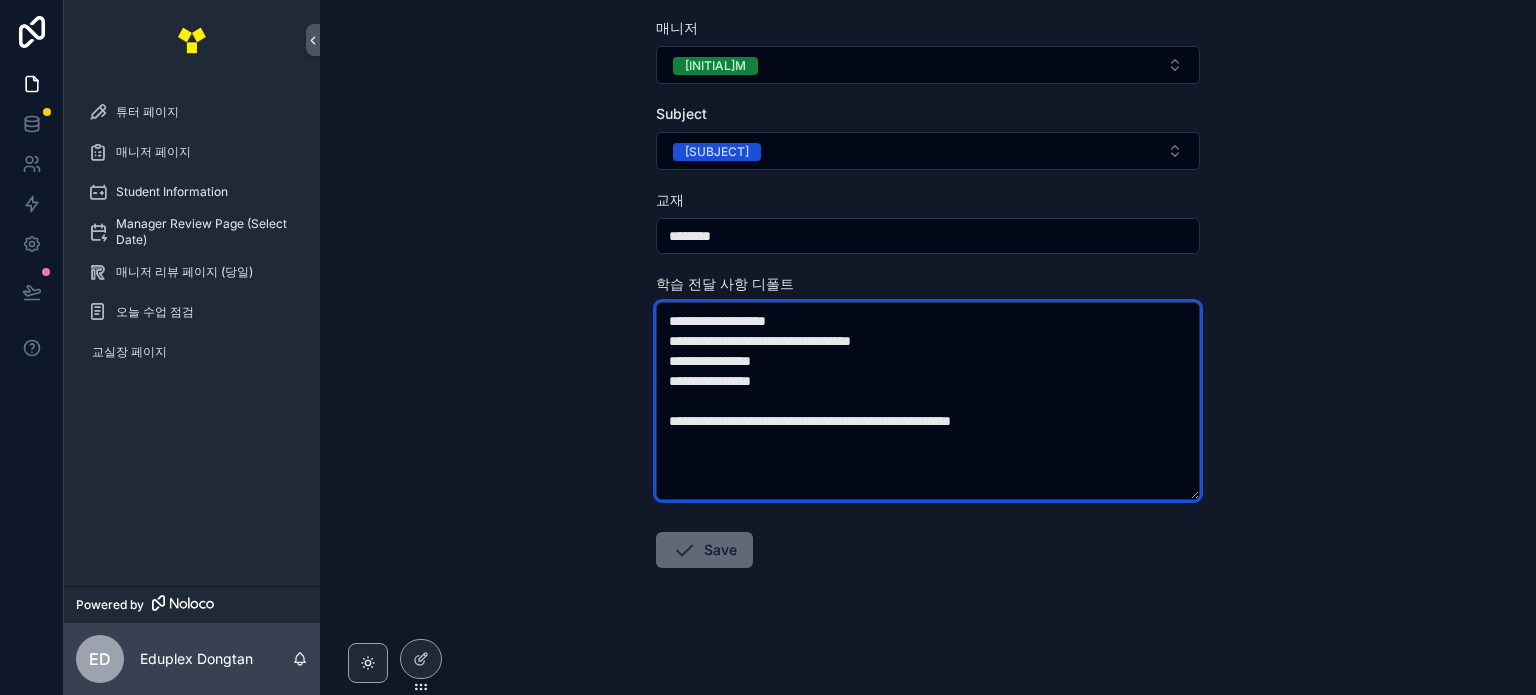 type on "**********" 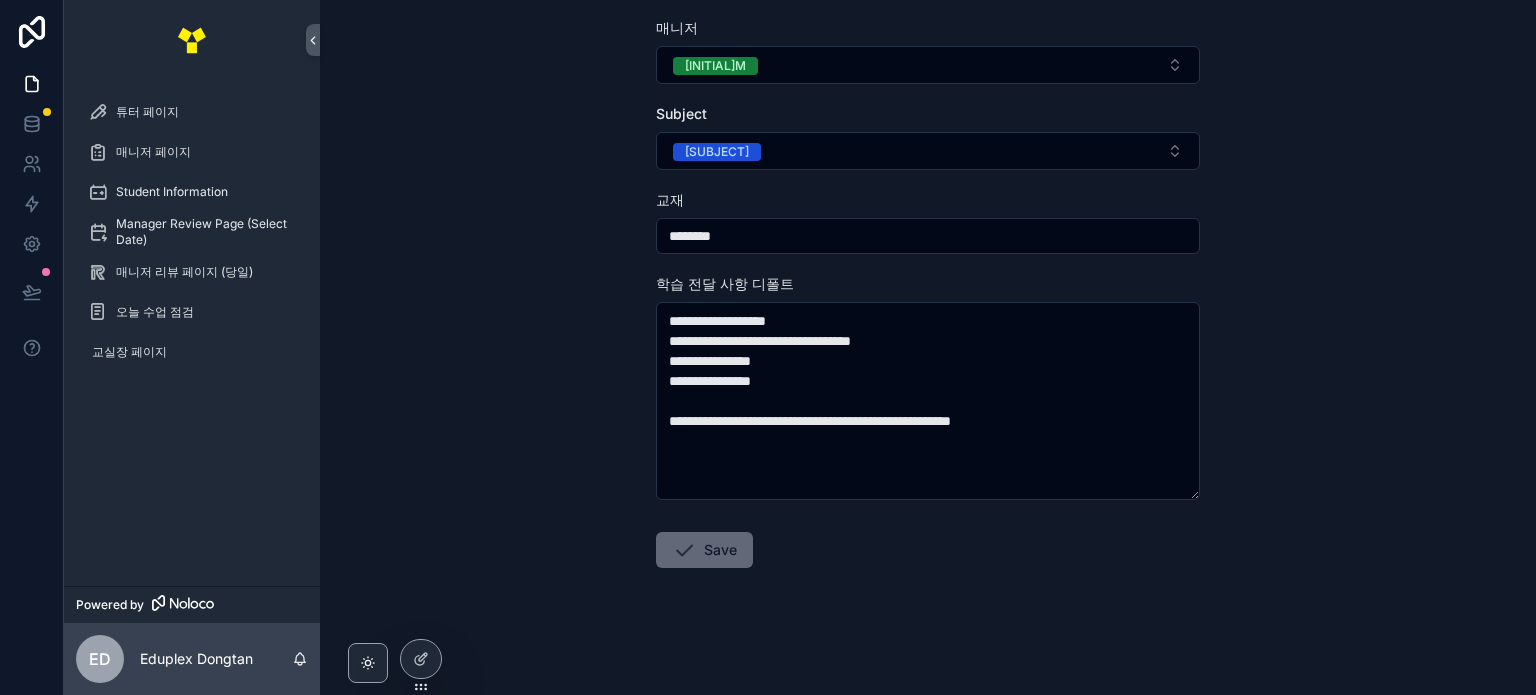 click at bounding box center (684, 550) 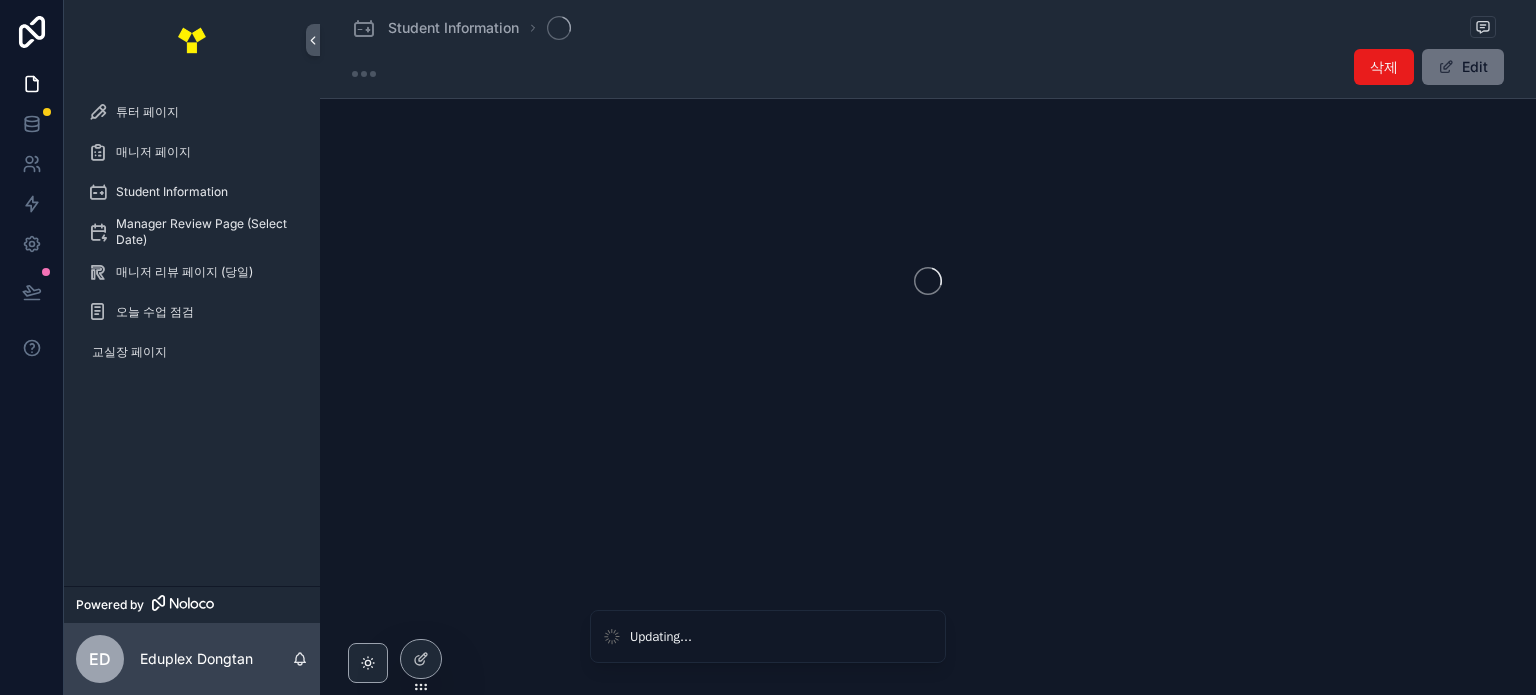 scroll, scrollTop: 0, scrollLeft: 0, axis: both 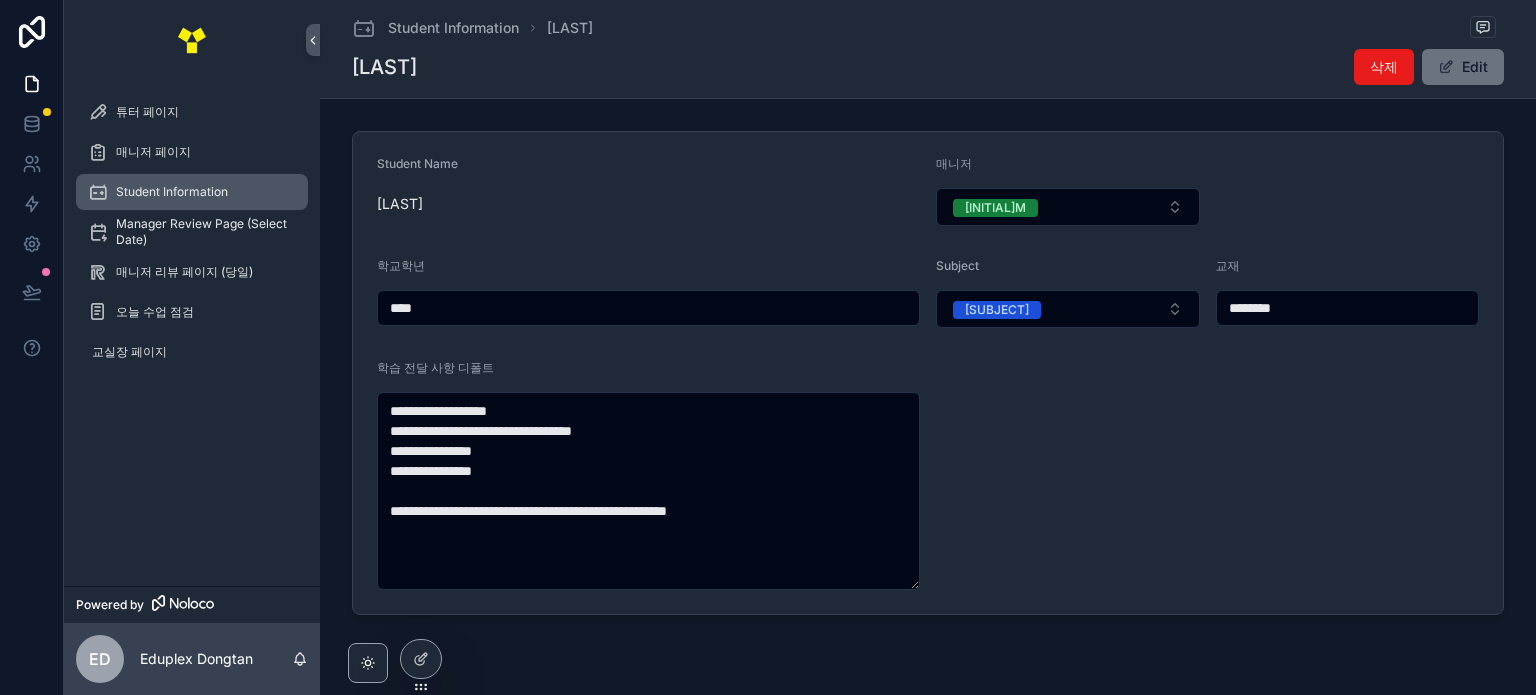 click on "Student Information" at bounding box center [192, 192] 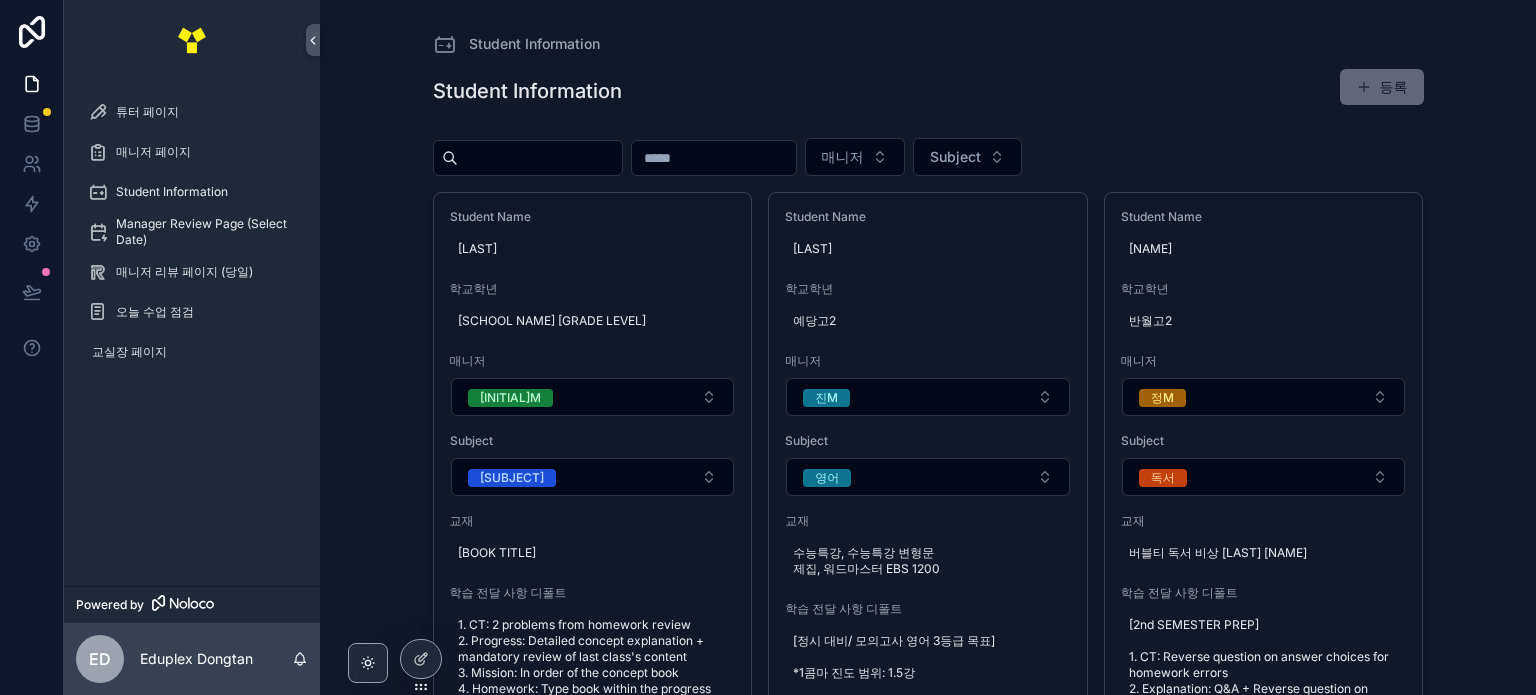 click on "등록" at bounding box center [1382, 87] 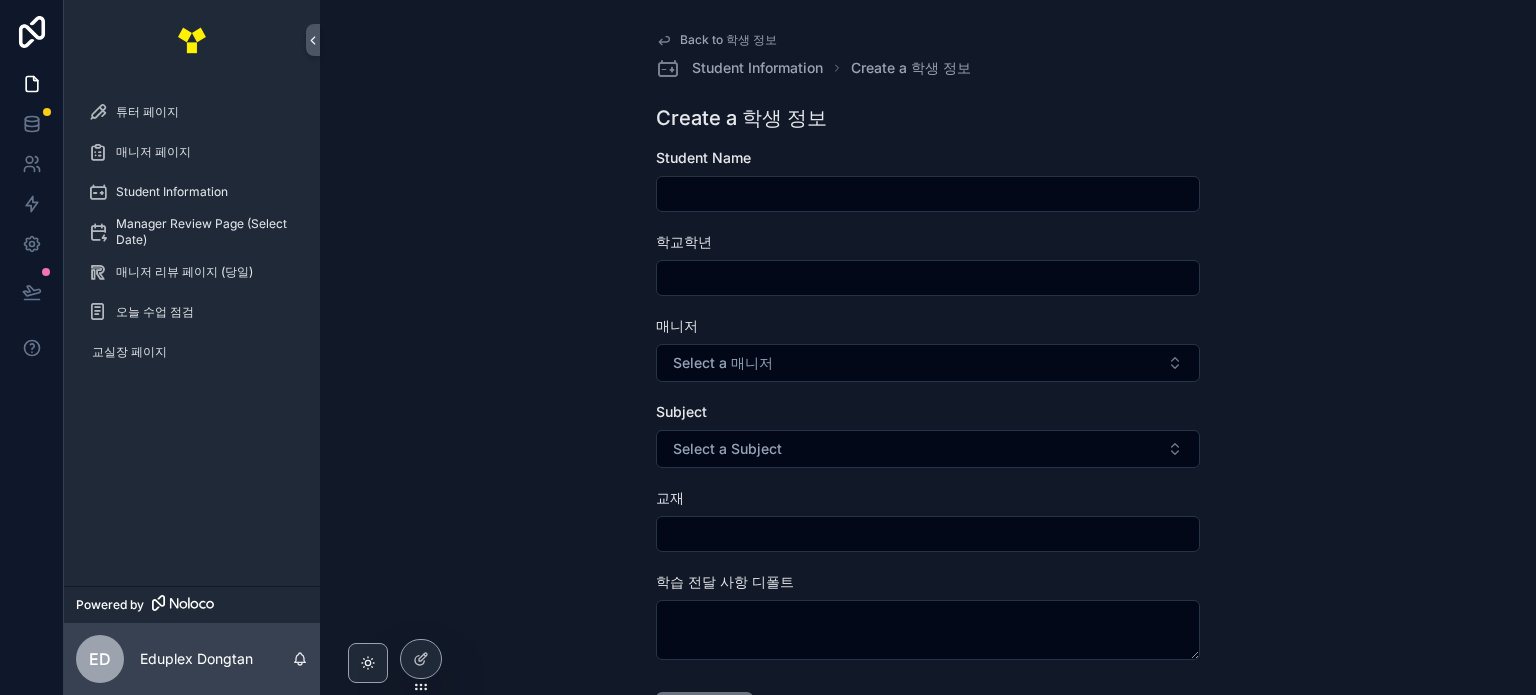 click at bounding box center (928, 194) 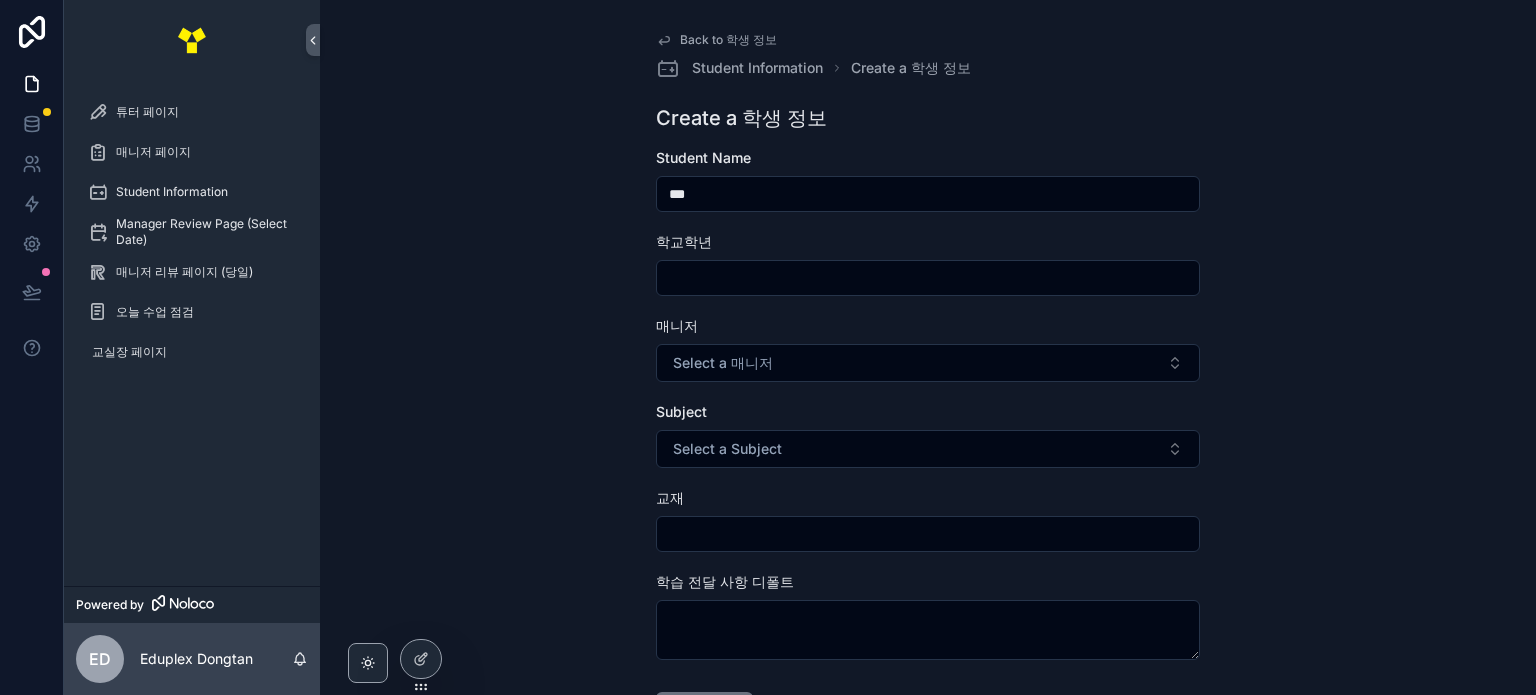 type on "***" 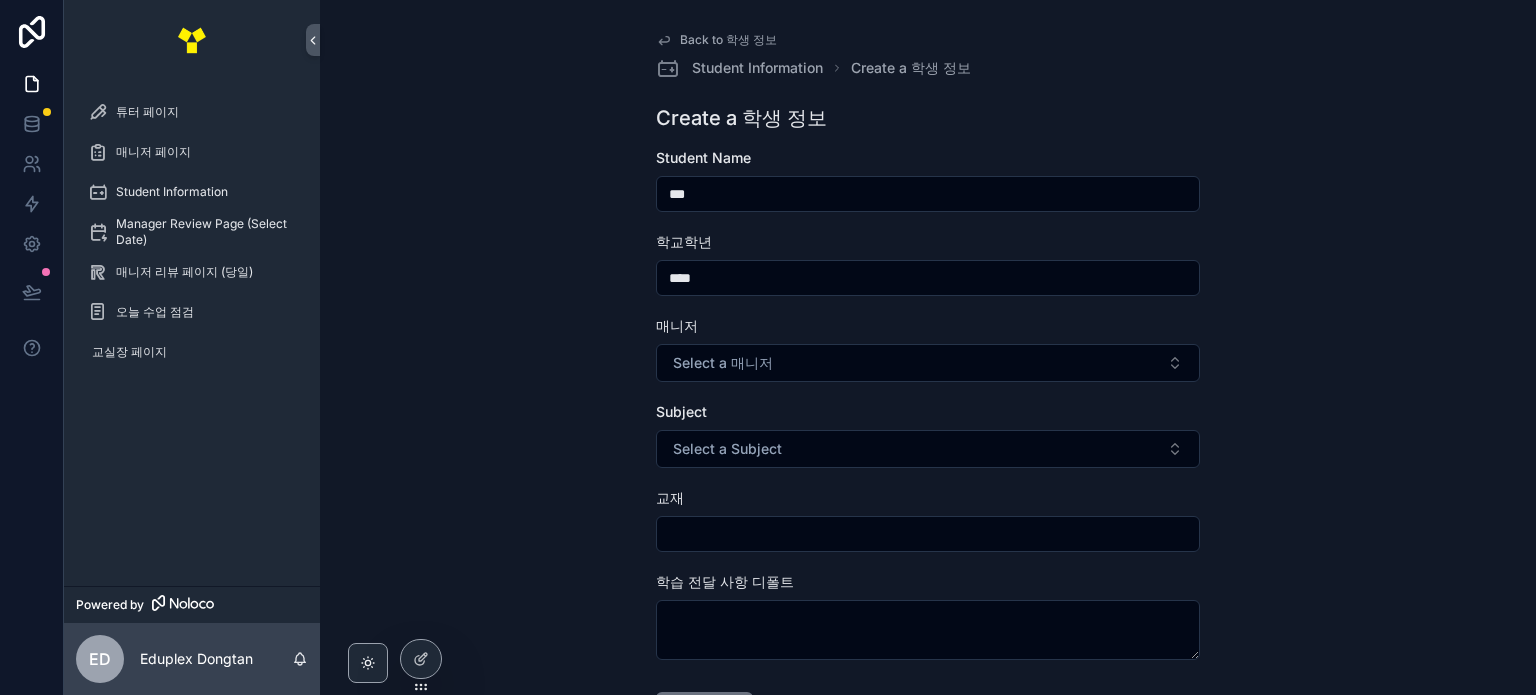 type on "****" 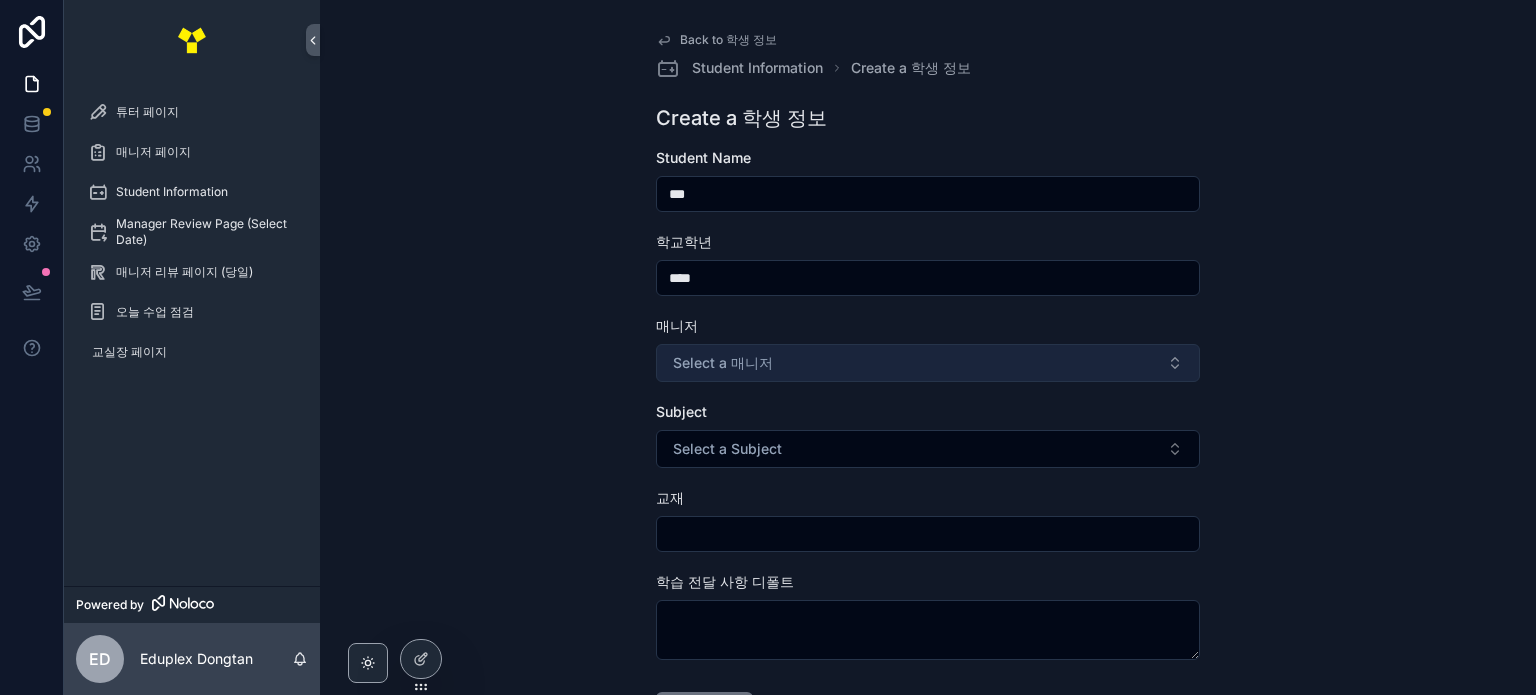 click on "Select a 매니저" at bounding box center (928, 363) 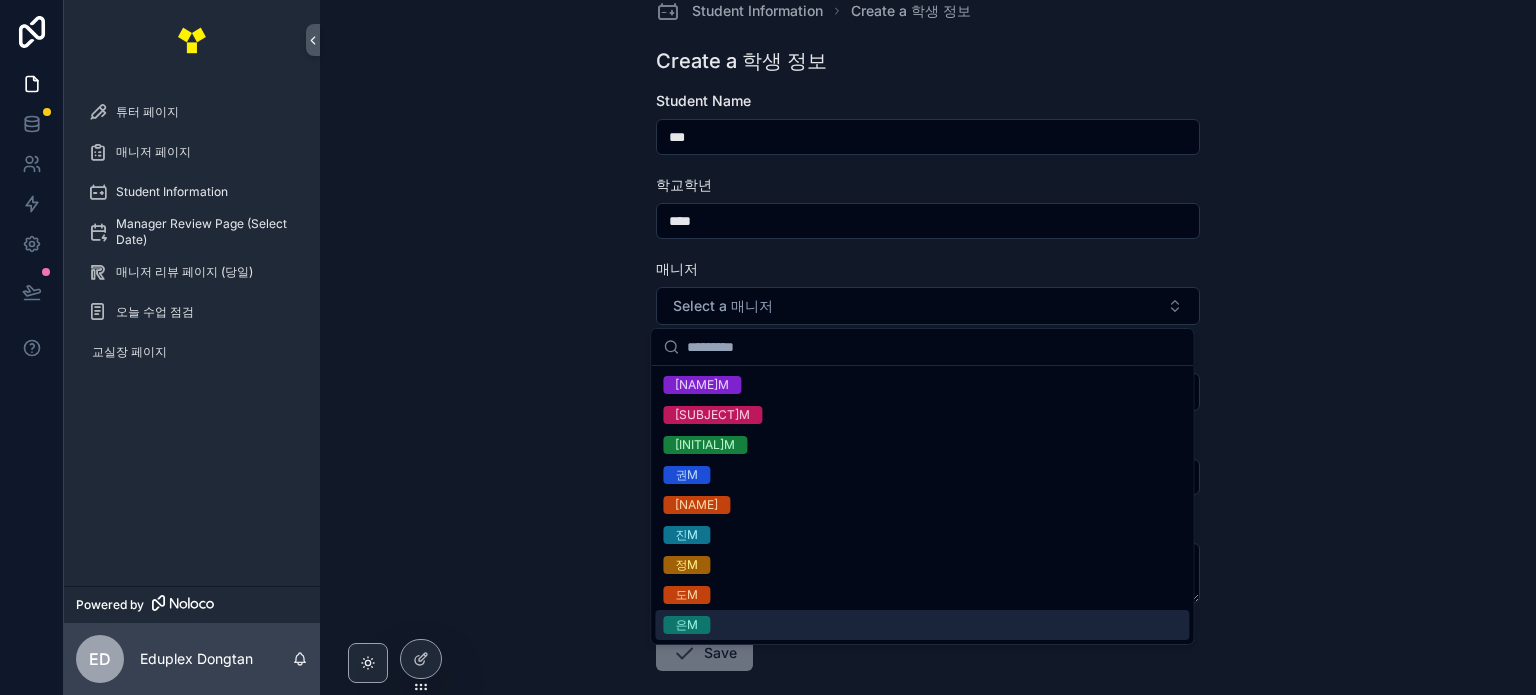 scroll, scrollTop: 58, scrollLeft: 0, axis: vertical 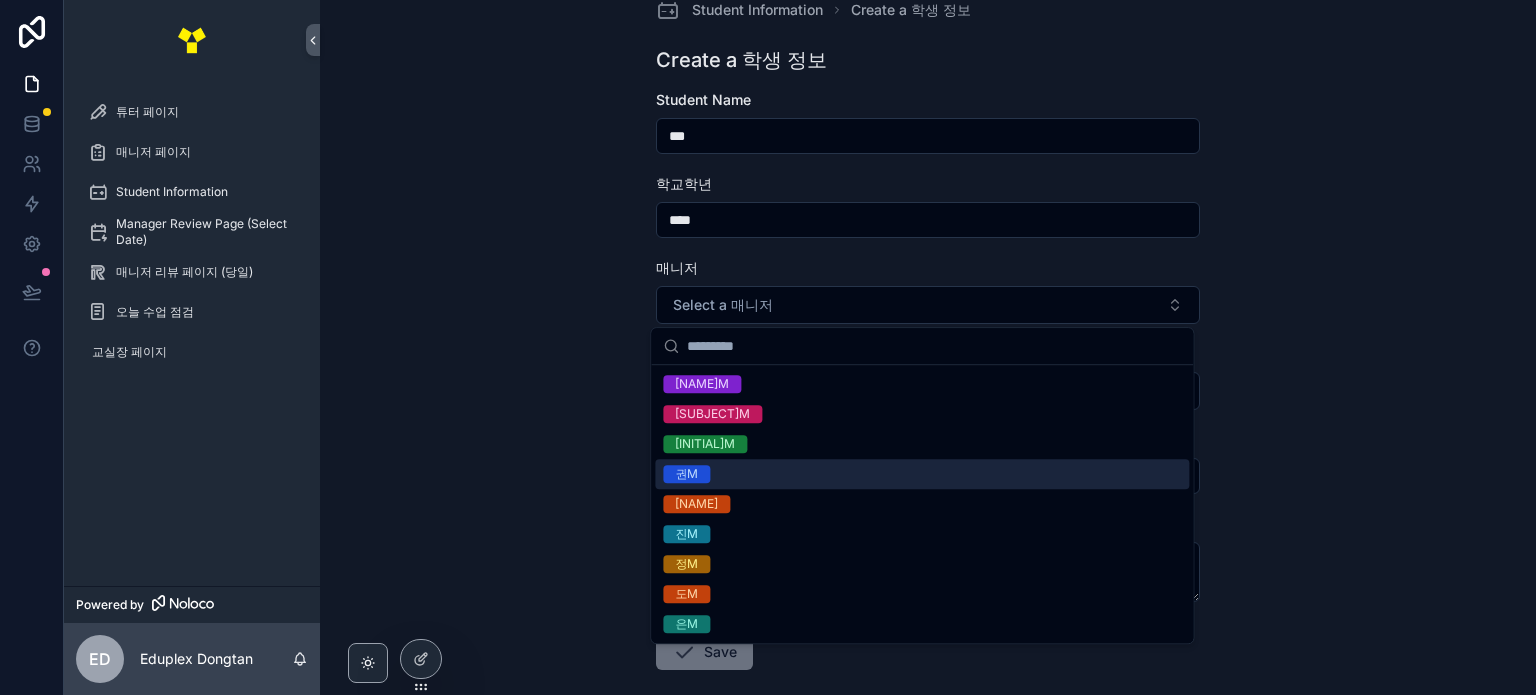 click on "Back to 학생 정보 학생 정보 Create a 학생 정보 Create a 학생 정보 학생 이름 *** 학교학년 **** 매니저 Select a 매니저 과목 Select a 과목 교재 학습 전달 사항 디폴트 Save" at bounding box center (928, 289) 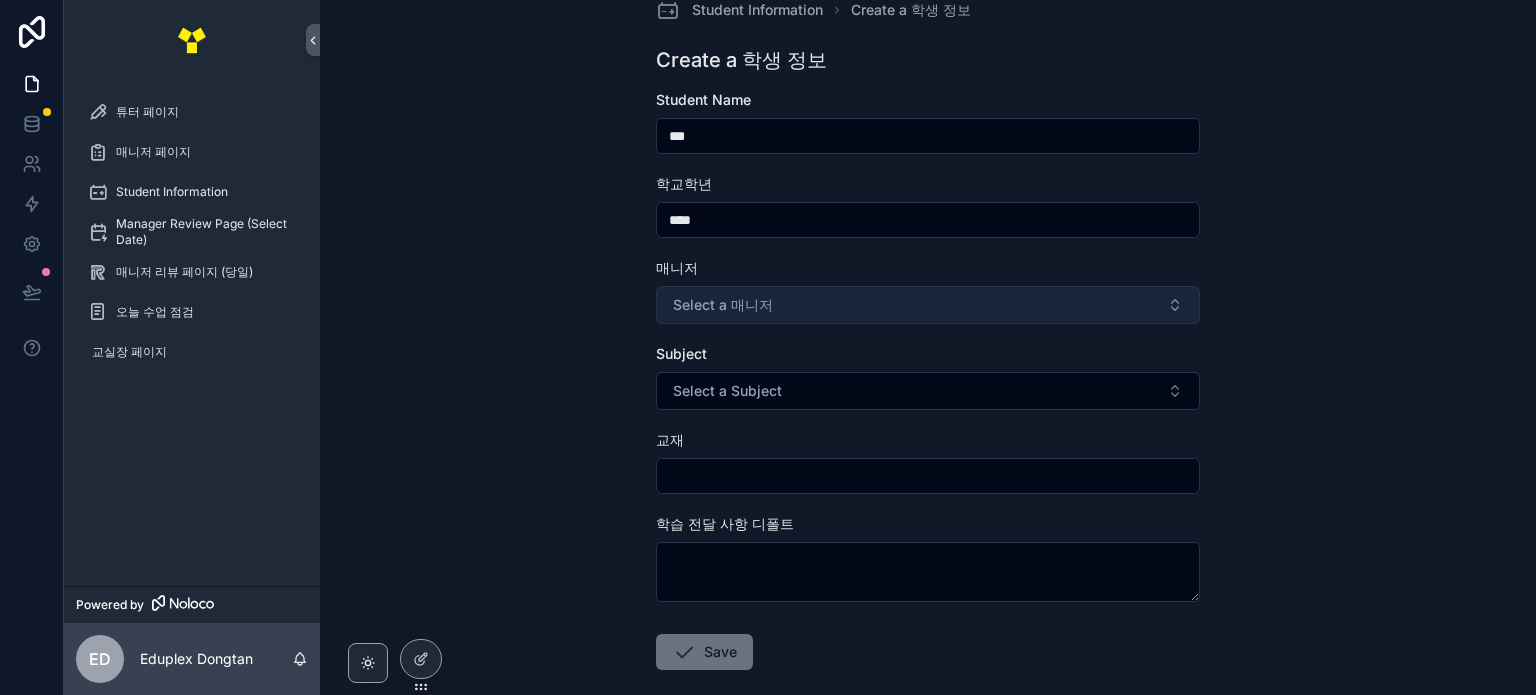 click on "Select a 매니저" at bounding box center (928, 305) 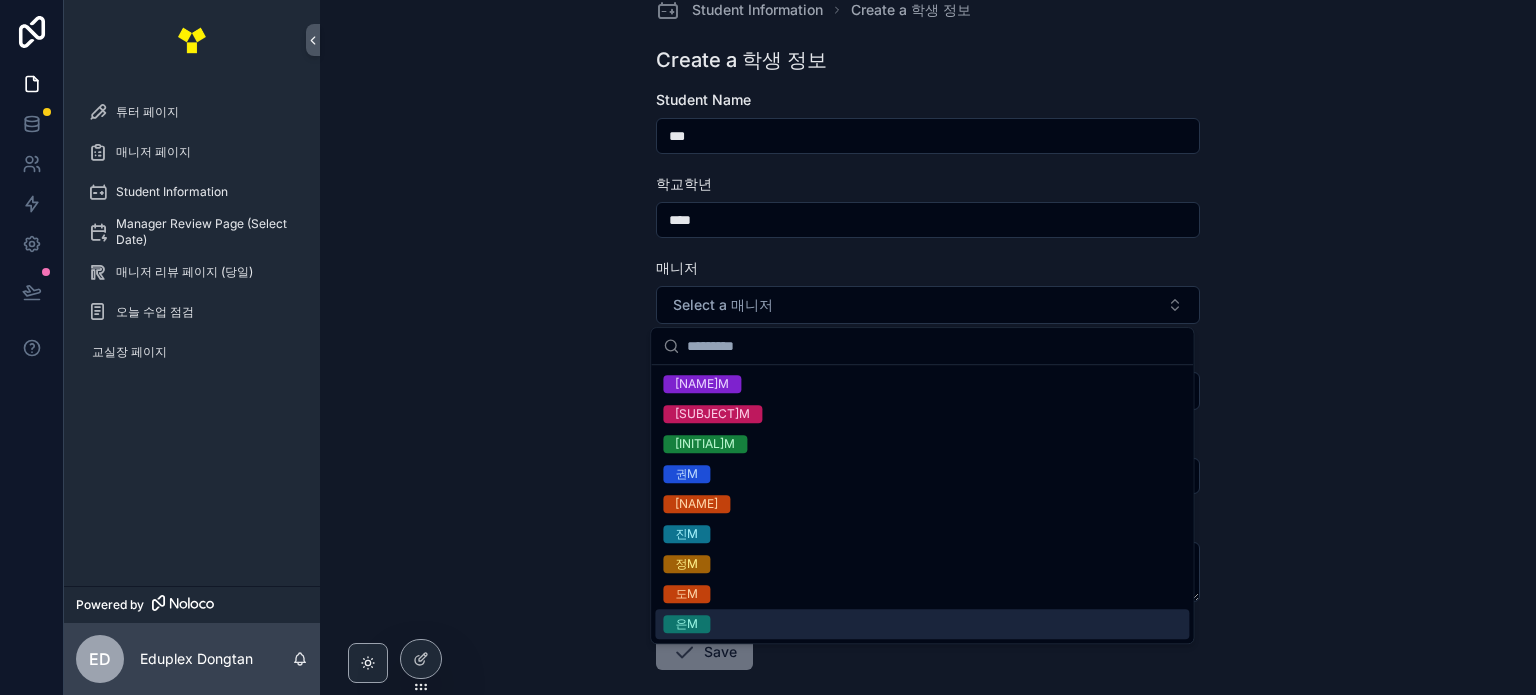 click on "은M" at bounding box center (922, 624) 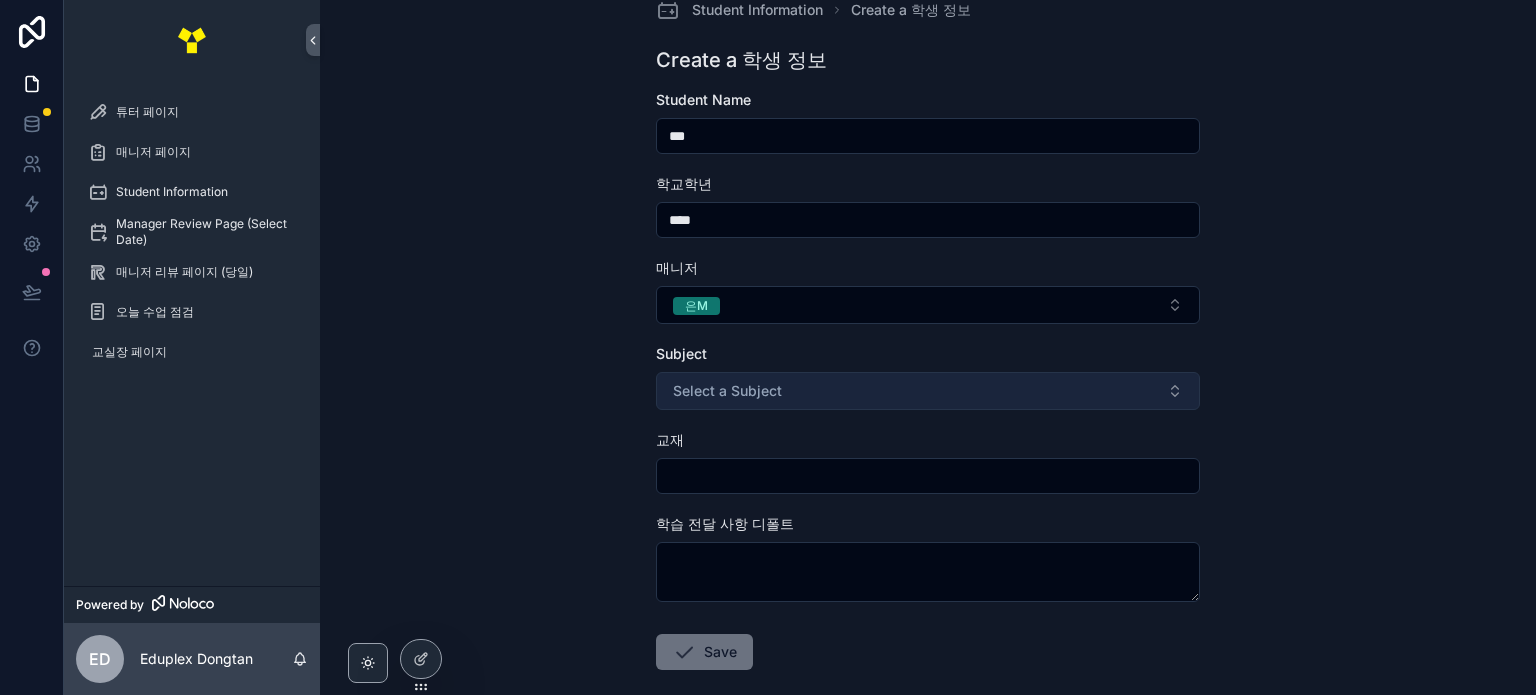 click on "Select a Subject" at bounding box center (928, 391) 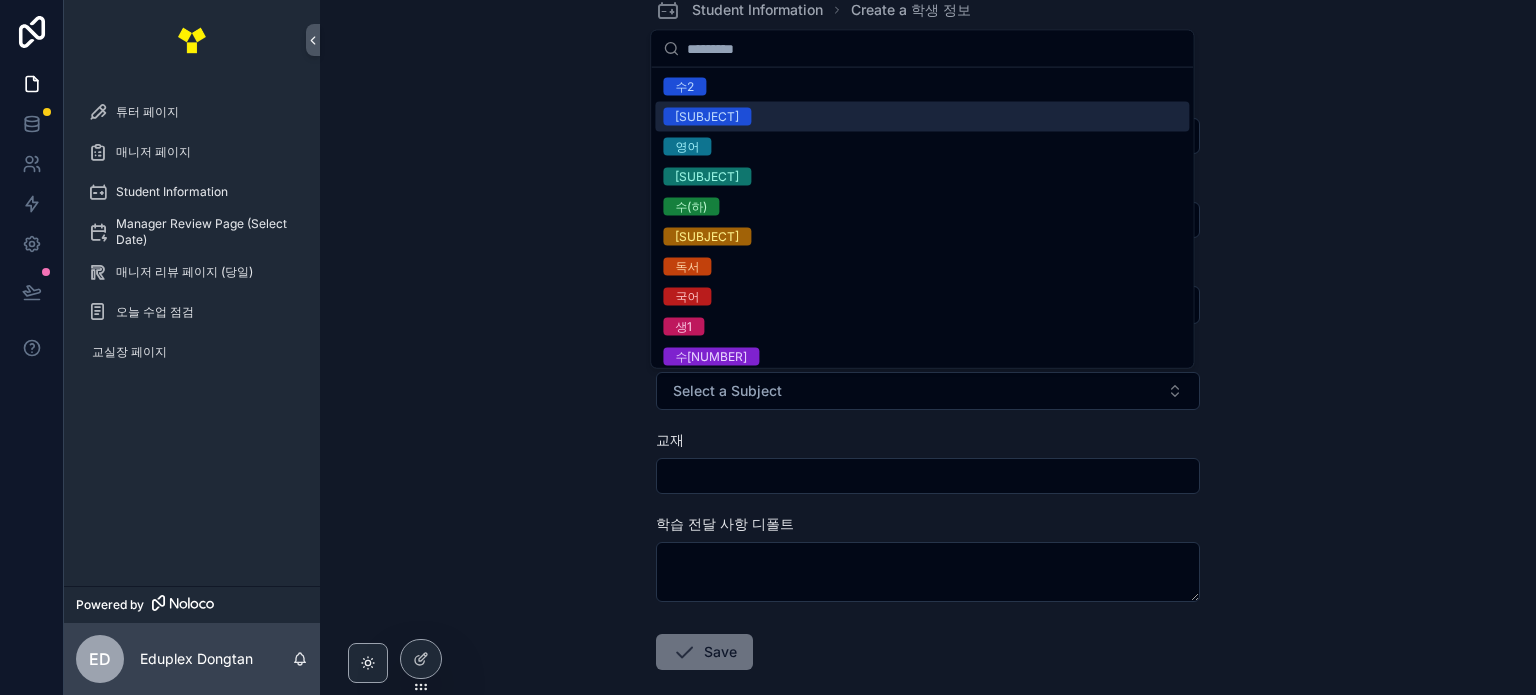 click on "[SUBJECT]" at bounding box center [922, 117] 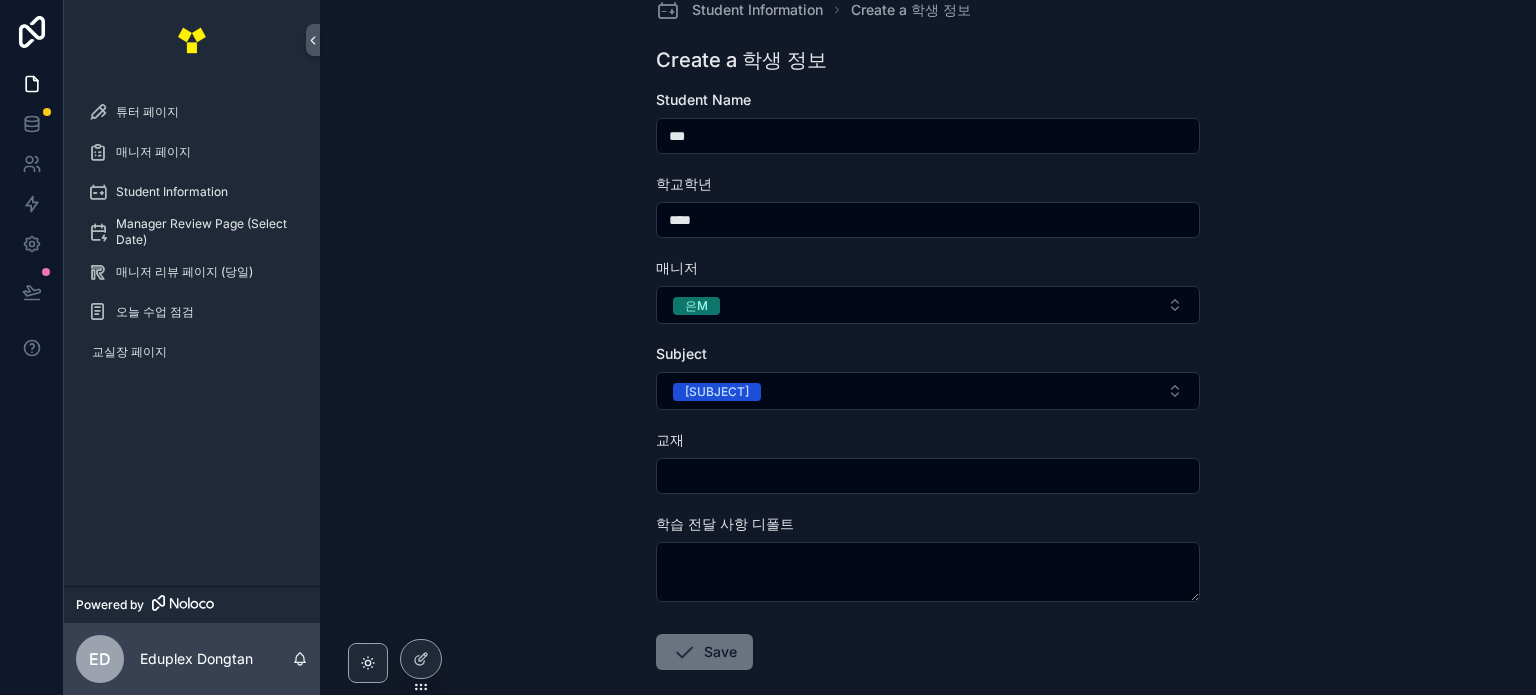 click at bounding box center (928, 476) 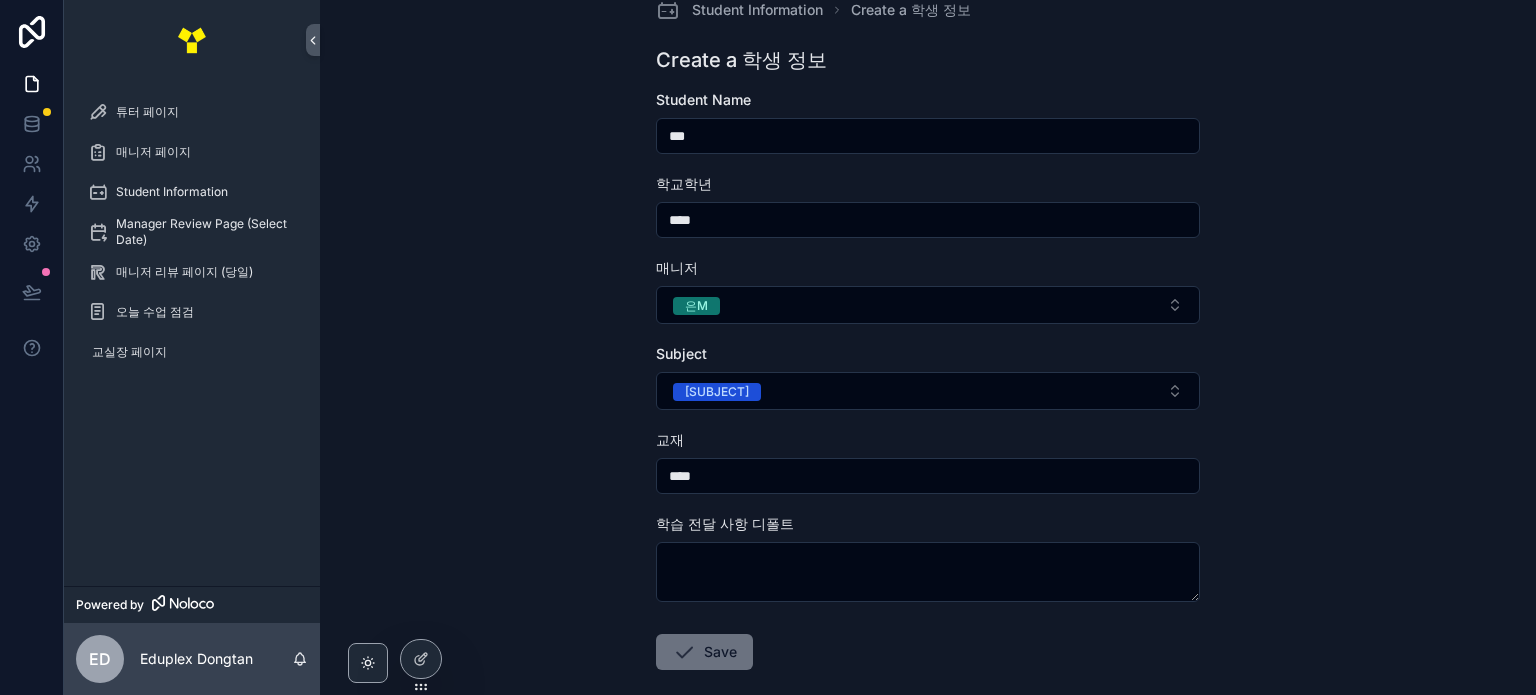 type on "****" 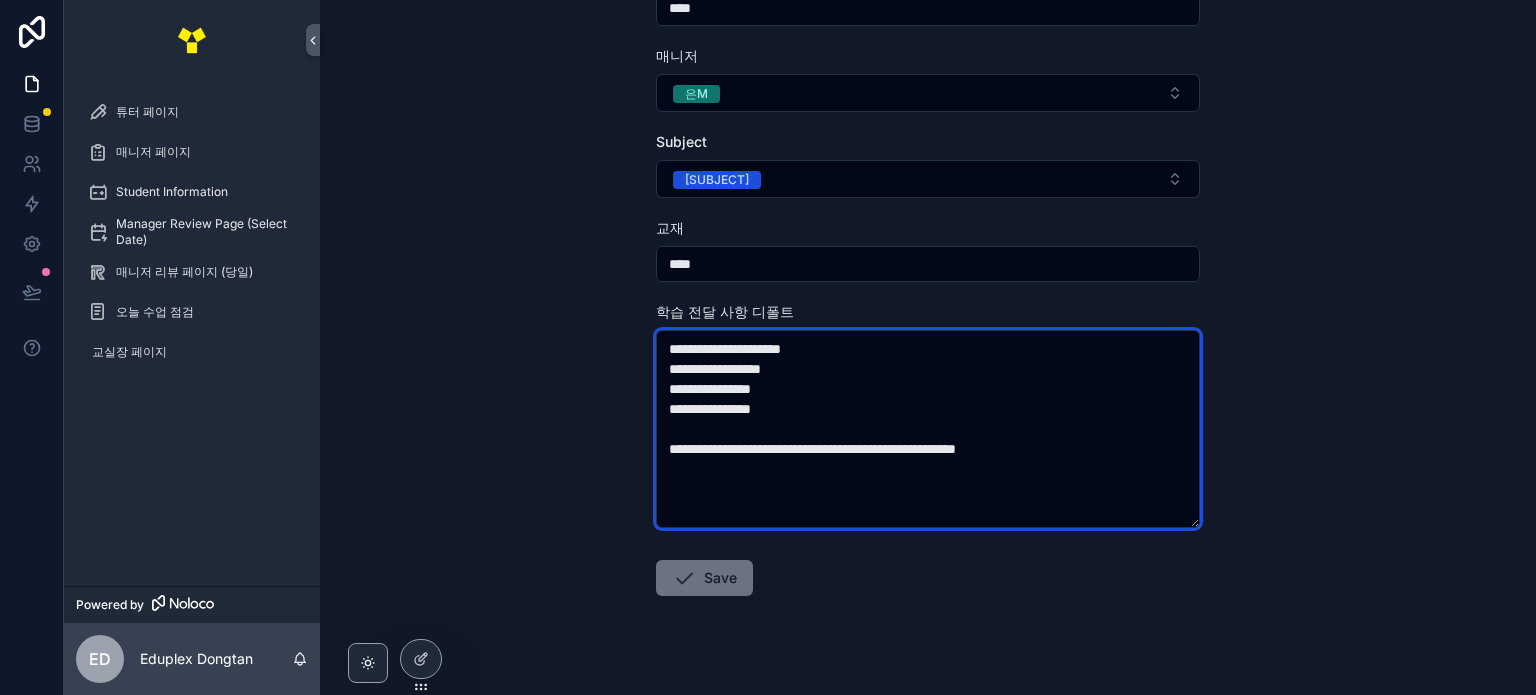 scroll, scrollTop: 272, scrollLeft: 0, axis: vertical 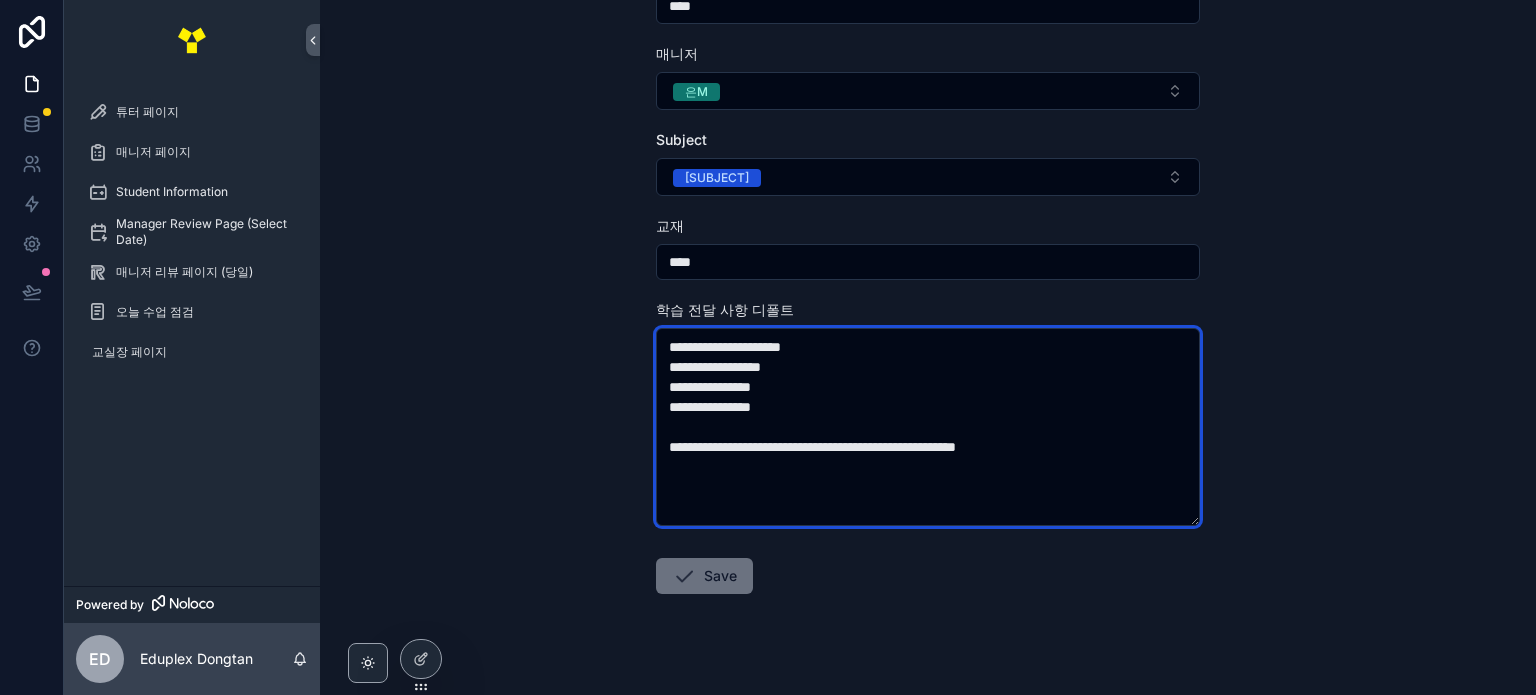 drag, startPoint x: 793, startPoint y: 448, endPoint x: 612, endPoint y: 307, distance: 229.43845 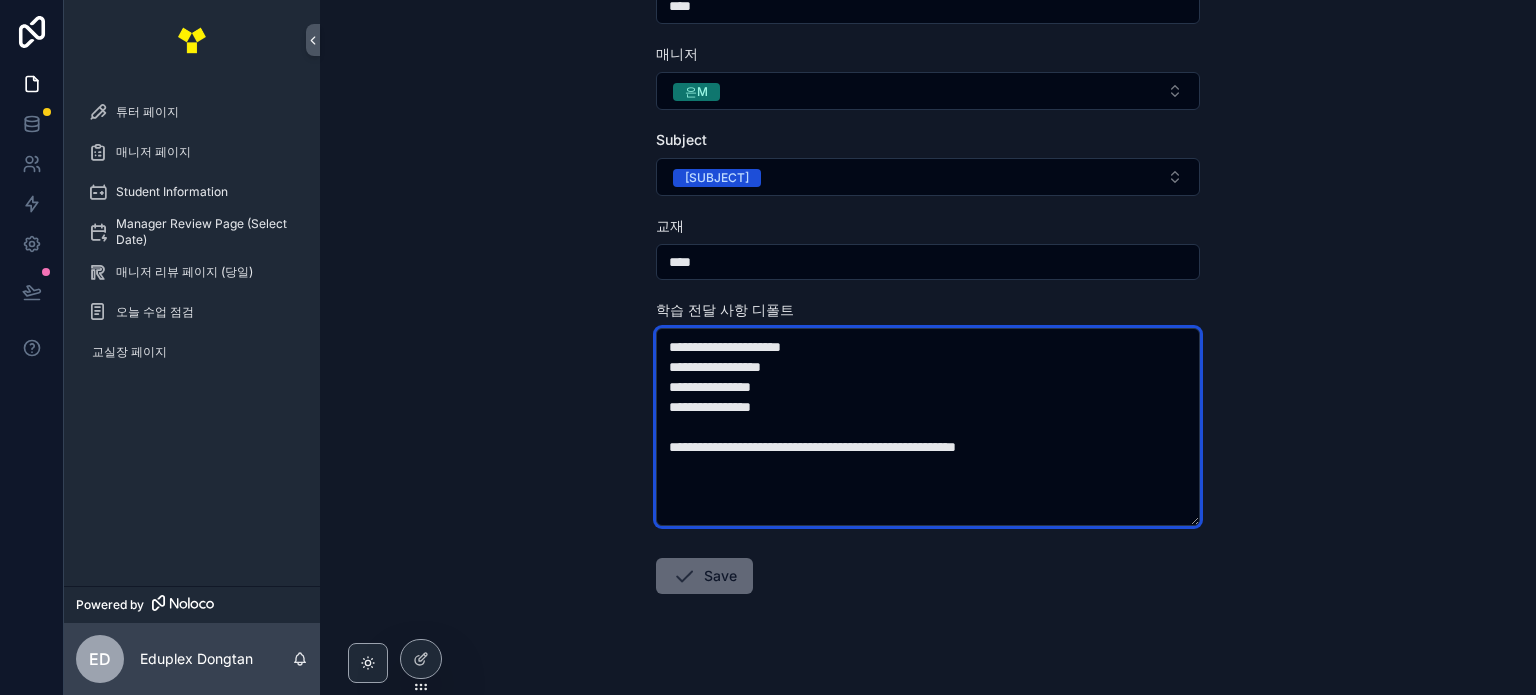 type on "**********" 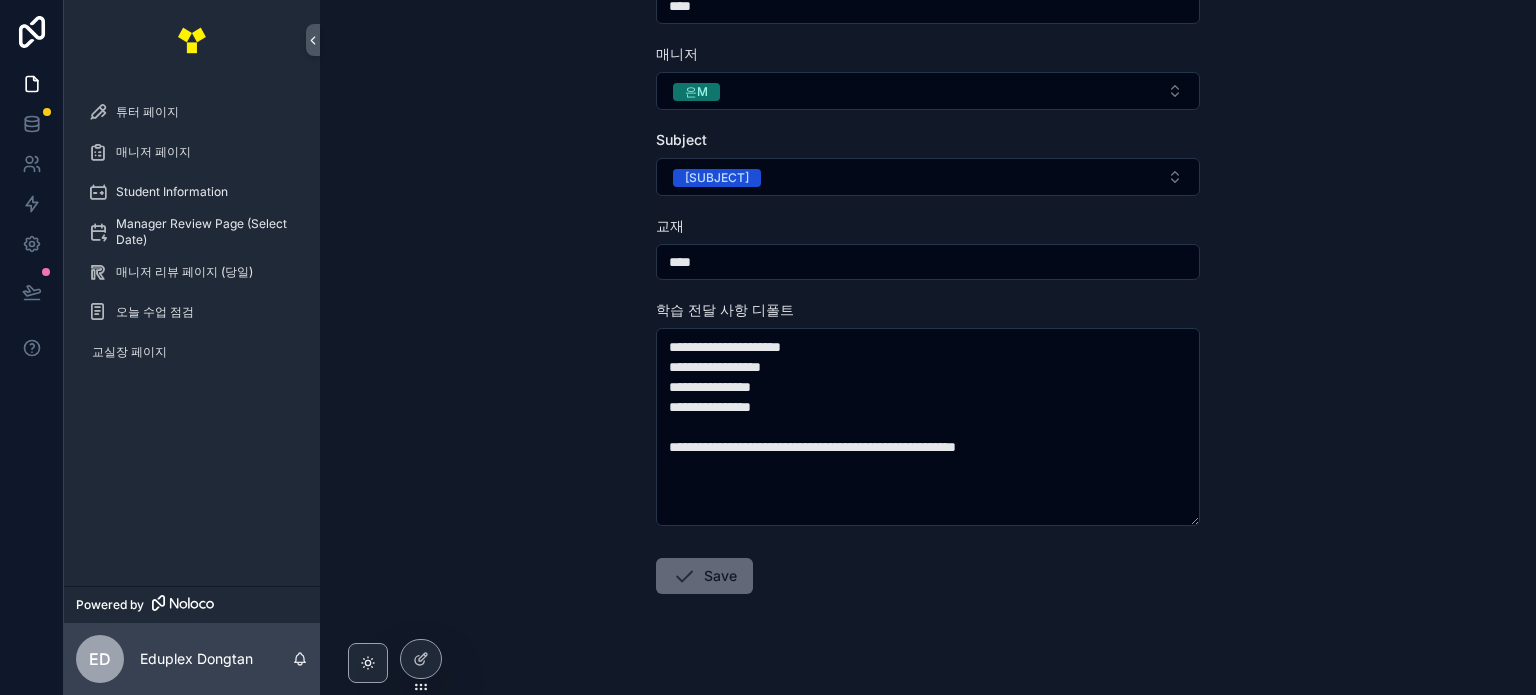 click on "Save" at bounding box center [704, 576] 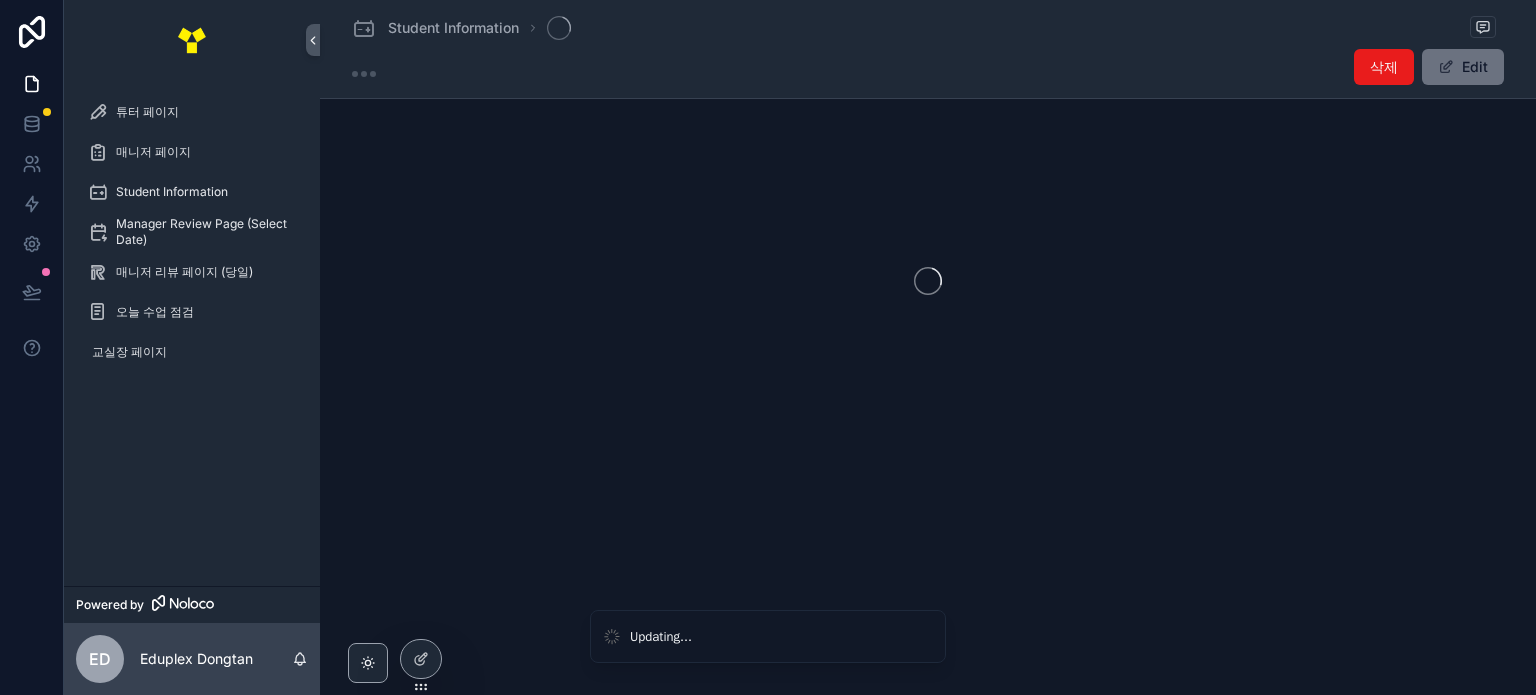 scroll, scrollTop: 0, scrollLeft: 0, axis: both 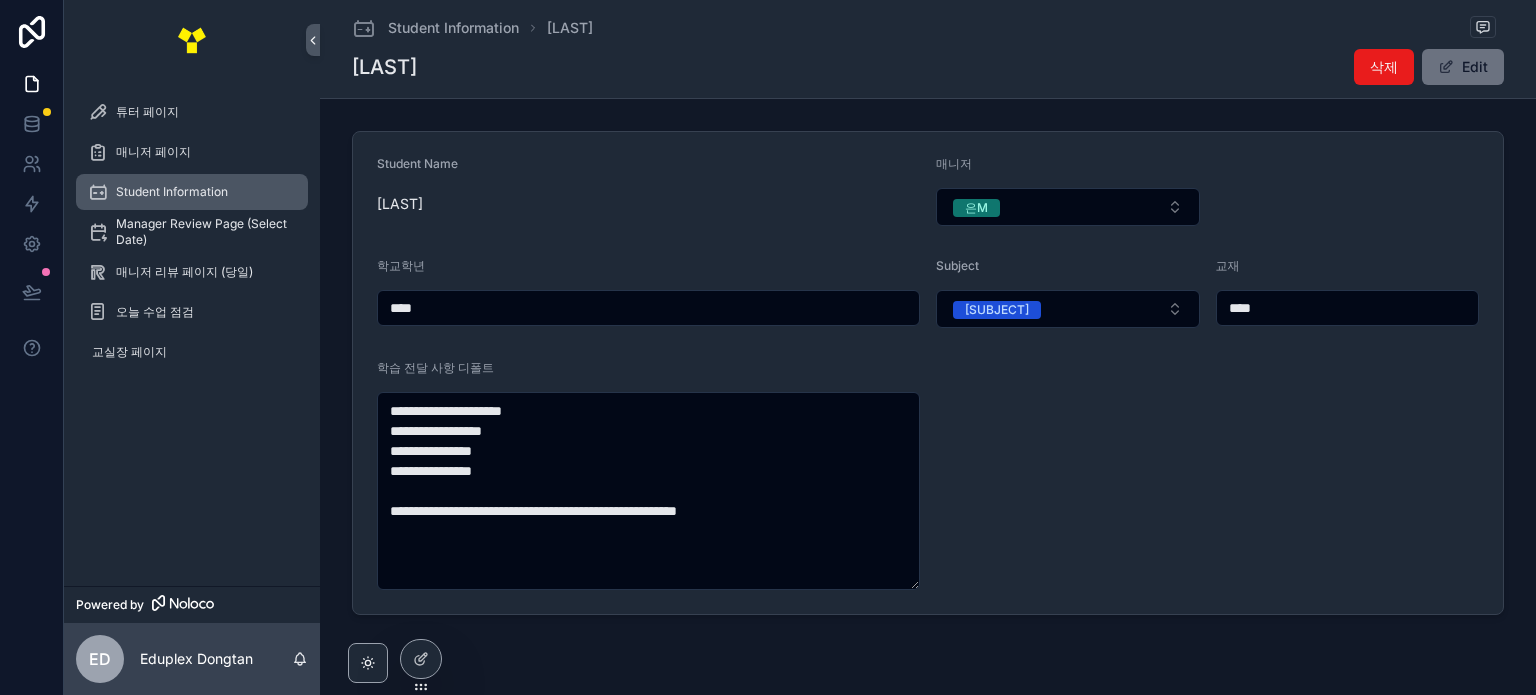click on "Student Information" at bounding box center (192, 192) 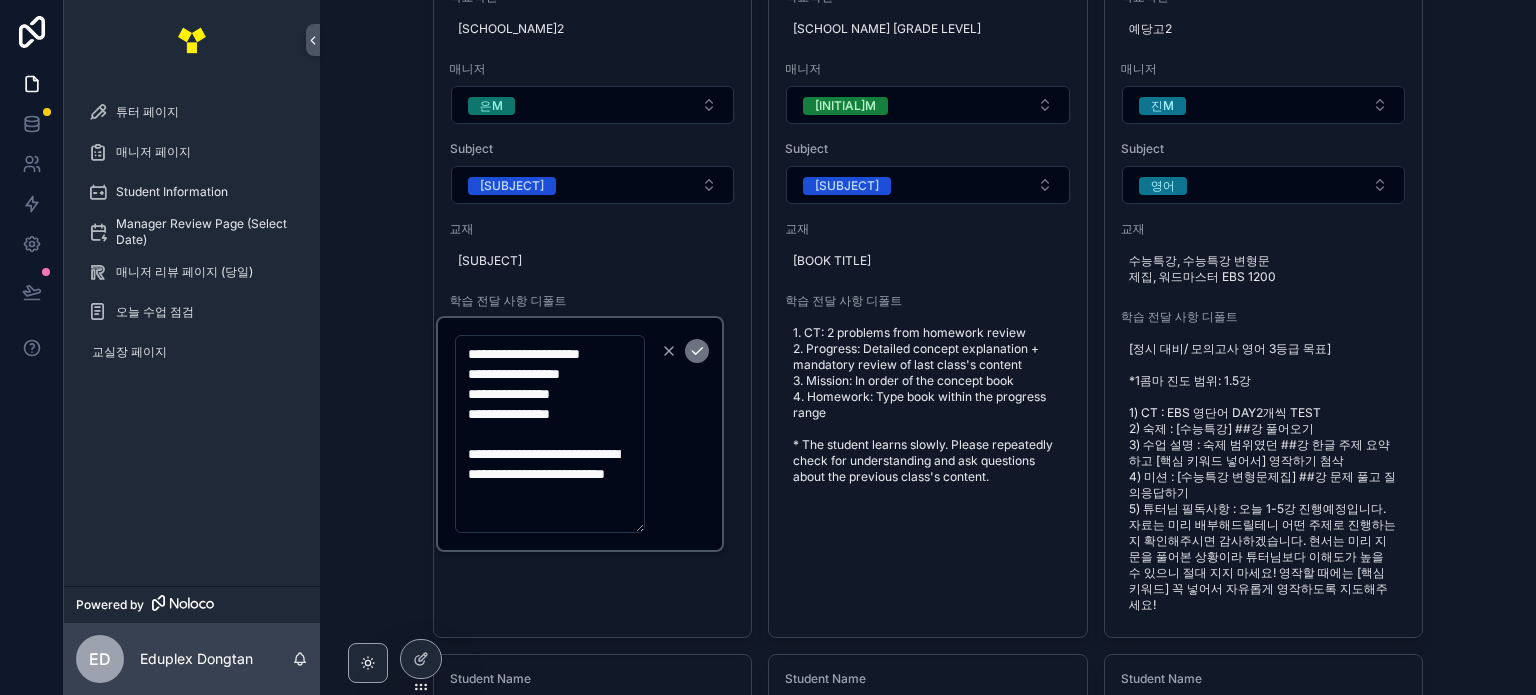 scroll, scrollTop: 300, scrollLeft: 0, axis: vertical 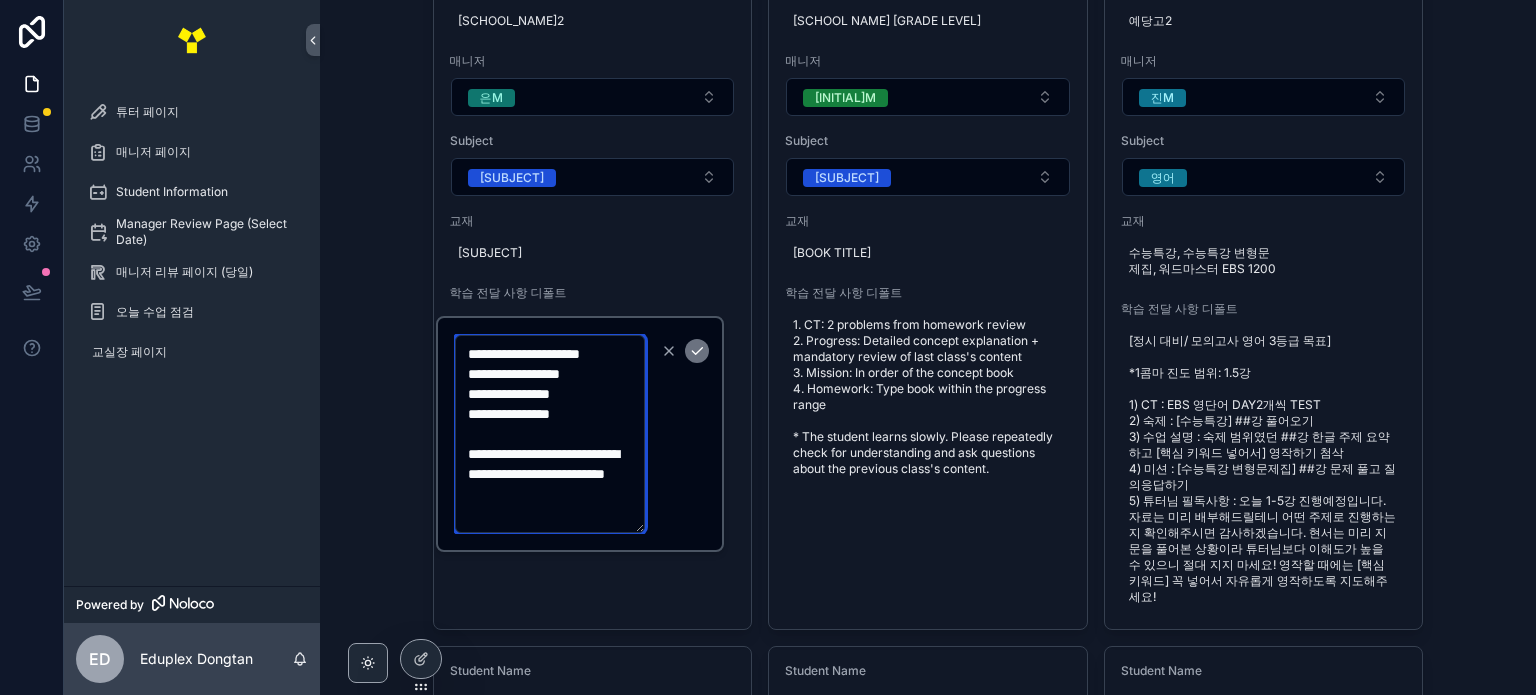 click on "**********" at bounding box center (550, 434) 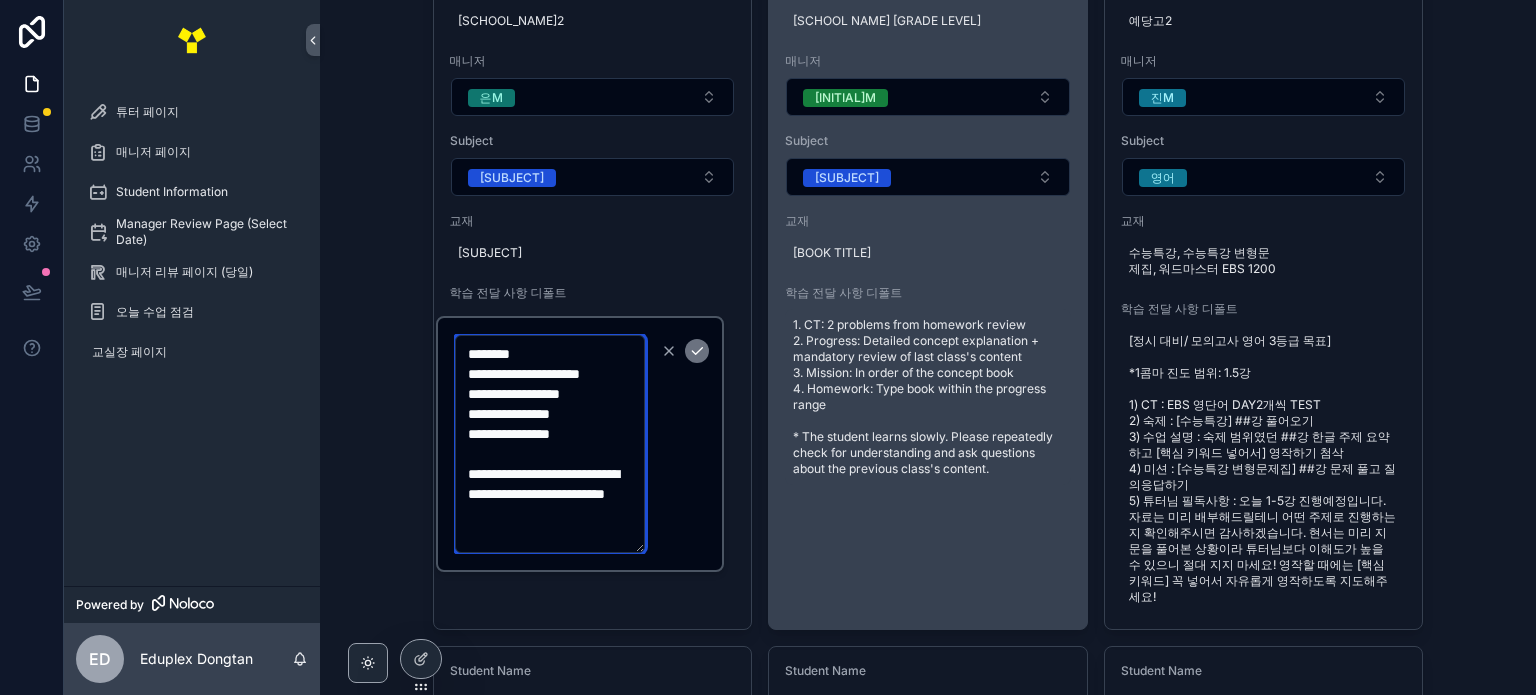 type on "**********" 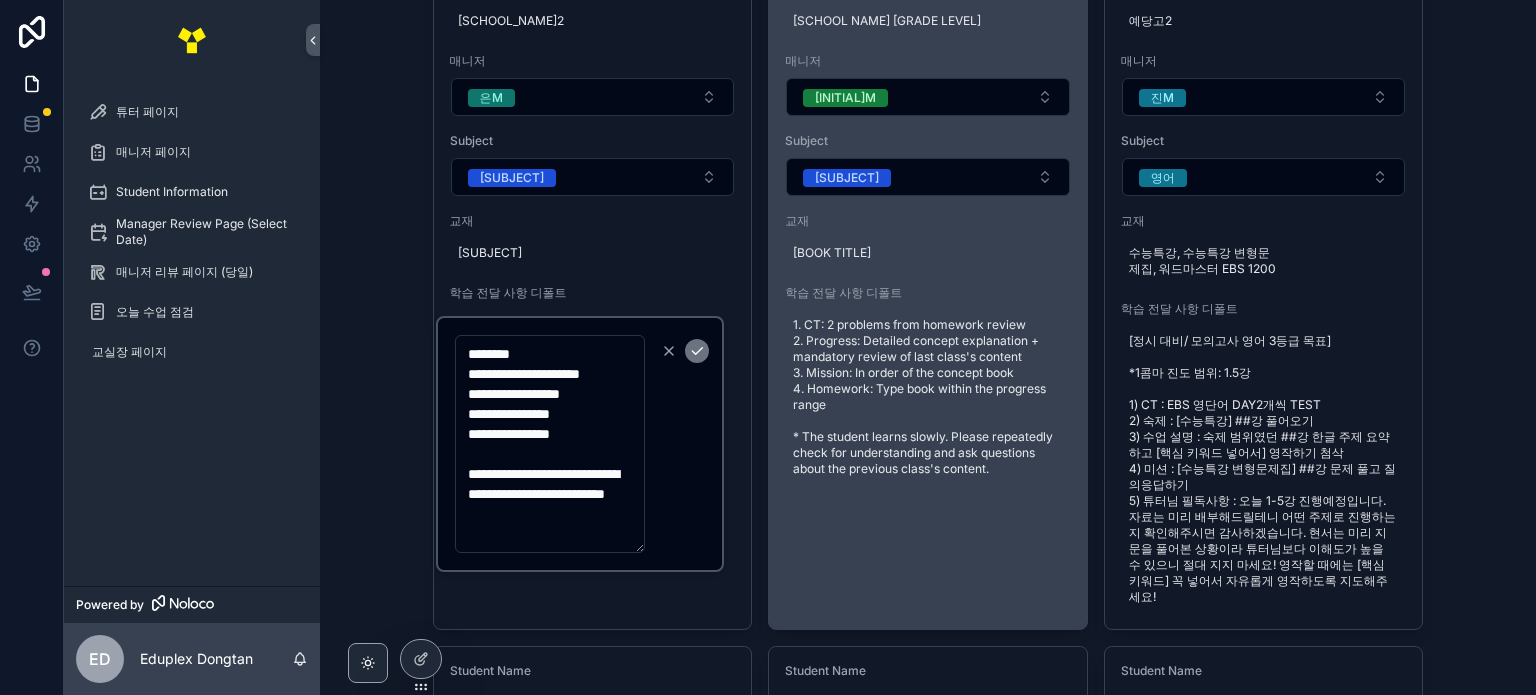 click on "1. CT: 2 problems from homework review
2. Progress: Detailed concept explanation + mandatory review of last class's content
3. Mission: In order of the concept book
4. Homework: Type book within the progress range
* The student learns slowly. Please repeatedly check for understanding and ask questions about the previous class's content." at bounding box center [928, 397] 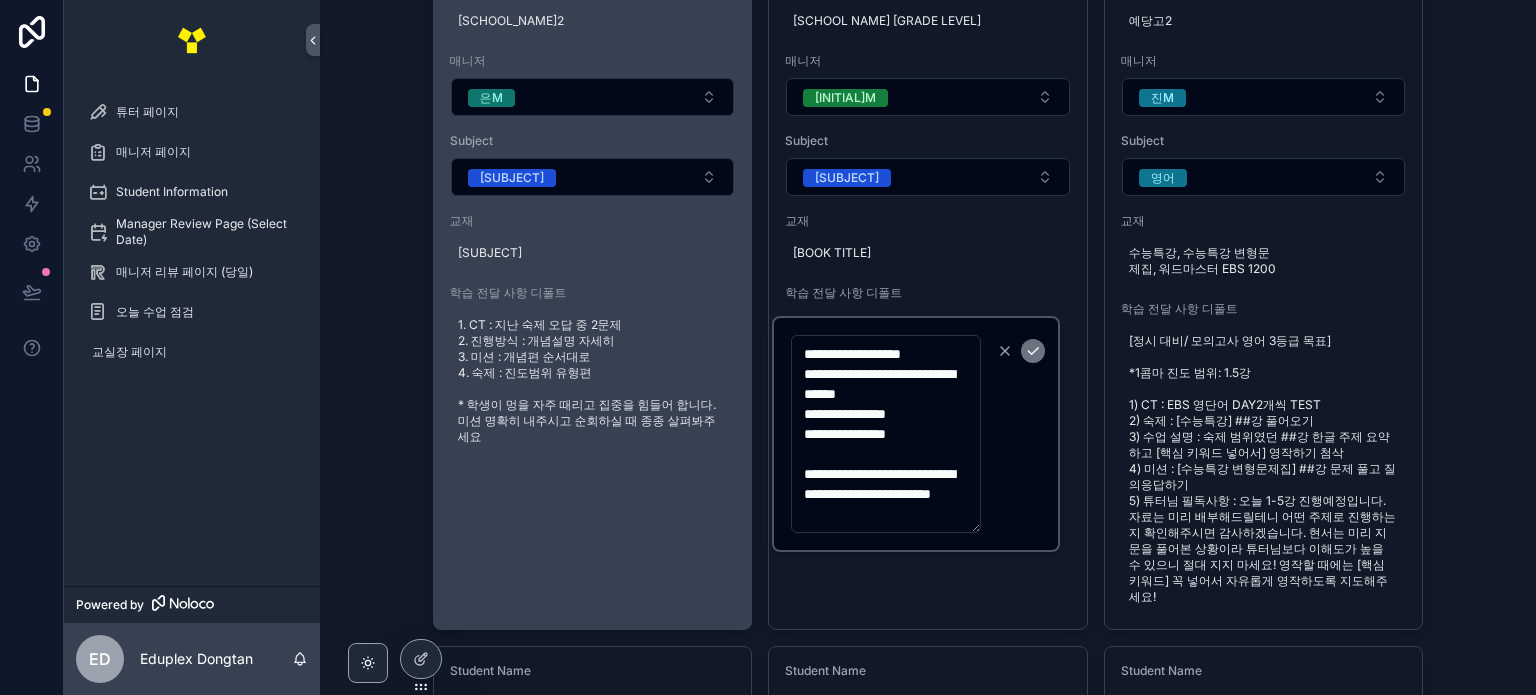 click on "1. CT : 지난 숙제 오답 중 2문제
2. 진행방식 : 개념설명 자세히
3. 미션 : 개념편 순서대로
4. 숙제 : 진도범위 유형편
* 학생이 멍을 자주 때리고 집중을 힘들어 합니다. 미션 명확히 내주시고 순회하실 때 종종 살펴봐주세요" at bounding box center (593, 381) 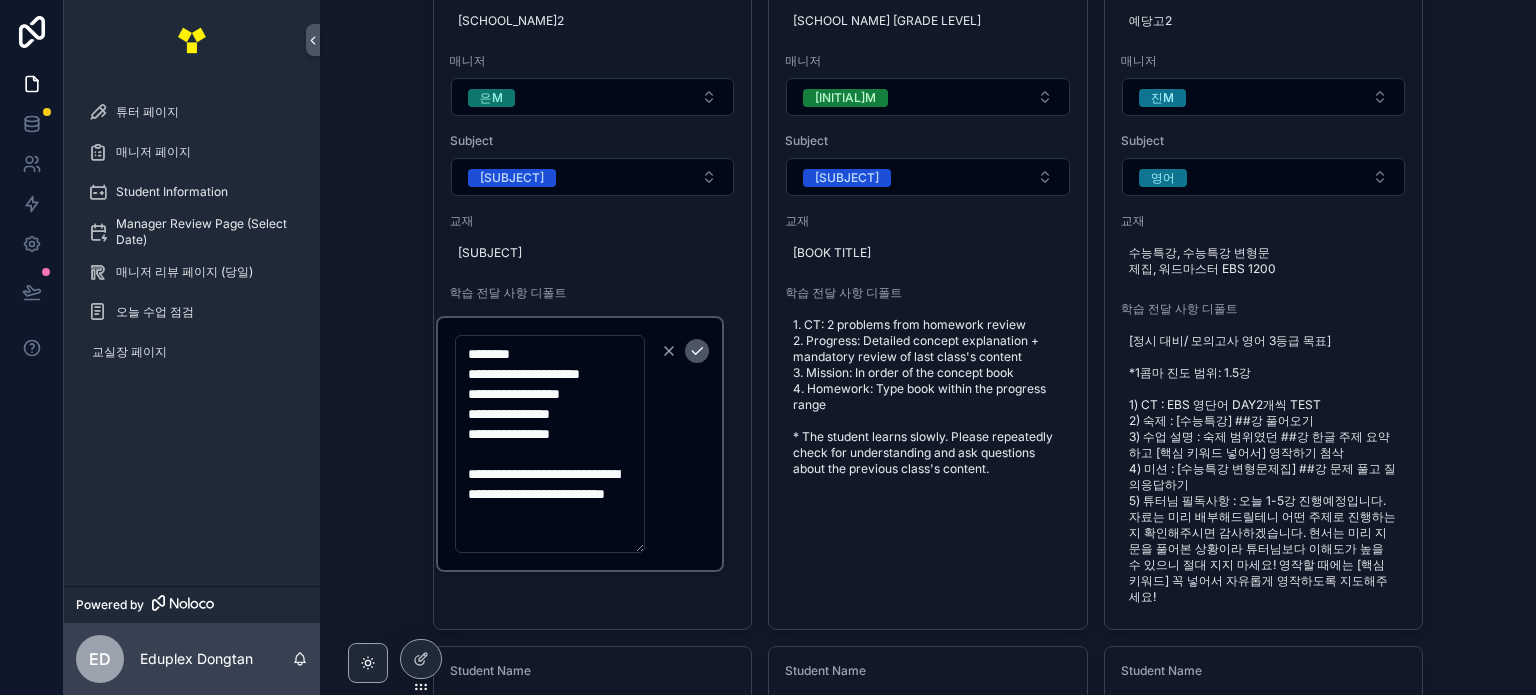click 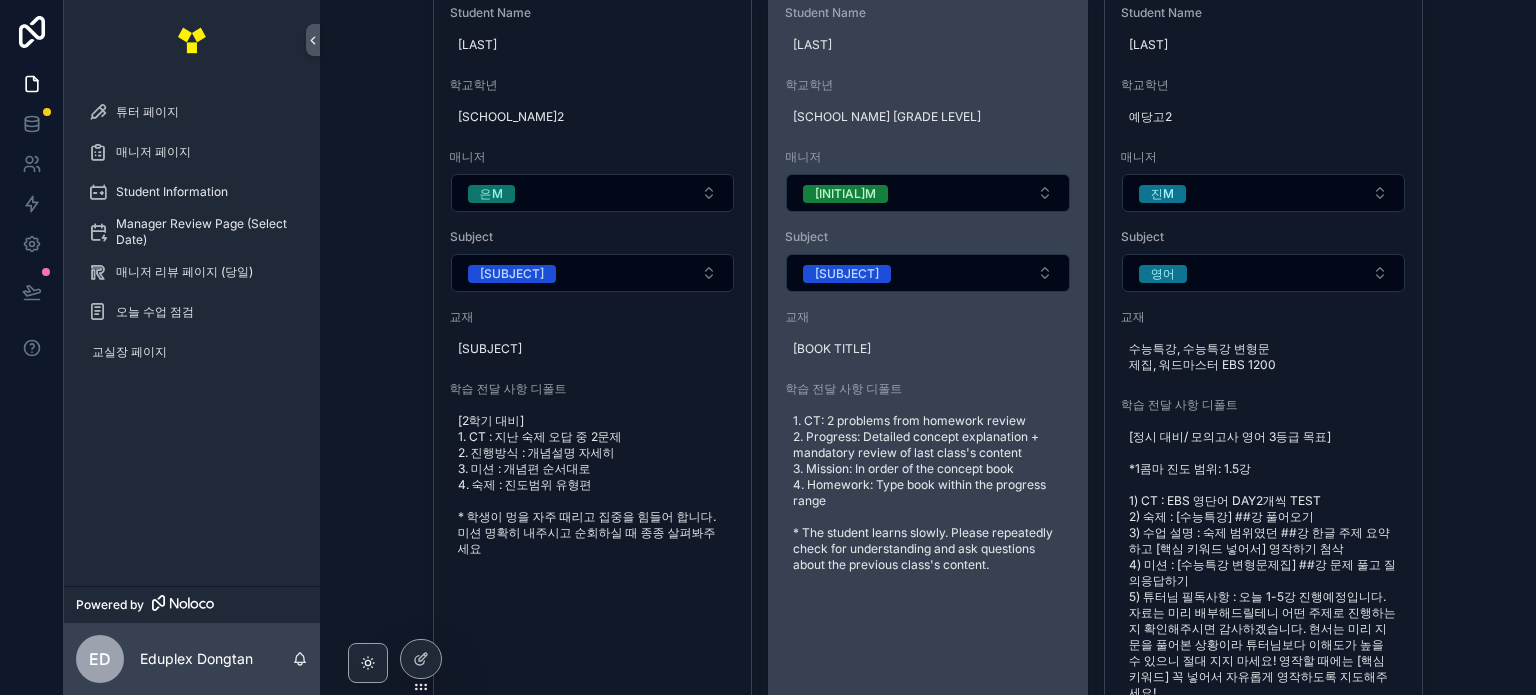 click on "1. CT: 2 problems from homework review
2. Progress: Detailed concept explanation + mandatory review of last class's content
3. Mission: In order of the concept book
4. Homework: Type book within the progress range
* The student learns slowly. Please repeatedly check for understanding and ask questions about the previous class's content." at bounding box center (928, 493) 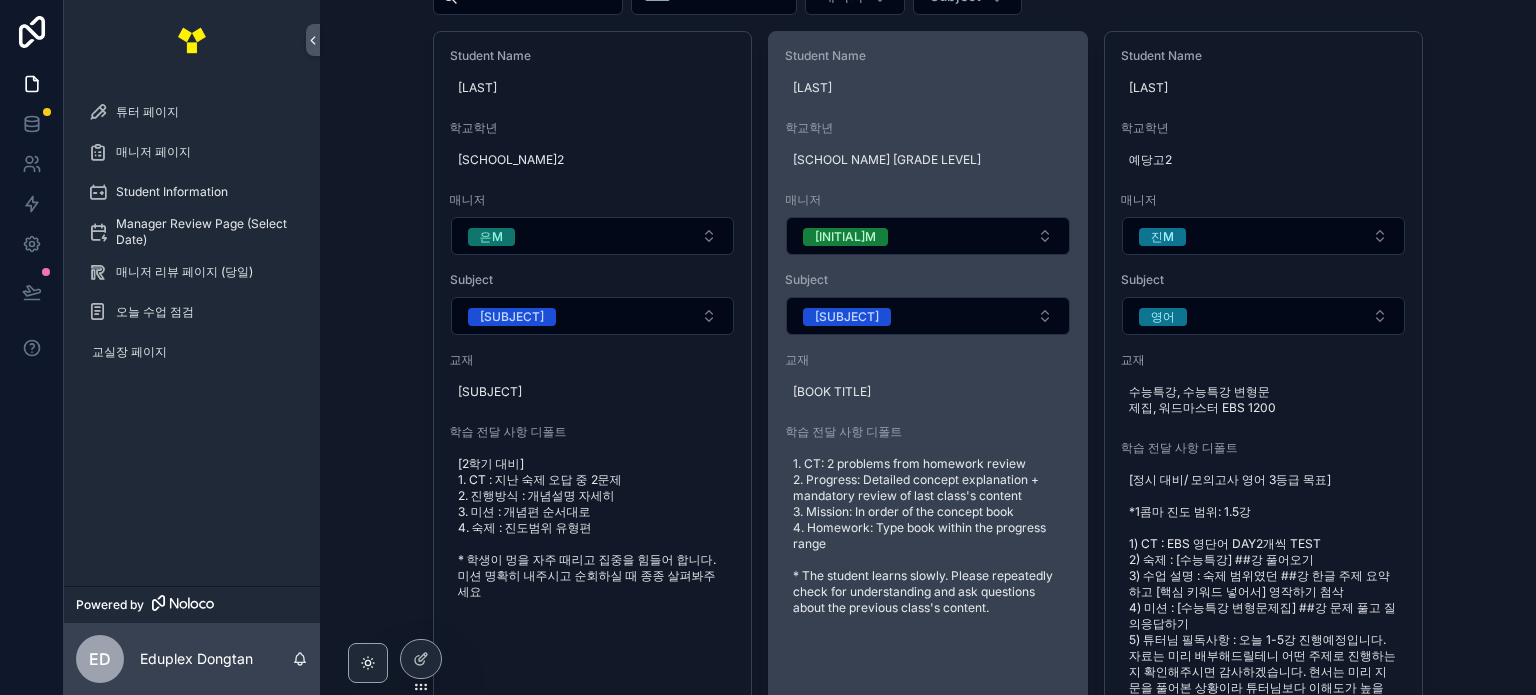 scroll, scrollTop: 160, scrollLeft: 0, axis: vertical 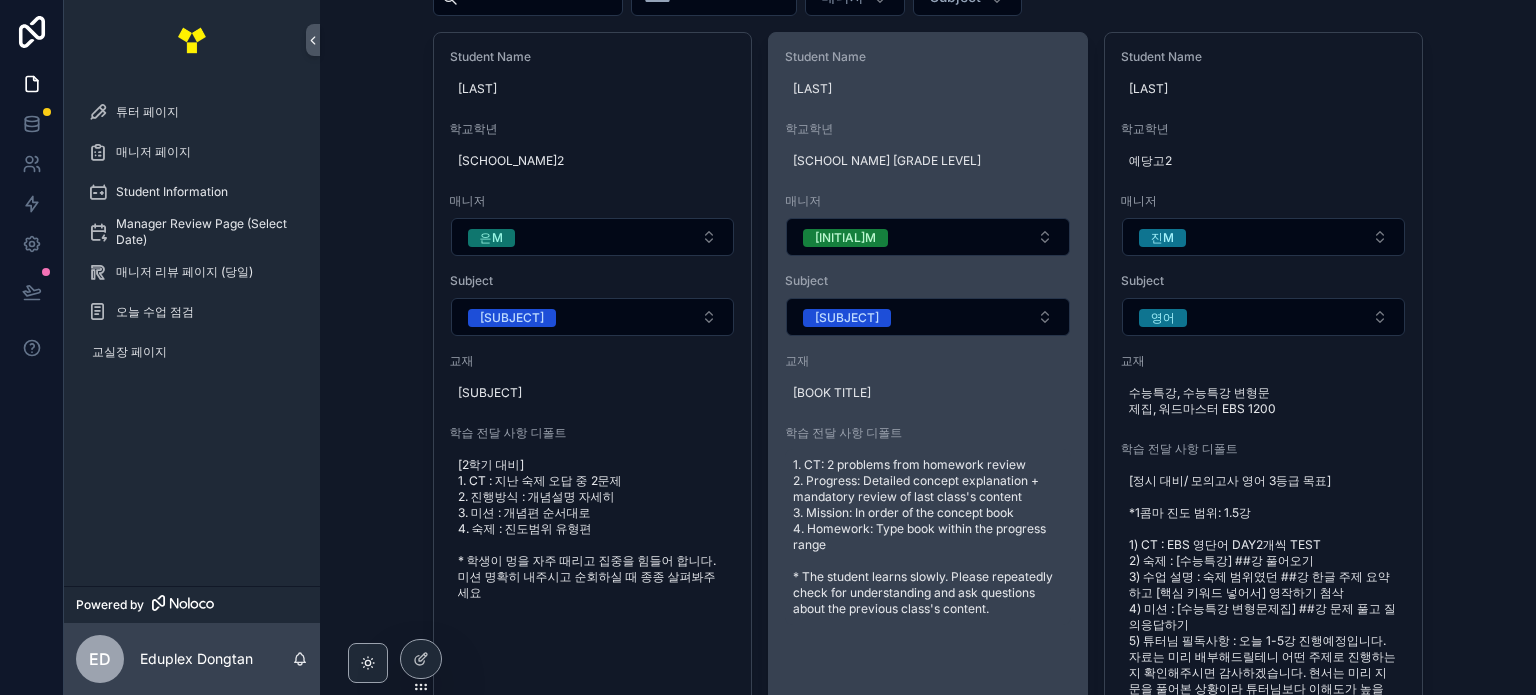 click on "1. CT: 2 problems from homework review
2. Progress: Detailed concept explanation + mandatory review of last class's content
3. Mission: In order of the concept book
4. Homework: Type book within the progress range
* The student learns slowly. Please repeatedly check for understanding and ask questions about the previous class's content." at bounding box center [928, 537] 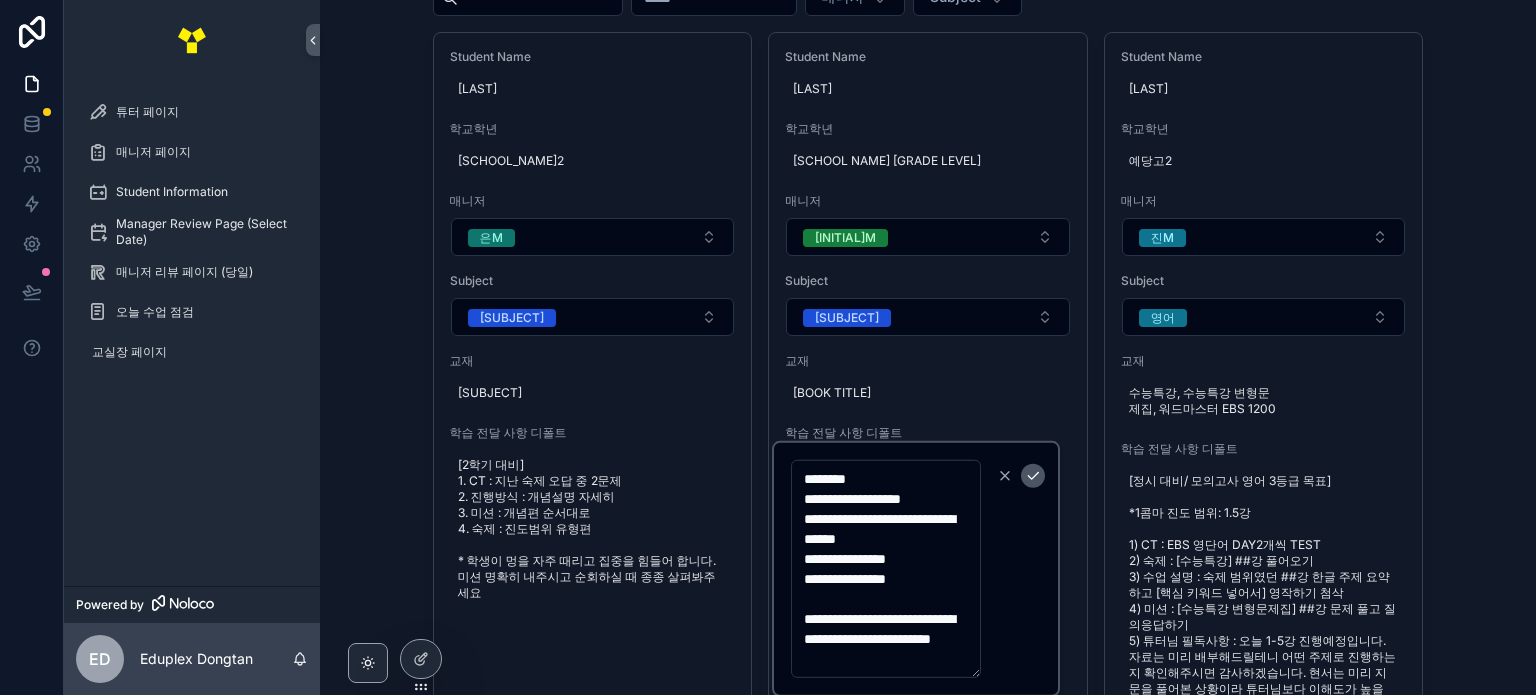 type on "**********" 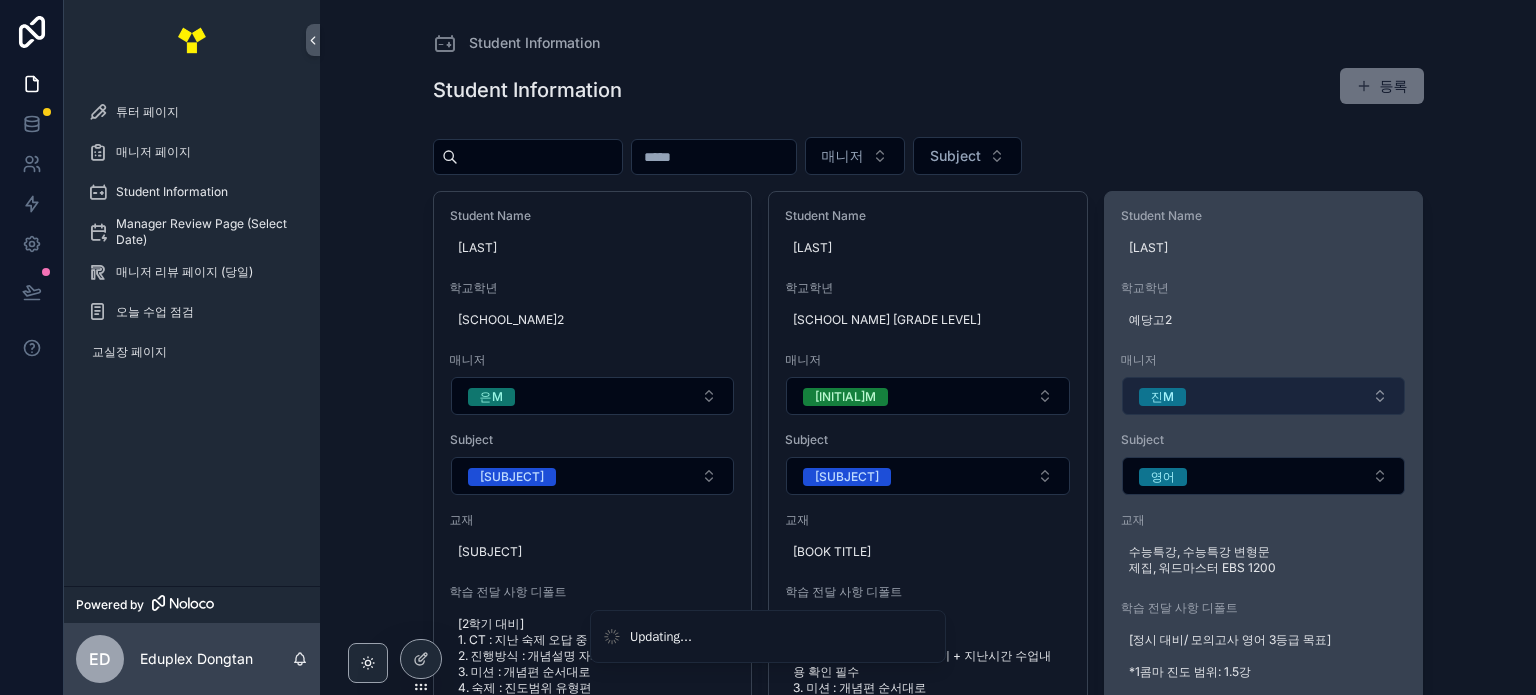 scroll, scrollTop: 0, scrollLeft: 0, axis: both 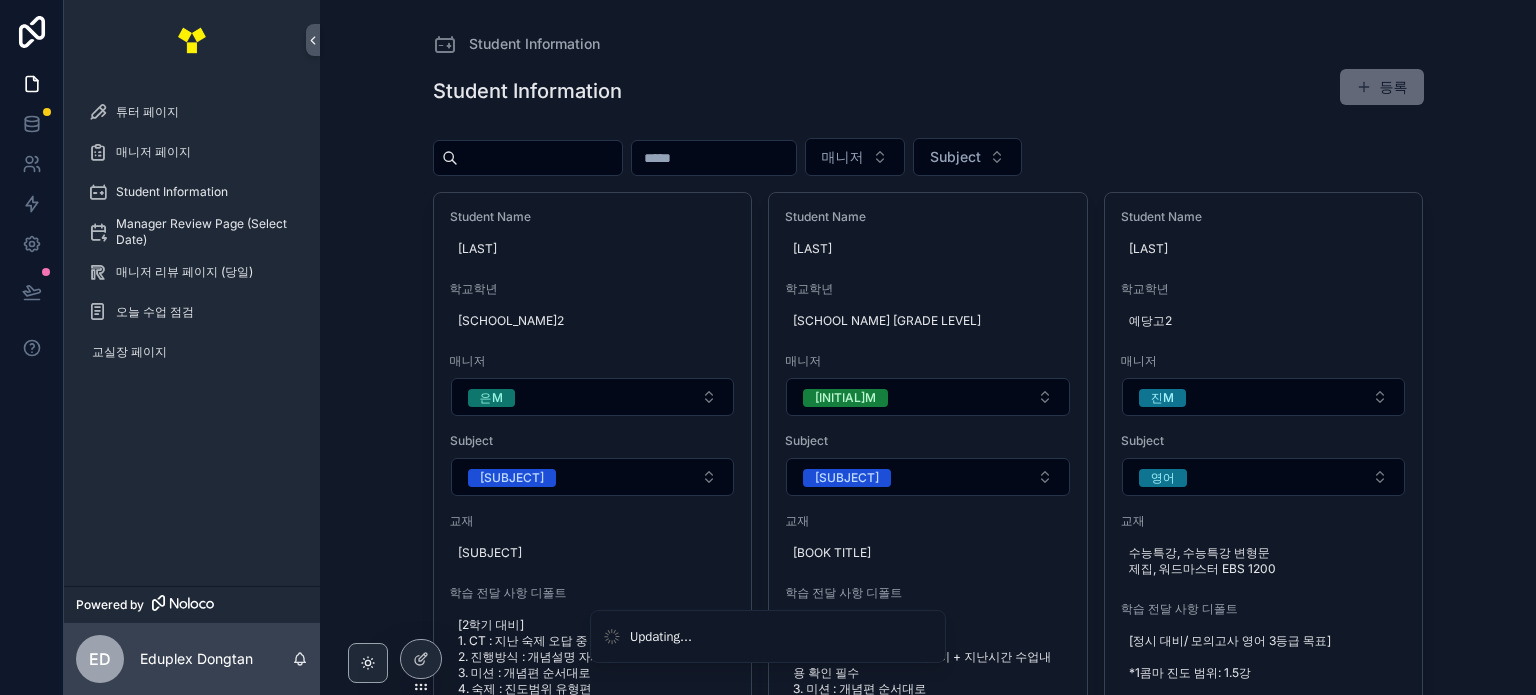 click on "등록" at bounding box center [1382, 87] 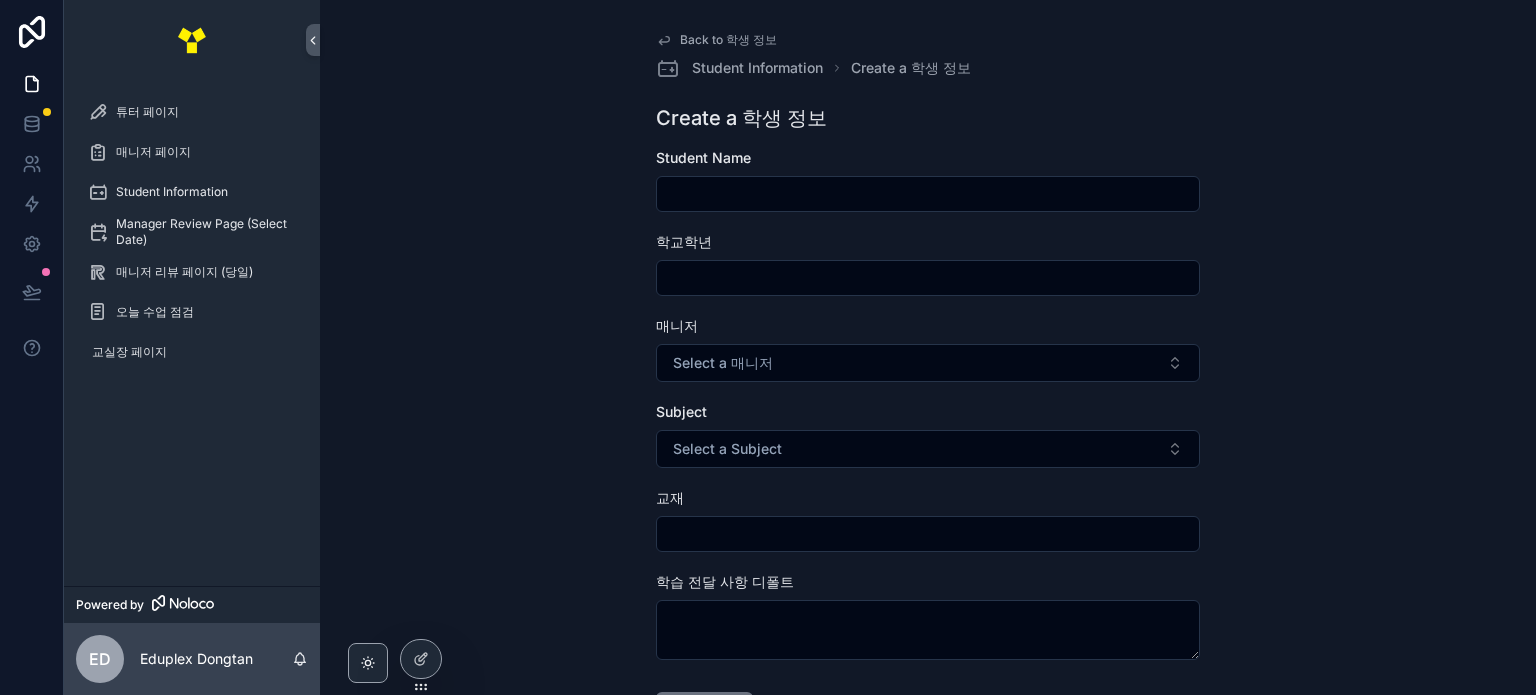 click at bounding box center [928, 194] 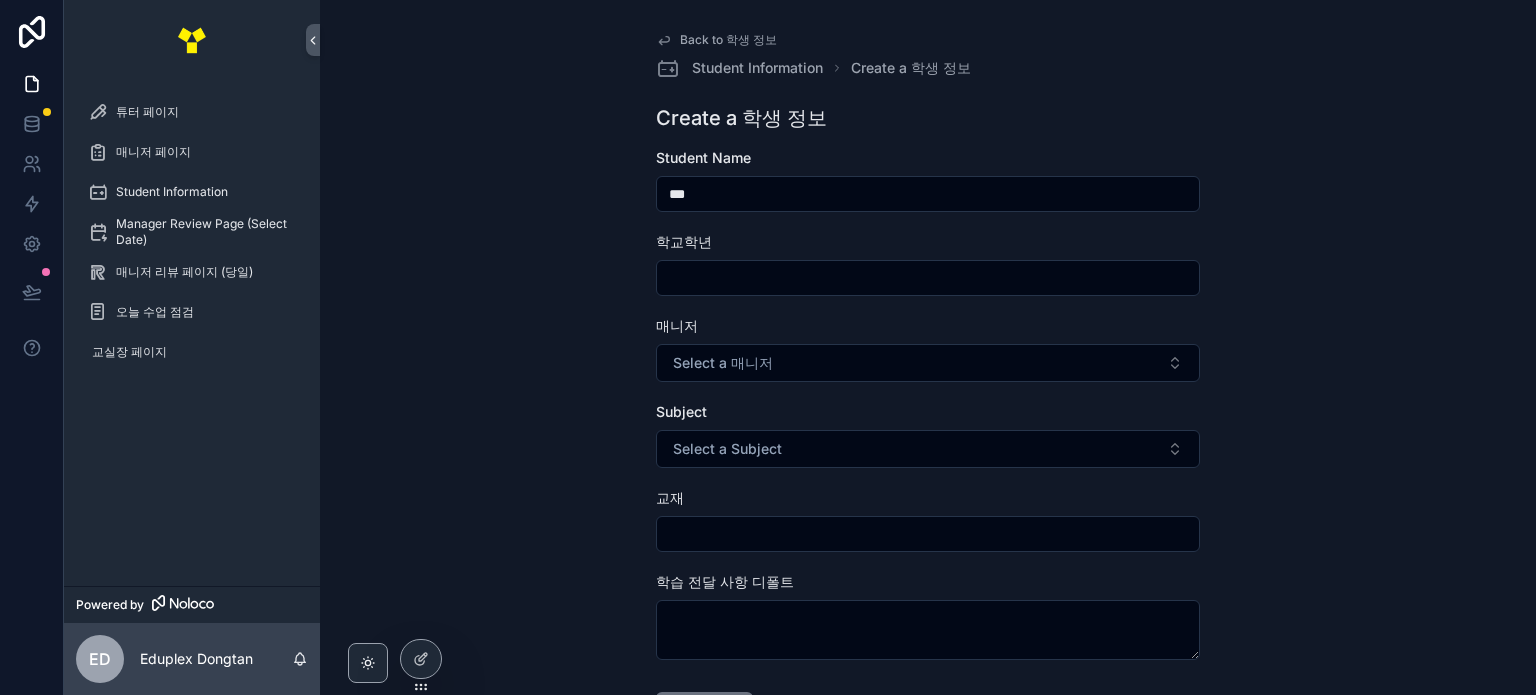 type on "***" 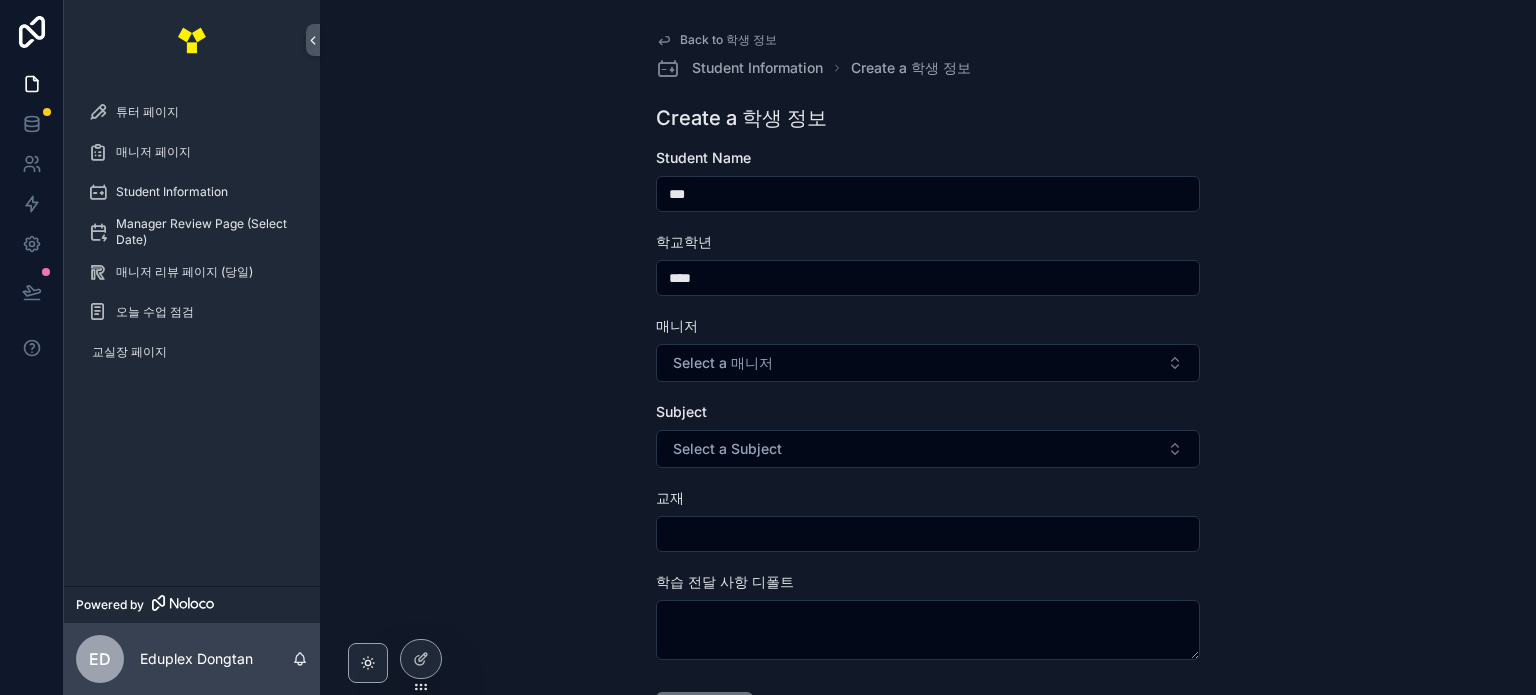 type on "****" 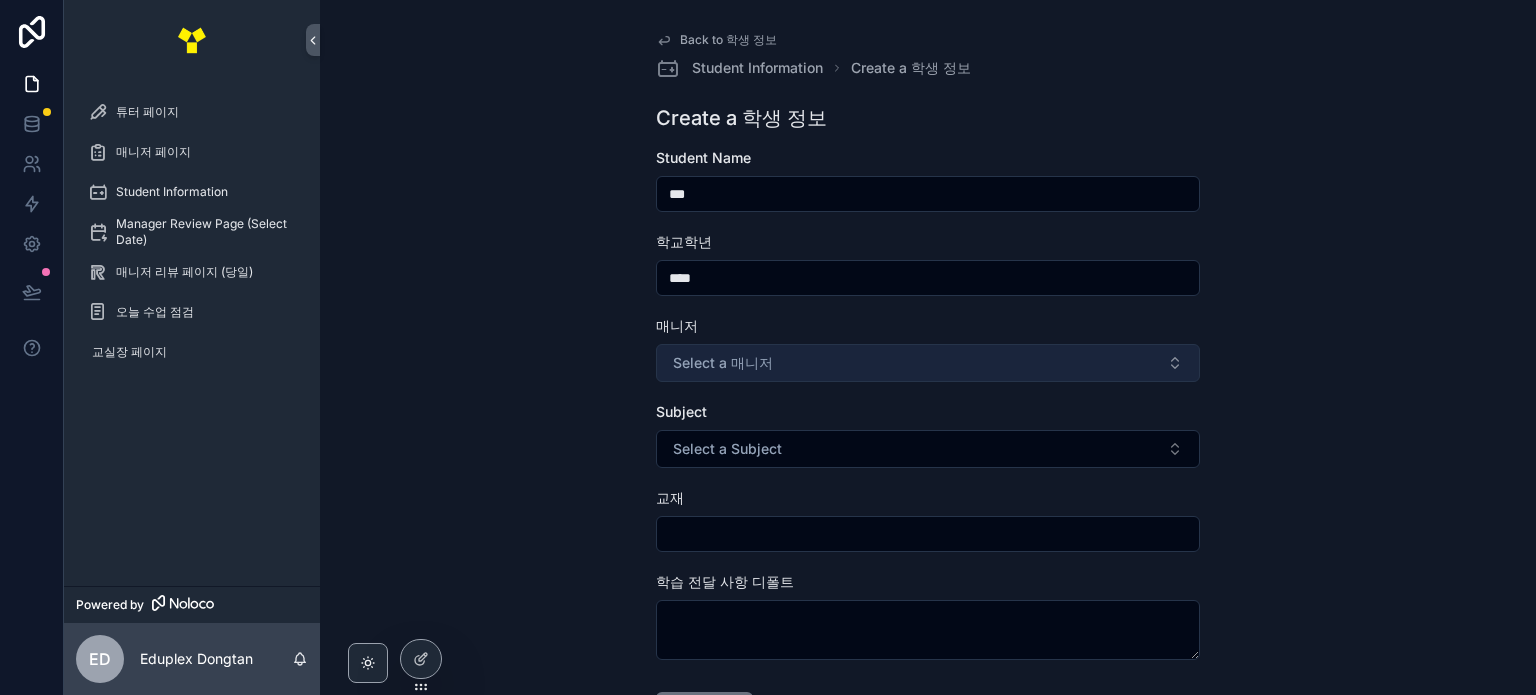 click on "Select a 매니저" at bounding box center [723, 363] 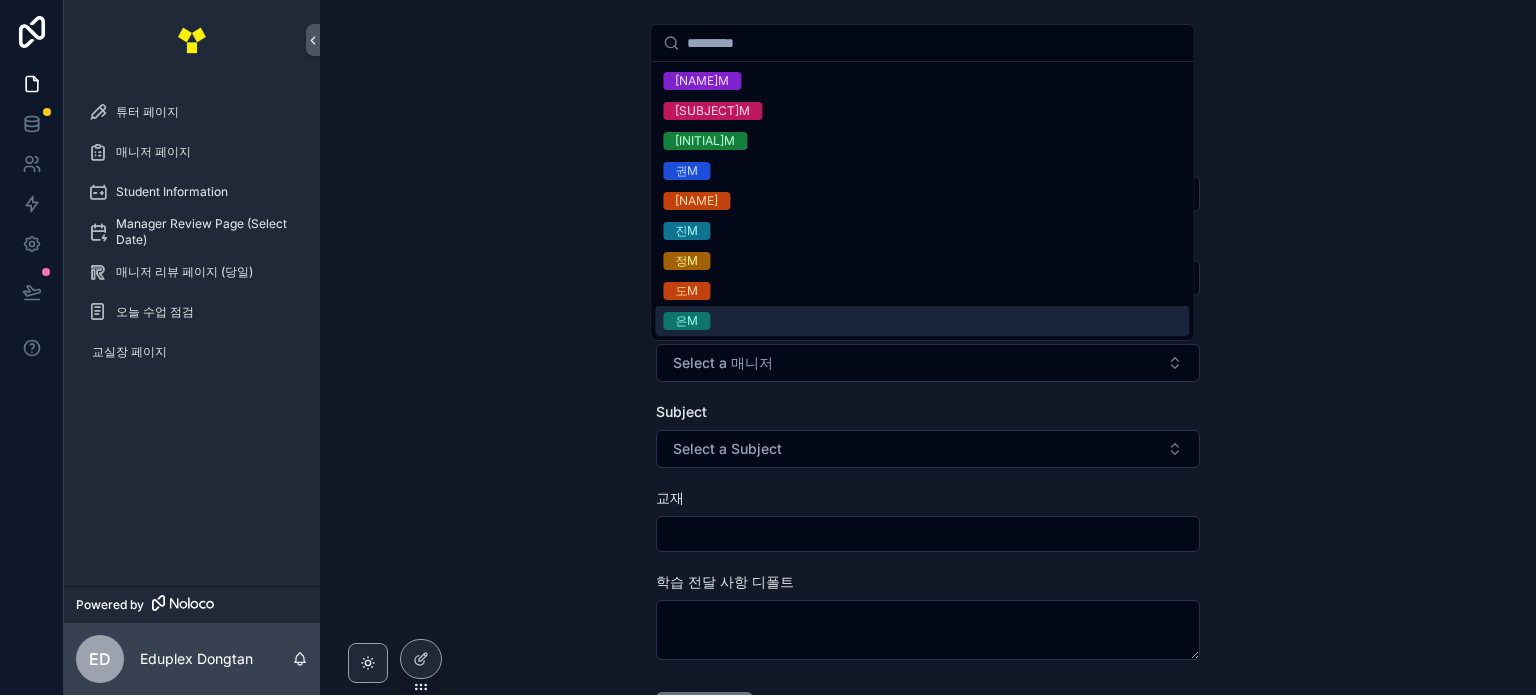 click on "은M" at bounding box center (922, 321) 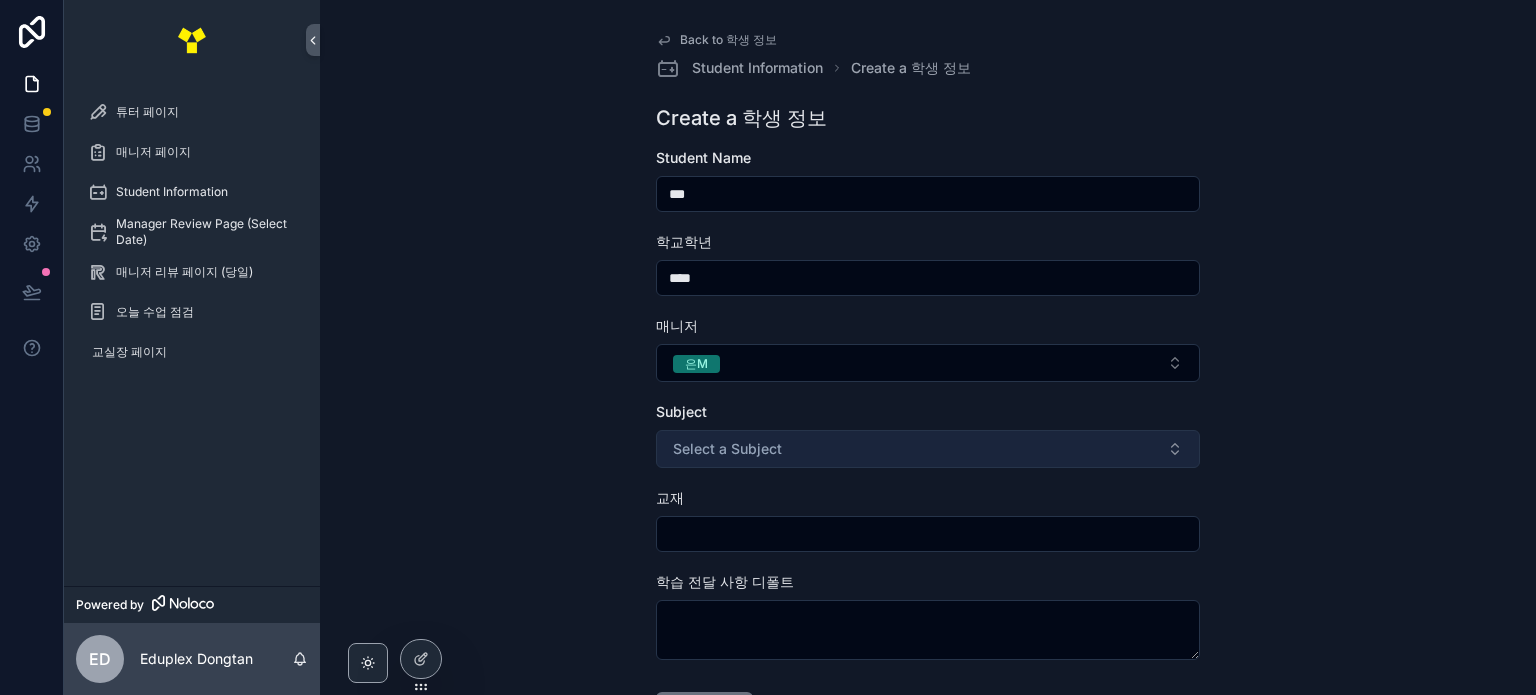 click on "Select a Subject" at bounding box center (727, 449) 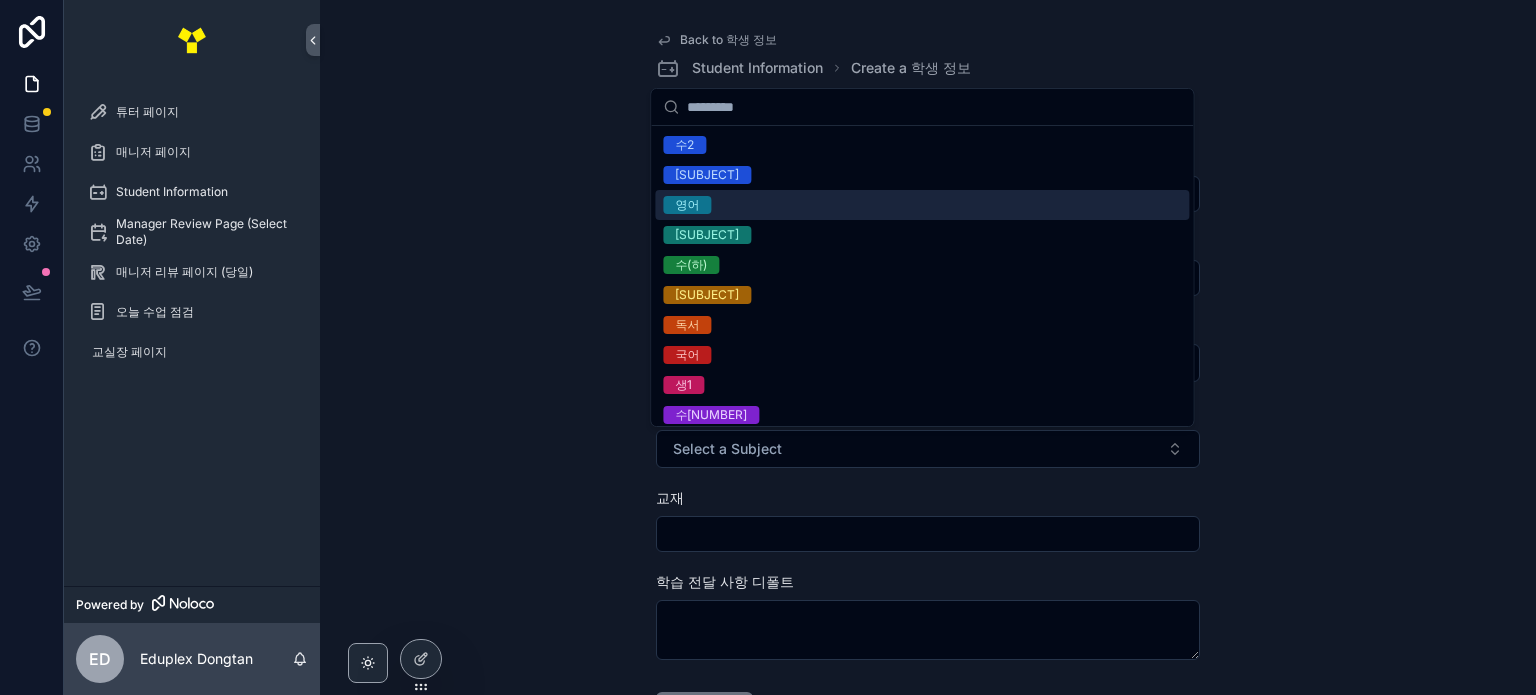 click on "영어" at bounding box center [922, 205] 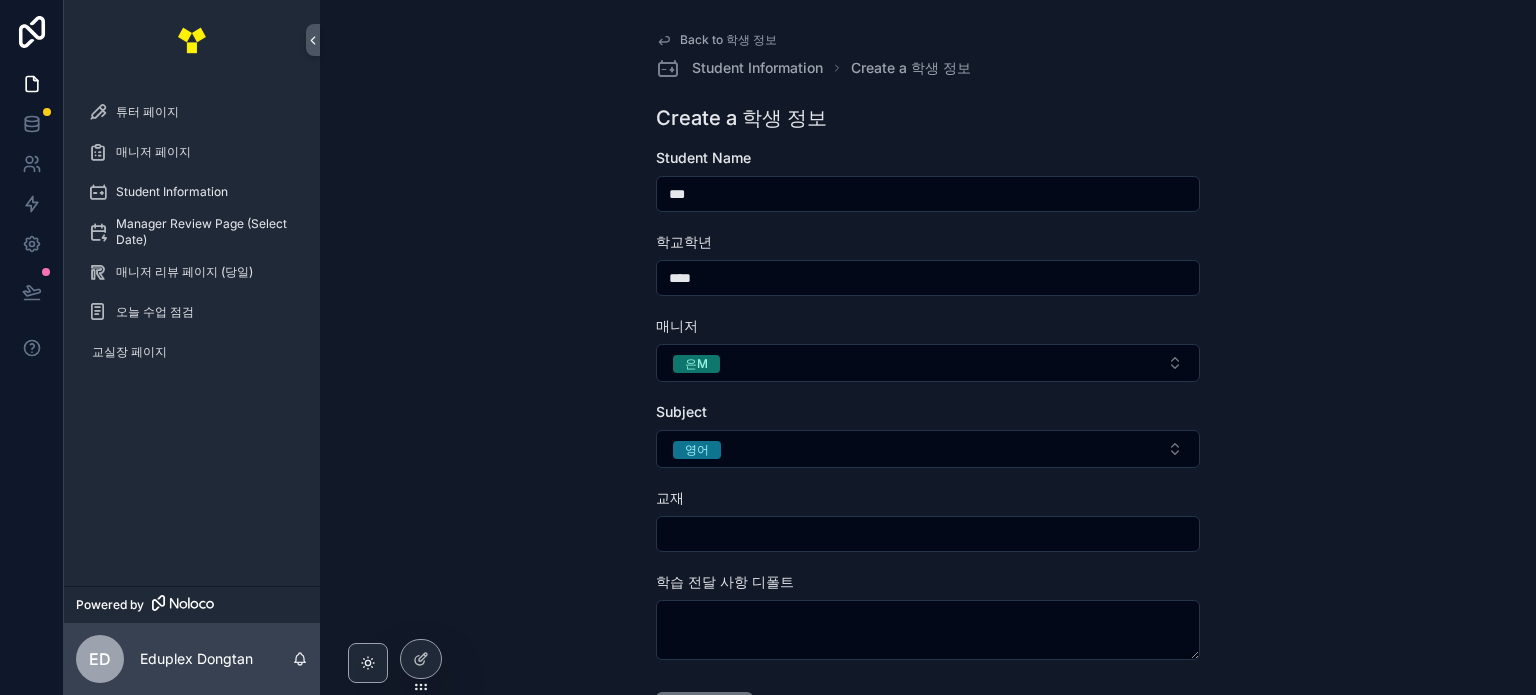 click on "교재" at bounding box center (928, 520) 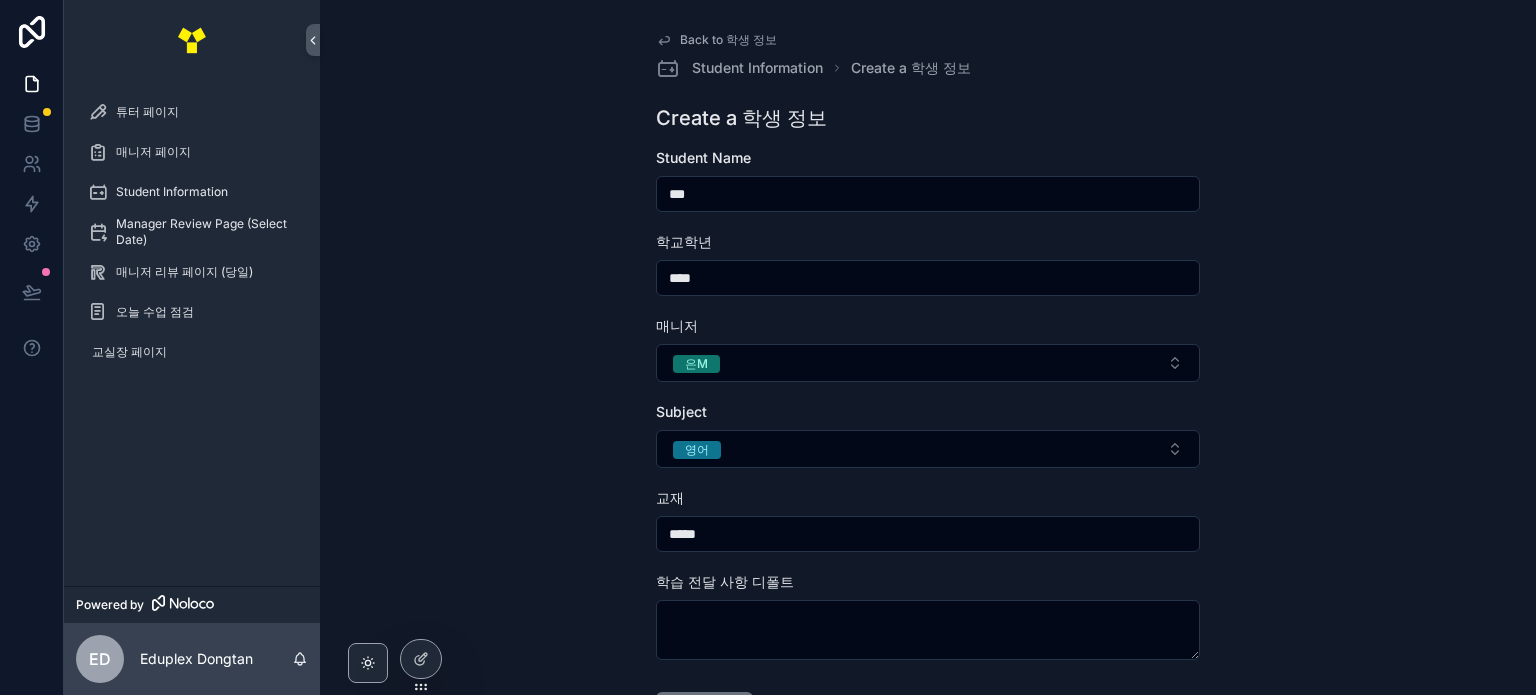 type on "*****" 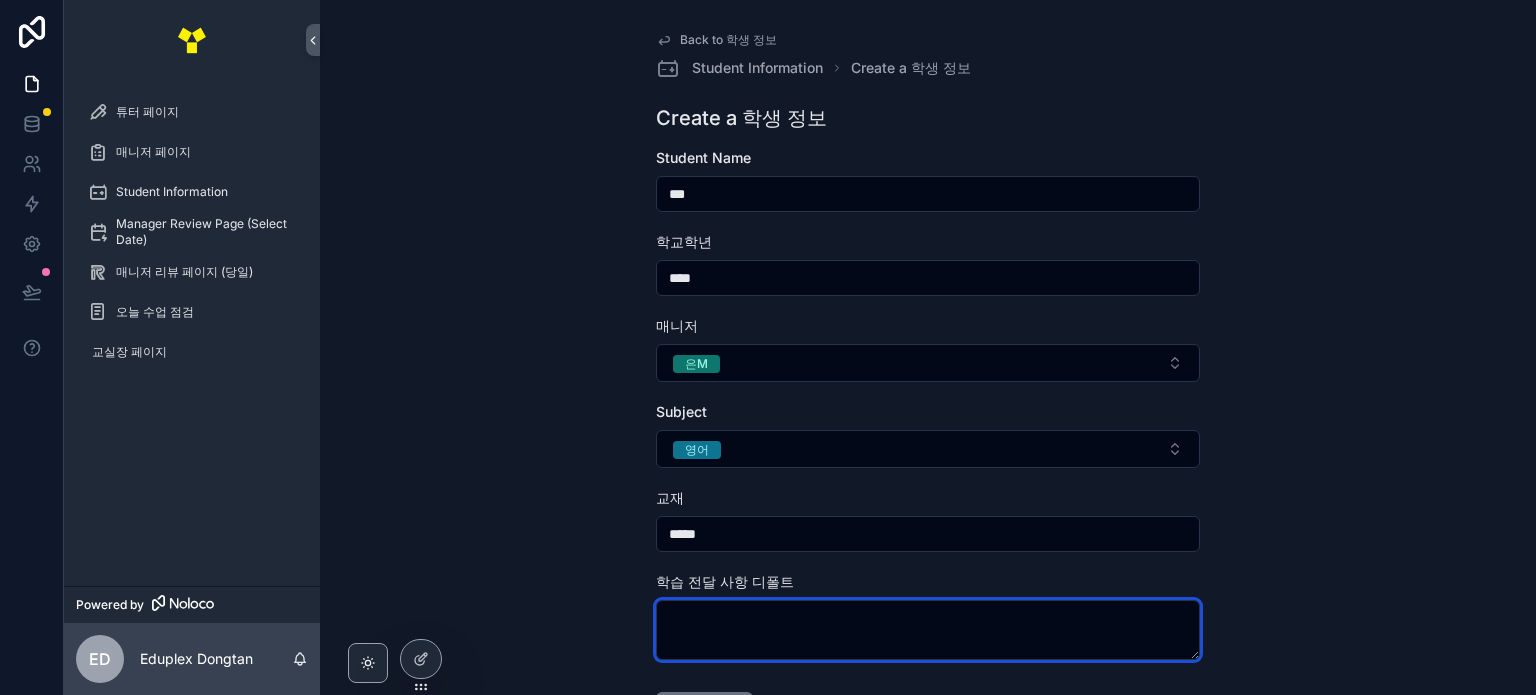 click at bounding box center (928, 630) 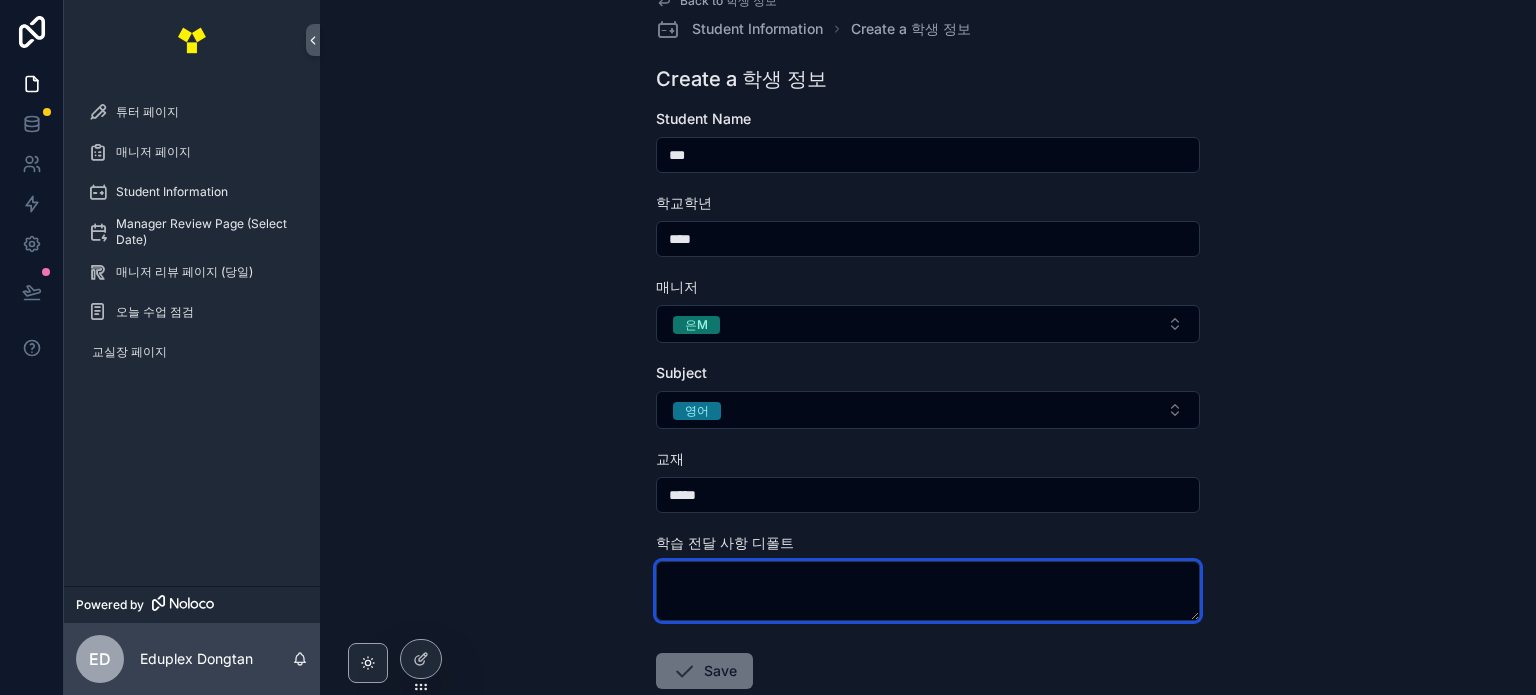 scroll, scrollTop: 160, scrollLeft: 0, axis: vertical 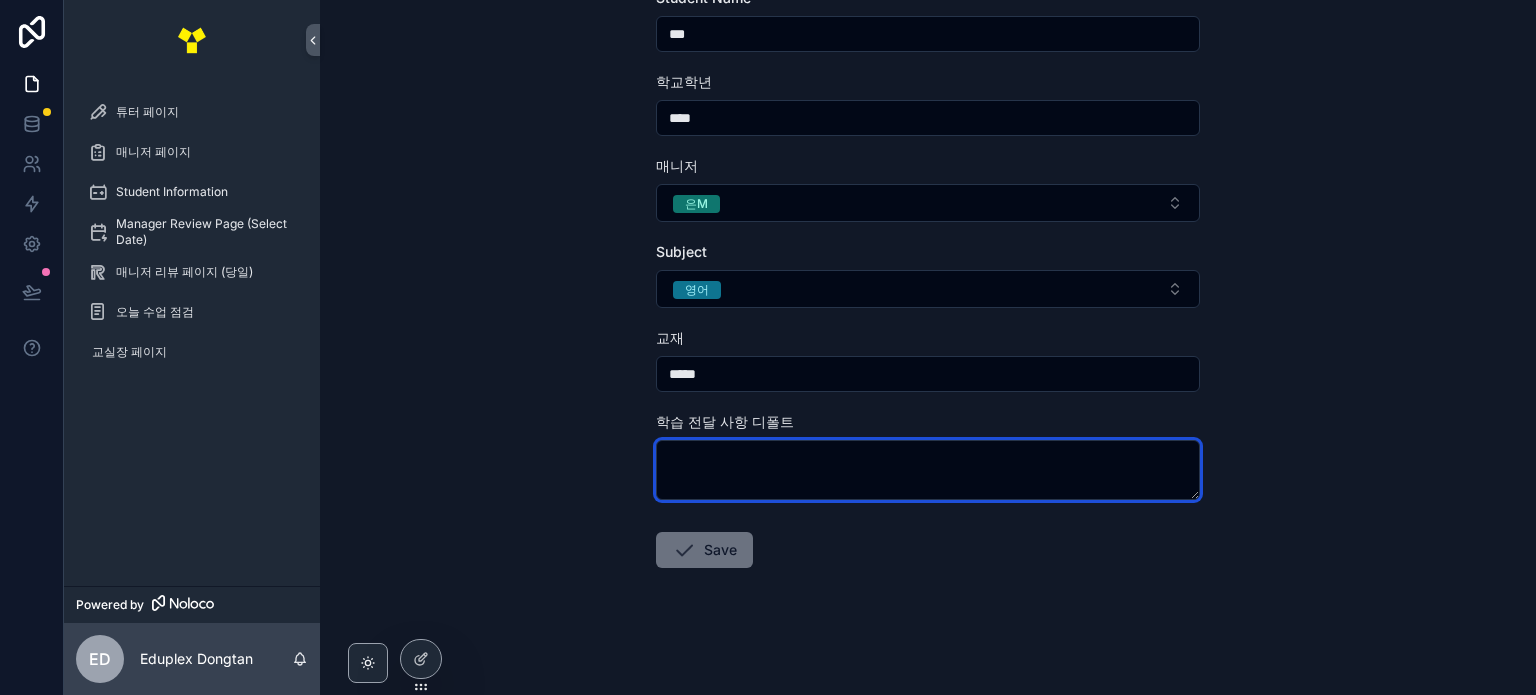 paste on "**********" 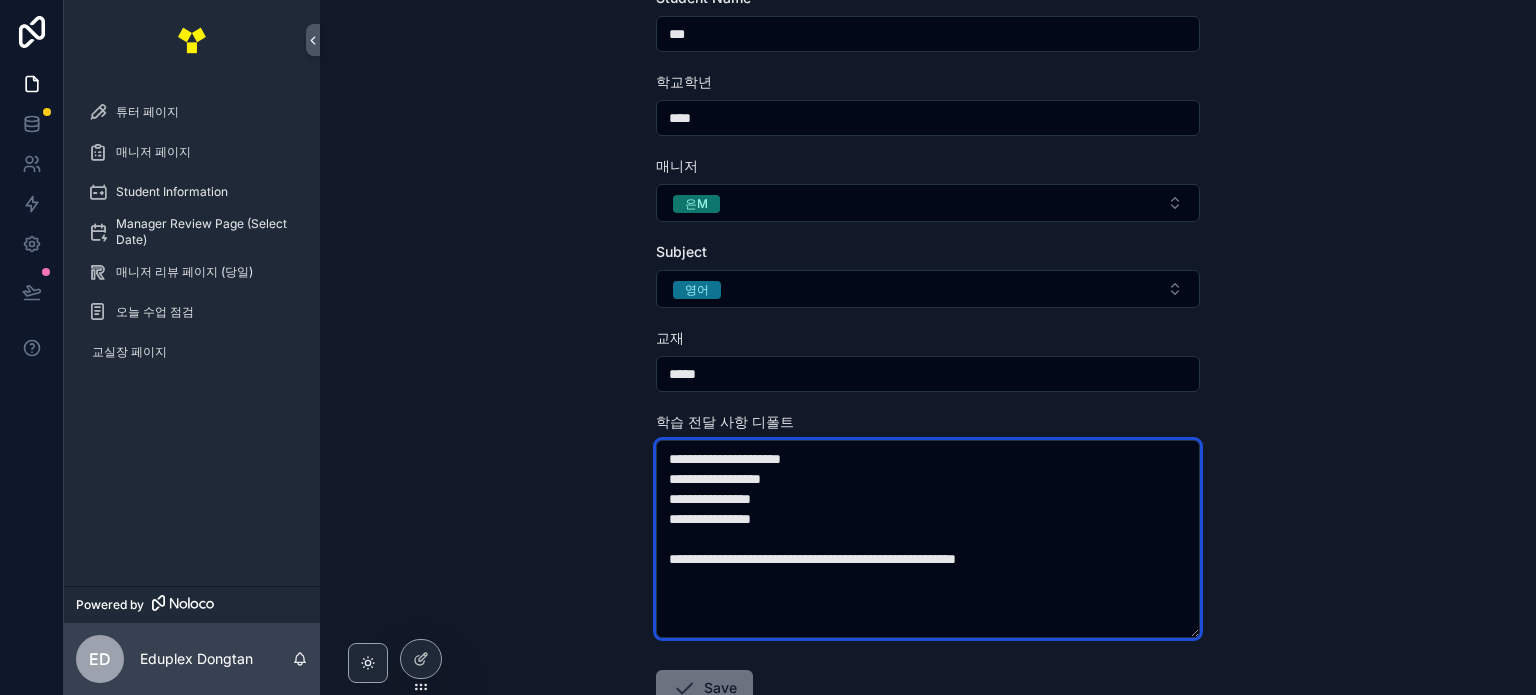 click on "**********" at bounding box center [928, 539] 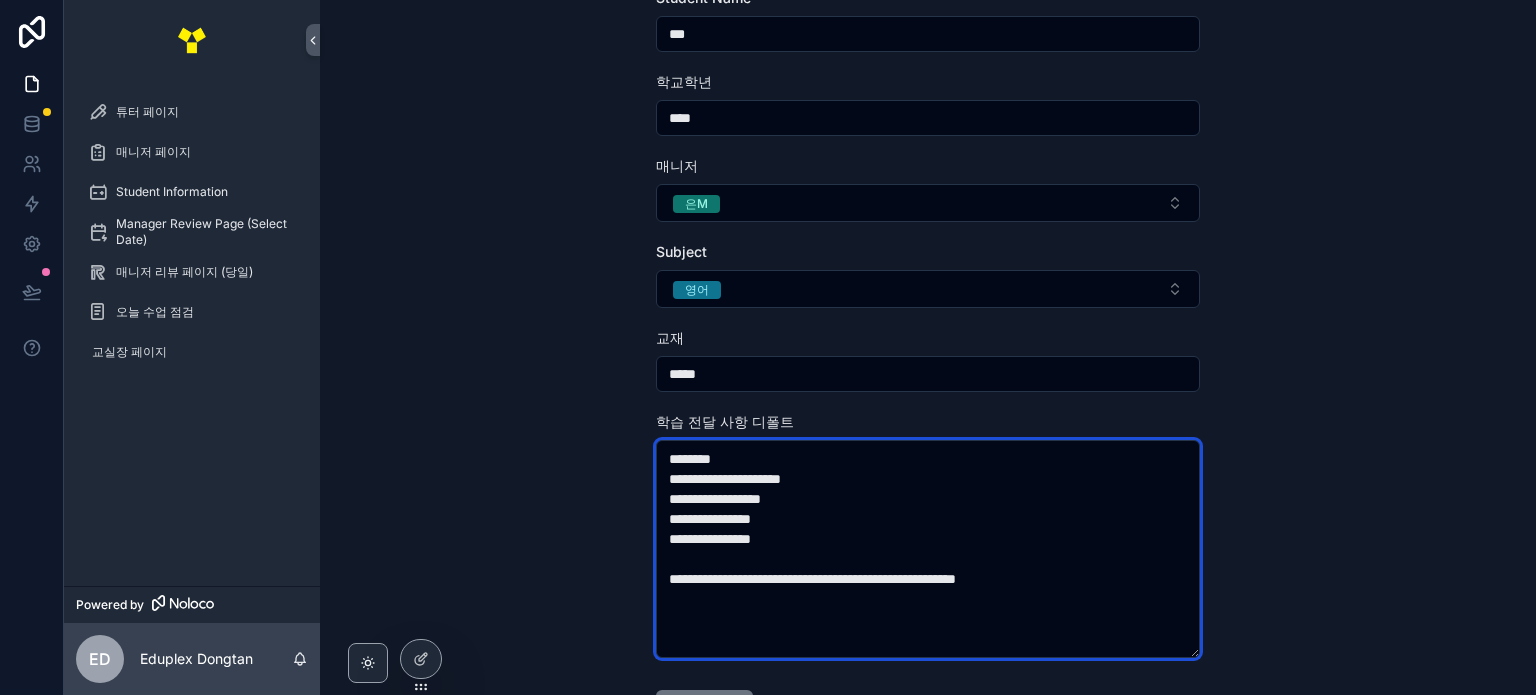 click on "**********" at bounding box center [928, 549] 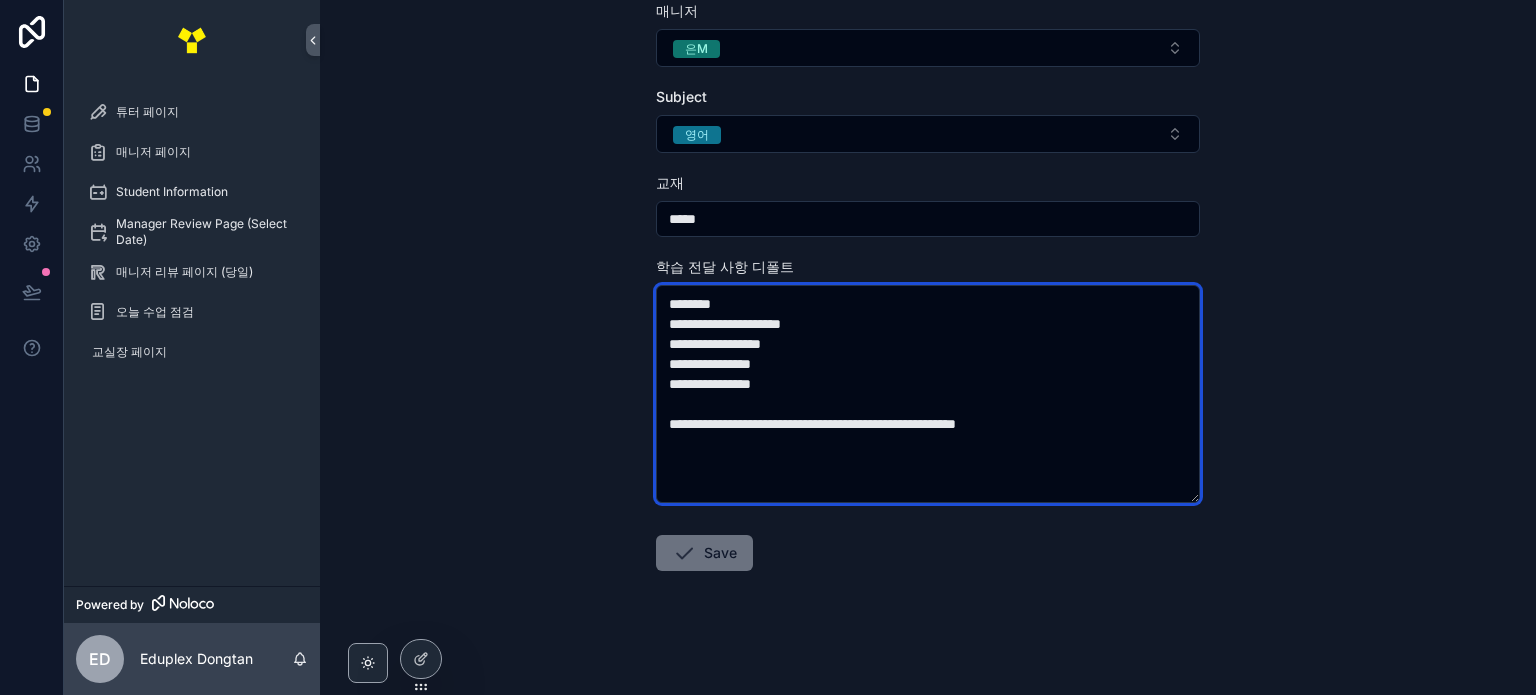 scroll, scrollTop: 318, scrollLeft: 0, axis: vertical 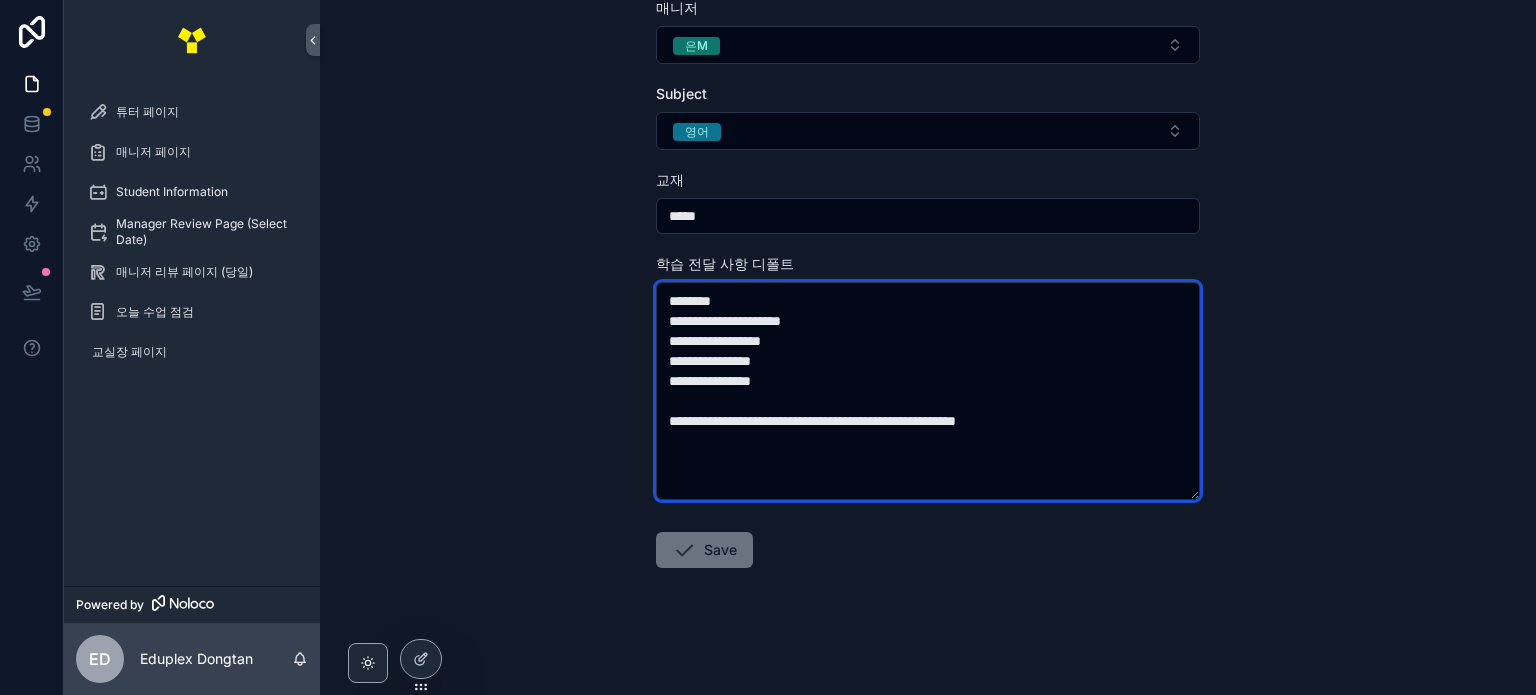 click on "**********" at bounding box center [928, 391] 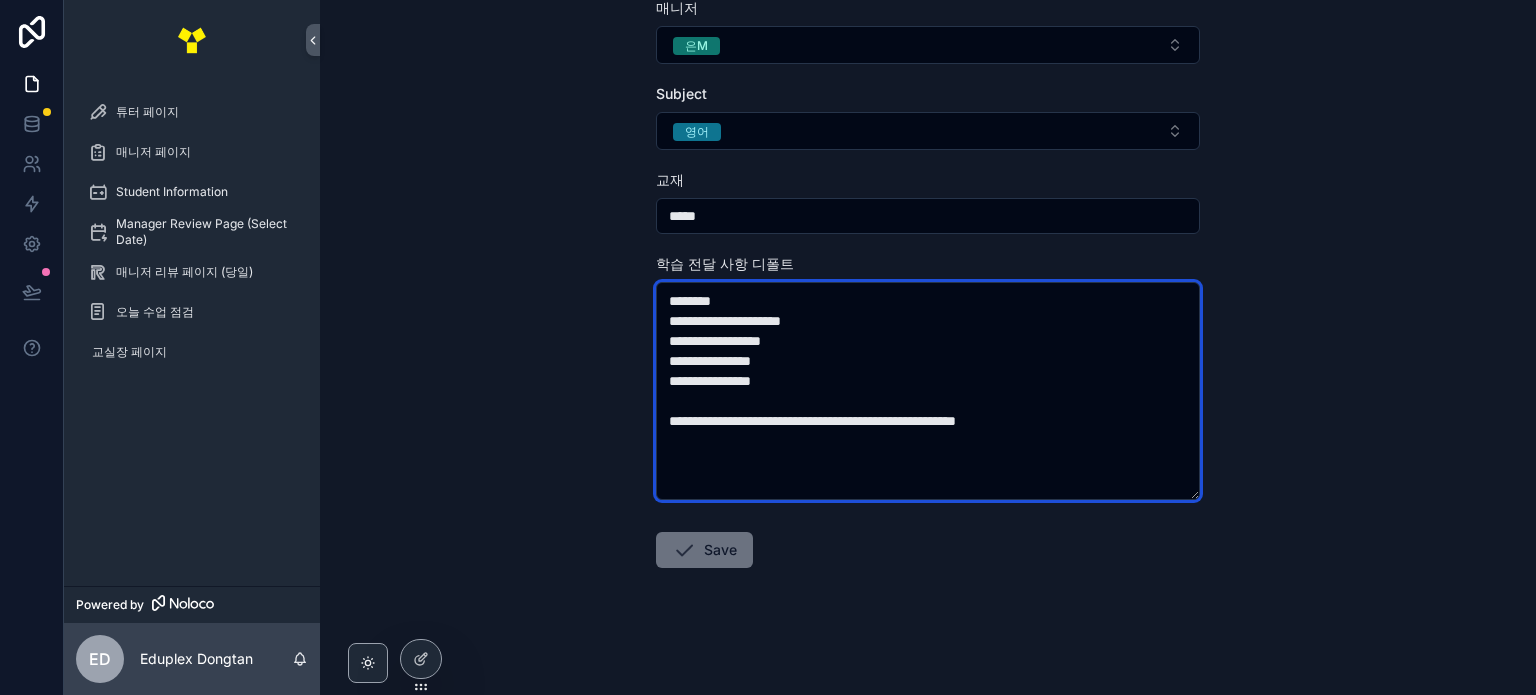 drag, startPoint x: 895, startPoint y: 323, endPoint x: 718, endPoint y: 321, distance: 177.01129 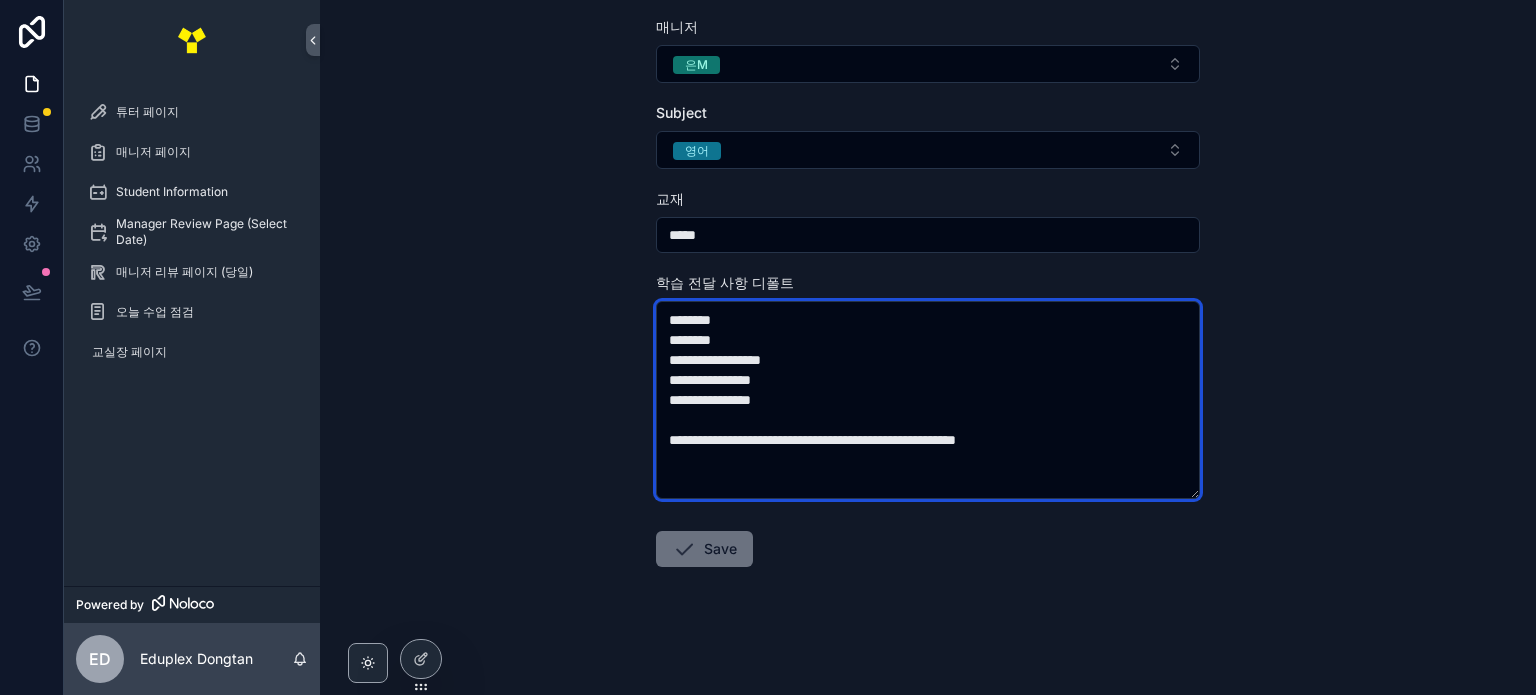 scroll, scrollTop: 298, scrollLeft: 0, axis: vertical 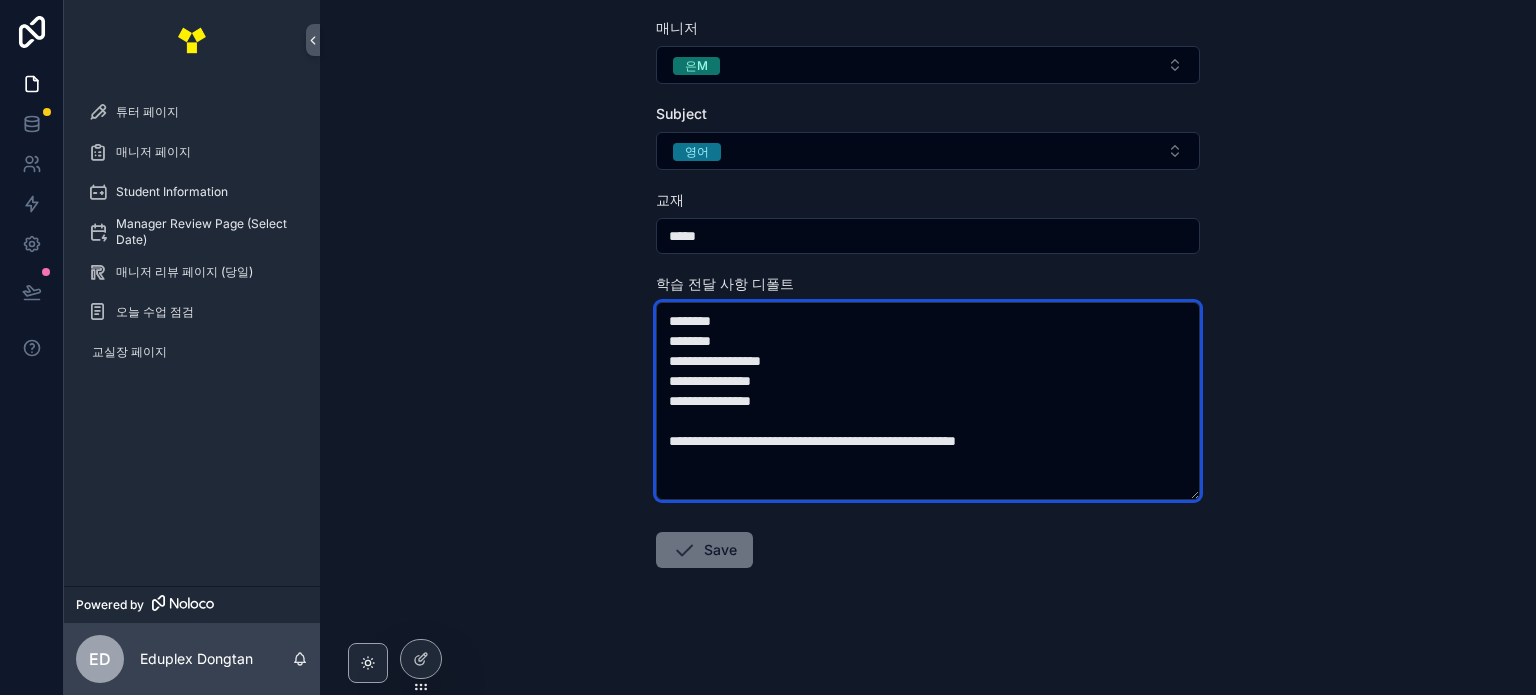 click on "**********" at bounding box center [928, 401] 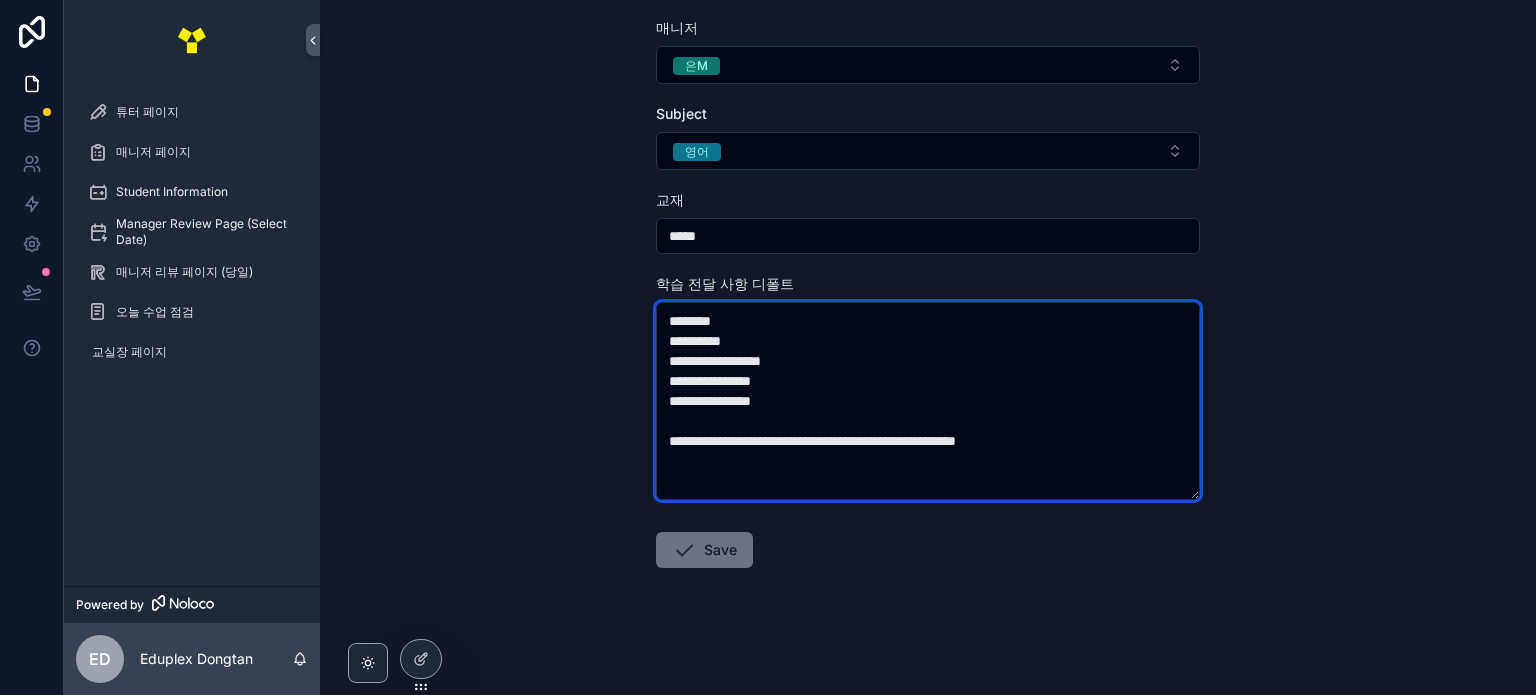 click on "**********" at bounding box center (928, 401) 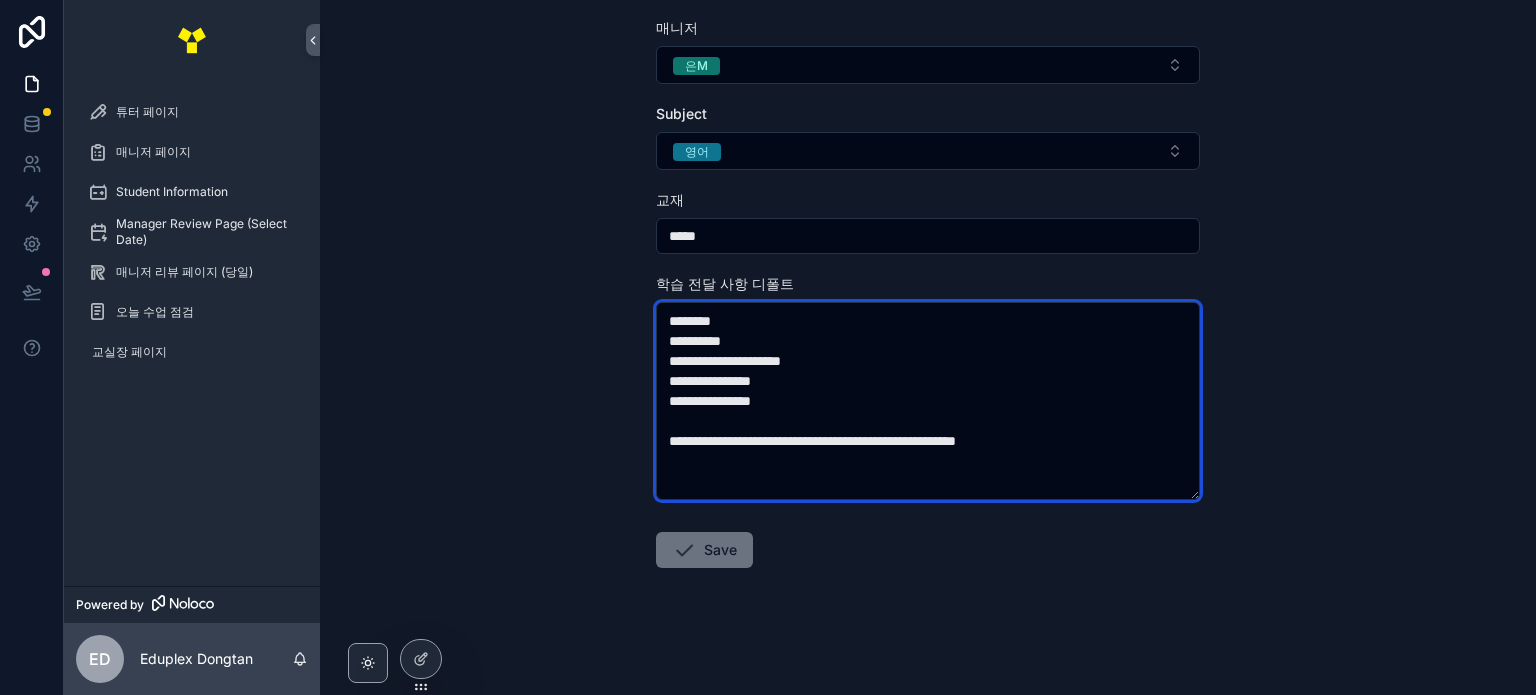 scroll, scrollTop: 318, scrollLeft: 0, axis: vertical 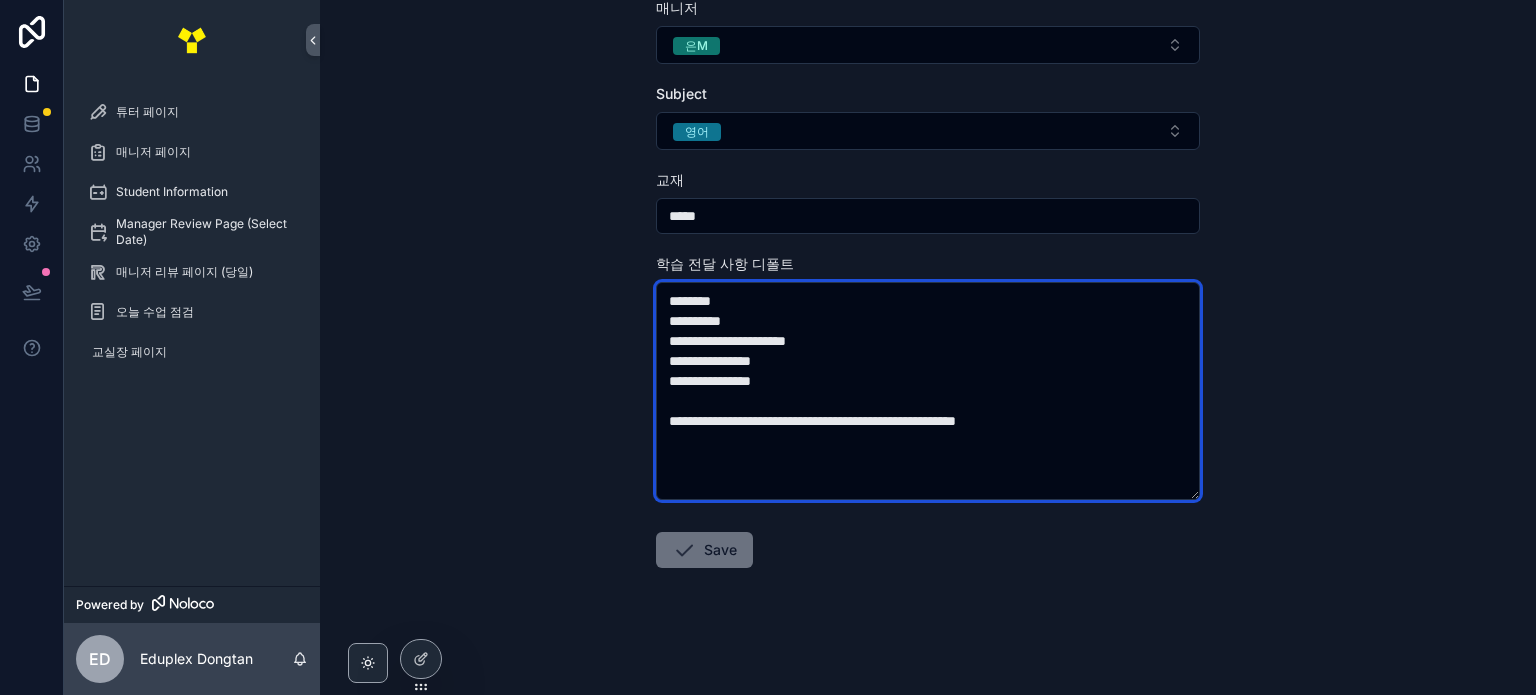 click on "**********" at bounding box center [928, 391] 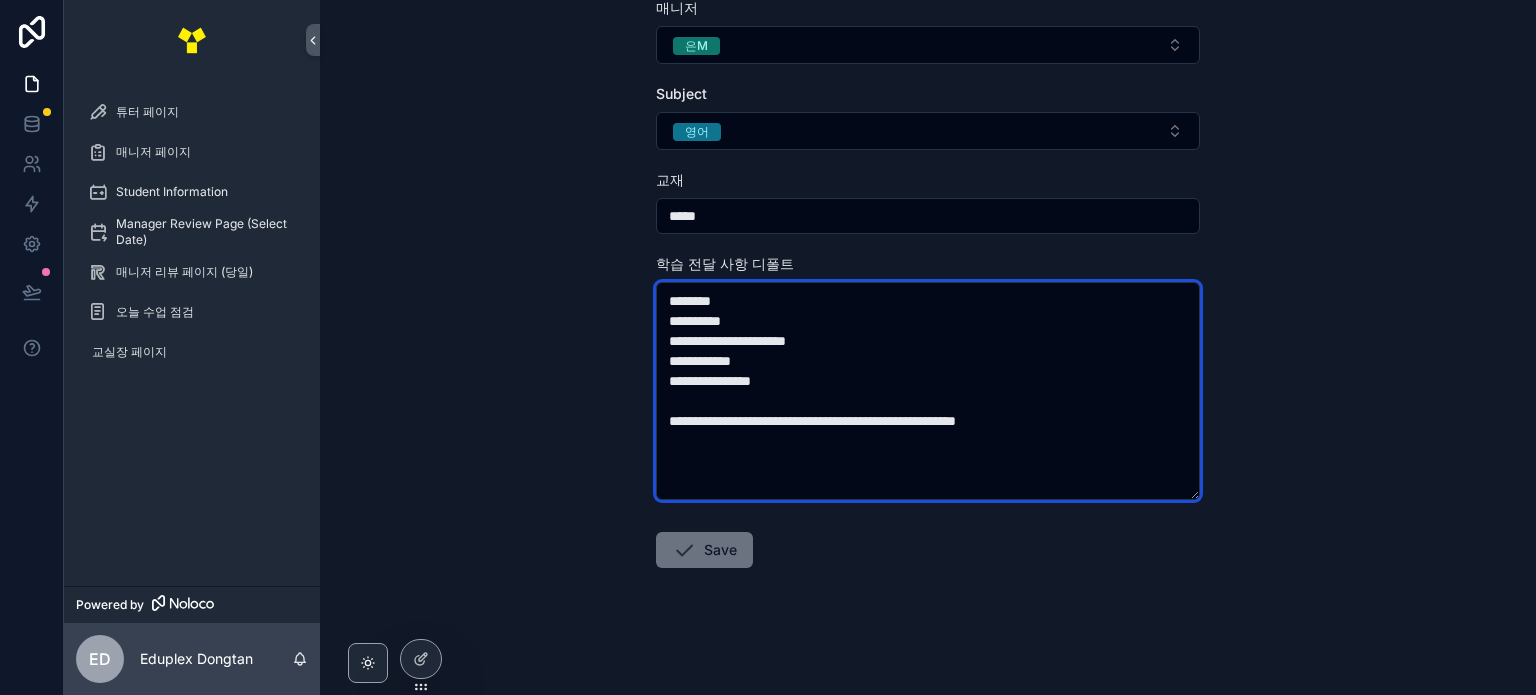 click on "**********" at bounding box center [928, 391] 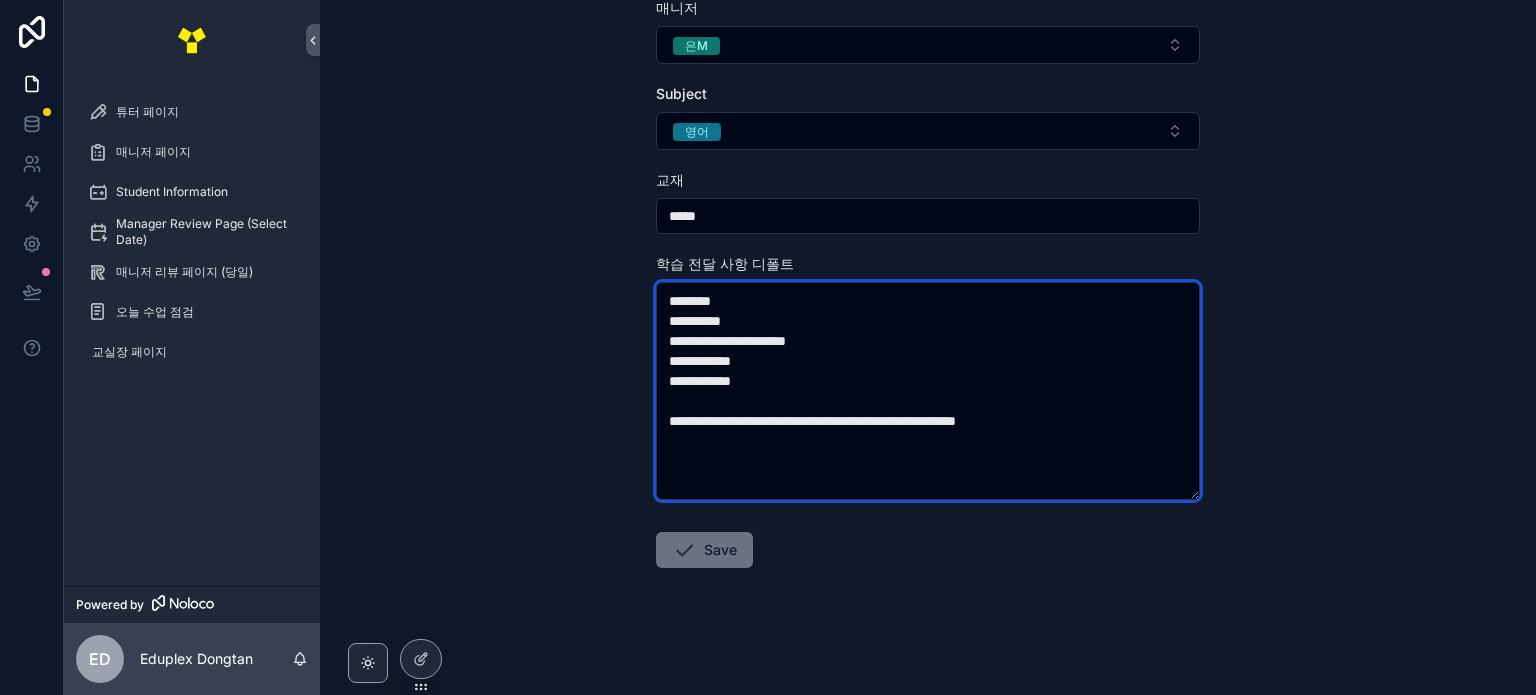 click on "**********" at bounding box center [928, 391] 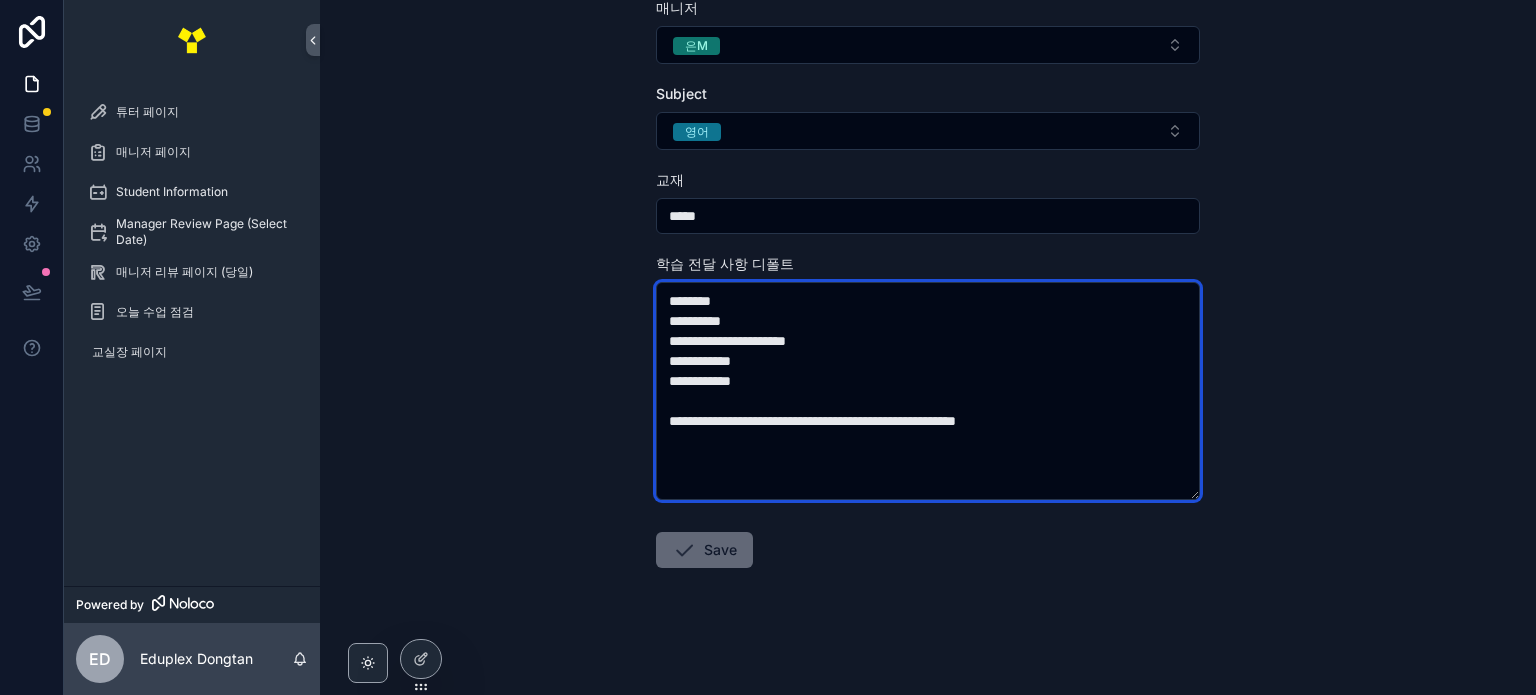 type on "**********" 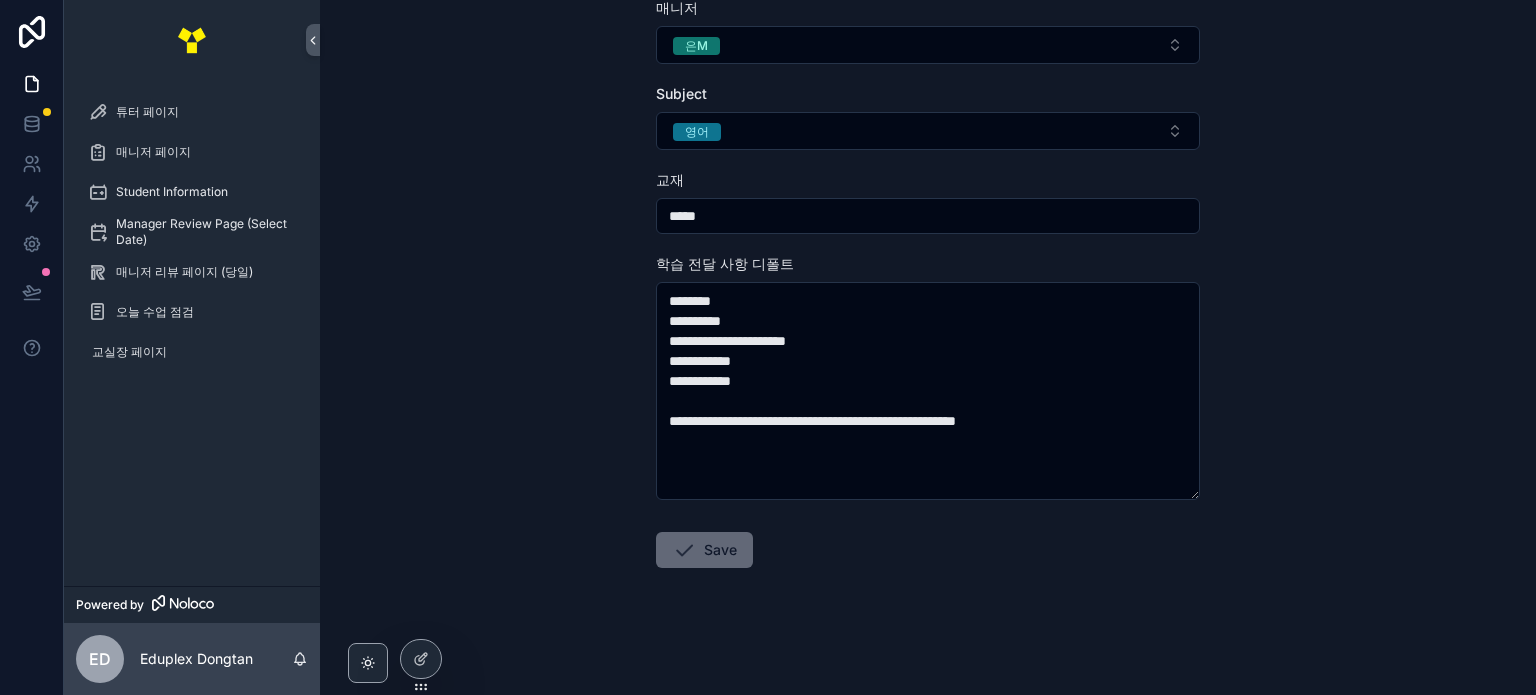 click on "Save" at bounding box center [704, 550] 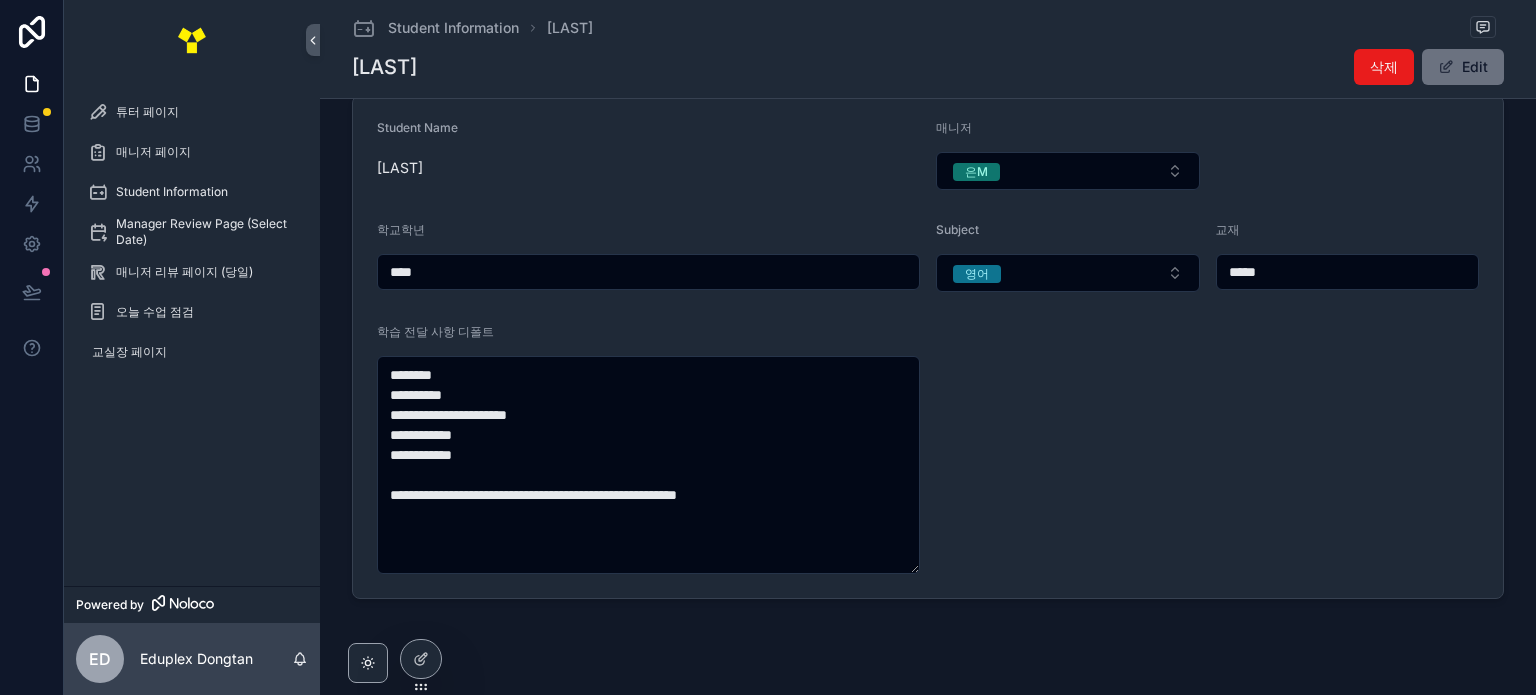 scroll, scrollTop: 75, scrollLeft: 0, axis: vertical 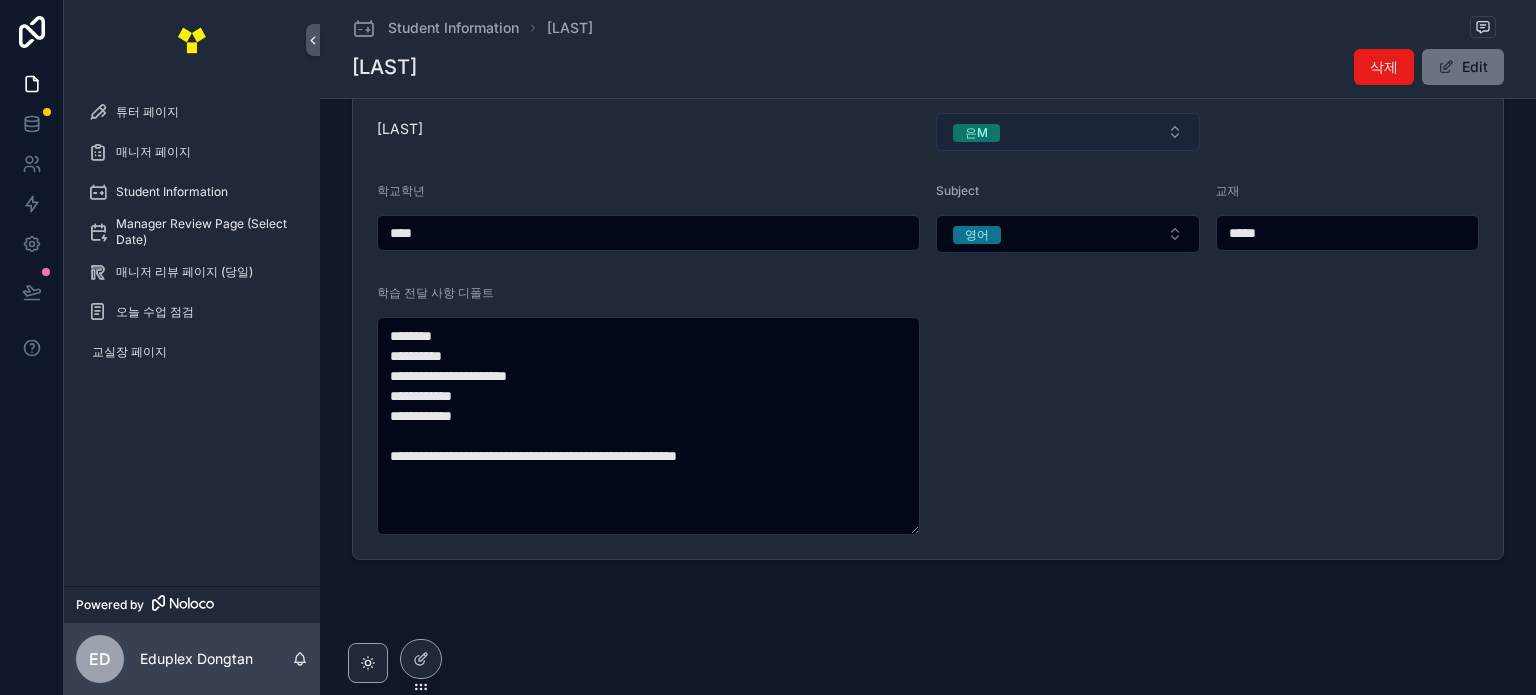 click on "은M" at bounding box center (1068, 132) 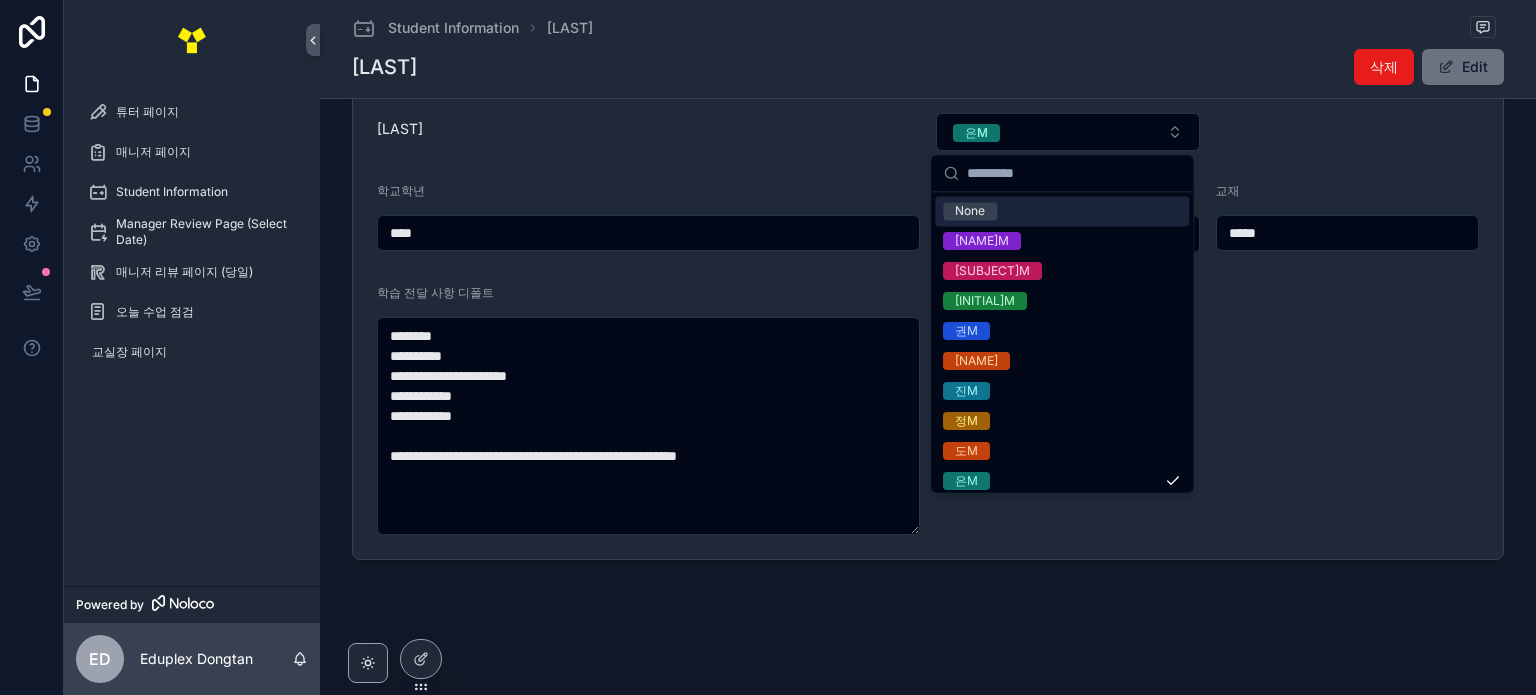 click at bounding box center [1074, 173] 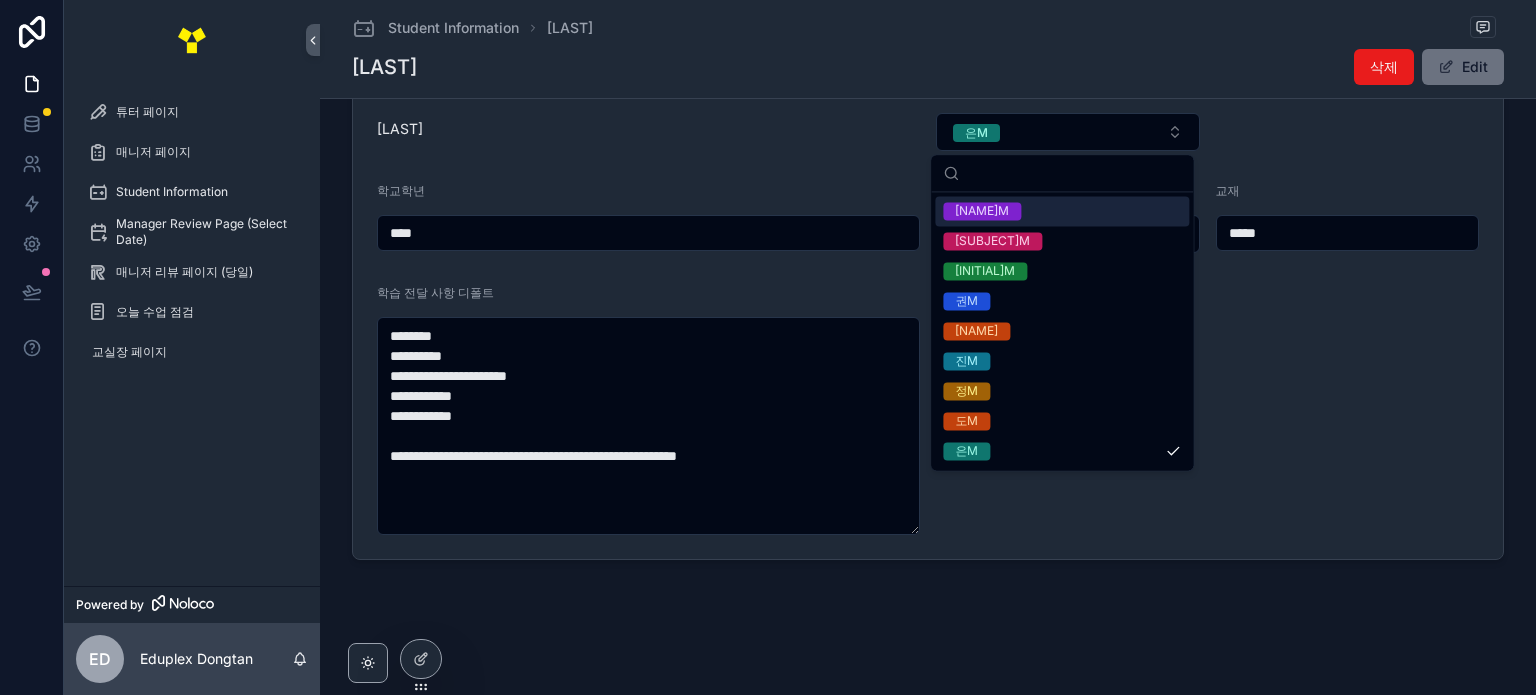 drag, startPoint x: 1048, startPoint y: 179, endPoint x: 932, endPoint y: 182, distance: 116.03879 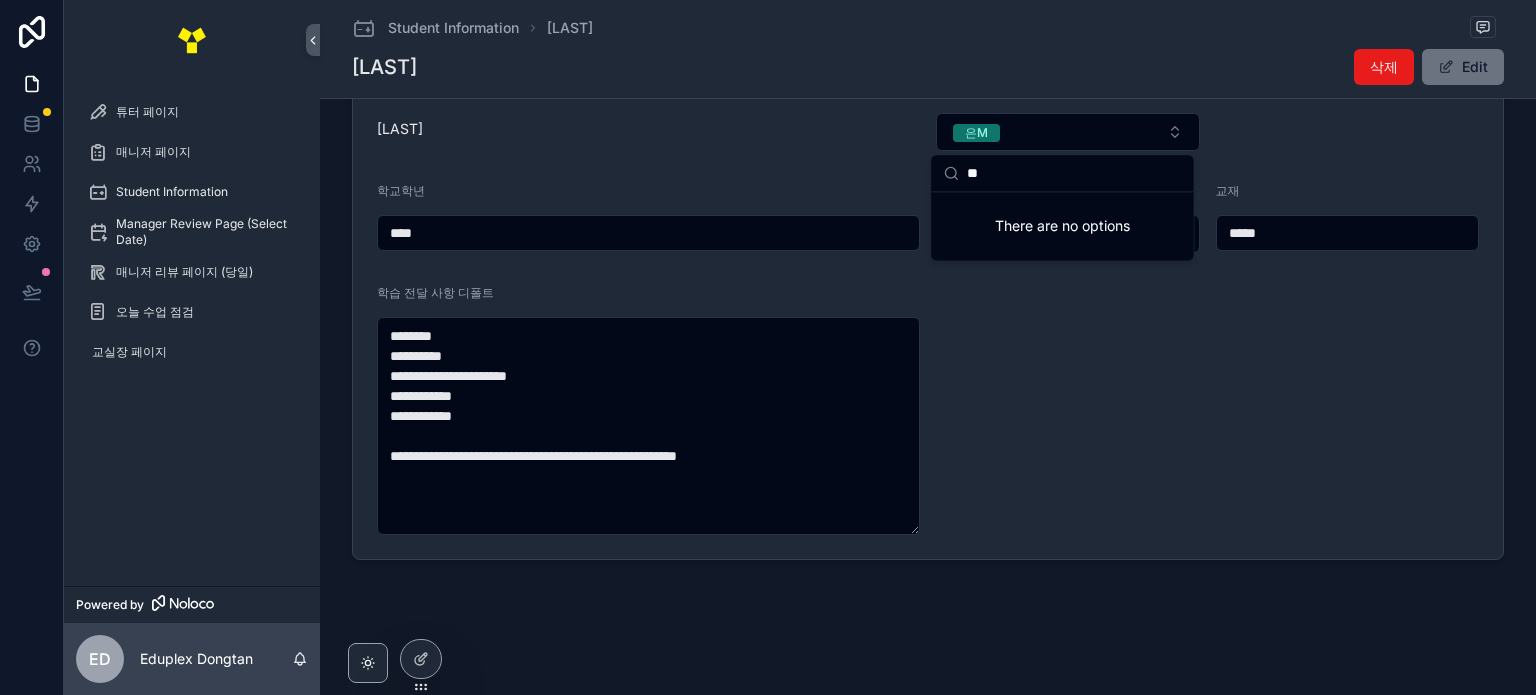 type on "**" 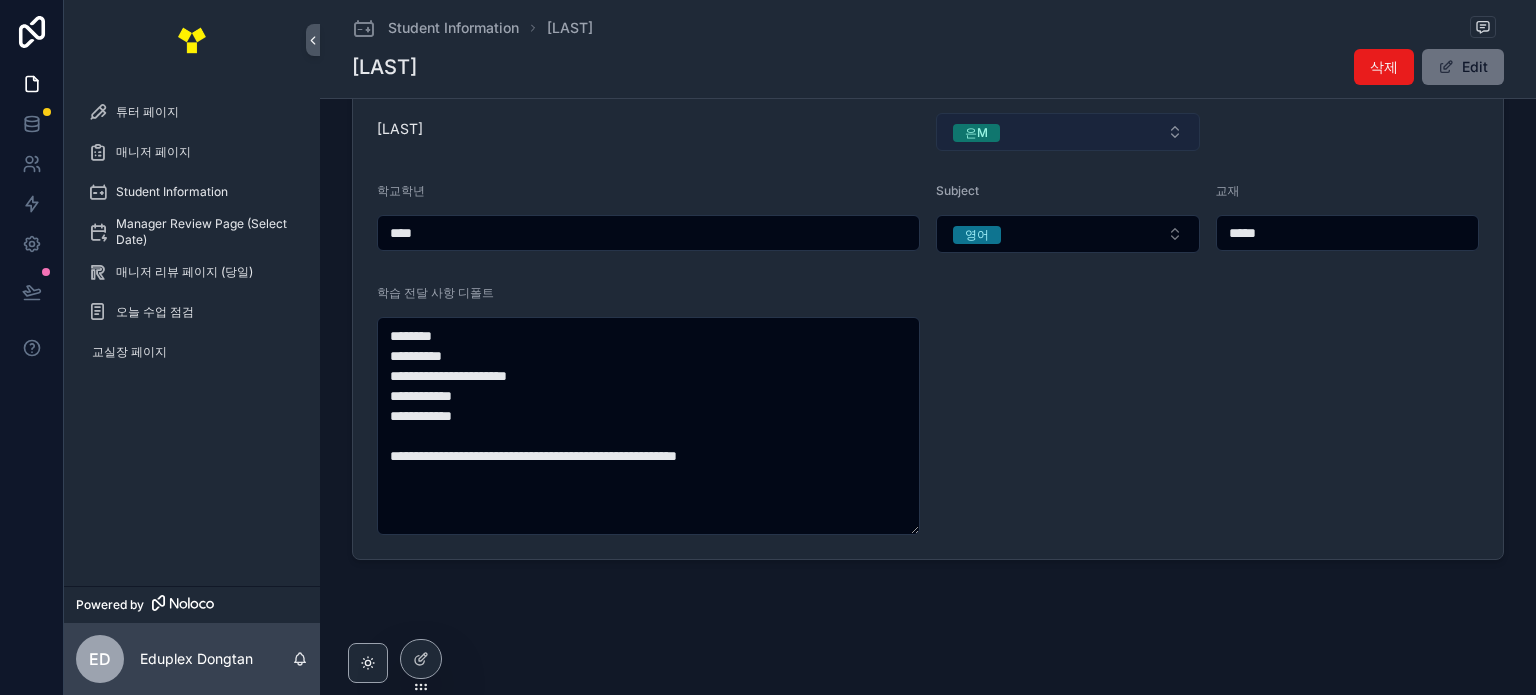 click on "은M" at bounding box center (1068, 132) 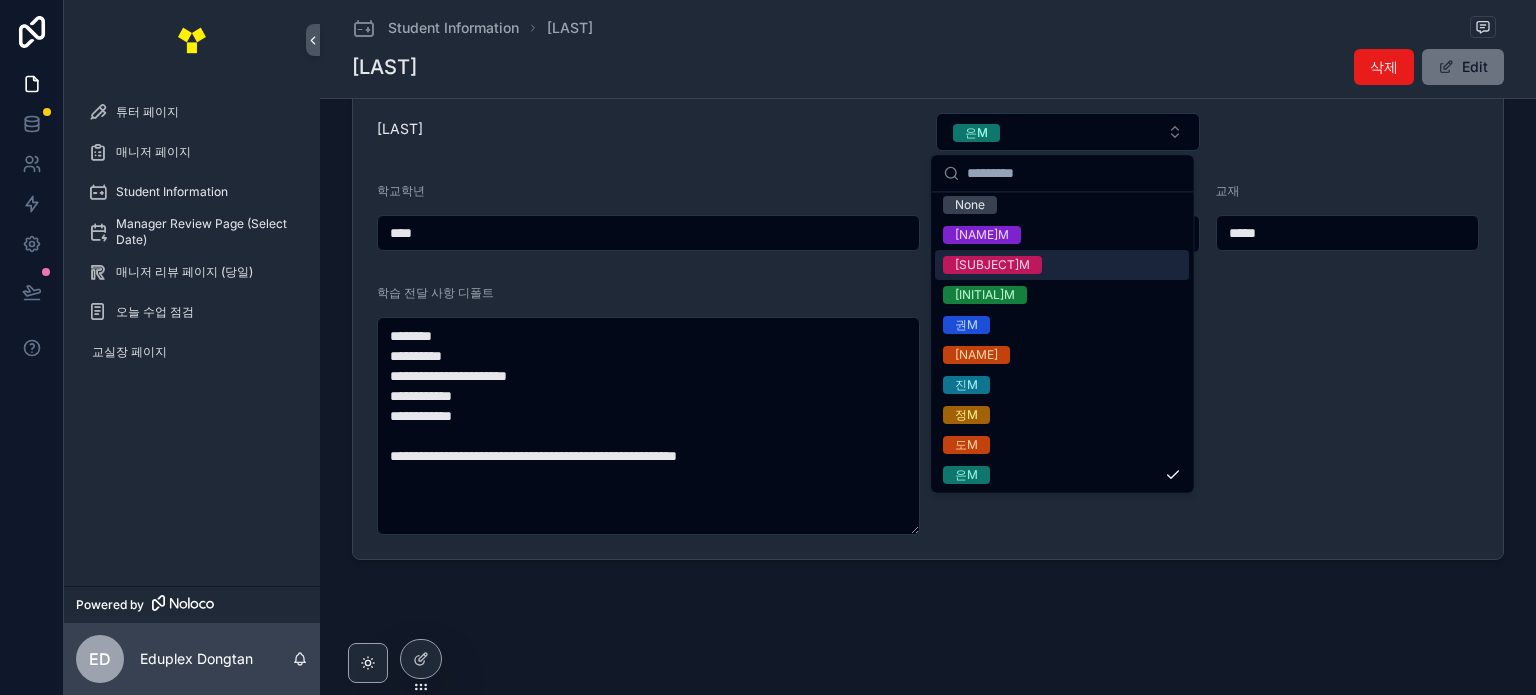 scroll, scrollTop: 8, scrollLeft: 0, axis: vertical 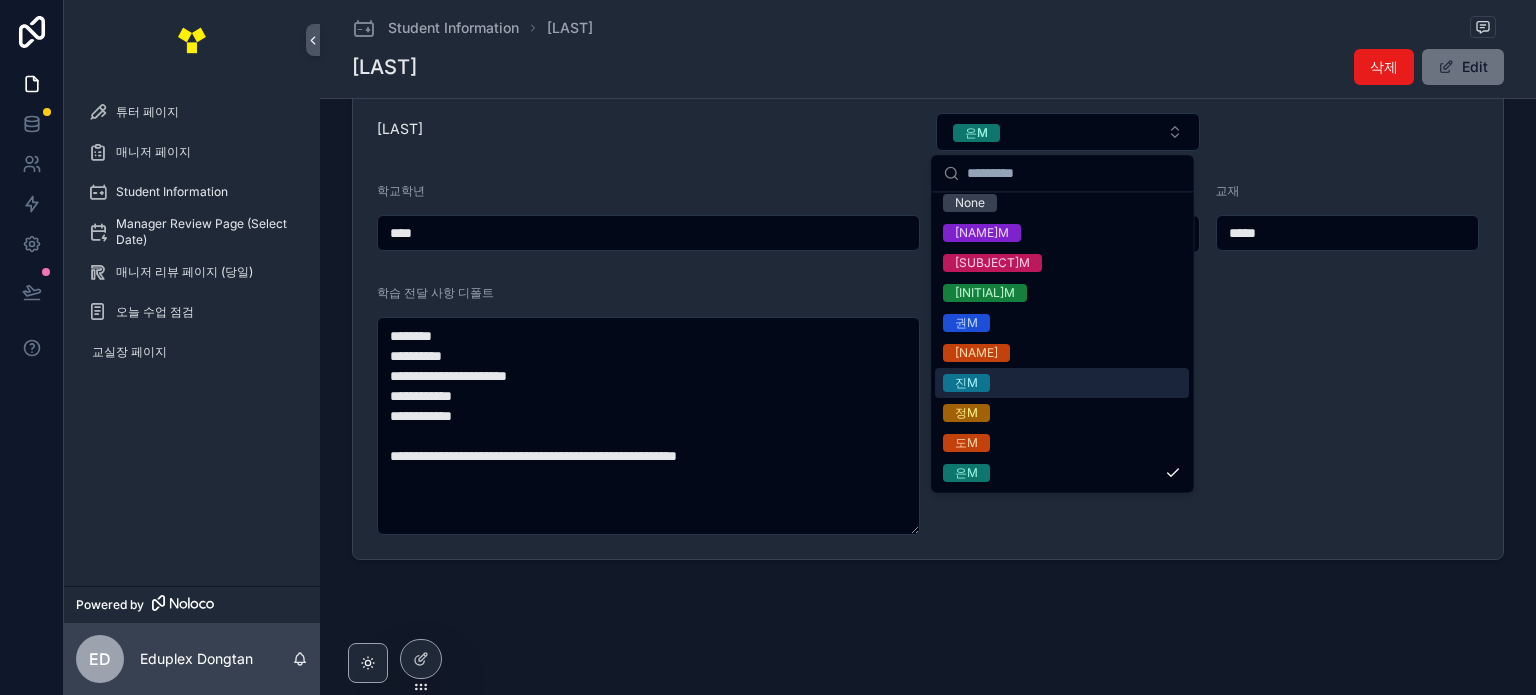 click on "**********" at bounding box center (928, 308) 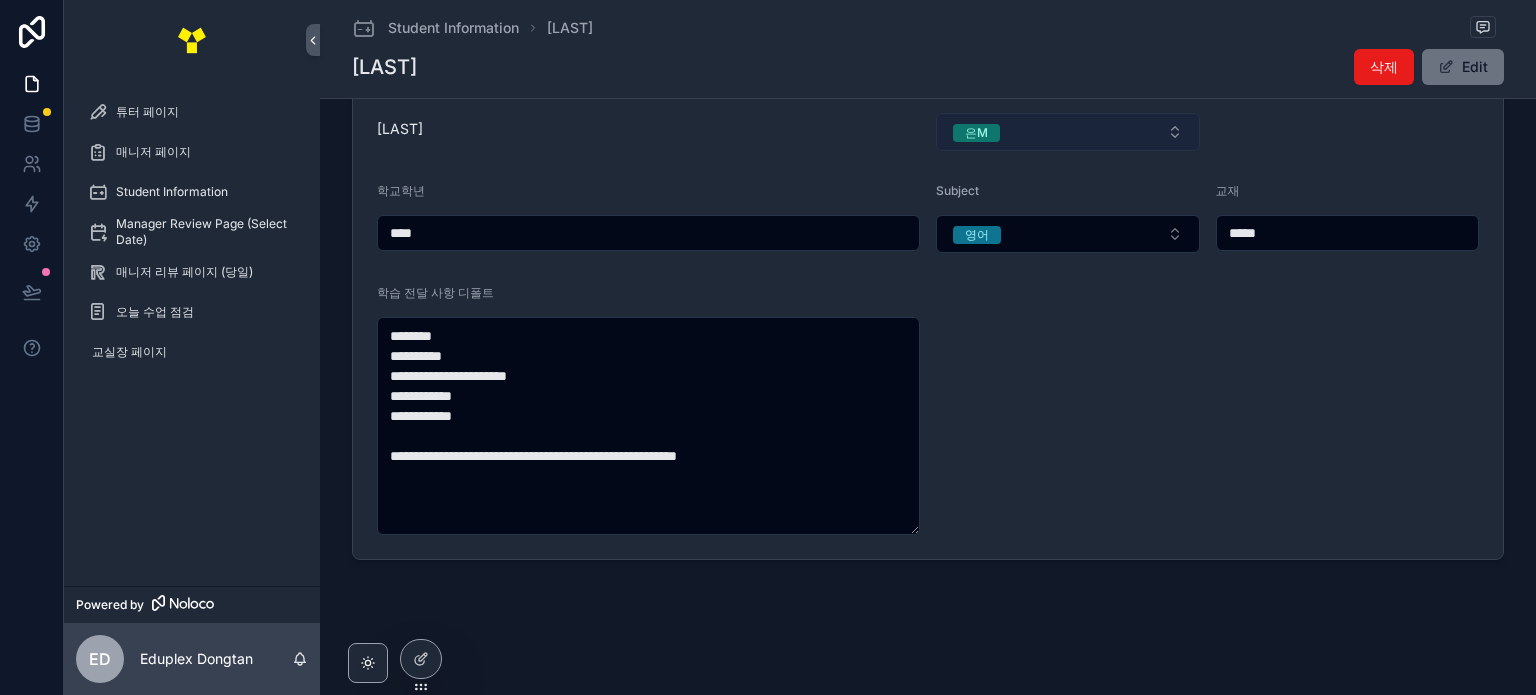 click on "은M" at bounding box center (1068, 132) 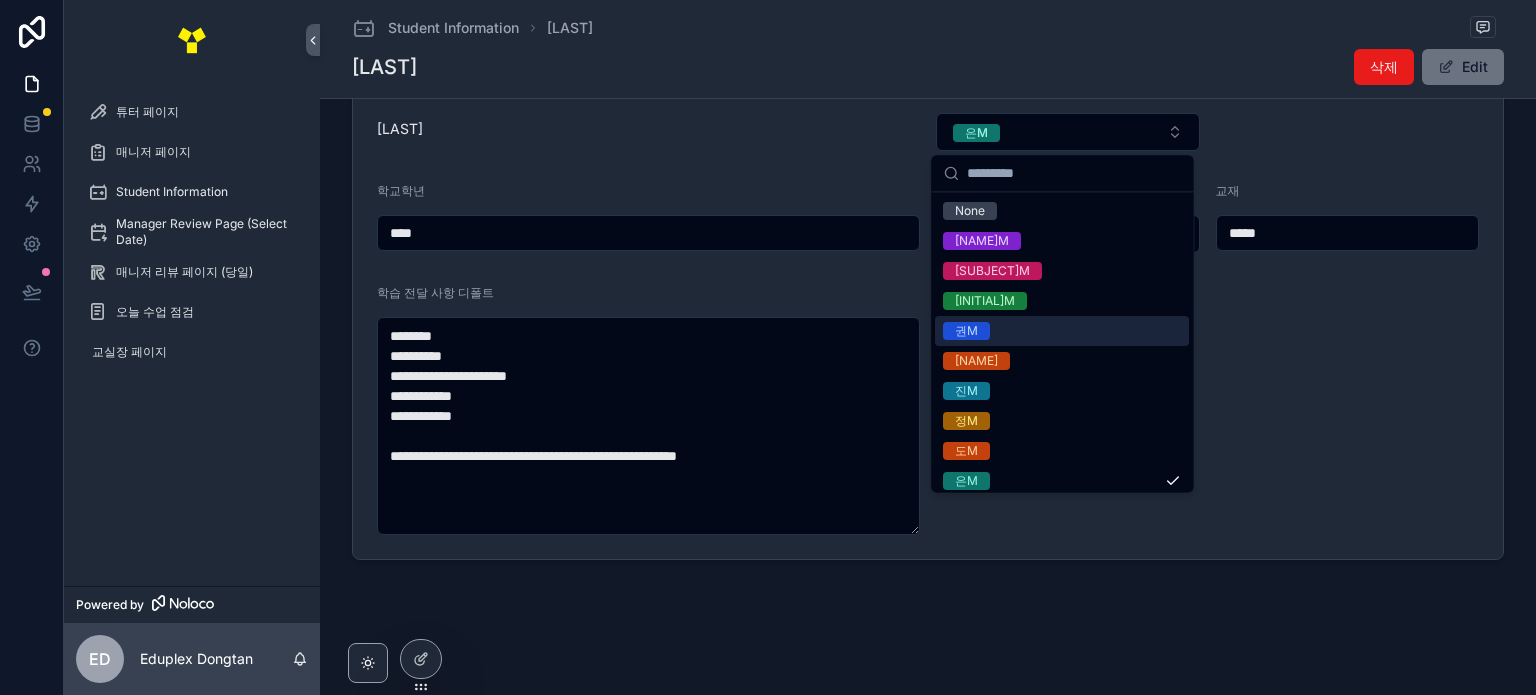 scroll, scrollTop: 8, scrollLeft: 0, axis: vertical 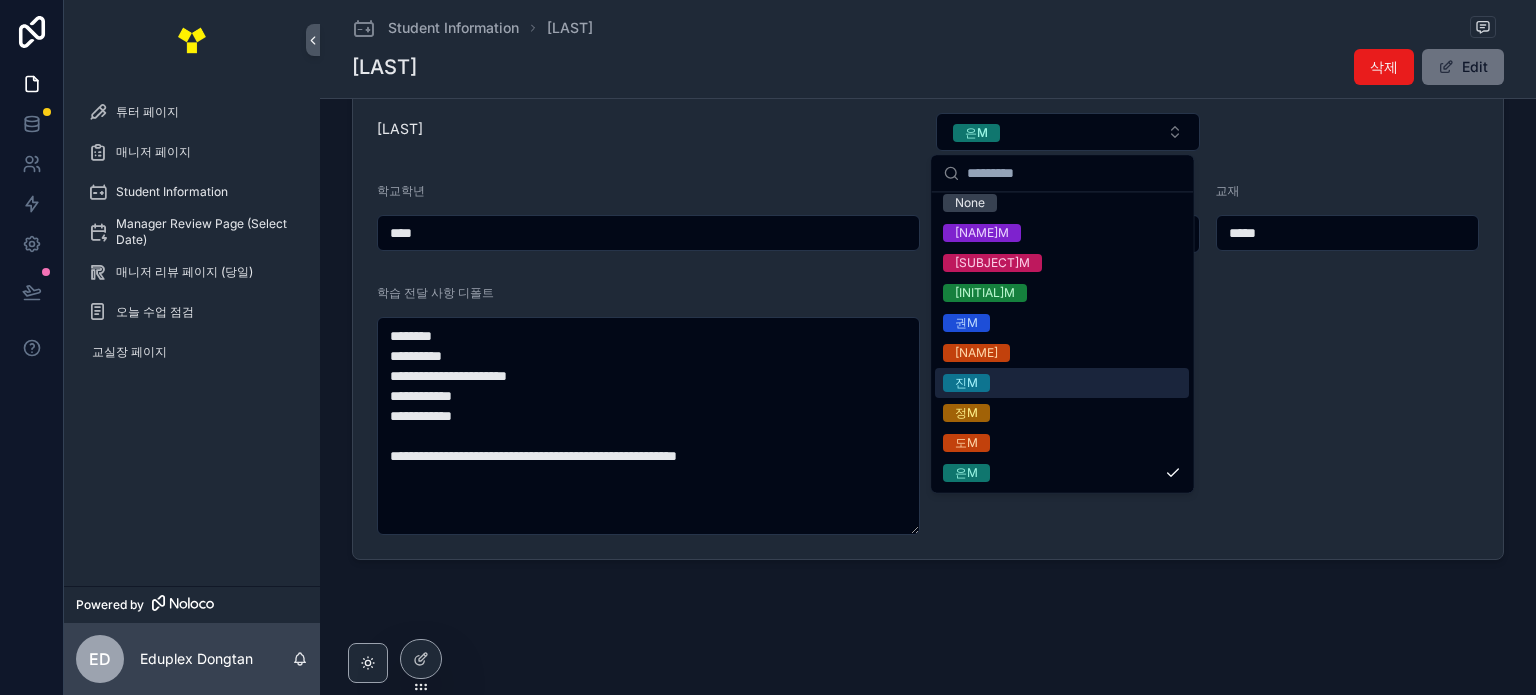 click on "**********" at bounding box center (928, 308) 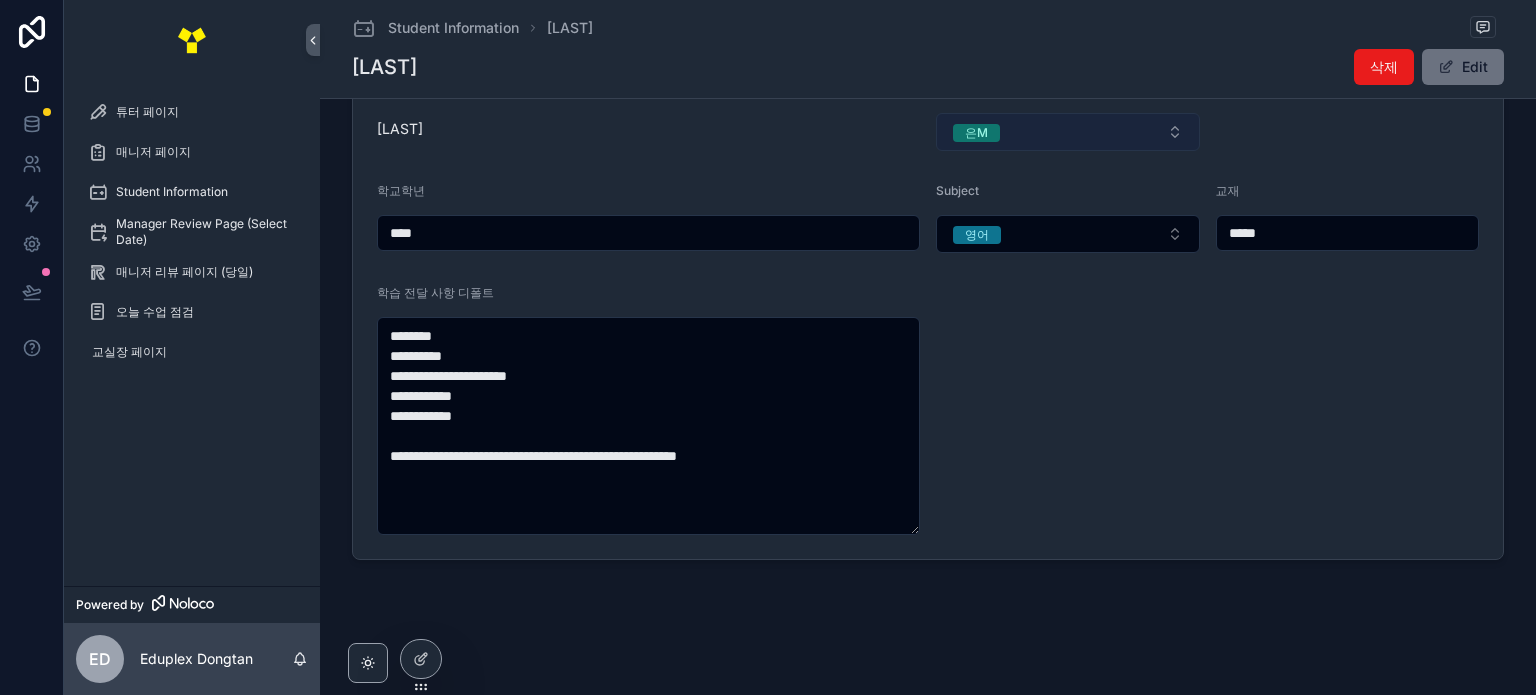 click on "은M" at bounding box center (1068, 132) 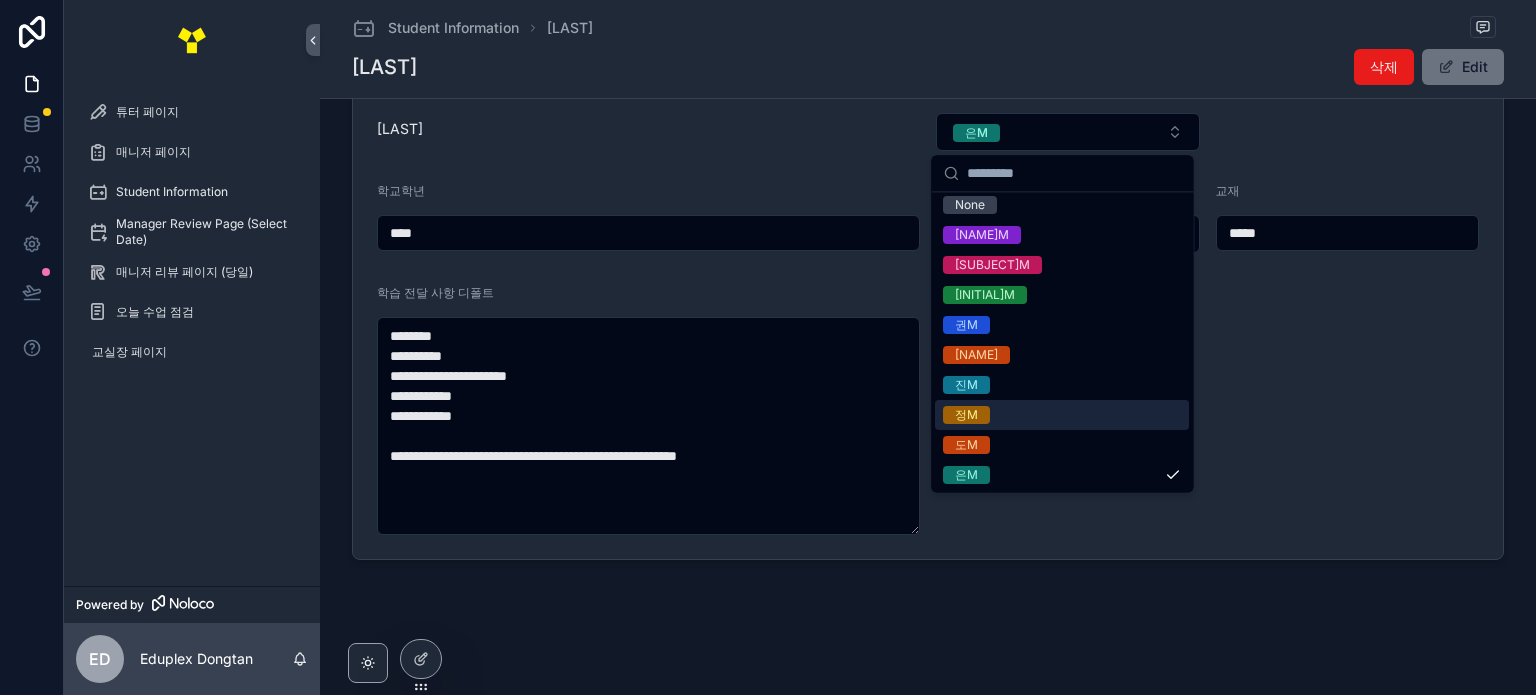 scroll, scrollTop: 8, scrollLeft: 0, axis: vertical 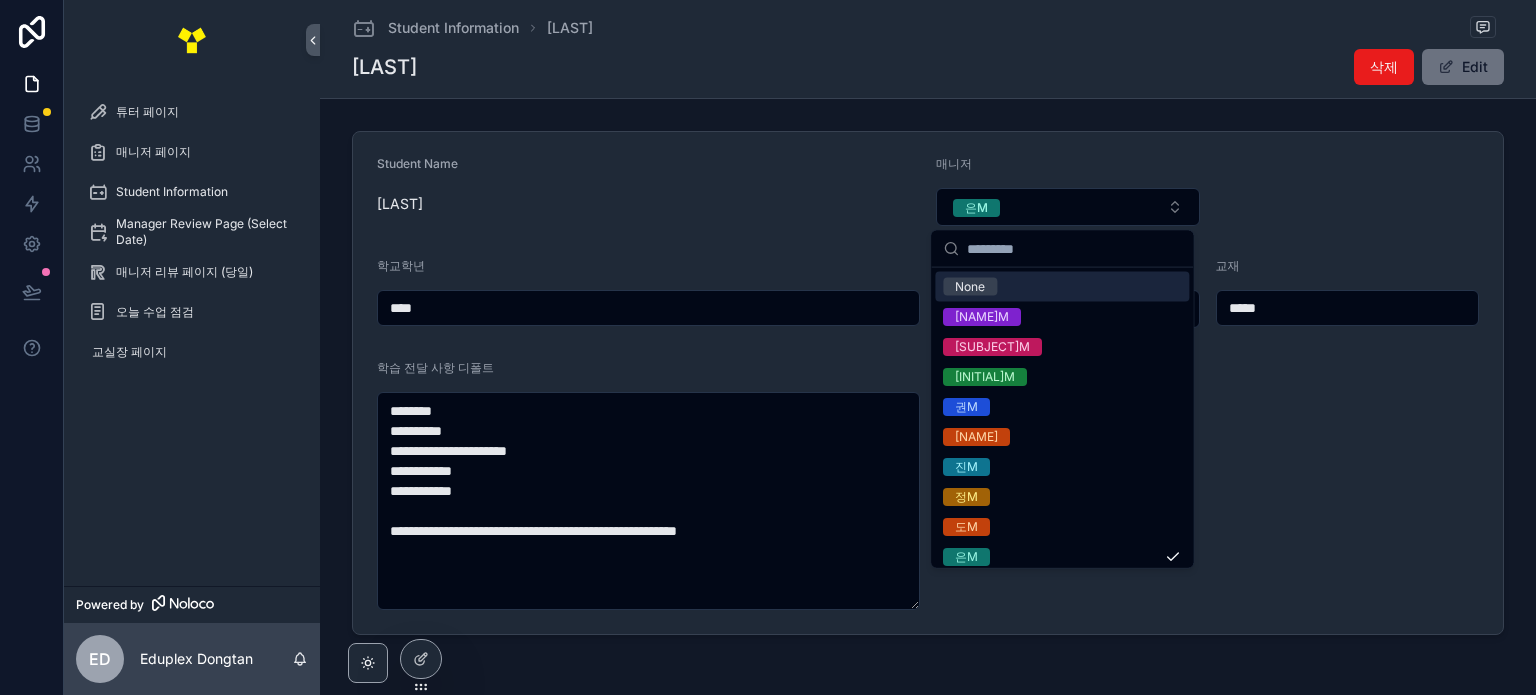 click 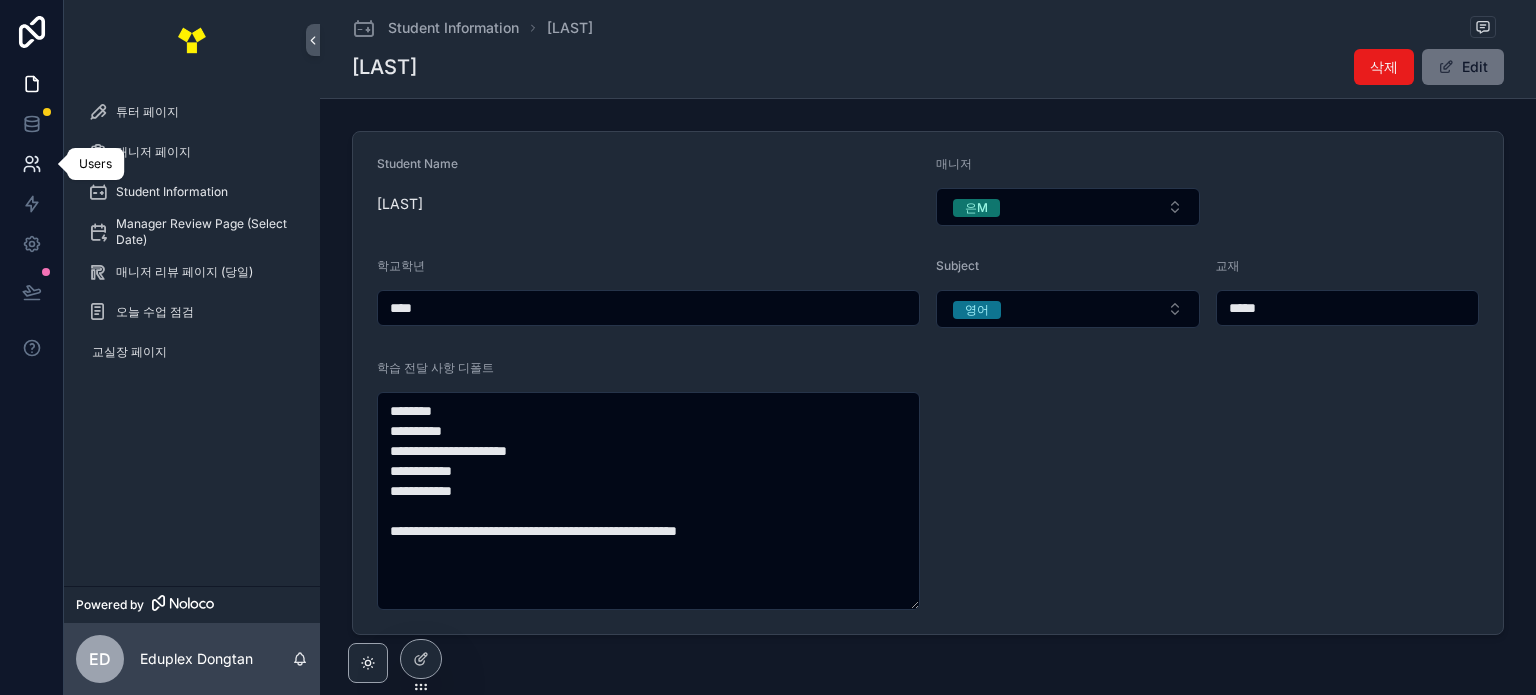 click at bounding box center [31, 164] 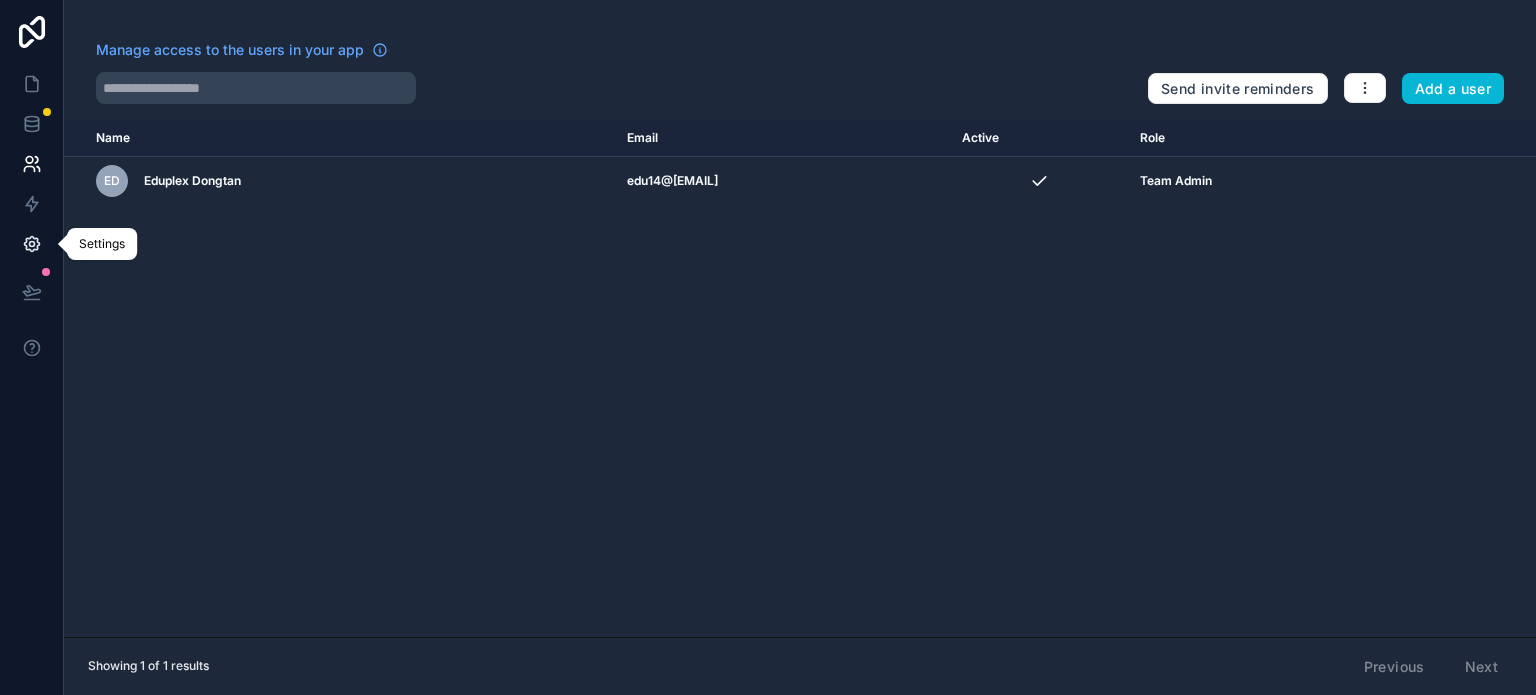 click 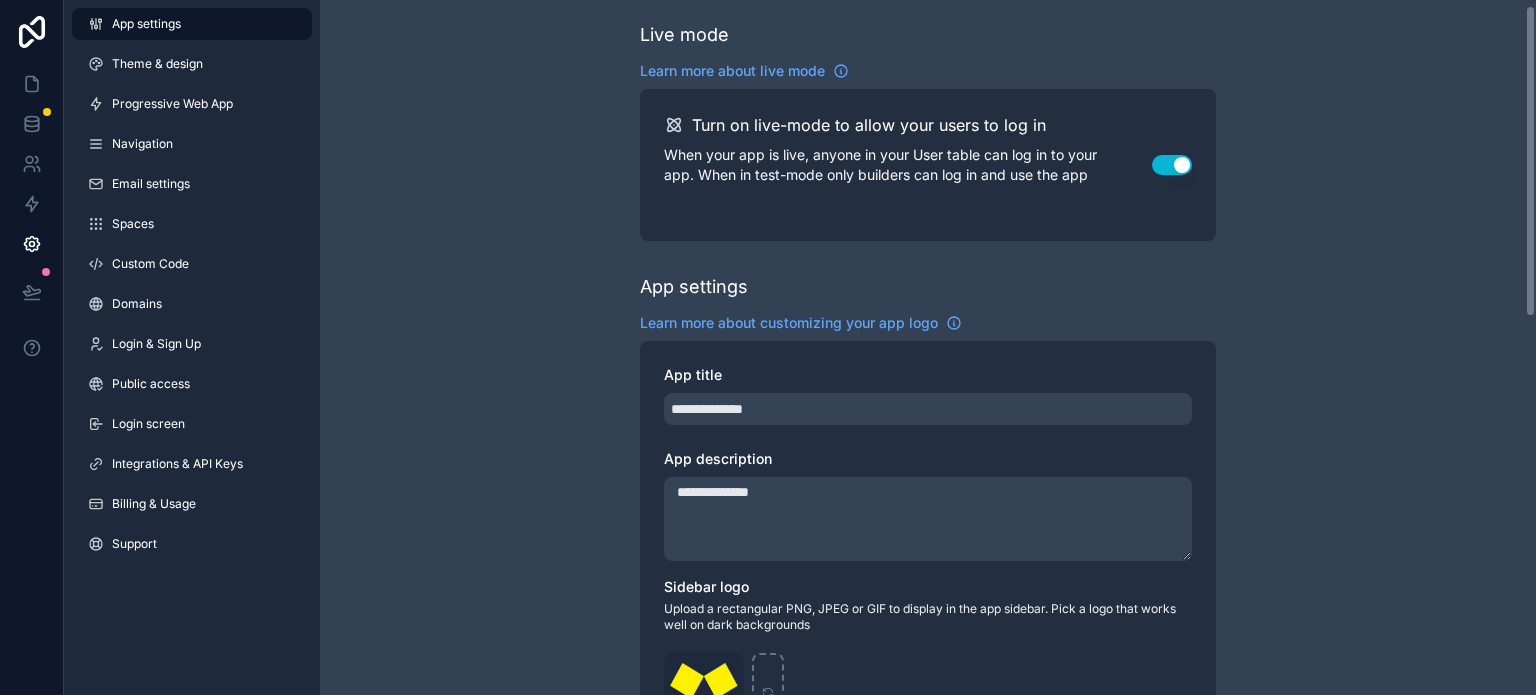 scroll, scrollTop: 12, scrollLeft: 0, axis: vertical 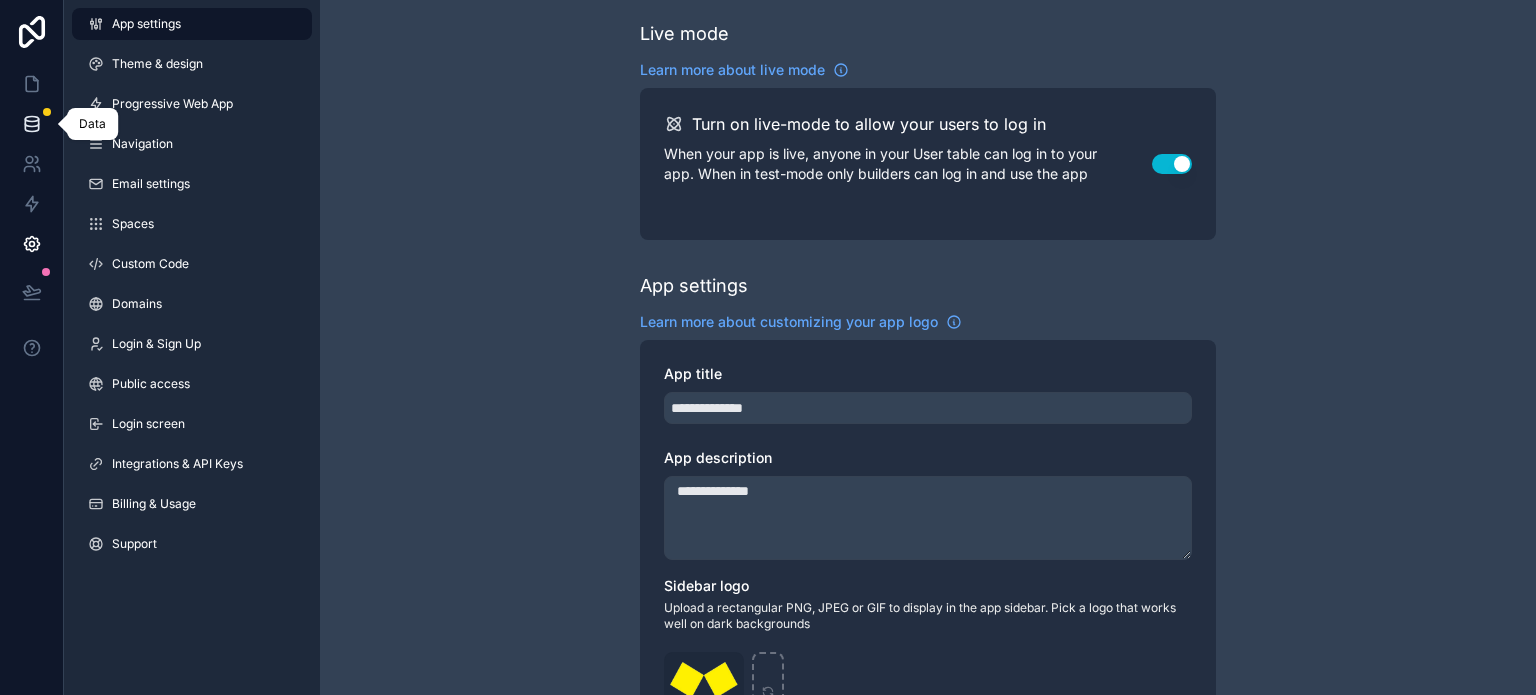 click 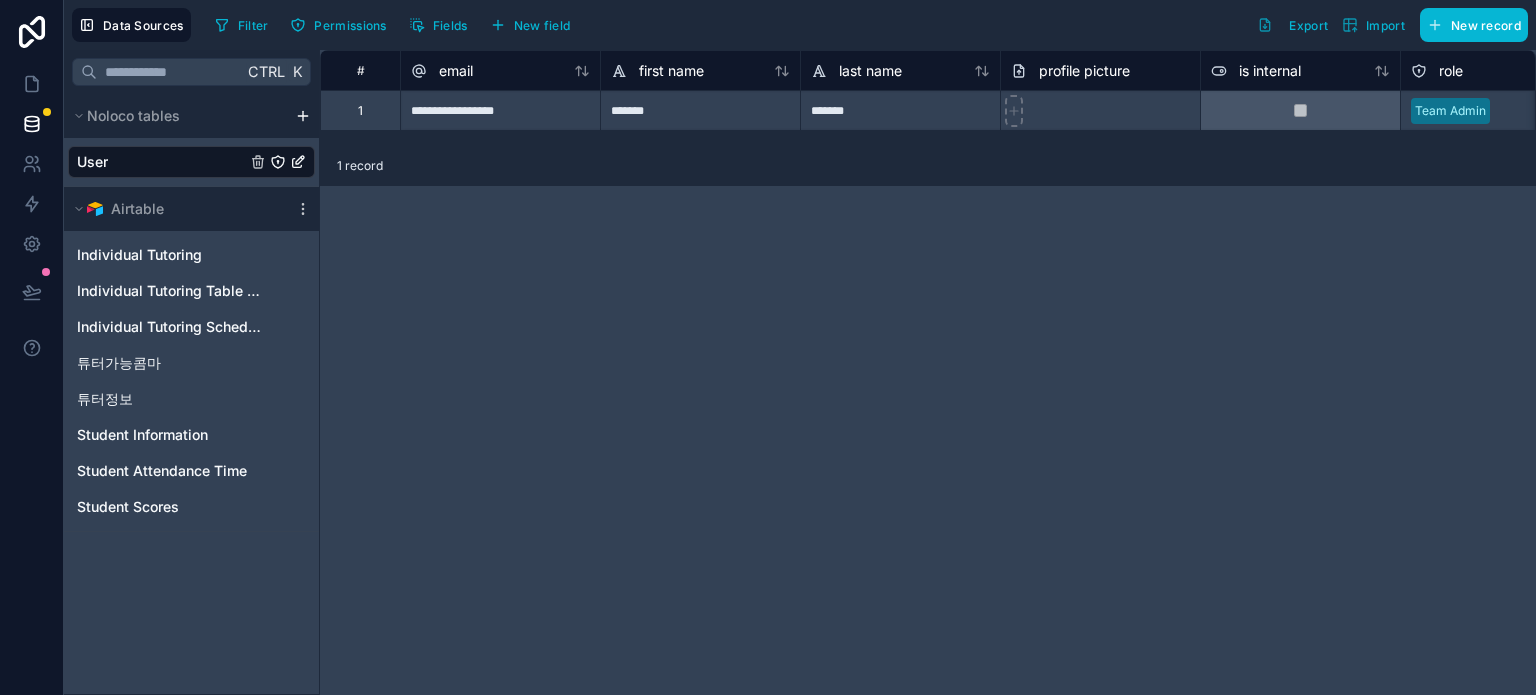 click on "User" at bounding box center (191, 162) 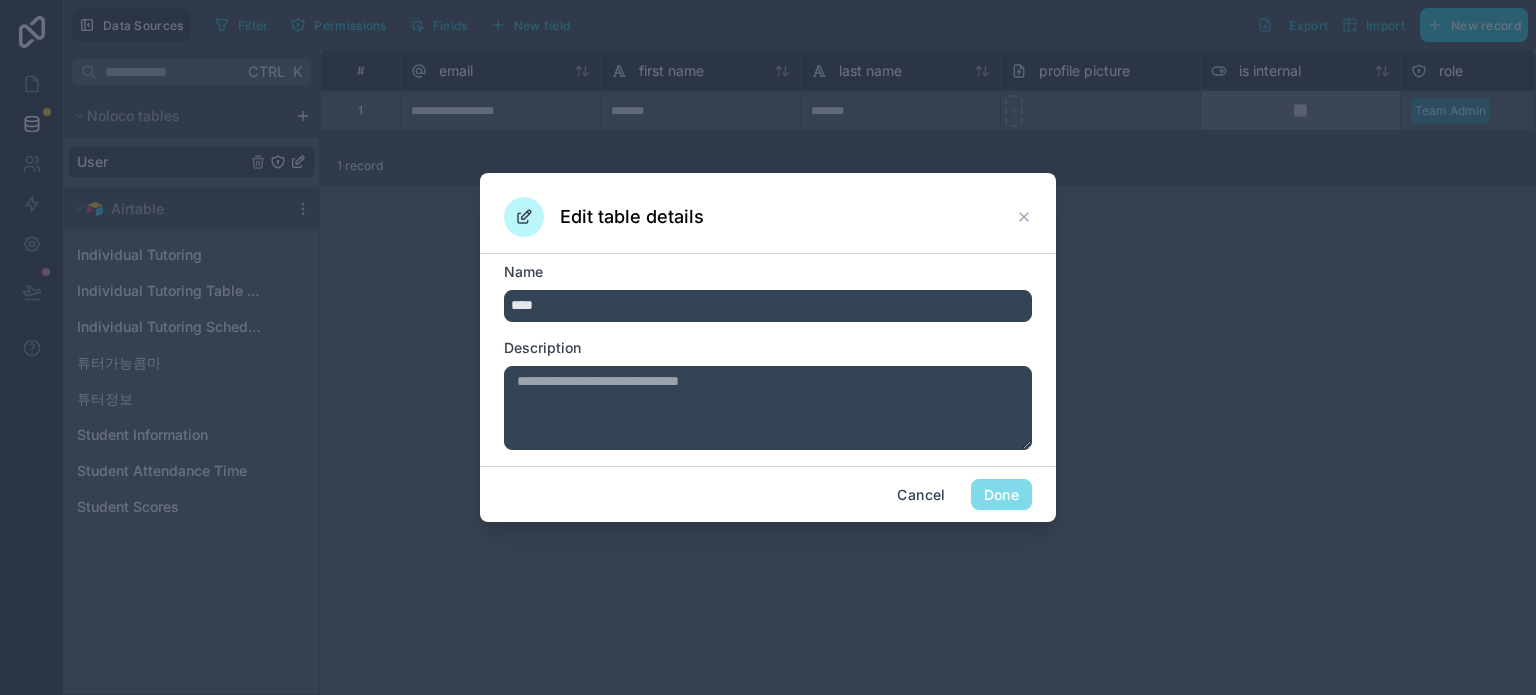 click 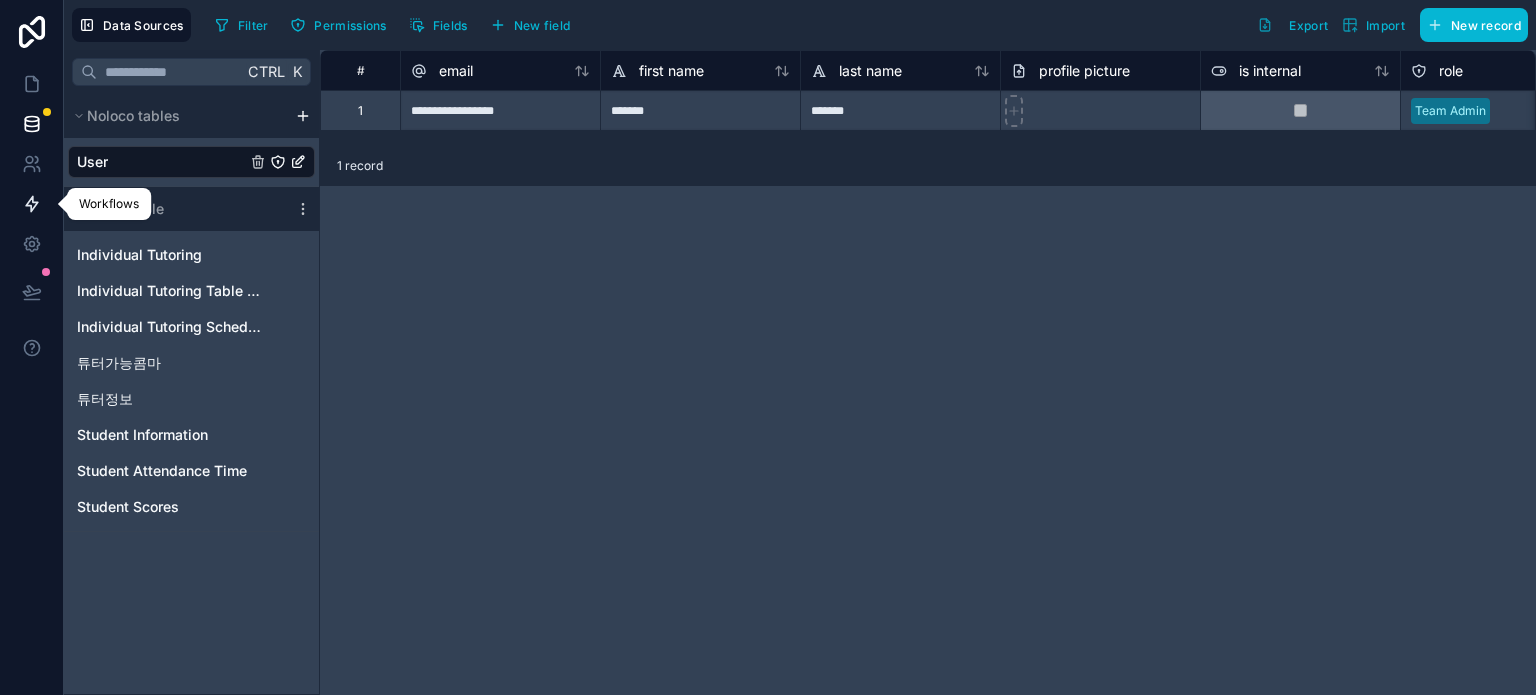 click 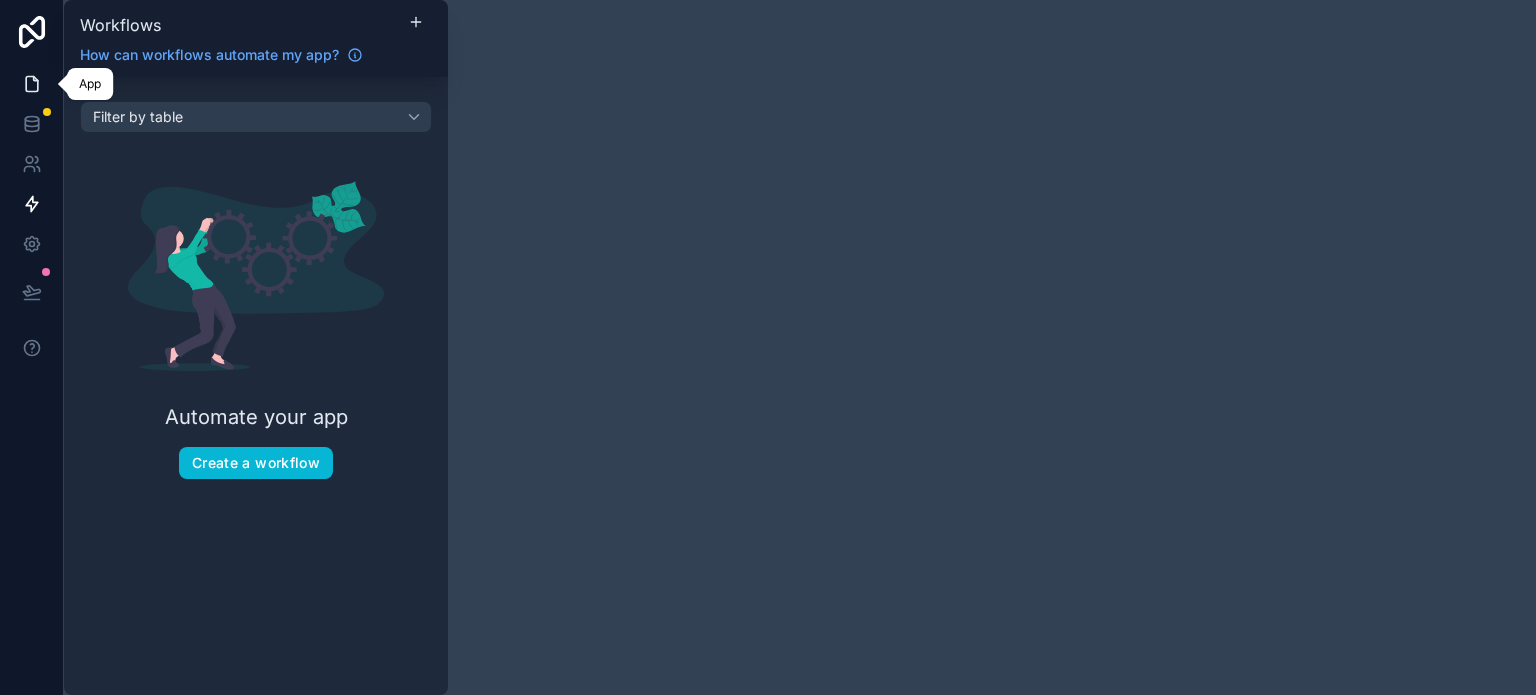 click 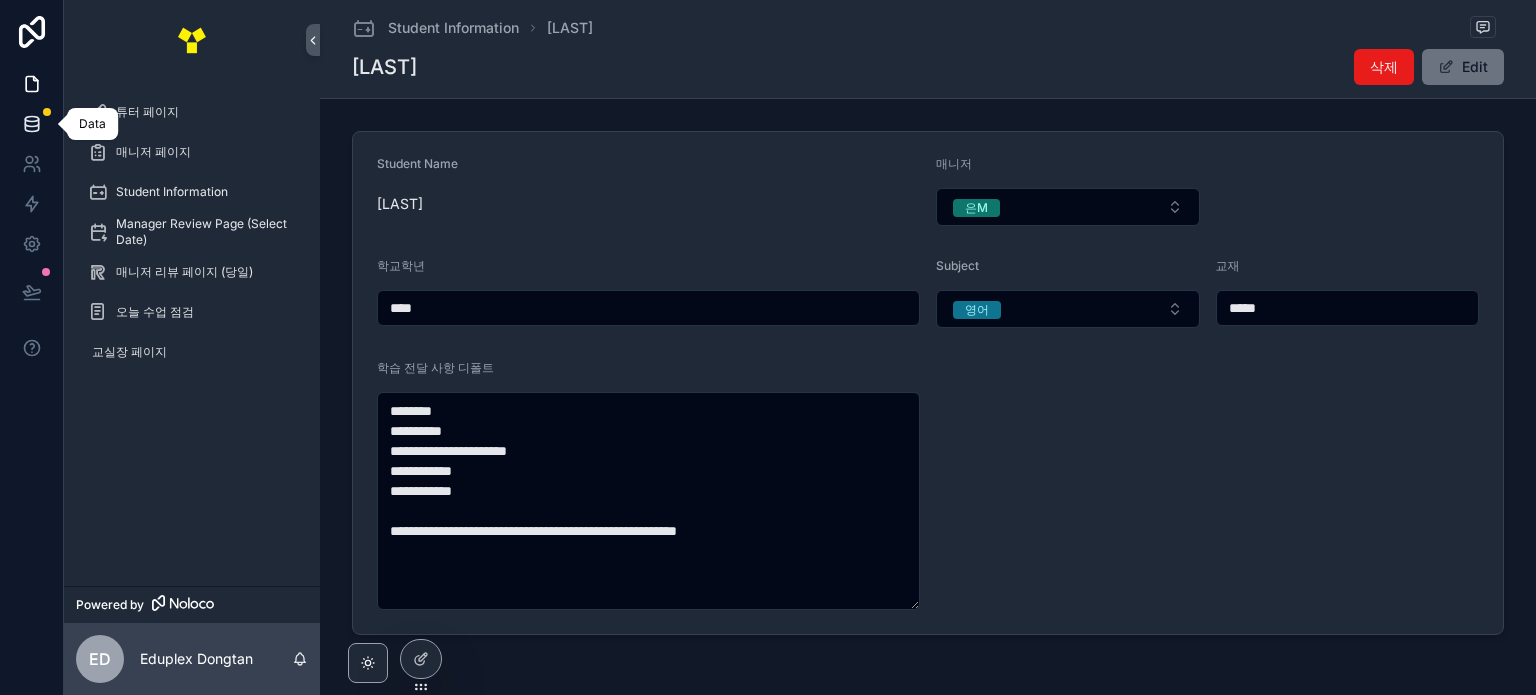 click 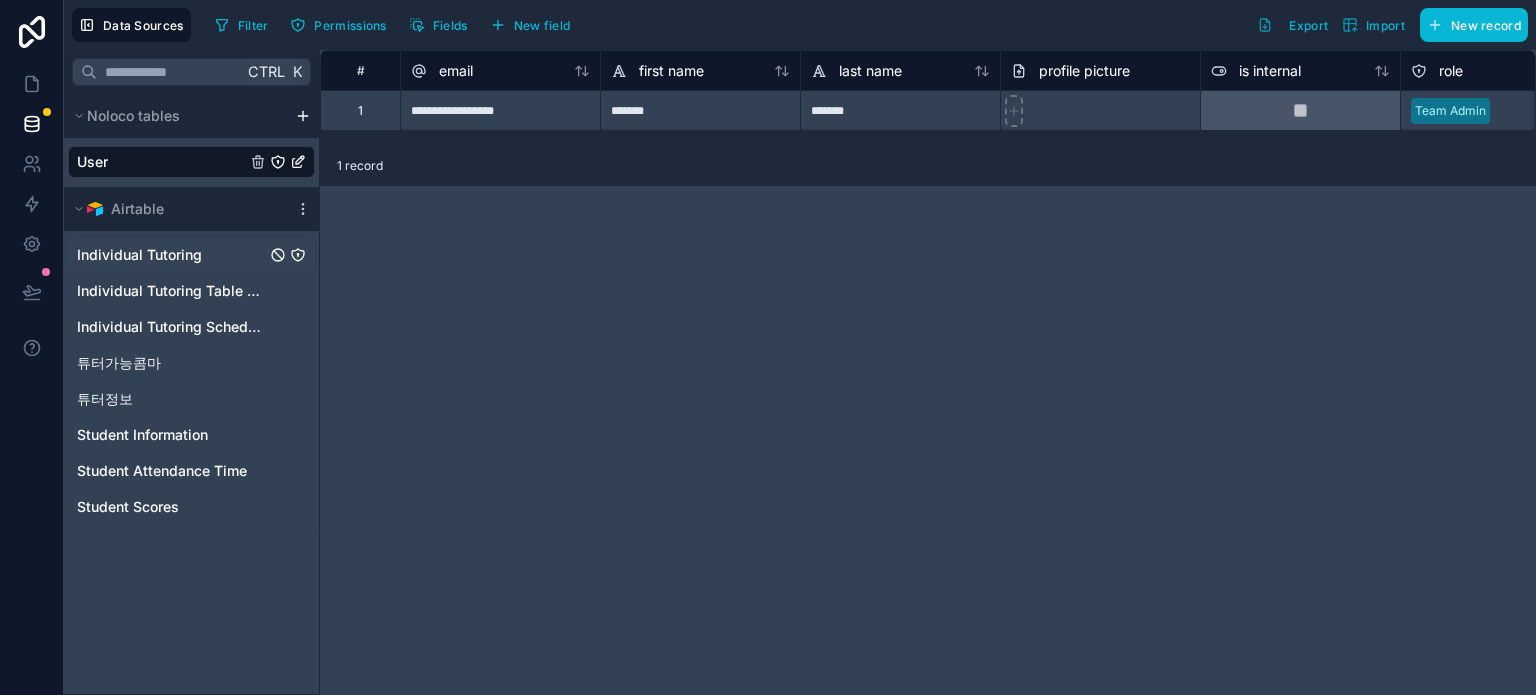 click on "Individual Tutoring" at bounding box center [191, 255] 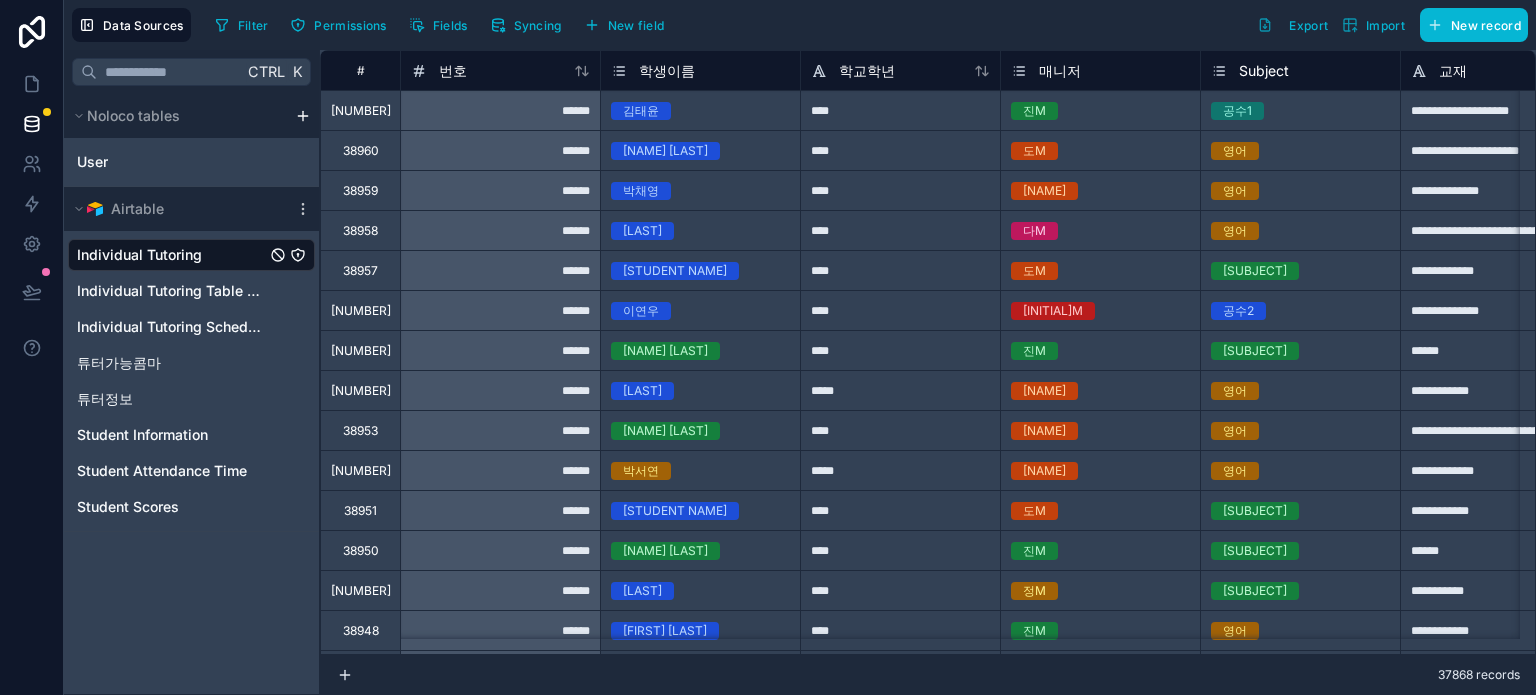 click on "매니저" at bounding box center (1060, 71) 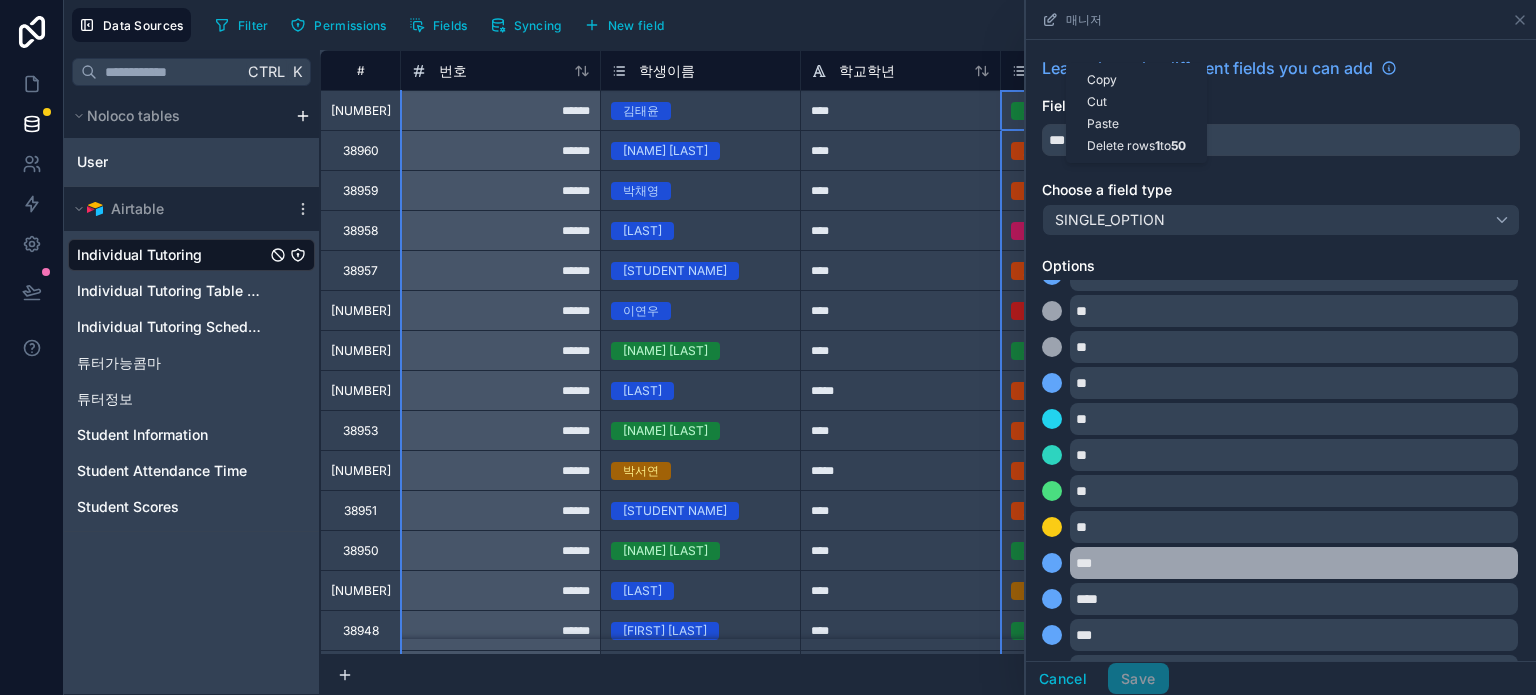 scroll, scrollTop: 372, scrollLeft: 0, axis: vertical 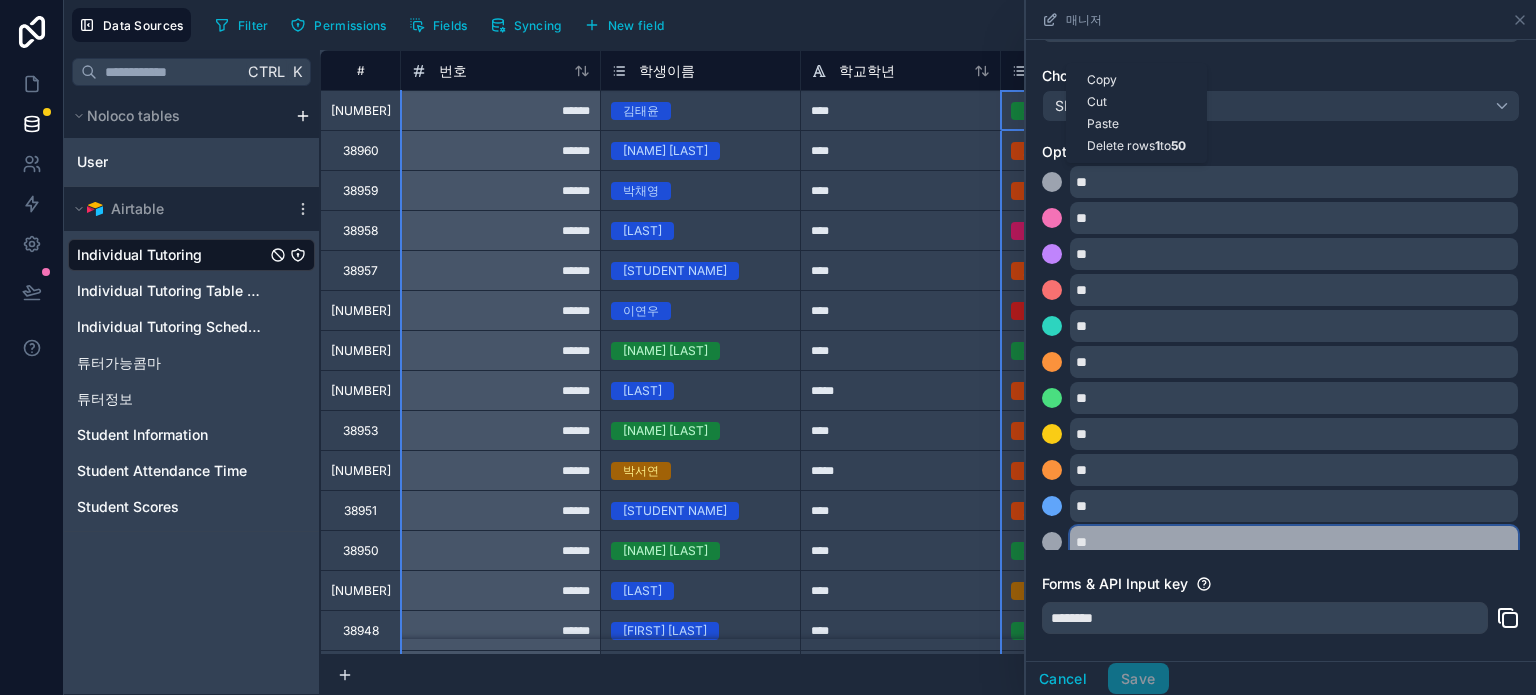 click on "**" at bounding box center (1294, 542) 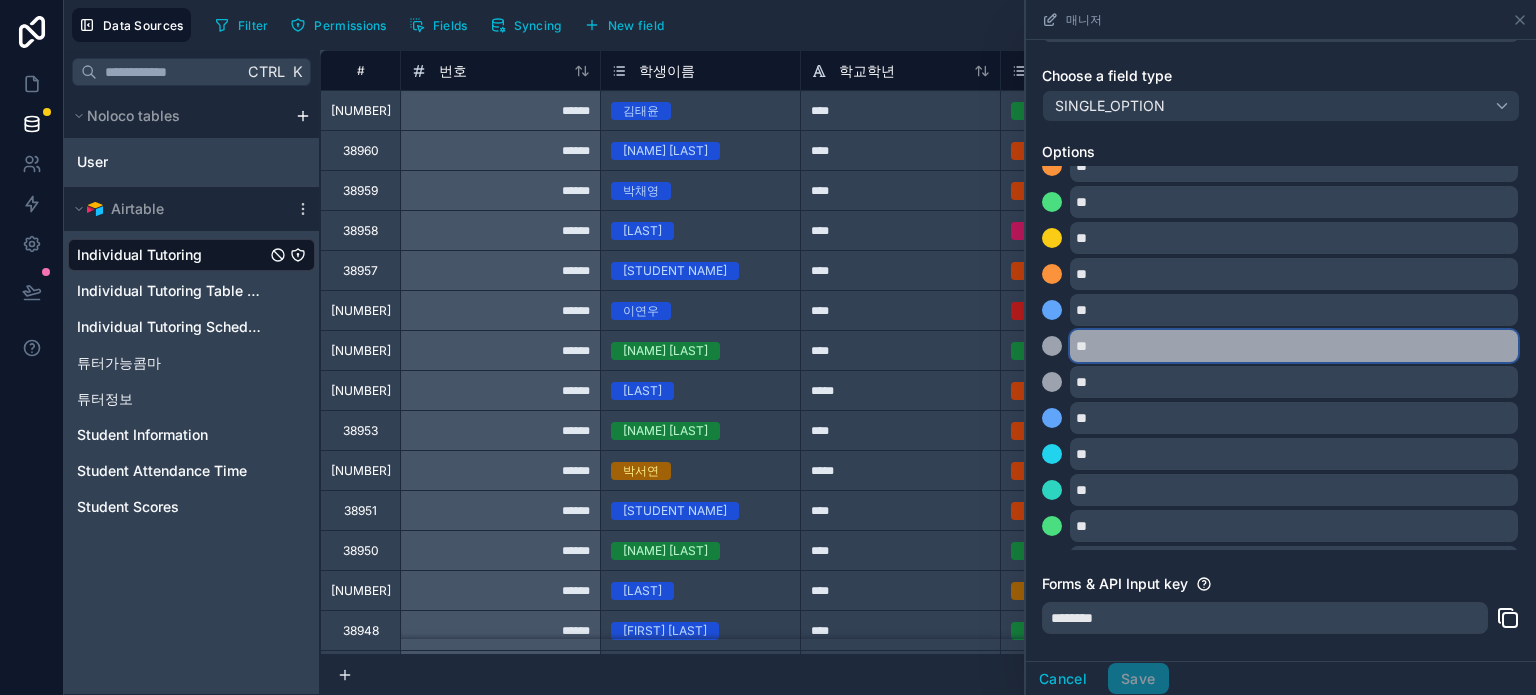 drag, startPoint x: 1077, startPoint y: 341, endPoint x: 1016, endPoint y: 328, distance: 62.369865 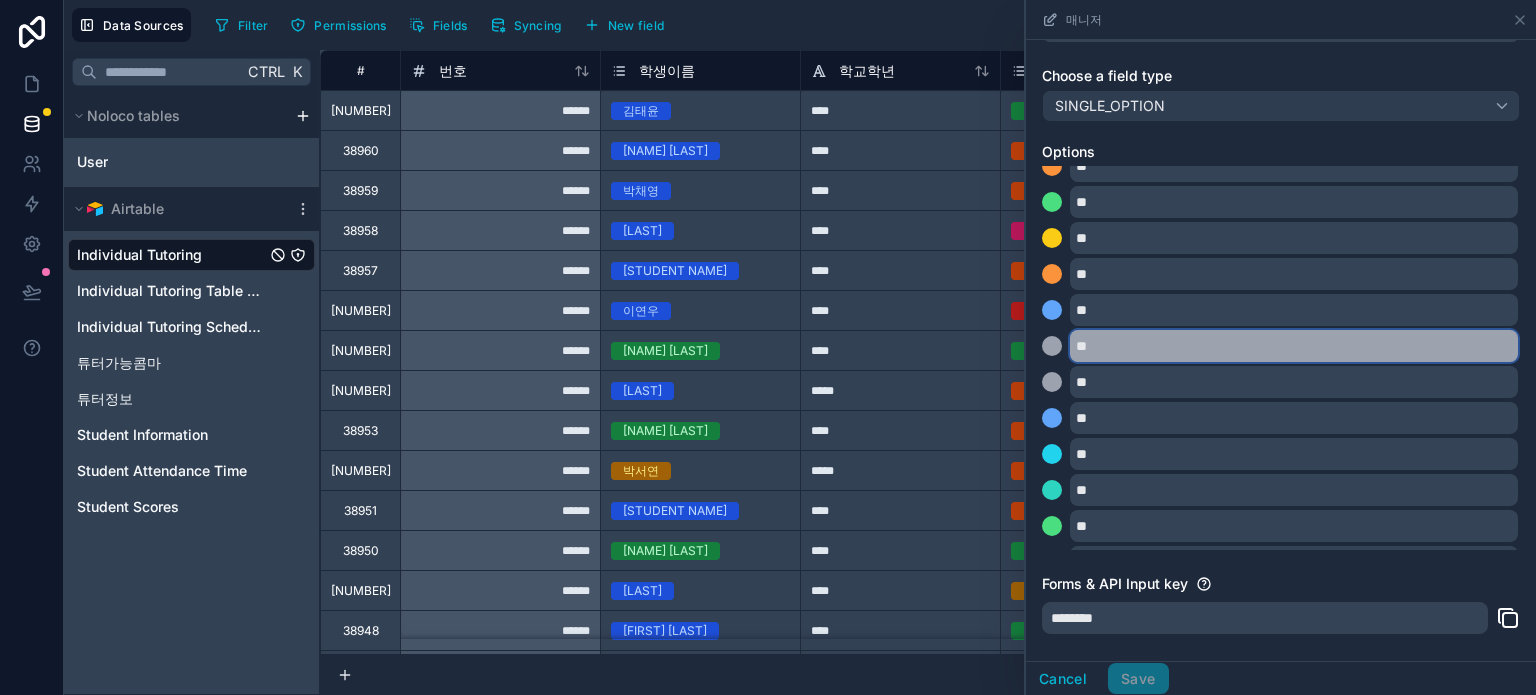click on "**********" at bounding box center [928, 372] 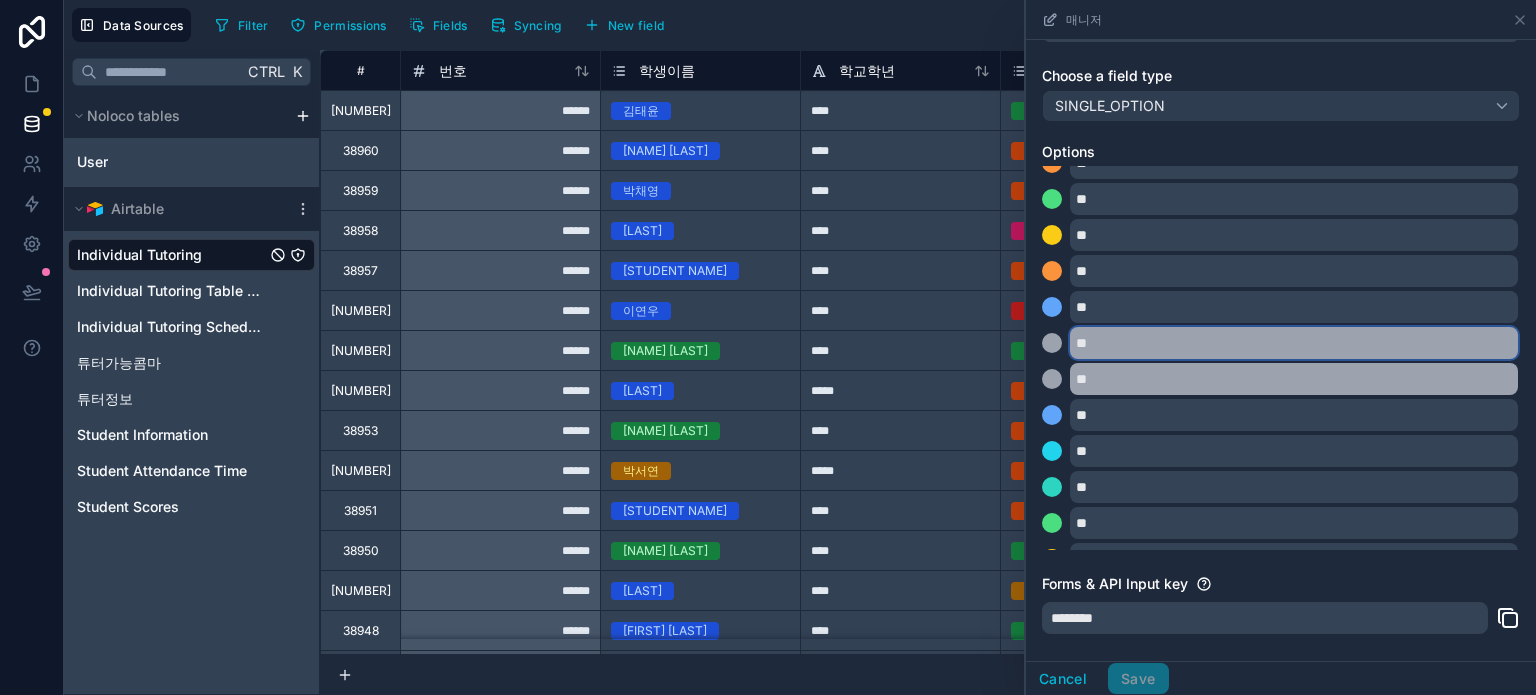 scroll, scrollTop: 204, scrollLeft: 0, axis: vertical 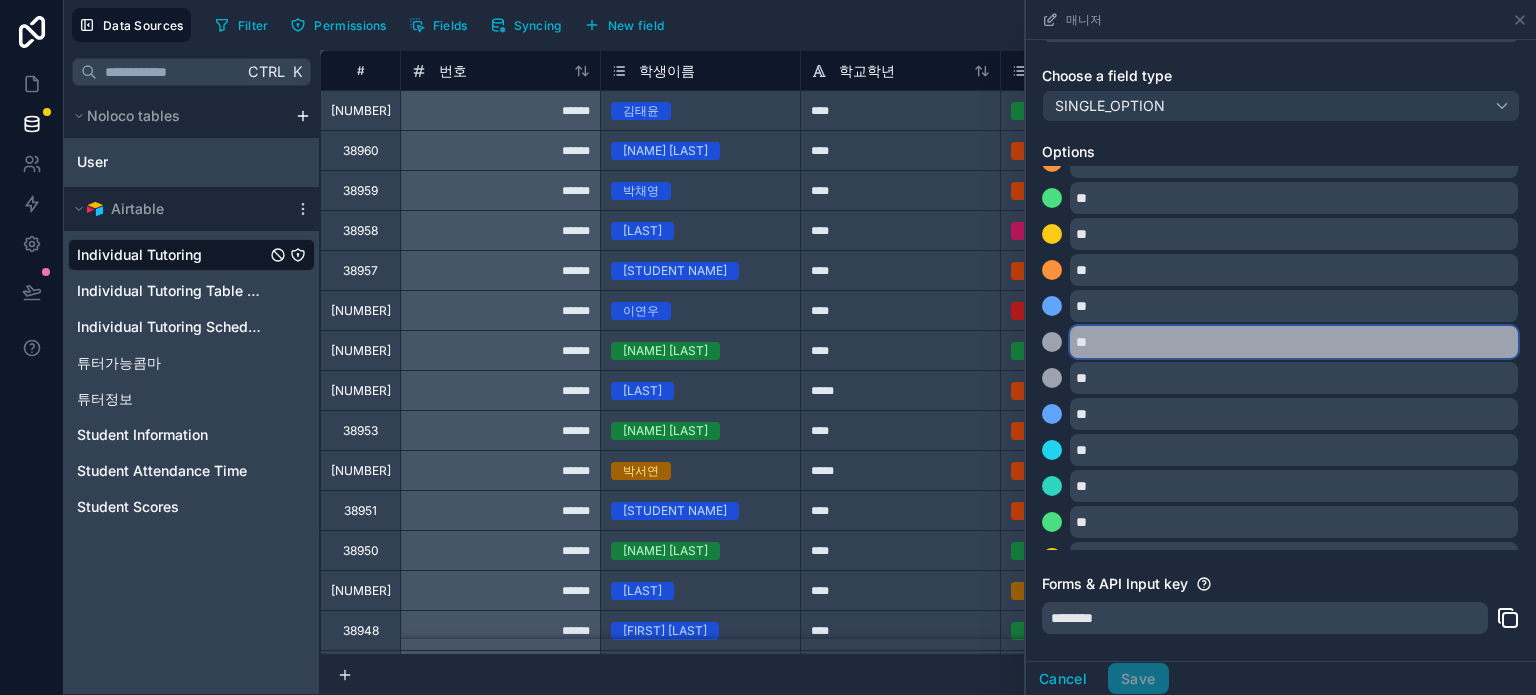 click on "**" at bounding box center [1294, 342] 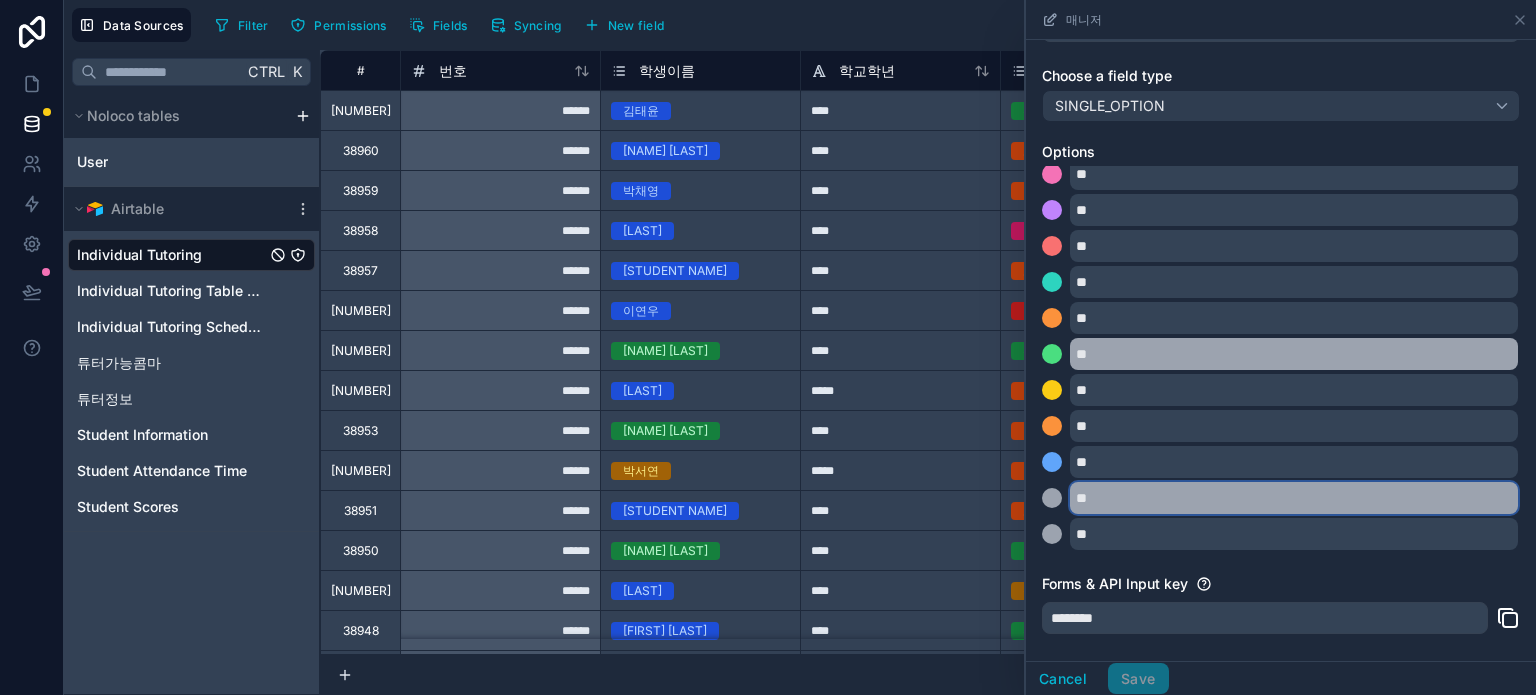 scroll, scrollTop: 0, scrollLeft: 0, axis: both 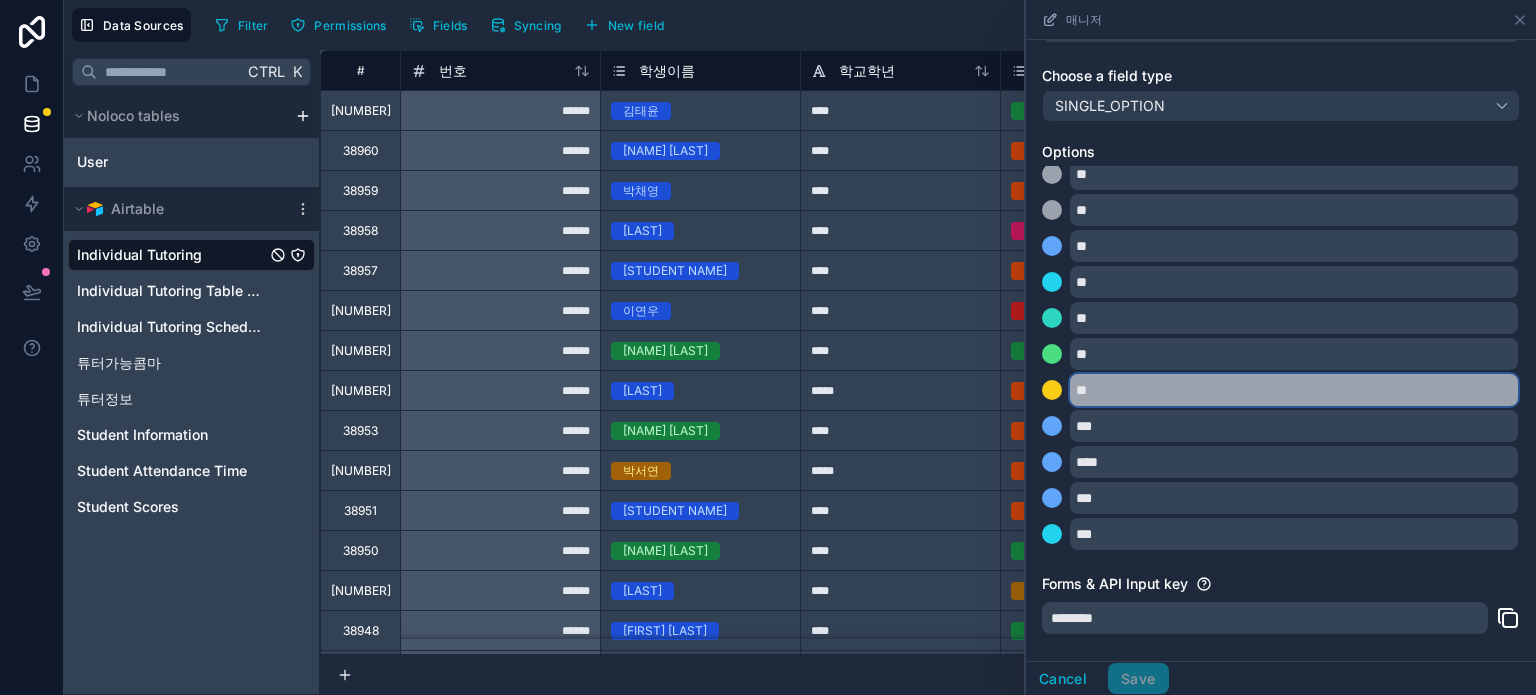 click on "**" at bounding box center [1294, 390] 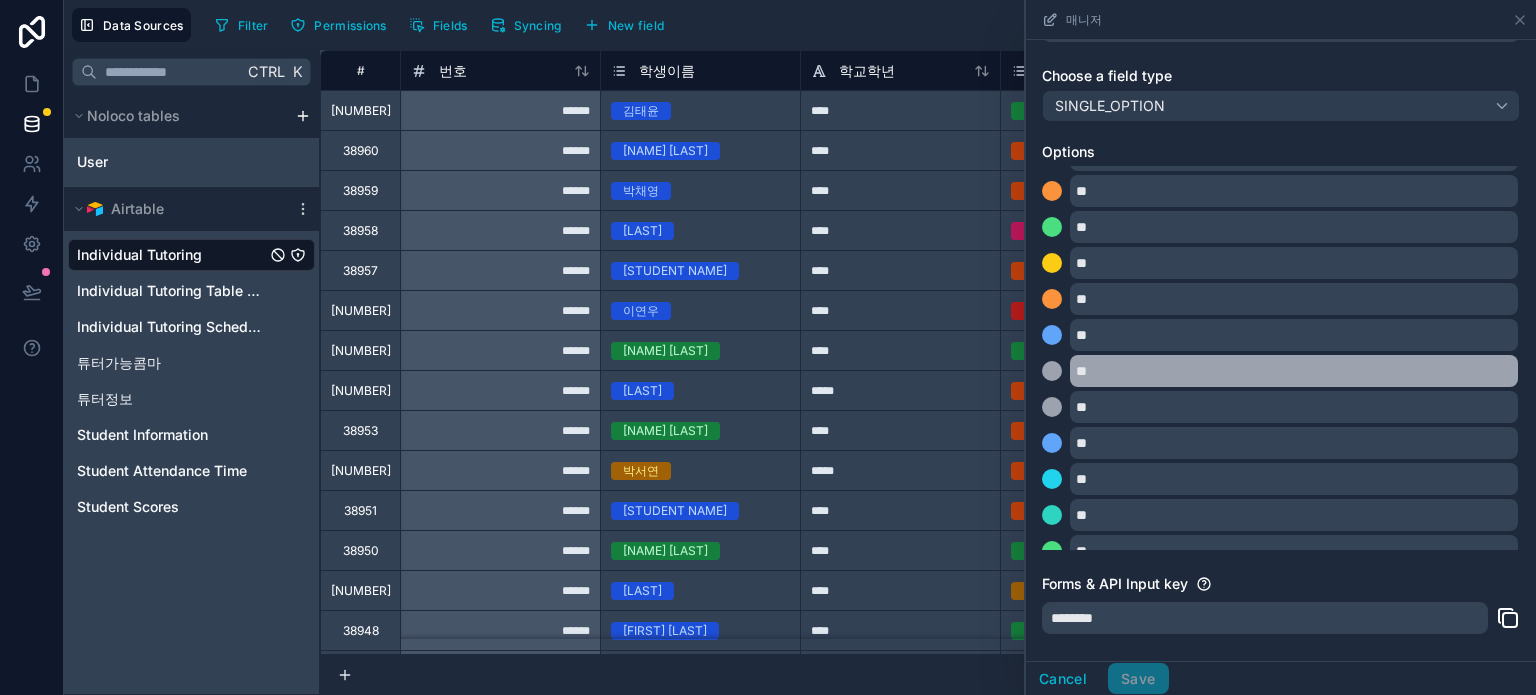 scroll, scrollTop: 173, scrollLeft: 0, axis: vertical 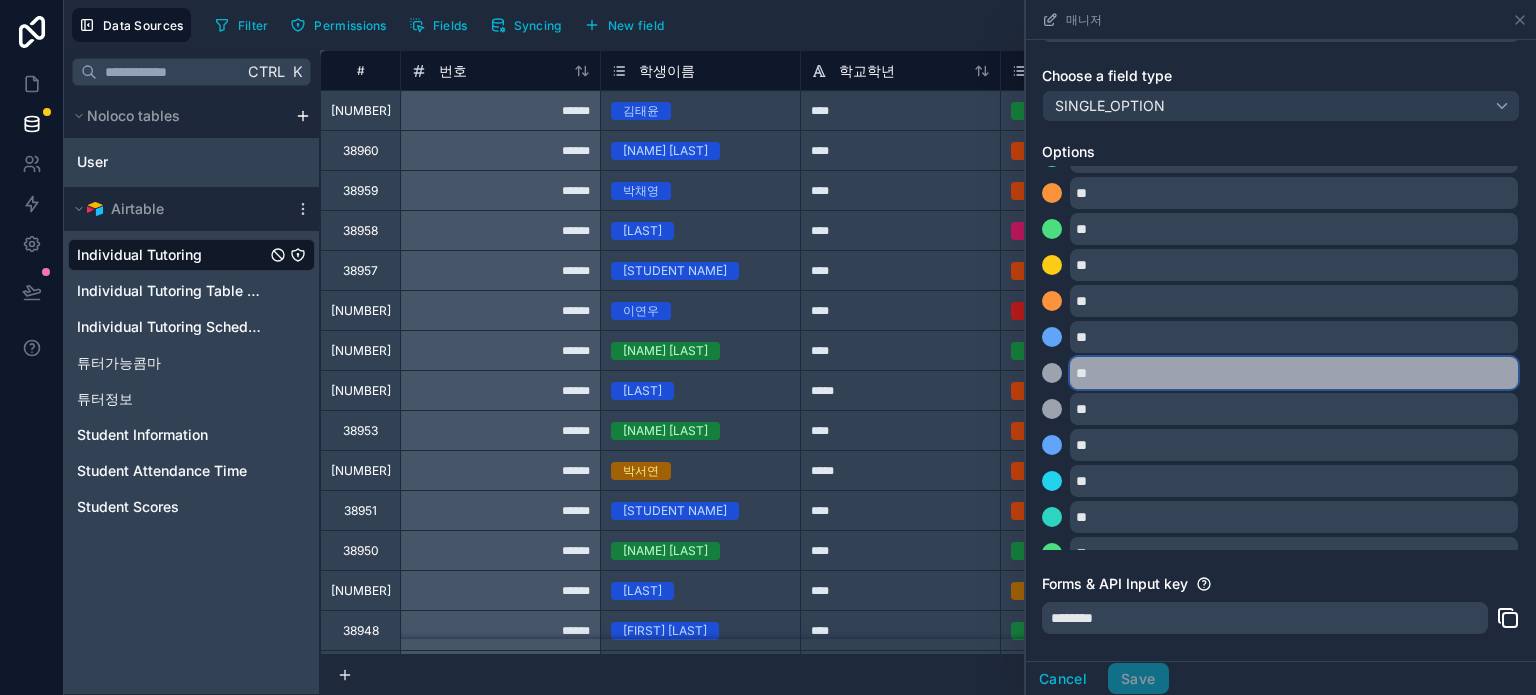 click on "**" at bounding box center (1294, 373) 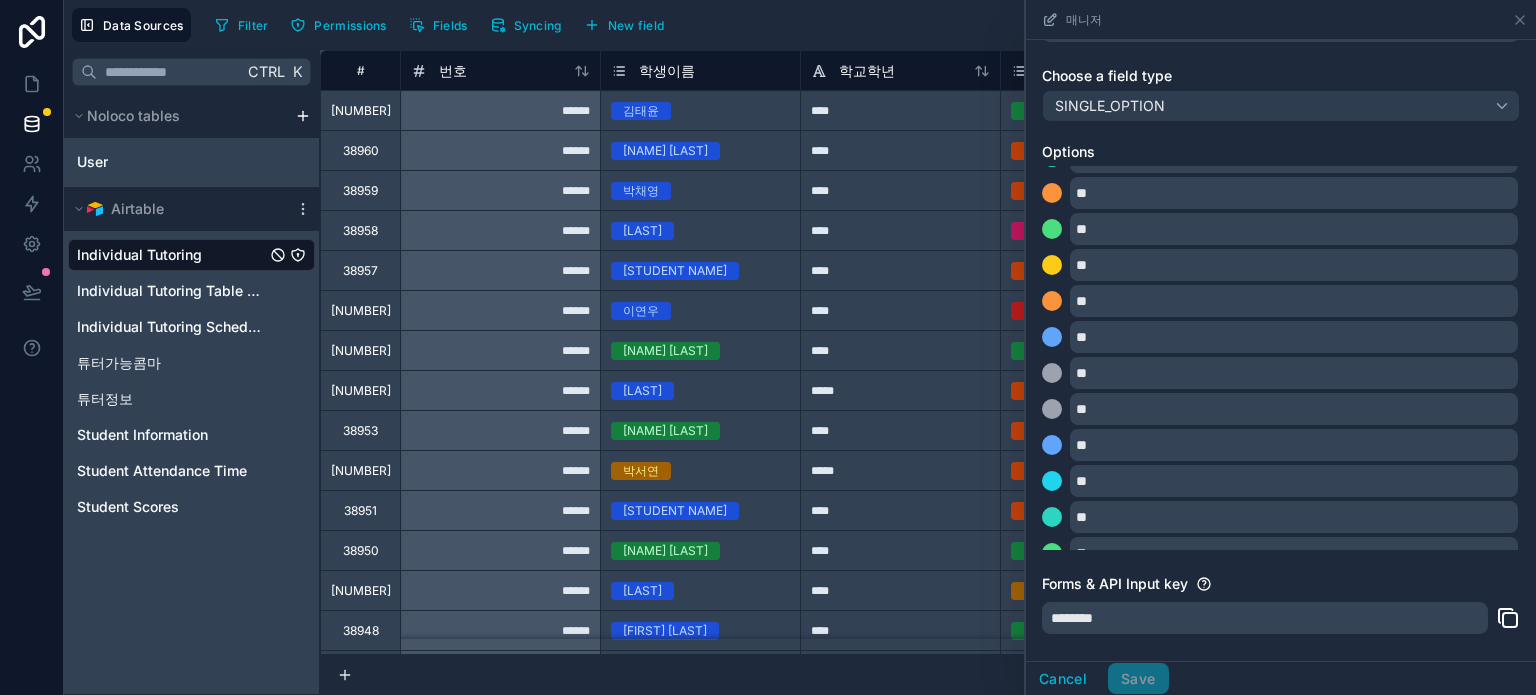 click on "Options ** ** ** ** ** ** ** ** ** ** ** ** ** ** ** ** ** *** **** *** ***" at bounding box center [1281, 346] 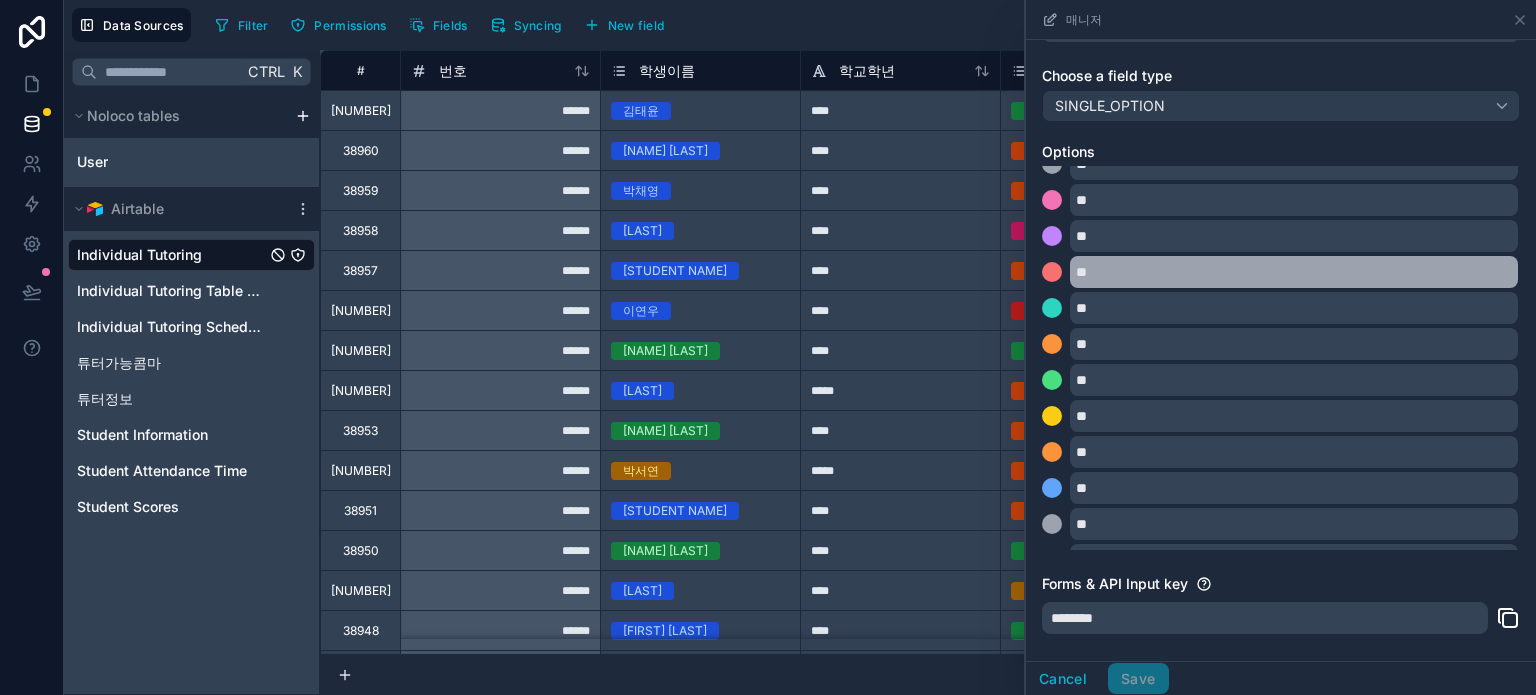 scroll, scrollTop: 0, scrollLeft: 0, axis: both 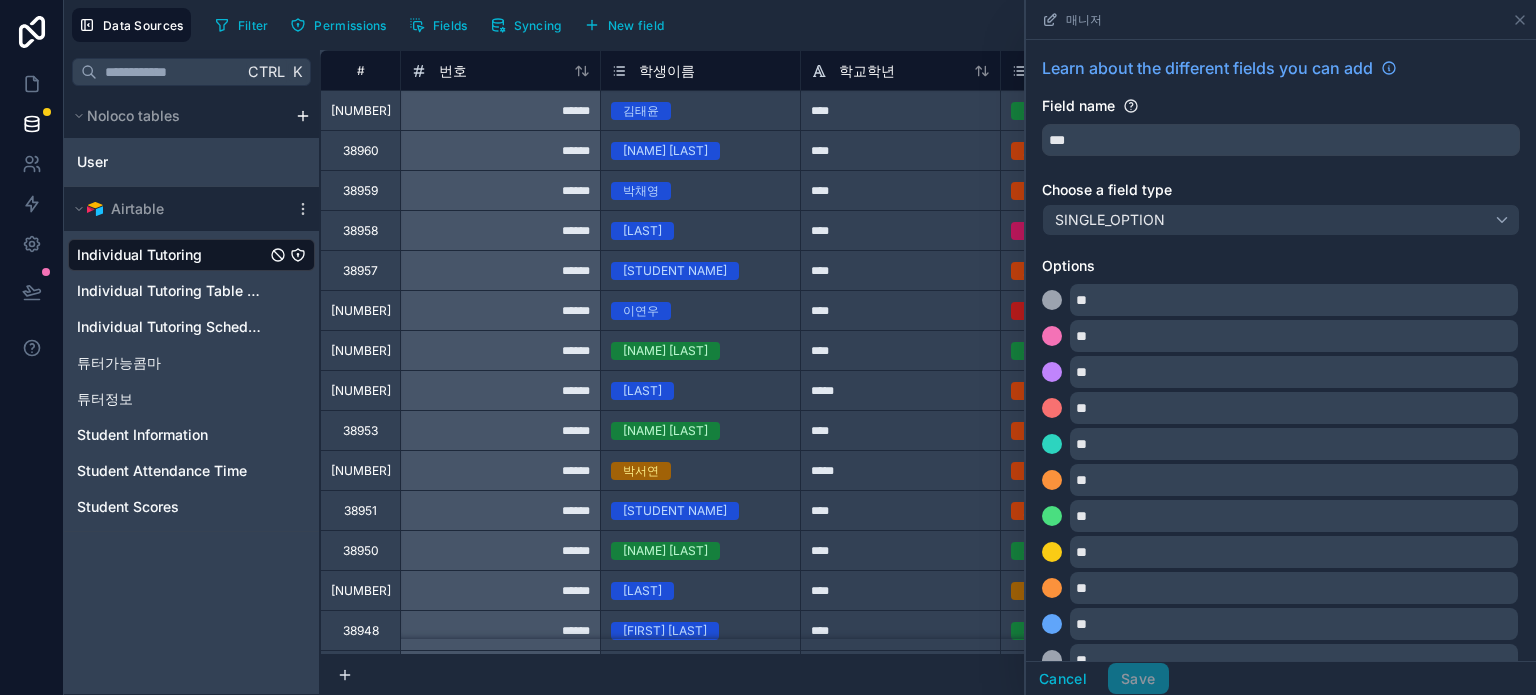 click on "Filter Permissions Fields Syncing New field Export Import New record" at bounding box center [867, 25] 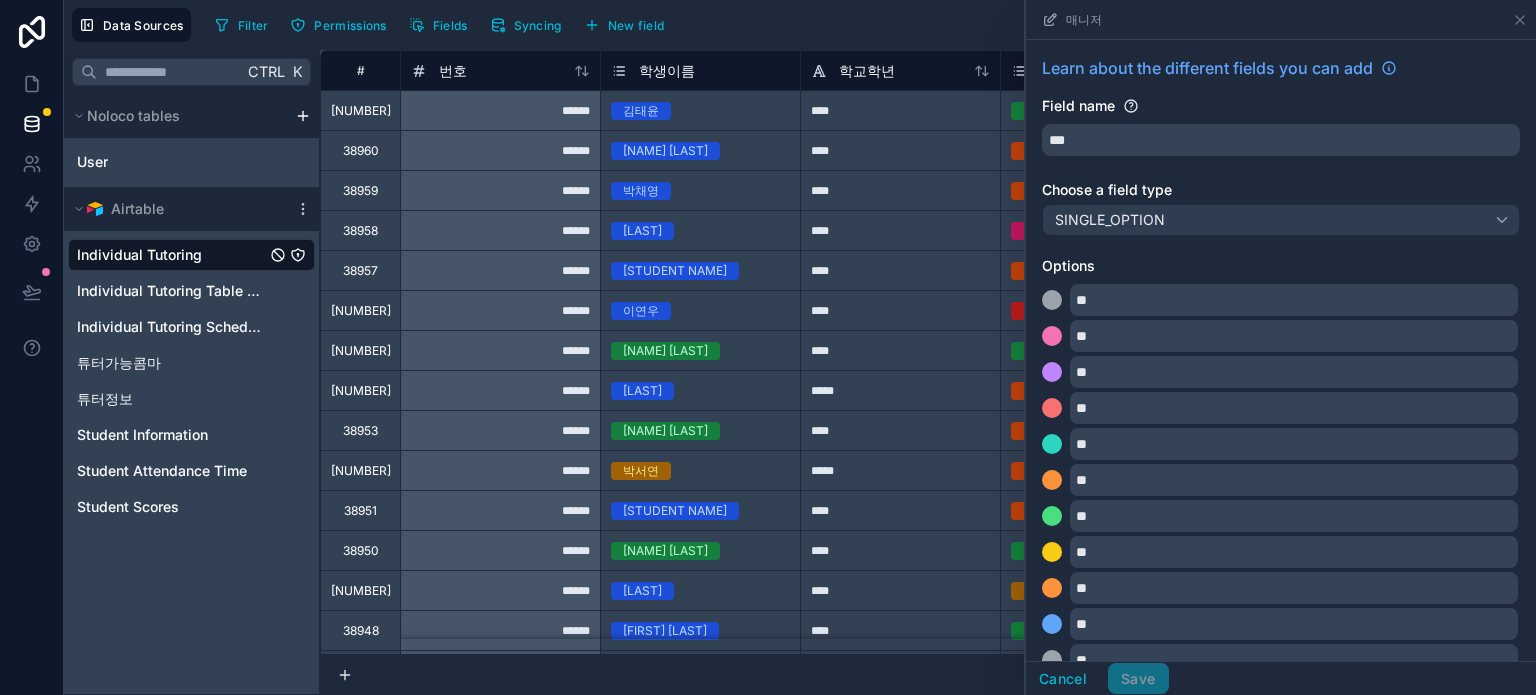 click on "매니저" at bounding box center [1281, 19] 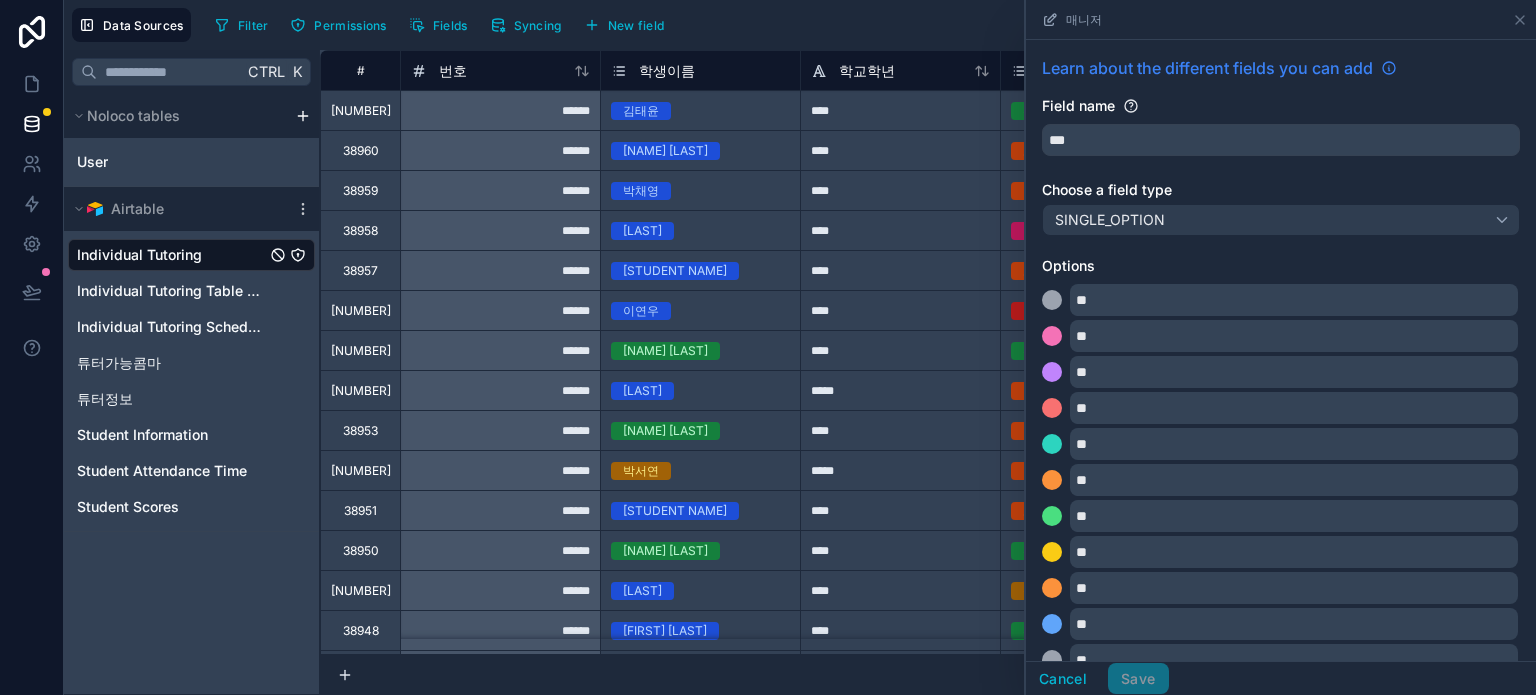 click on "Learn about the different fields you can add" at bounding box center (1207, 68) 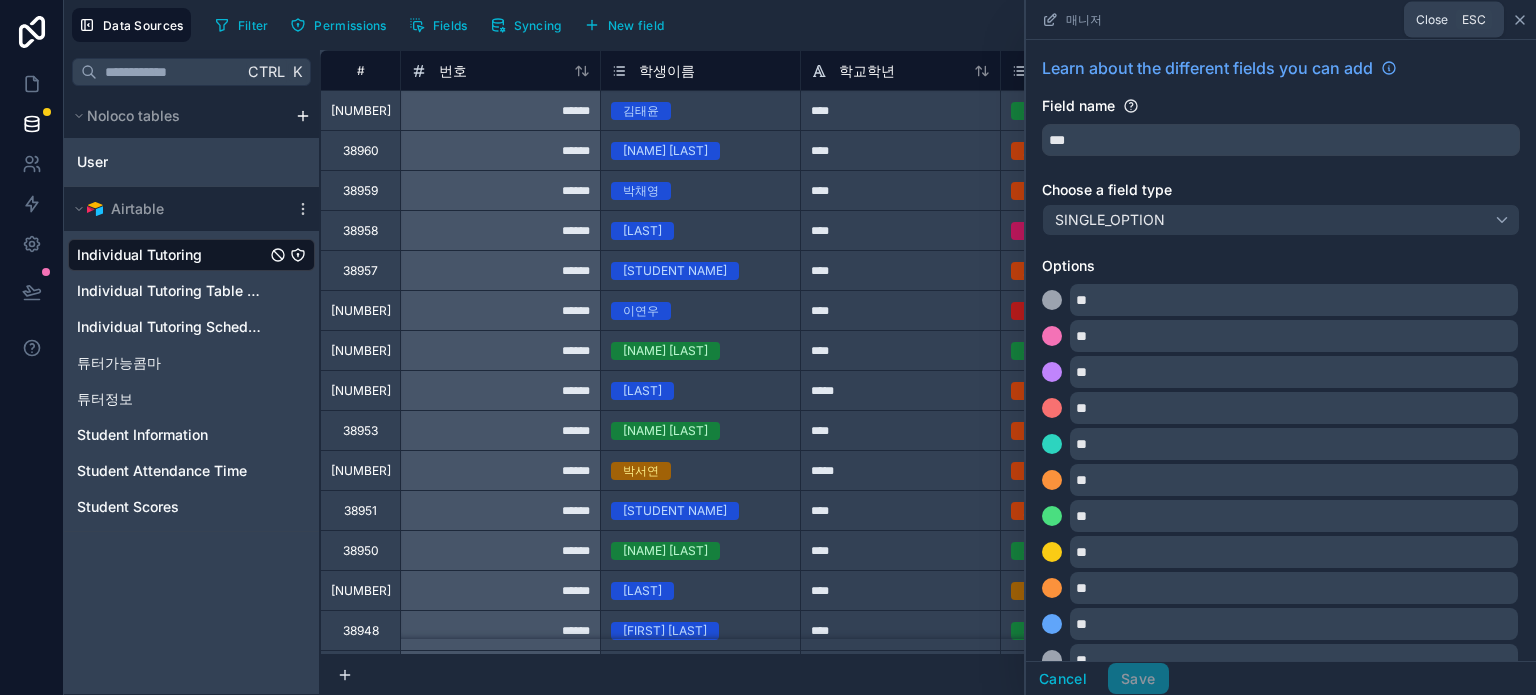 click 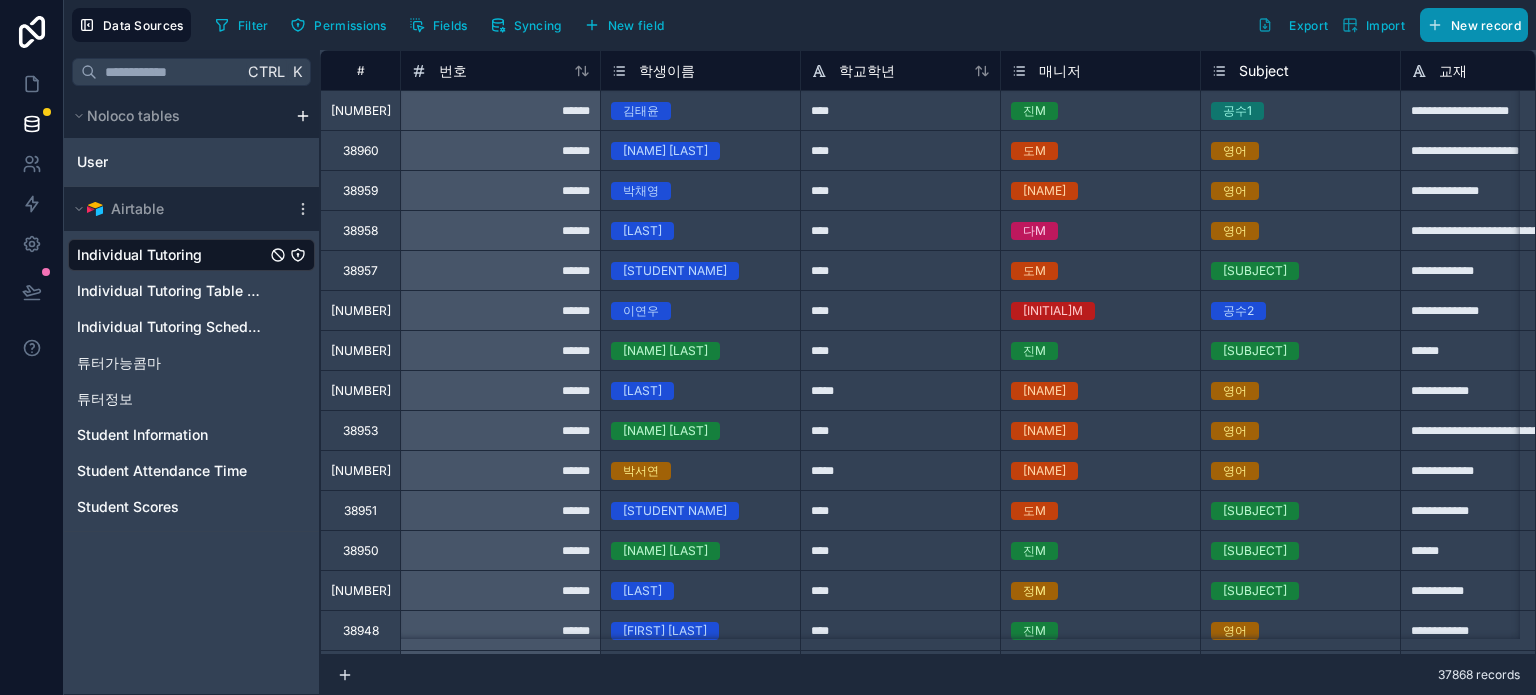 click on "New record" at bounding box center (1486, 25) 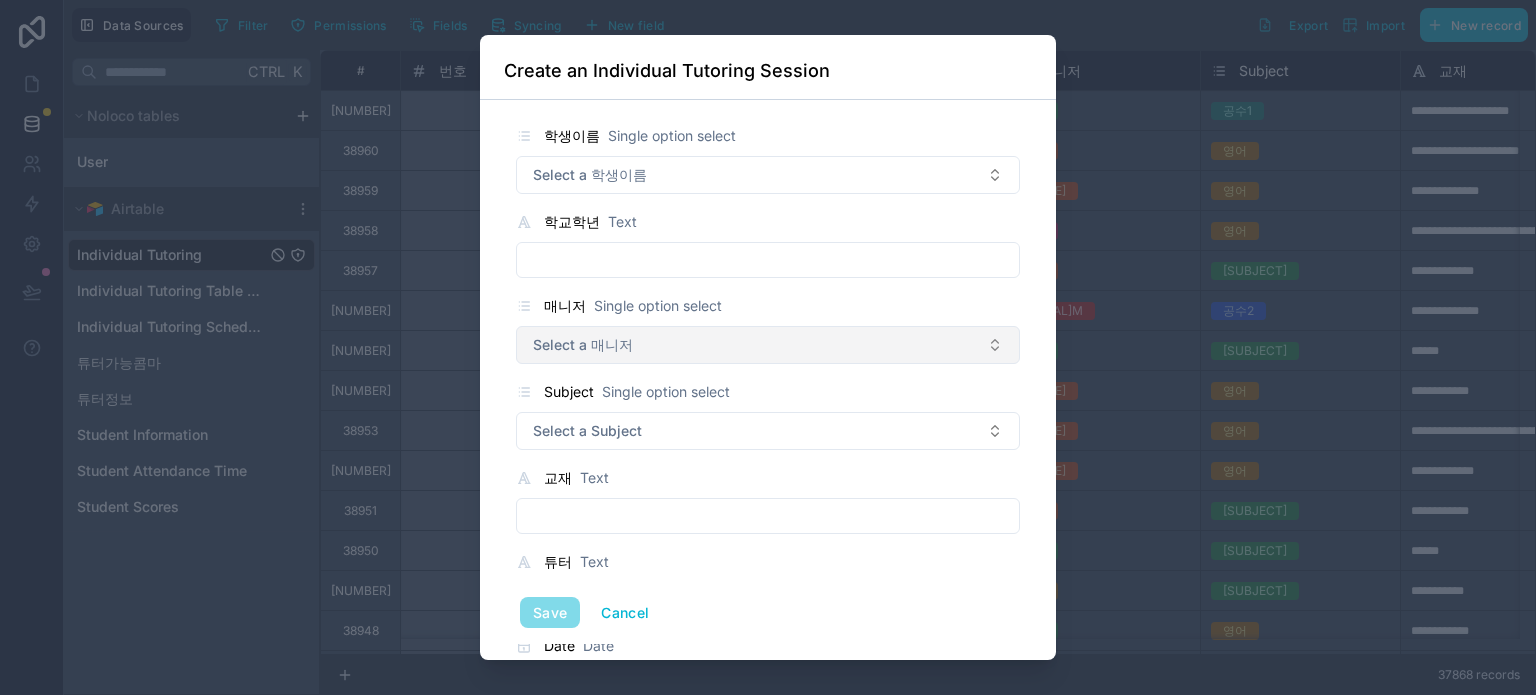 click on "Select a 매니저" at bounding box center (768, 345) 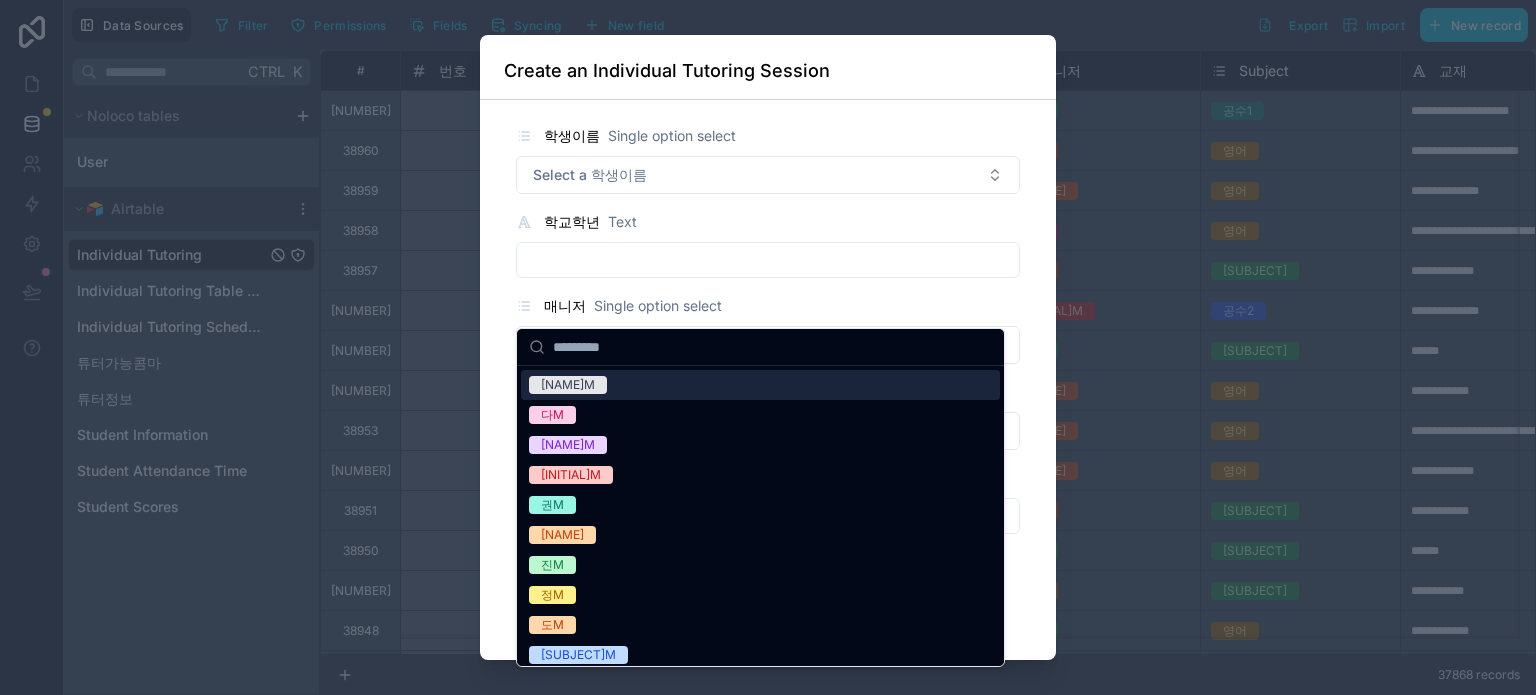 scroll, scrollTop: 491, scrollLeft: 0, axis: vertical 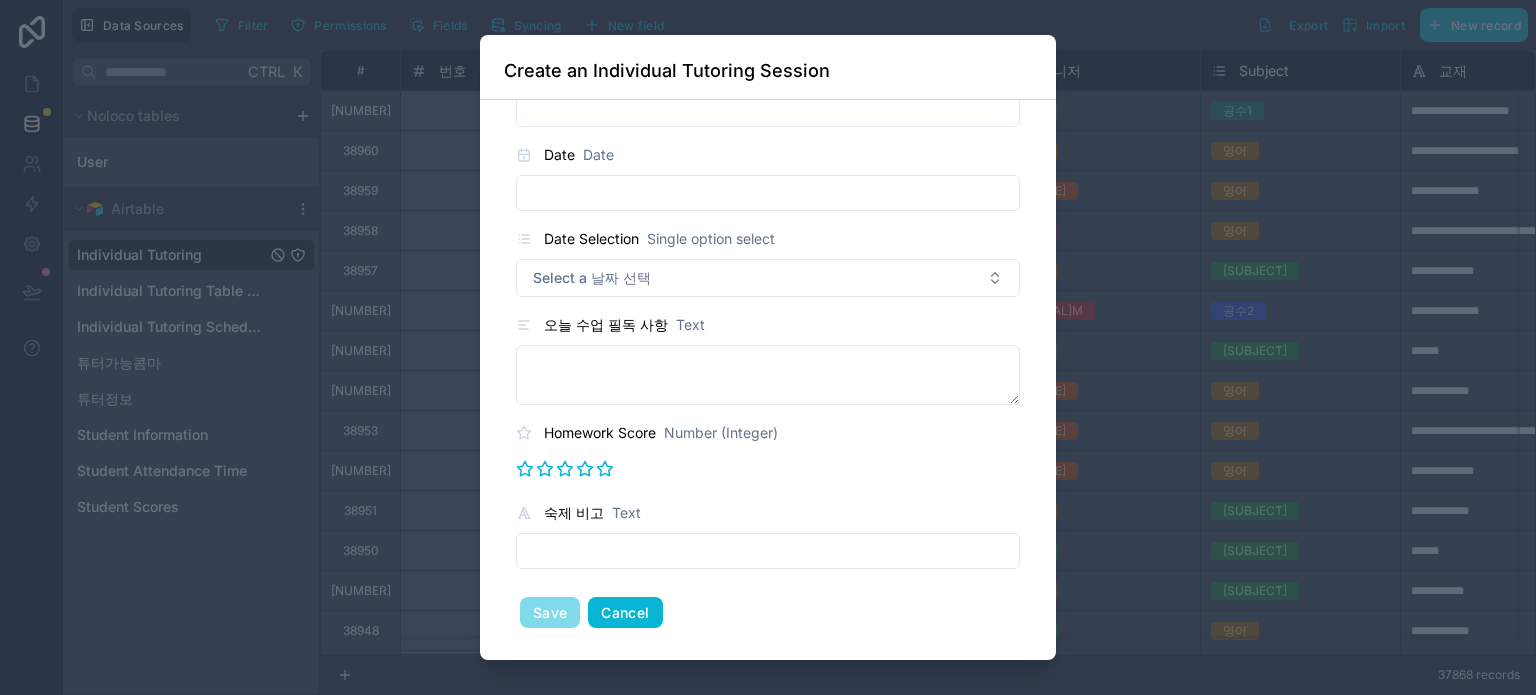 click on "Cancel" at bounding box center [625, 613] 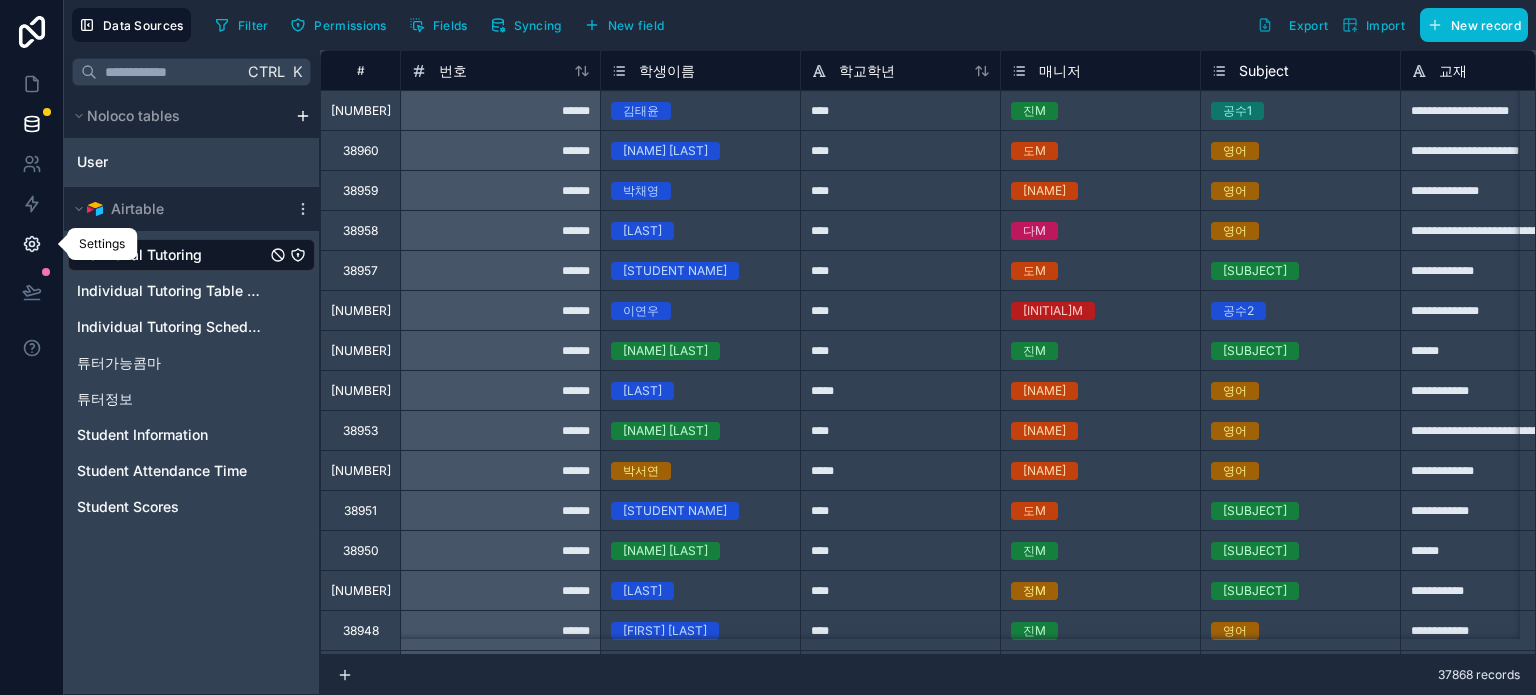 click 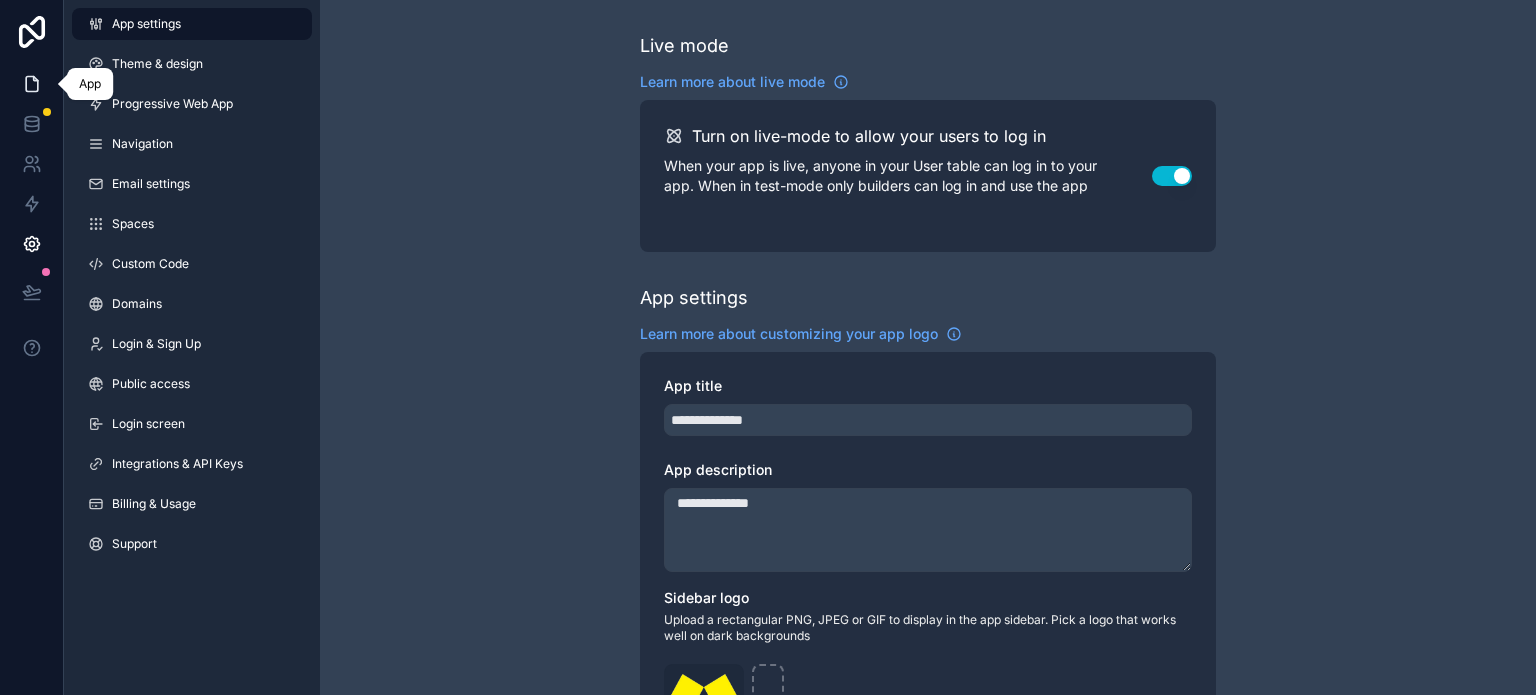 click 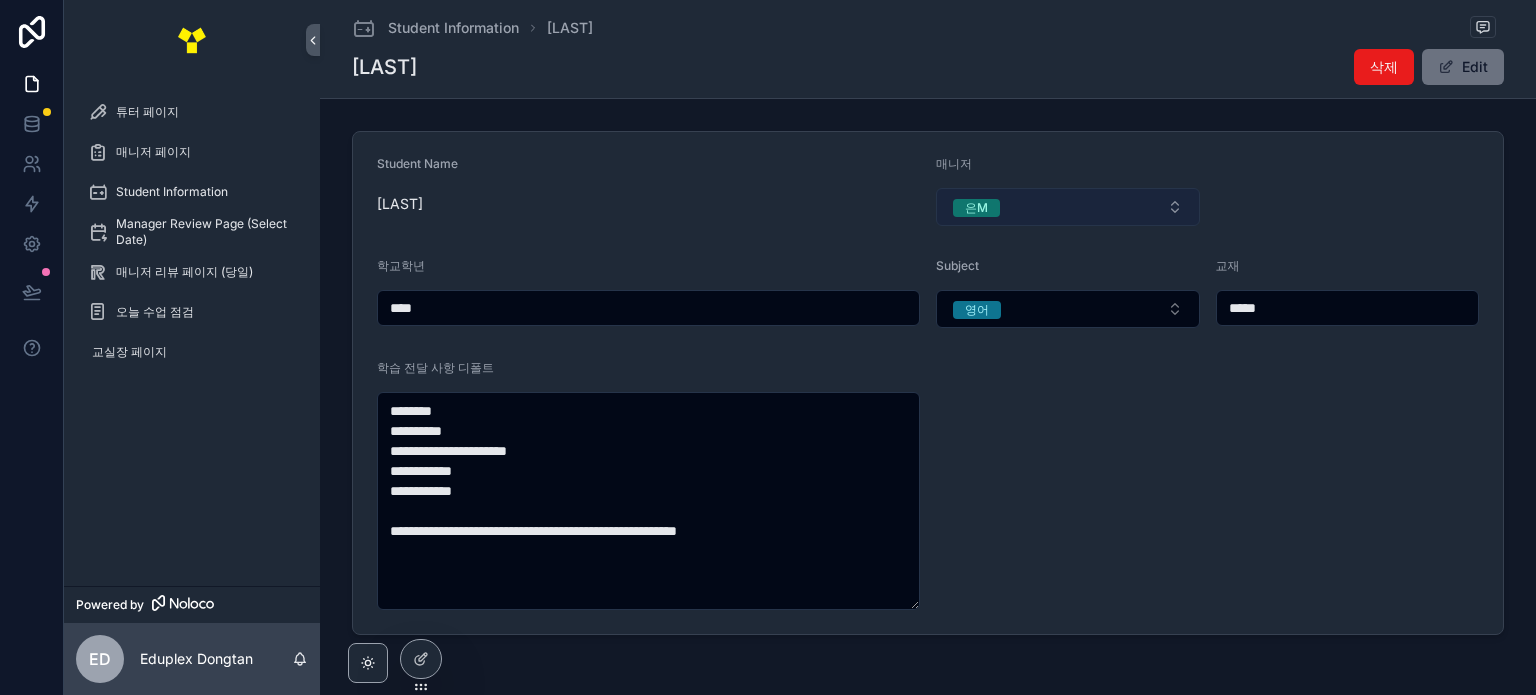 click on "은M" at bounding box center [1068, 207] 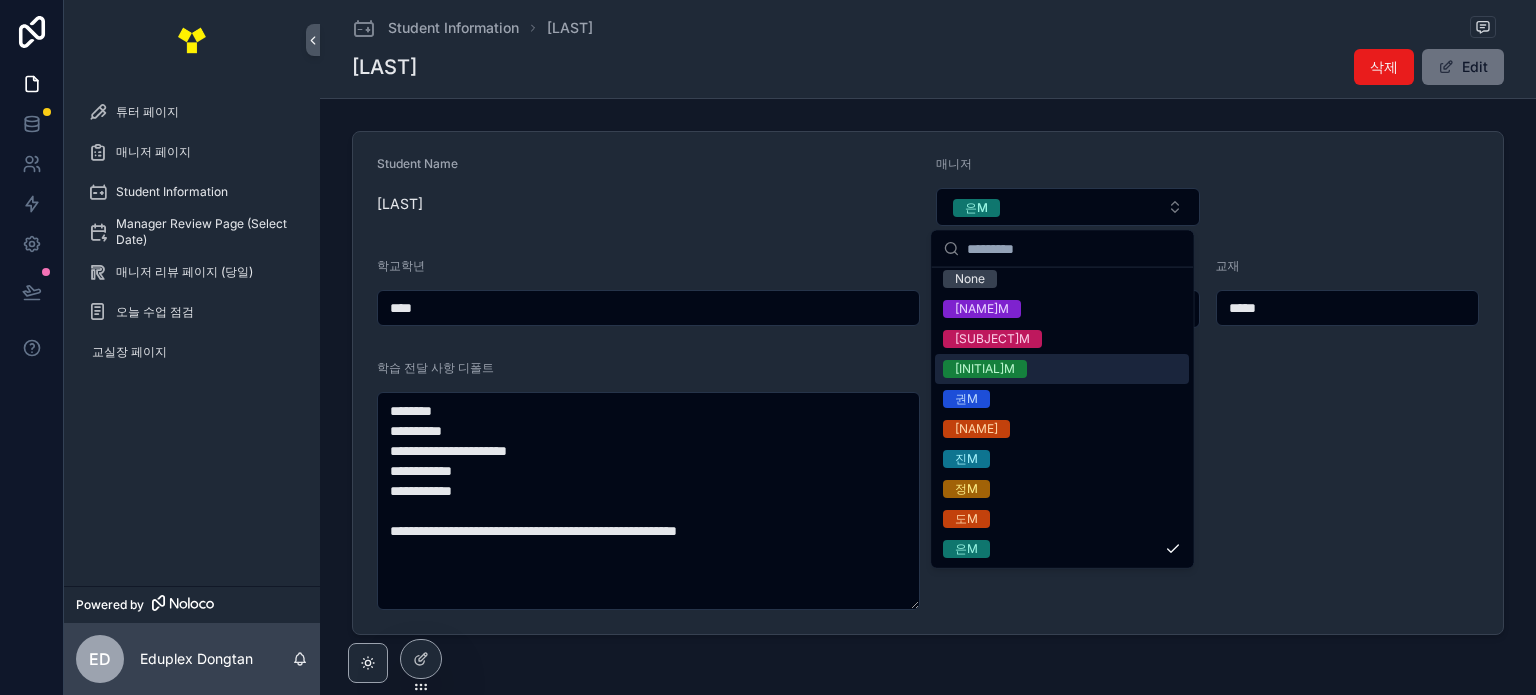 scroll, scrollTop: 0, scrollLeft: 0, axis: both 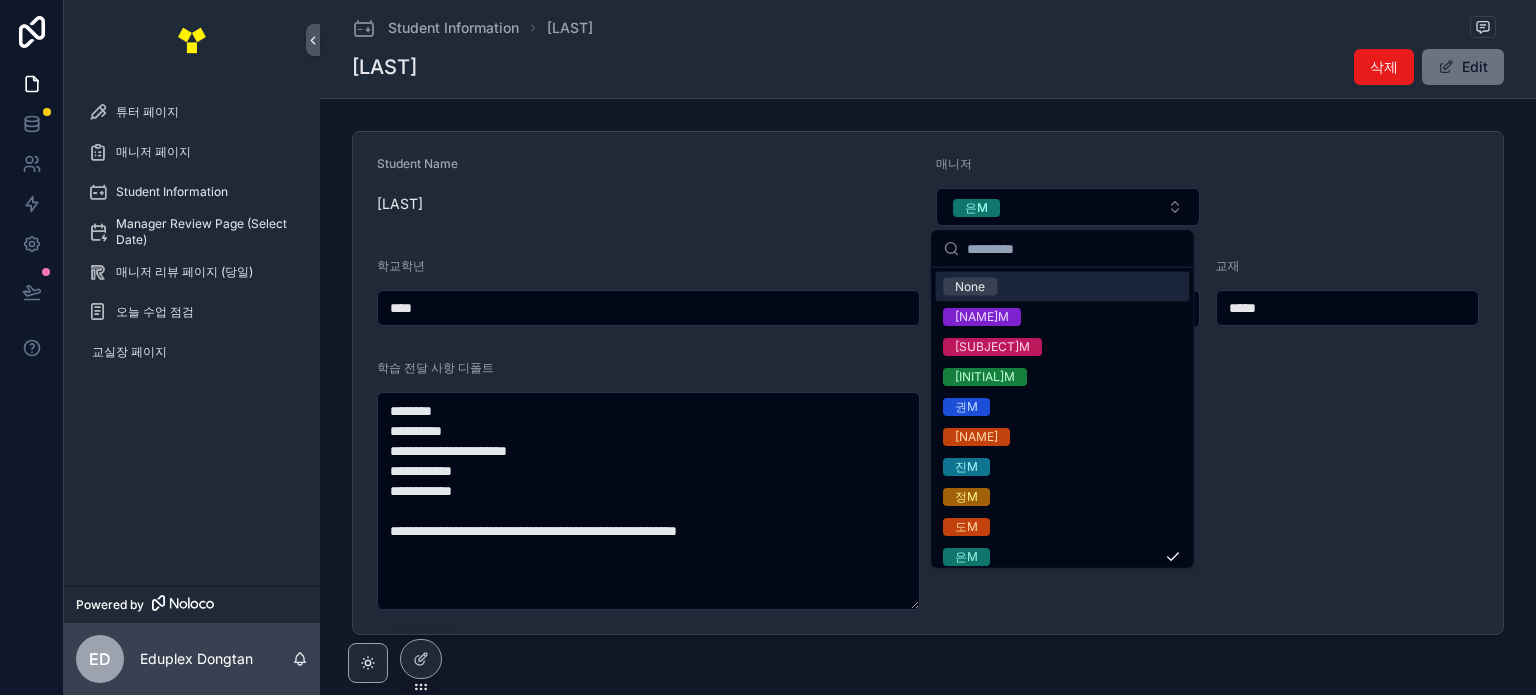 click on "**********" at bounding box center (928, 383) 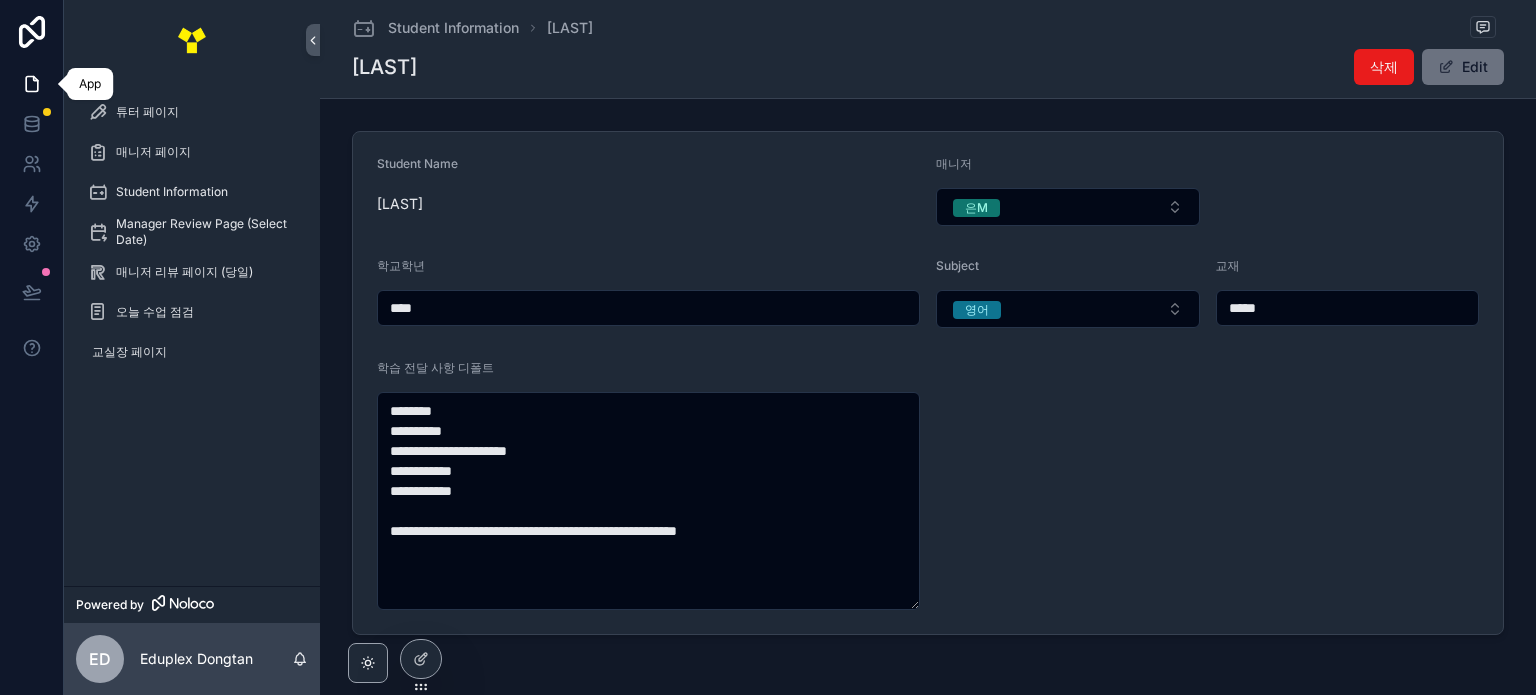 click 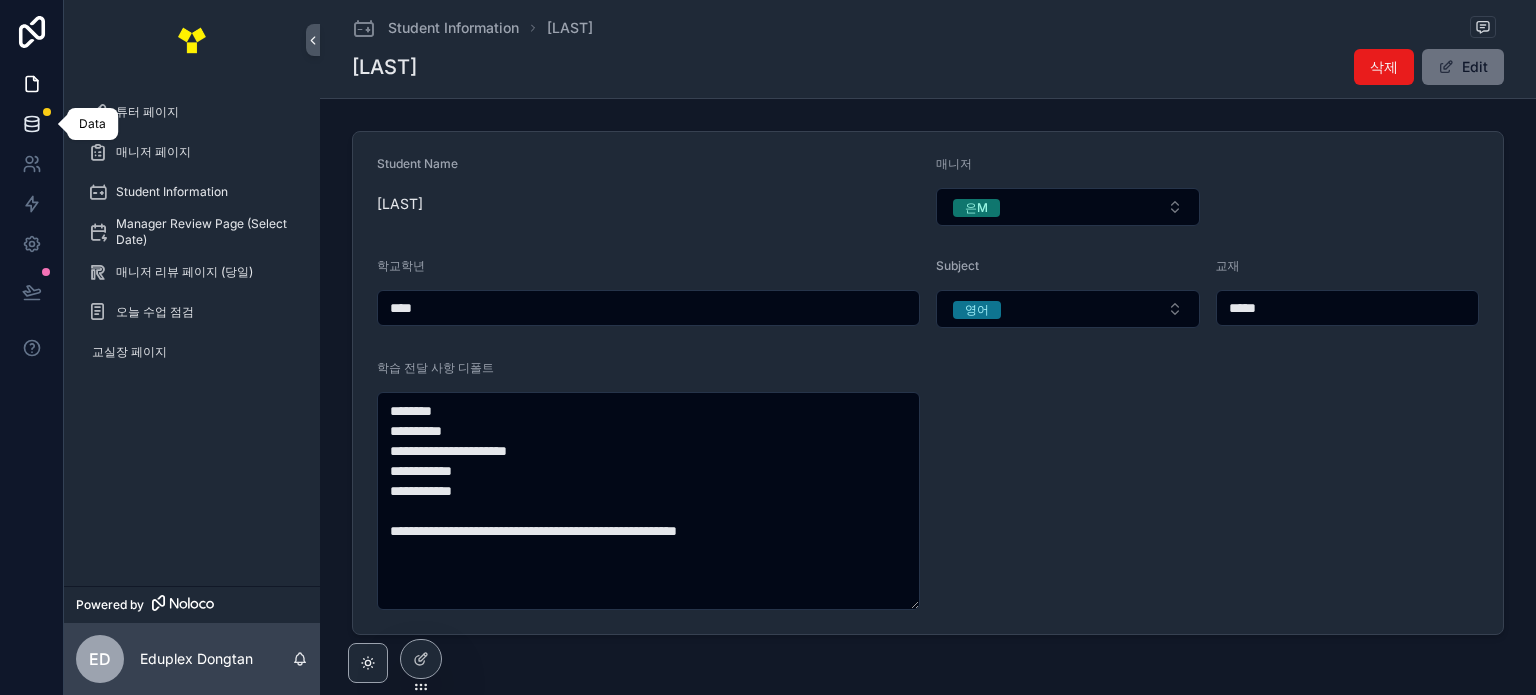 click at bounding box center (31, 124) 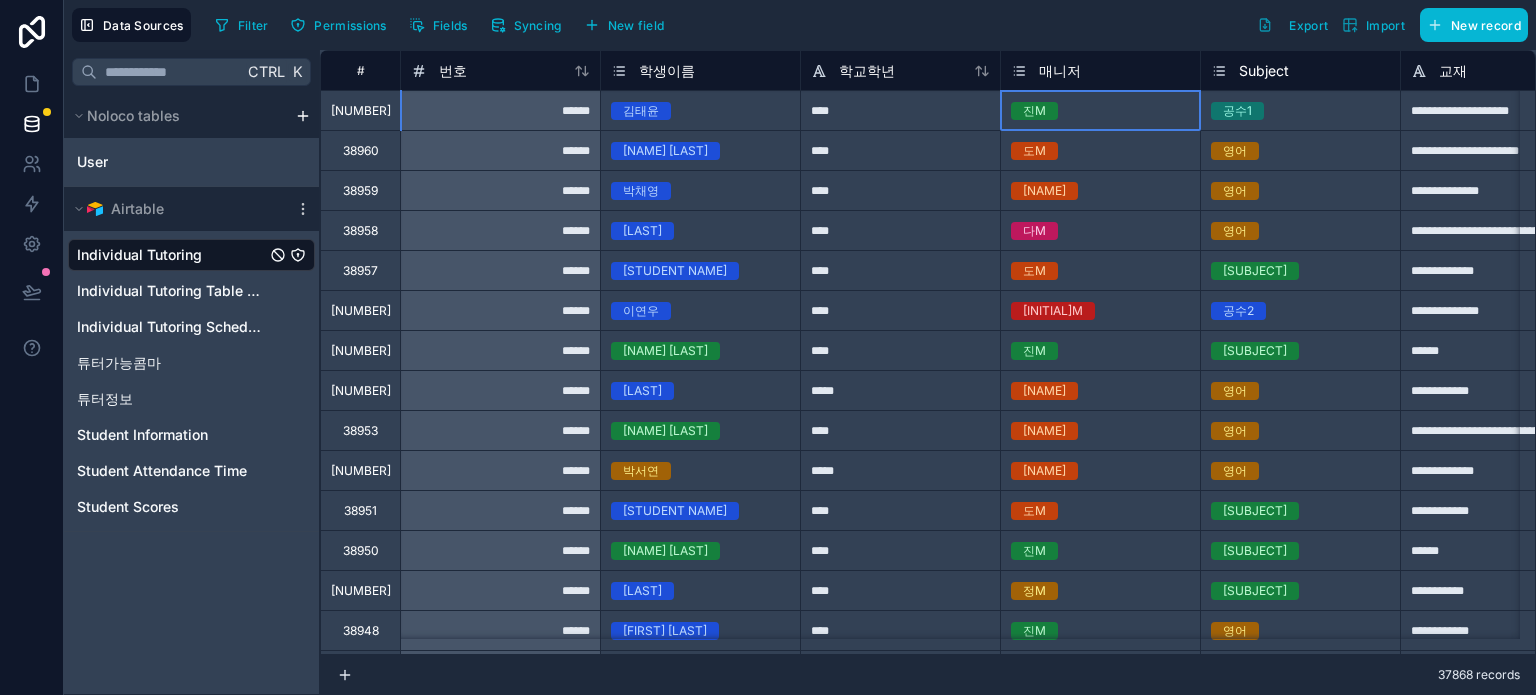 click on "진M" at bounding box center (1100, 111) 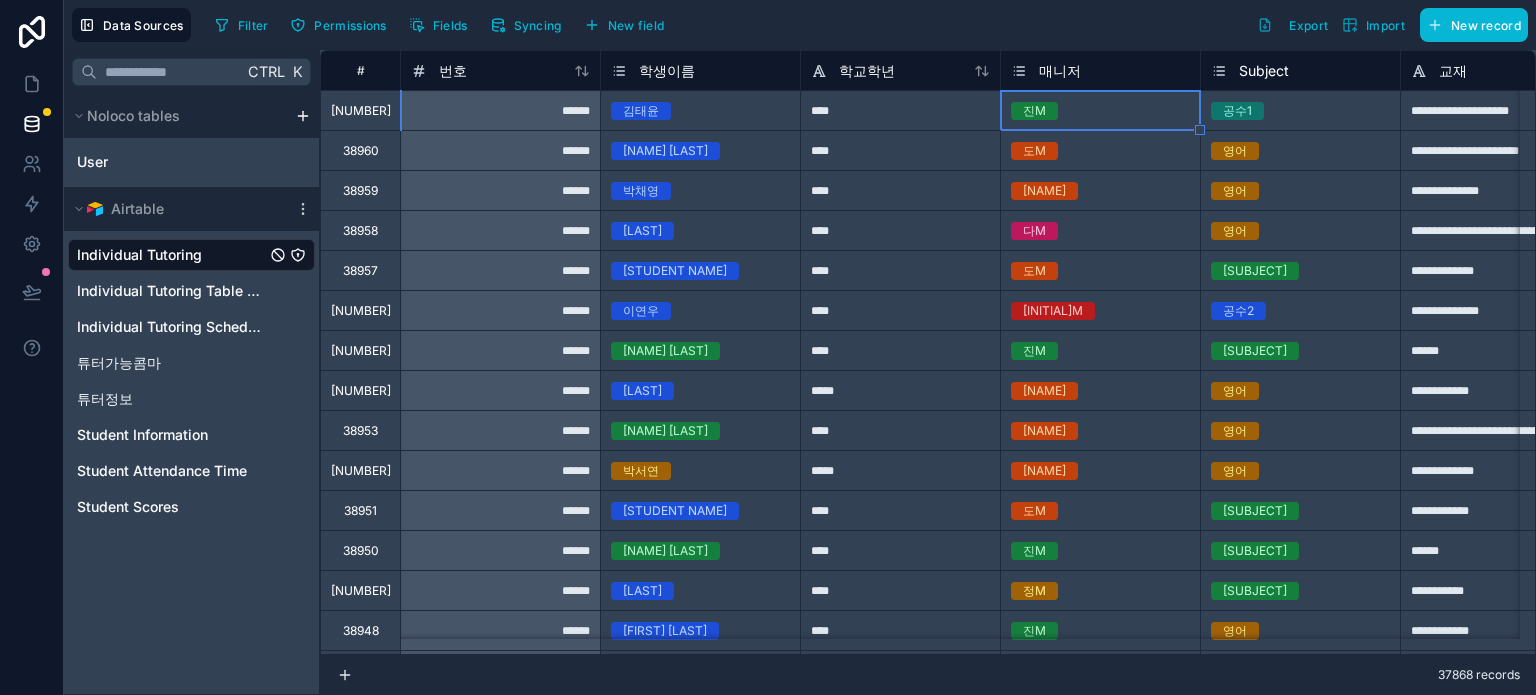 click on "진M" at bounding box center (1100, 111) 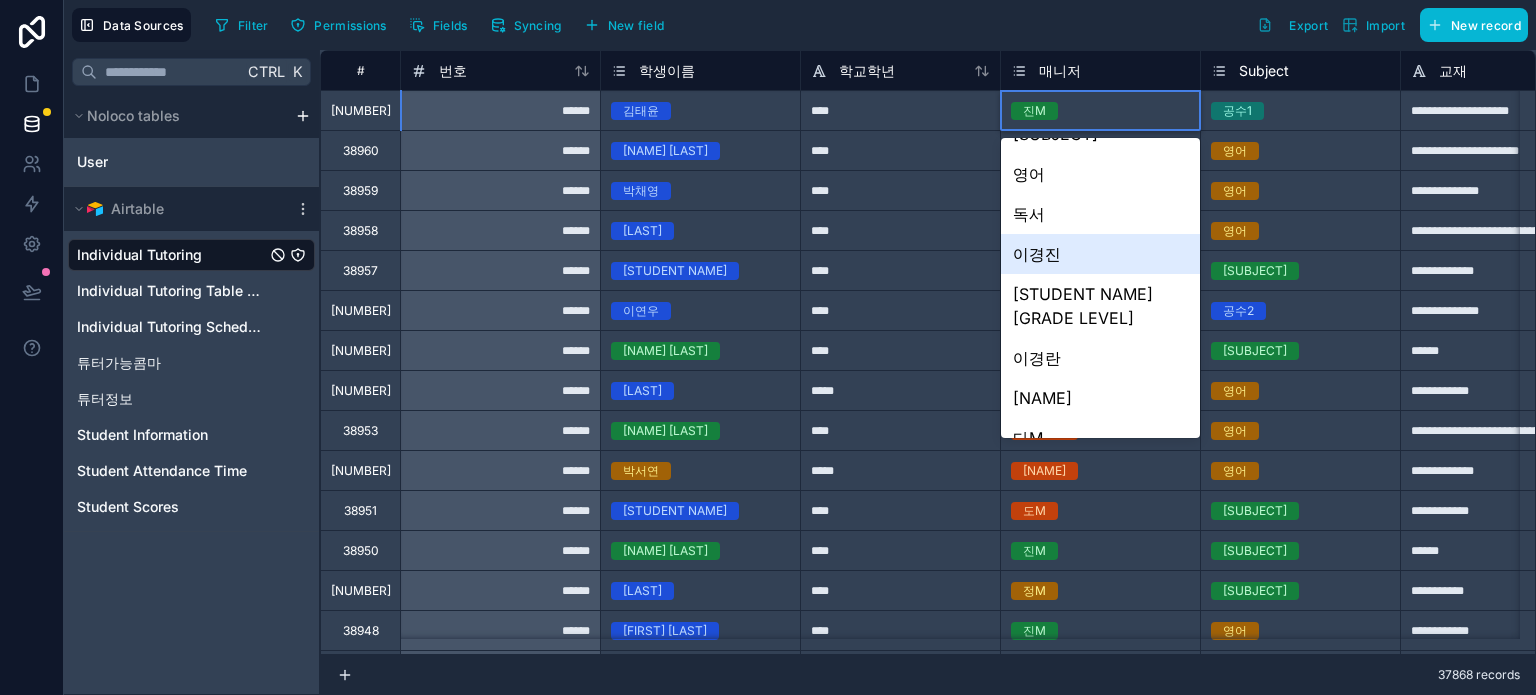 scroll, scrollTop: 548, scrollLeft: 0, axis: vertical 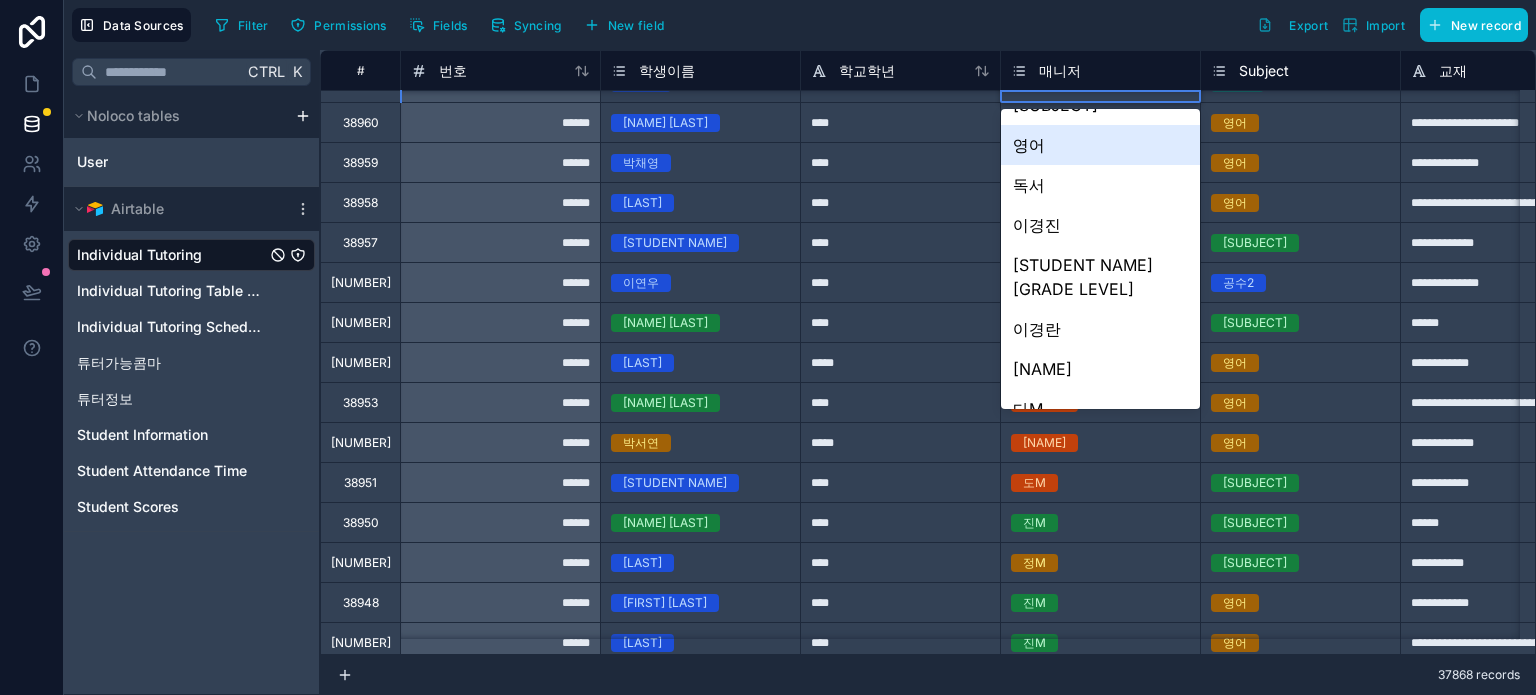 click on "Filter Permissions Fields Syncing New field Export Import New record" at bounding box center [867, 25] 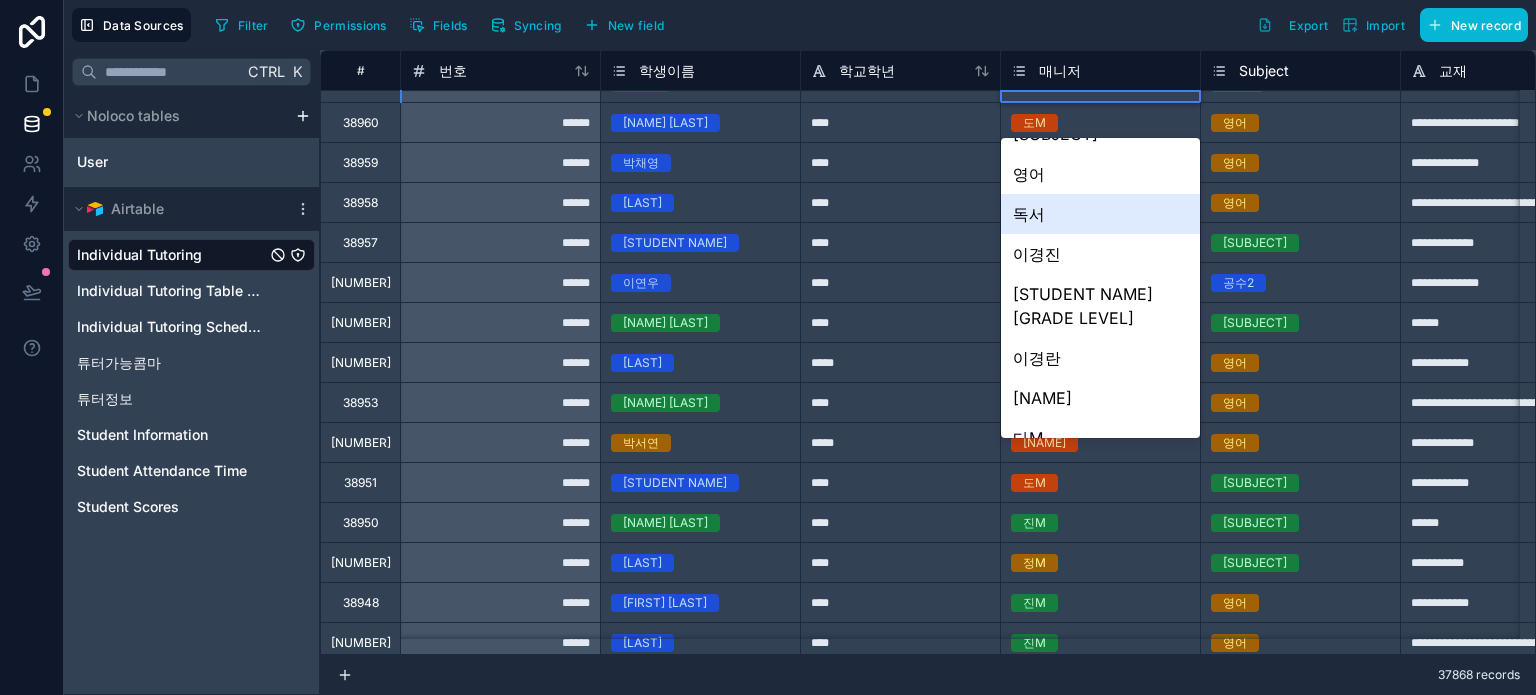 click on "매니저" at bounding box center [1100, 71] 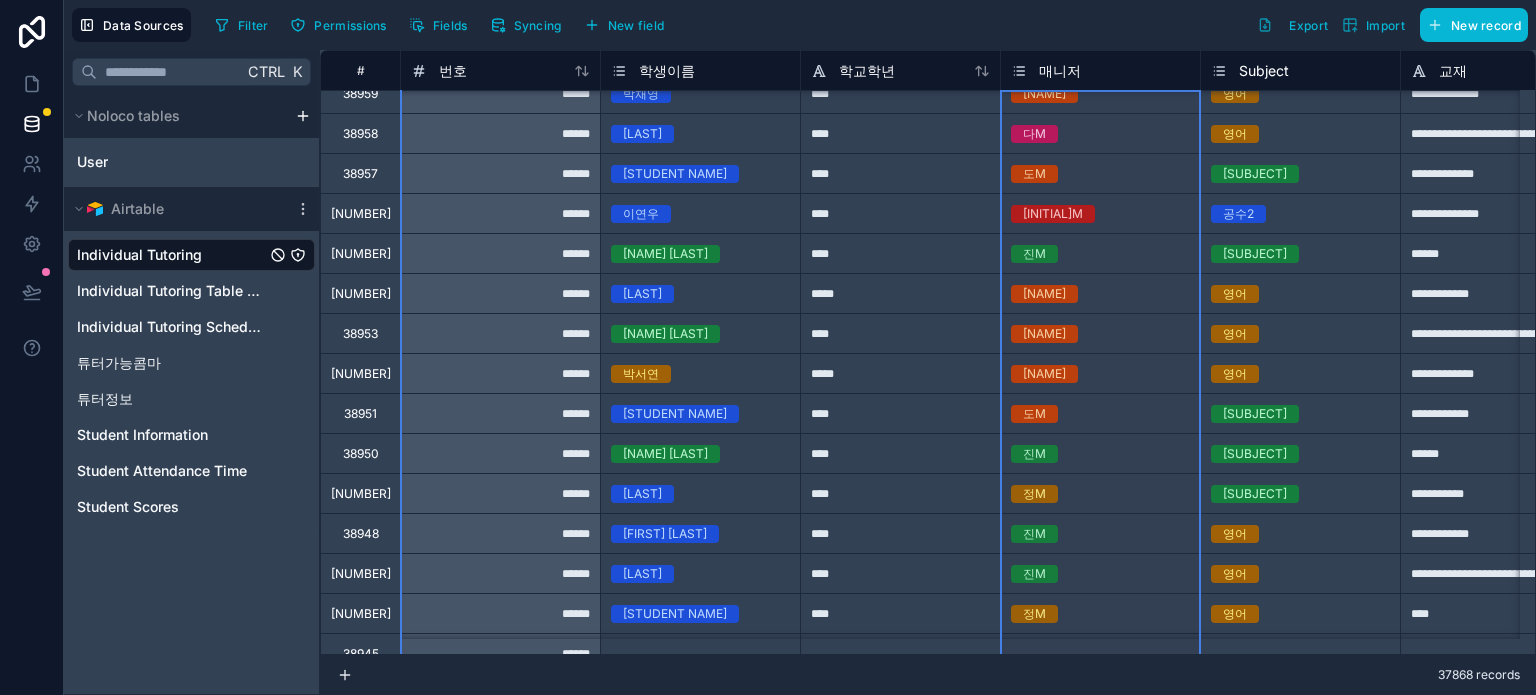 scroll, scrollTop: 98, scrollLeft: 0, axis: vertical 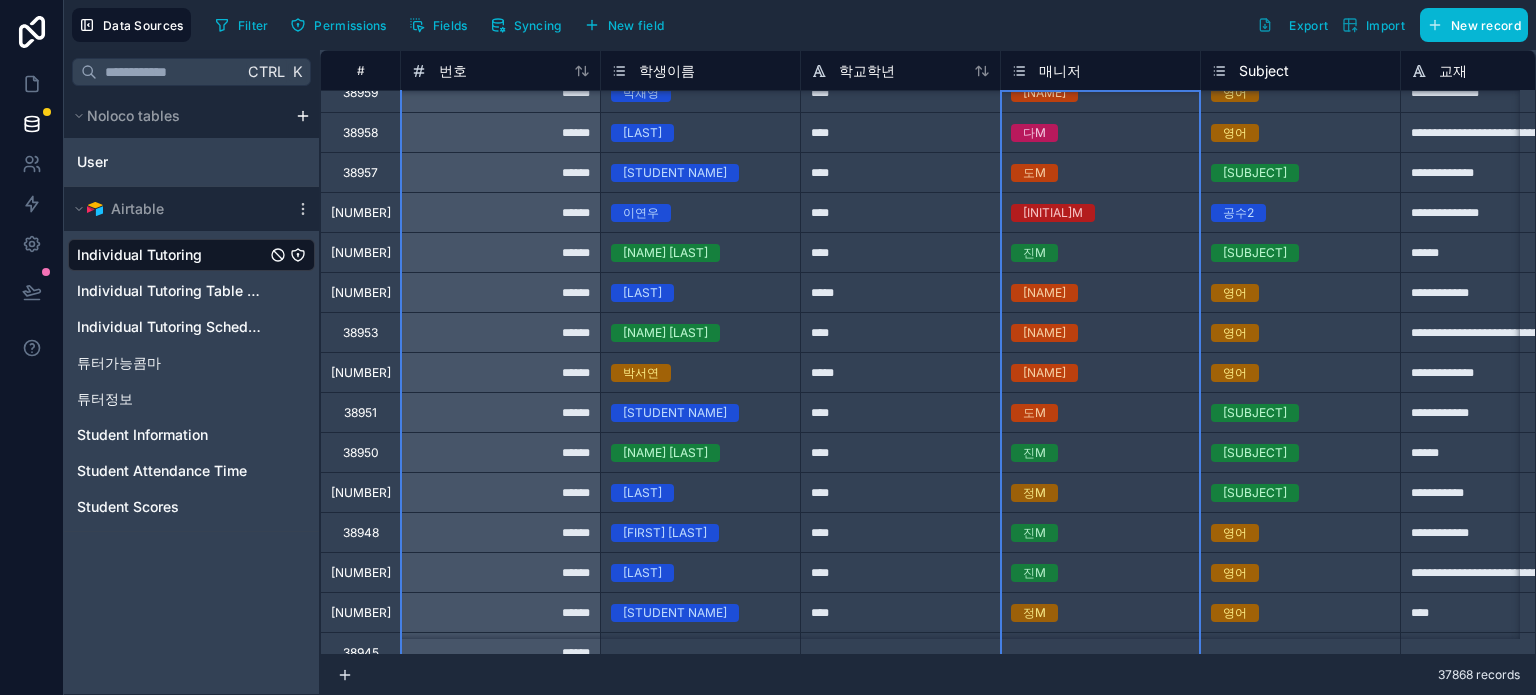 click on "다M" at bounding box center [1100, 133] 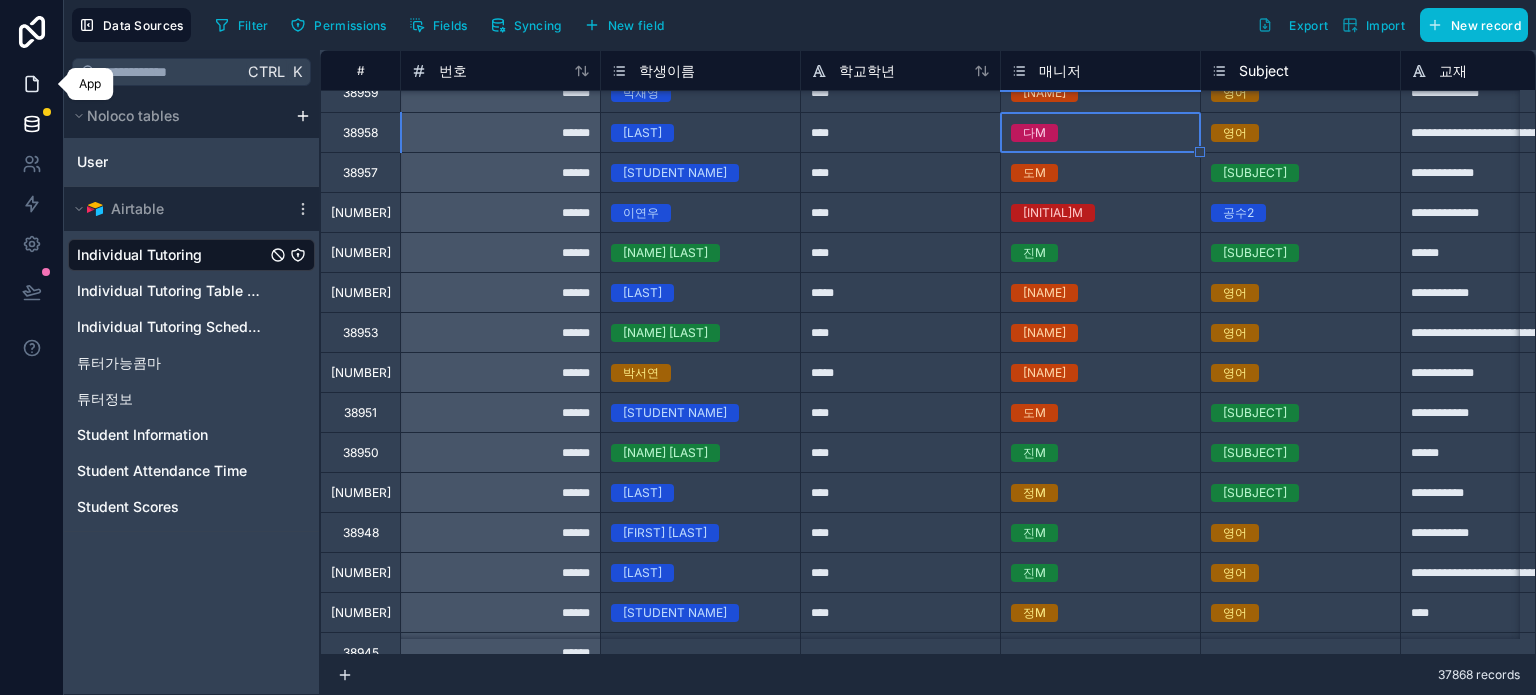 click 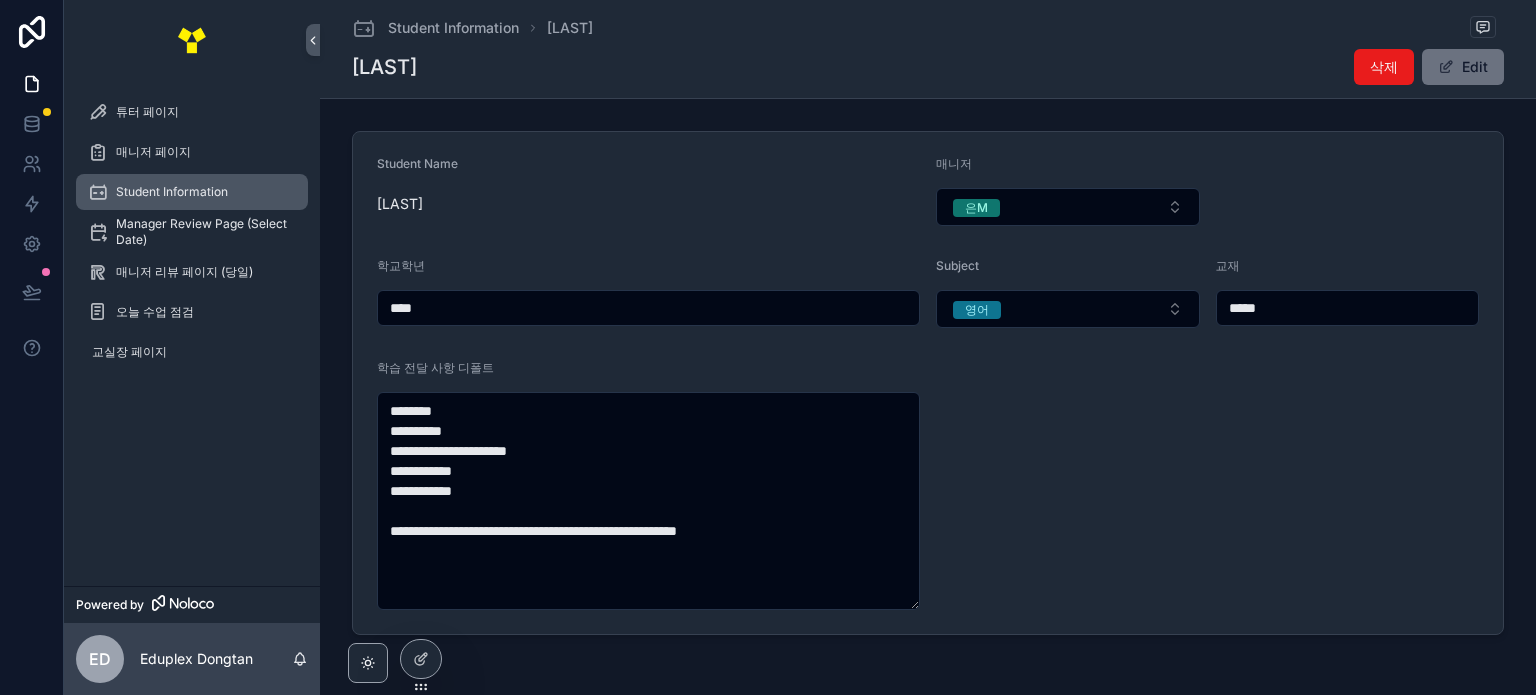 click on "Student Information" at bounding box center (192, 192) 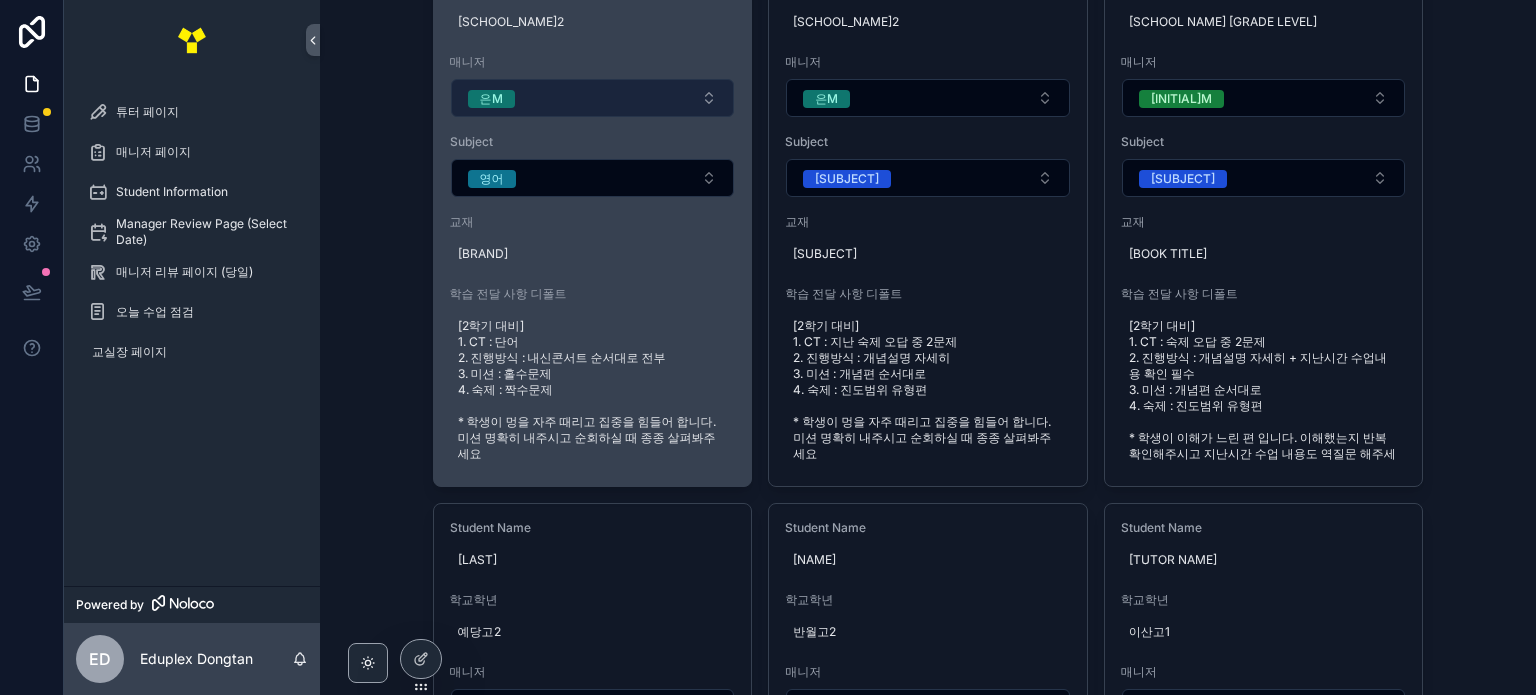 click on "은M" at bounding box center (593, 98) 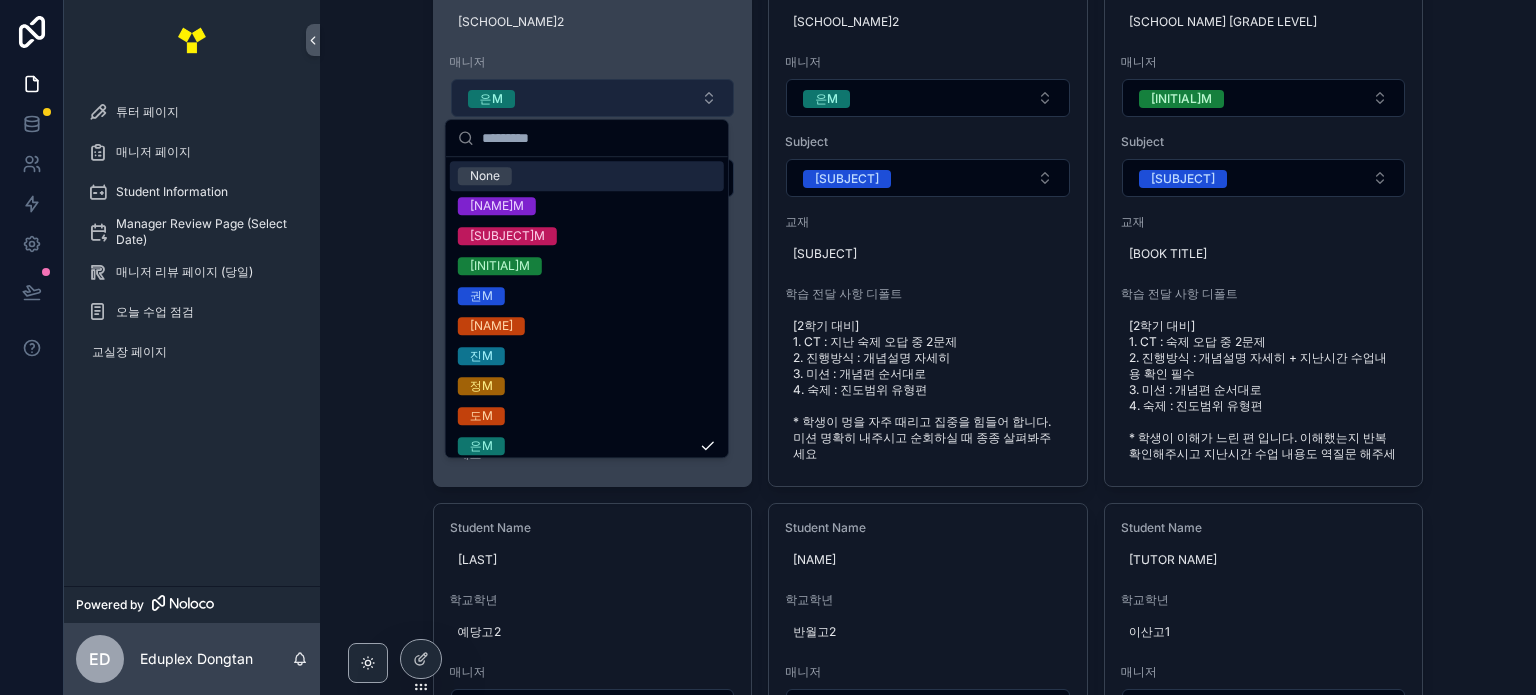 scroll, scrollTop: 300, scrollLeft: 0, axis: vertical 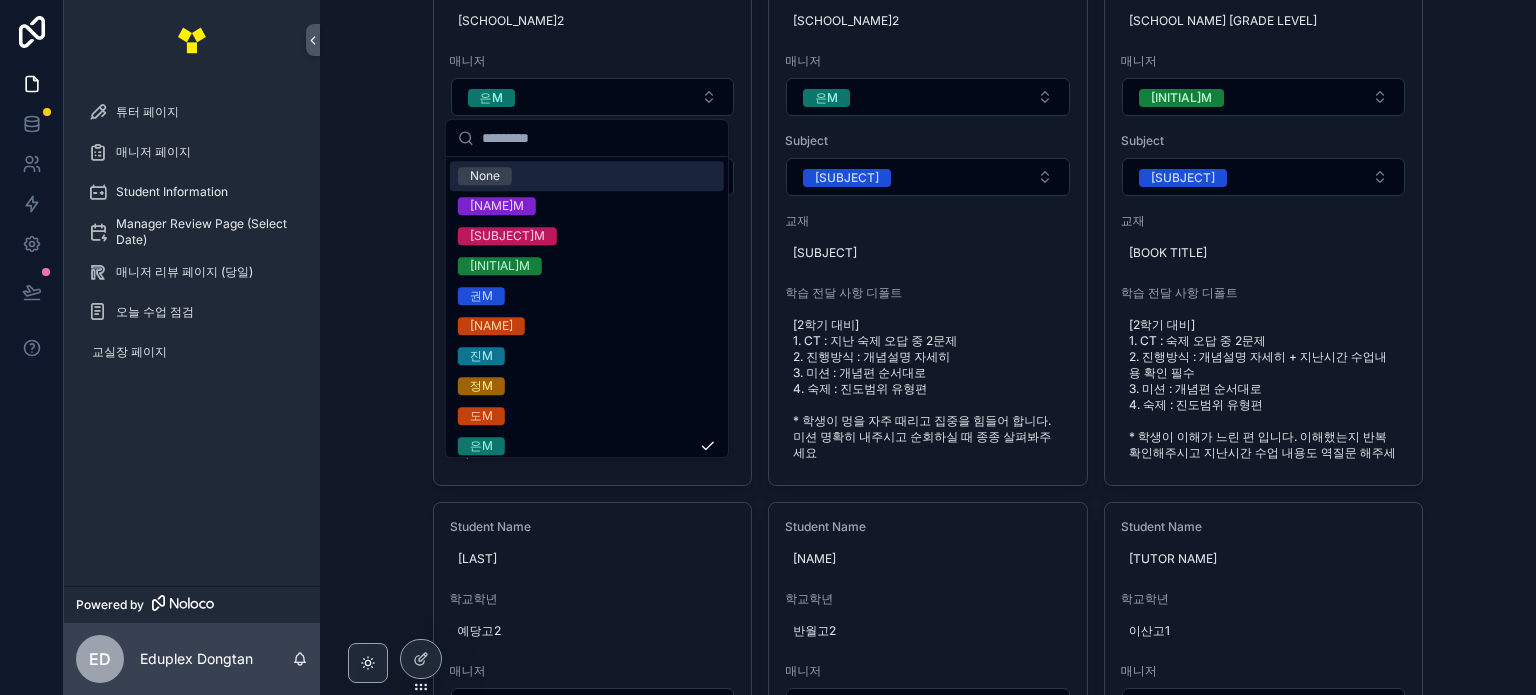 click on "None" at bounding box center (485, 176) 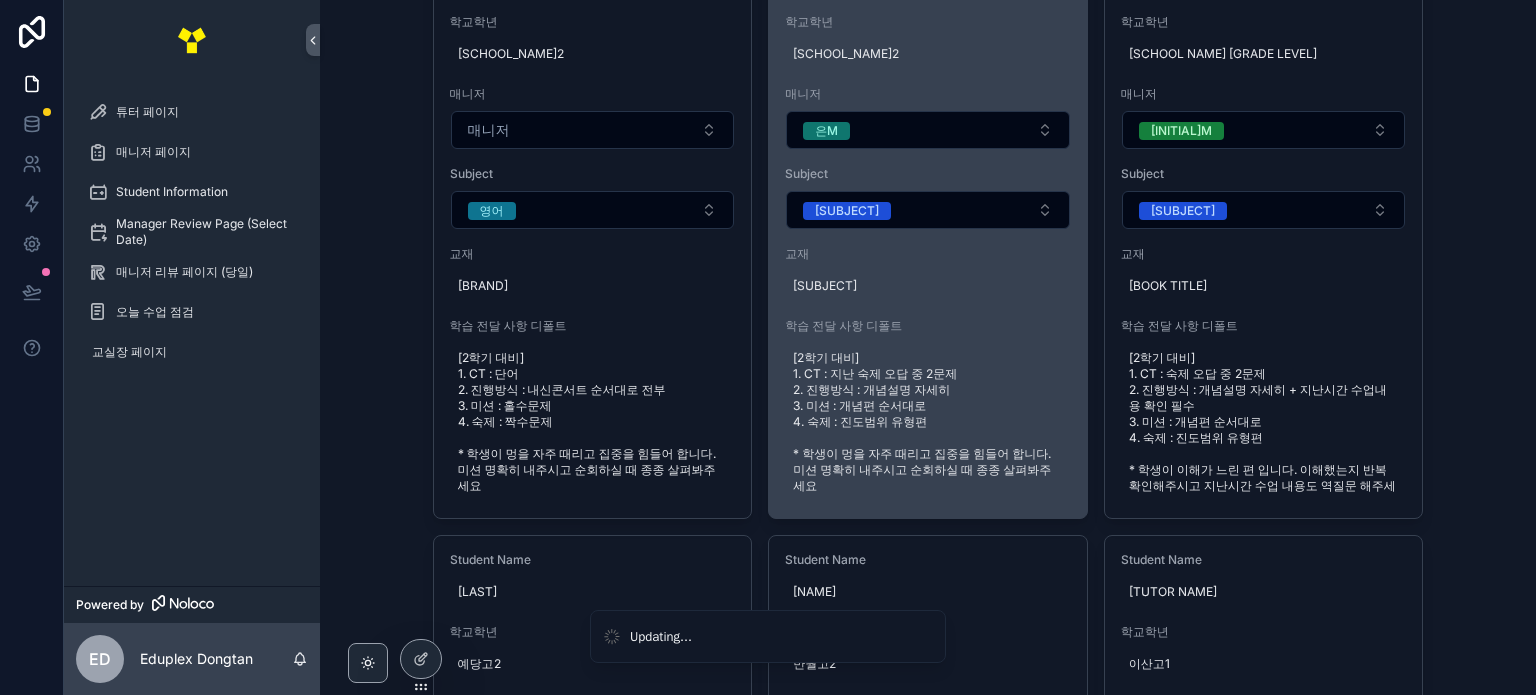 scroll, scrollTop: 266, scrollLeft: 0, axis: vertical 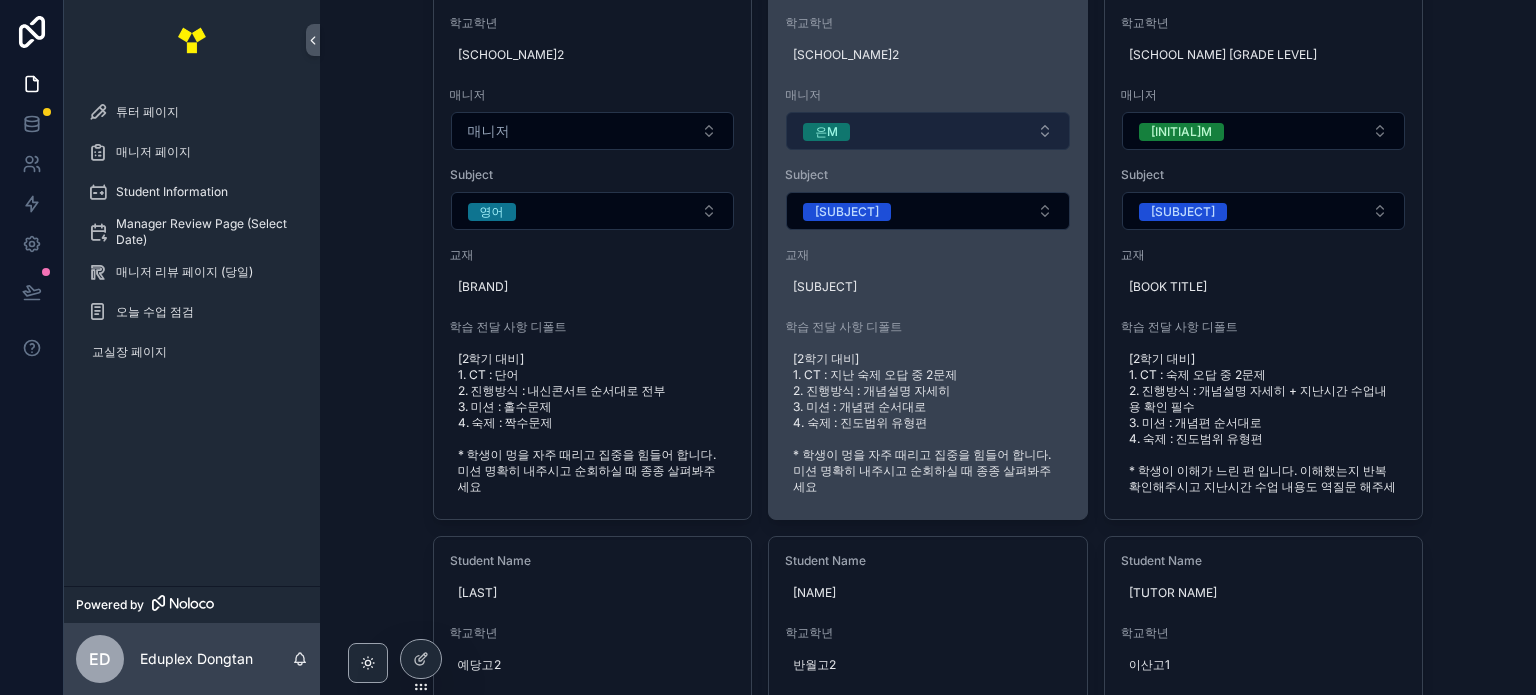click on "은M" at bounding box center (928, 131) 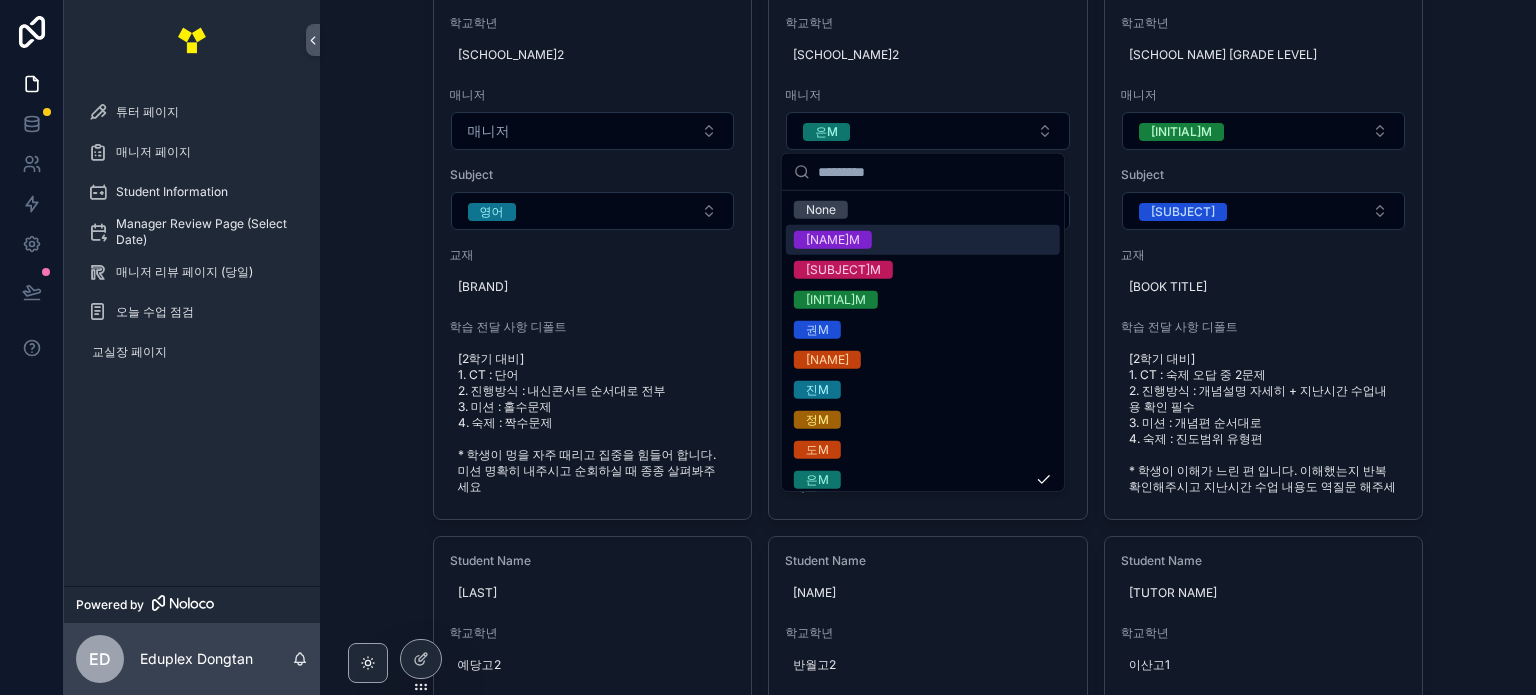 click on "None" at bounding box center [923, 210] 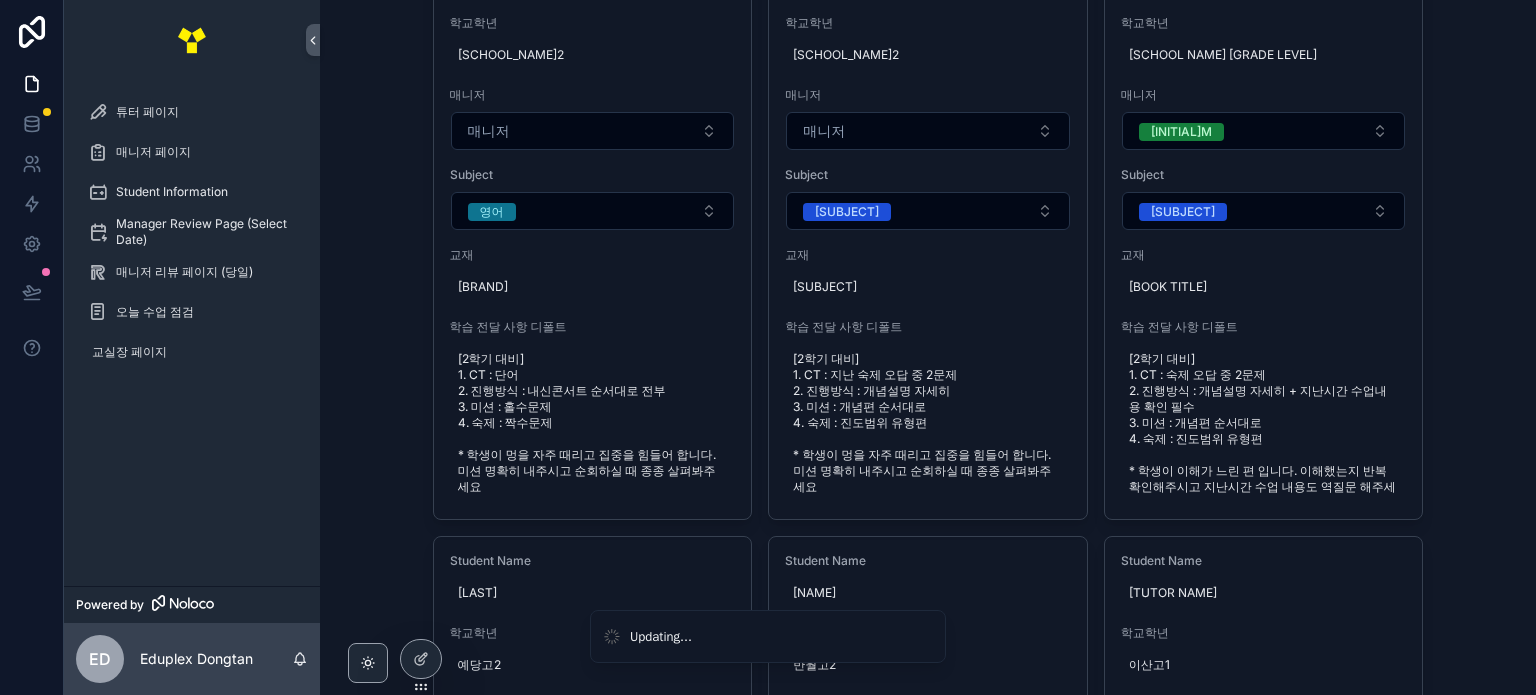 click on "학생 정보 학생 정보 등록 매니저 과목 학생 이름 이수민 학교학년 석우중2 매니저 매니저 과목 영어 교재 내신콘서트 학습 전달 사항 디폴트 [2학기 대비]
1. CT : 단어
2. 진행방식 : 내신콘서트 순서대로 전부
3. 미션 : 홀수문제
4. 숙제 : 짝수문제
* 학생이 멍을 자주 때리고 집중을 힘들어 합니다. 미션 명확히 내주시고 순회하실 때 종종 살펴봐주세요 학생 이름 이수민 학교학년 석우중2 매니저 매니저 과목 수학 교재 개념유형 학습 전달 사항 디폴트 [2학기 대비]
1. CT : 지난 숙제 오답 중 2문제
2. 진행방식 : 개념설명 자세히
3. 미션 : 개념편 순서대로
4. 숙제 : 진도범위 유형편
* 학생이 멍을 자주 때리고 집중을 힘들어 합니다. 미션 명확히 내주시고 순회하실 때 종종 살펴봐주세요 학생 이름 임하진 학교학년 반송중1 매니저 연M 과목 수학 교재 개념유형 1-2 학생 이름" at bounding box center [928, 81] 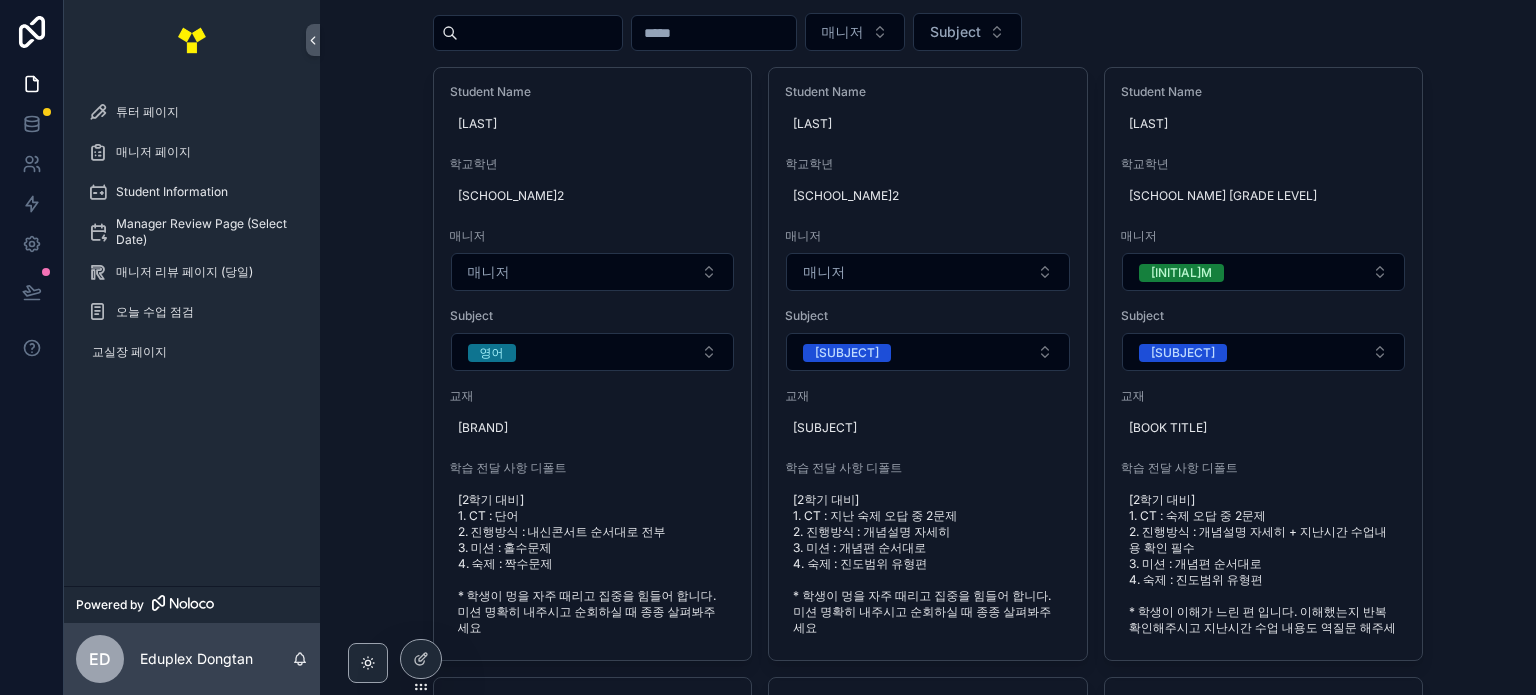 scroll, scrollTop: 0, scrollLeft: 0, axis: both 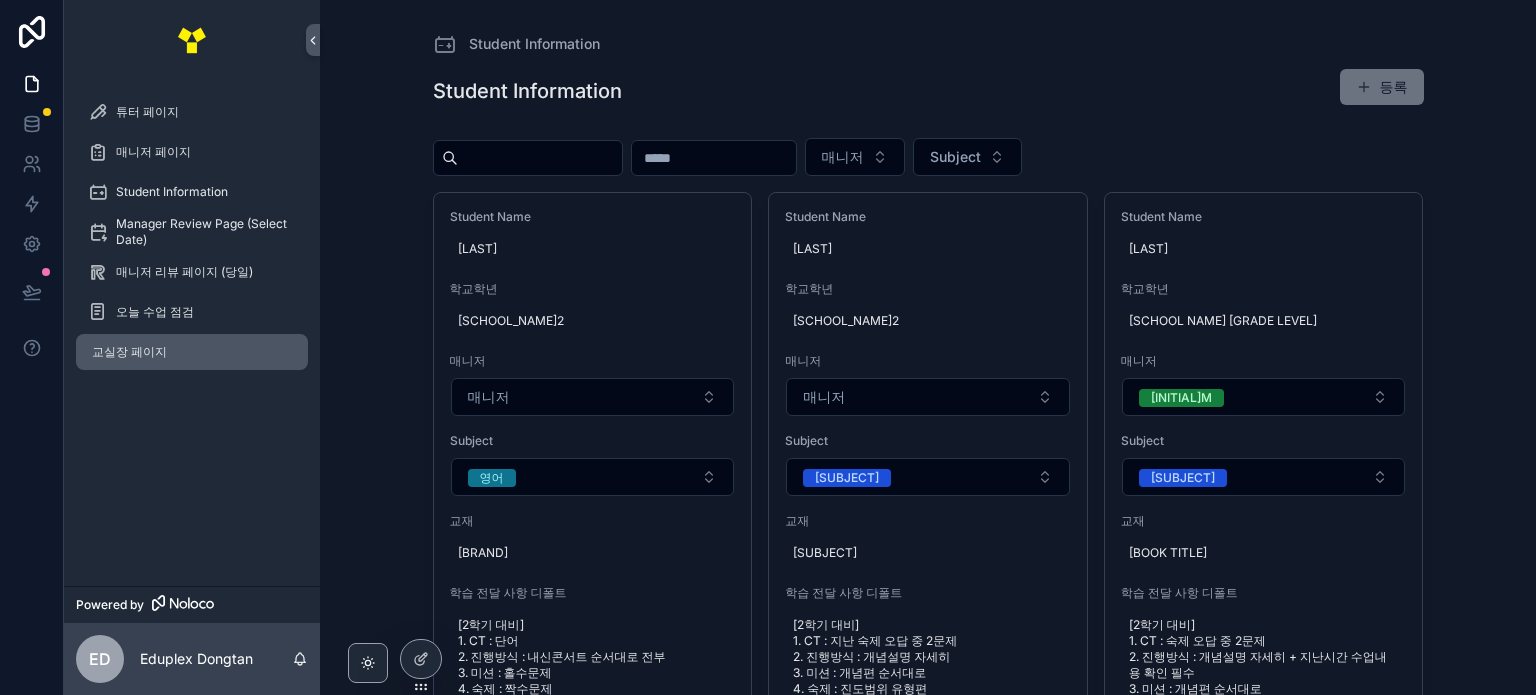 click on "교실장 페이지" at bounding box center (192, 352) 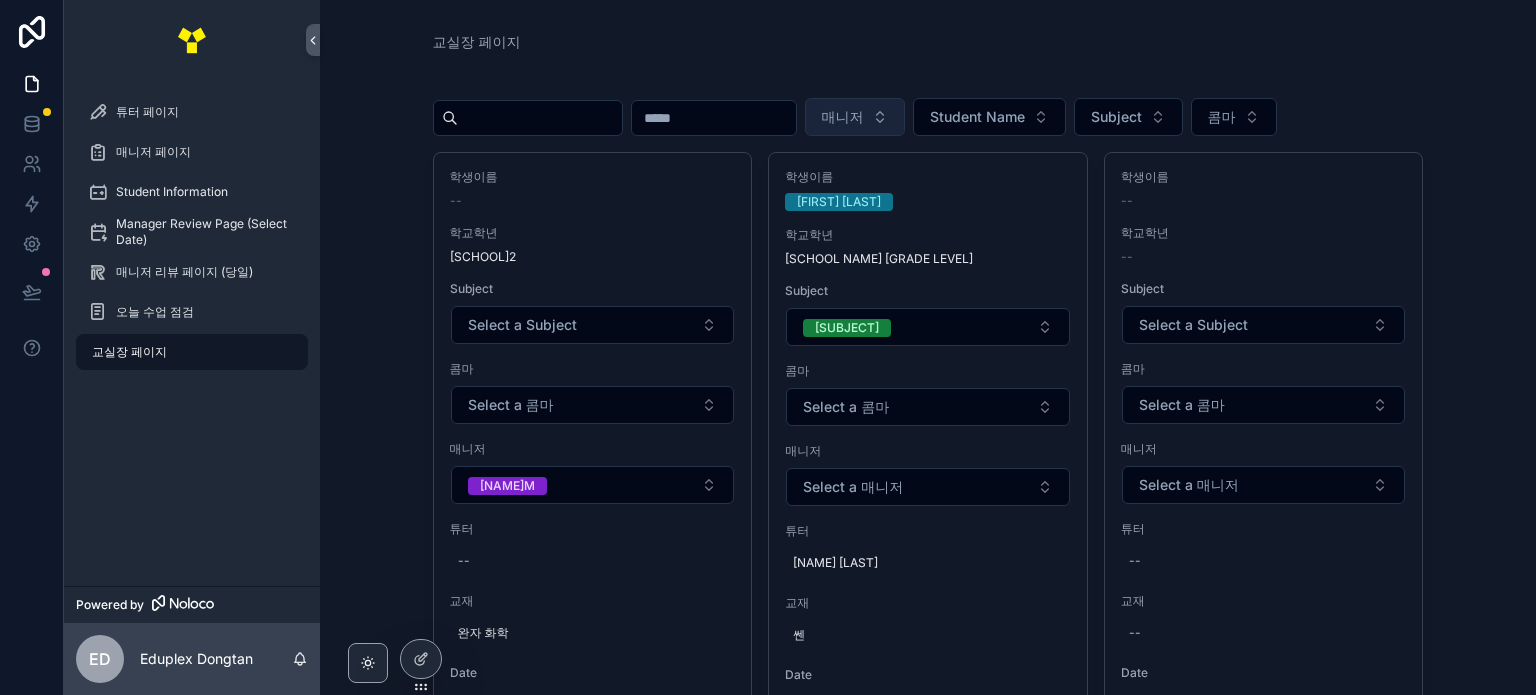 click on "매니저" at bounding box center [855, 117] 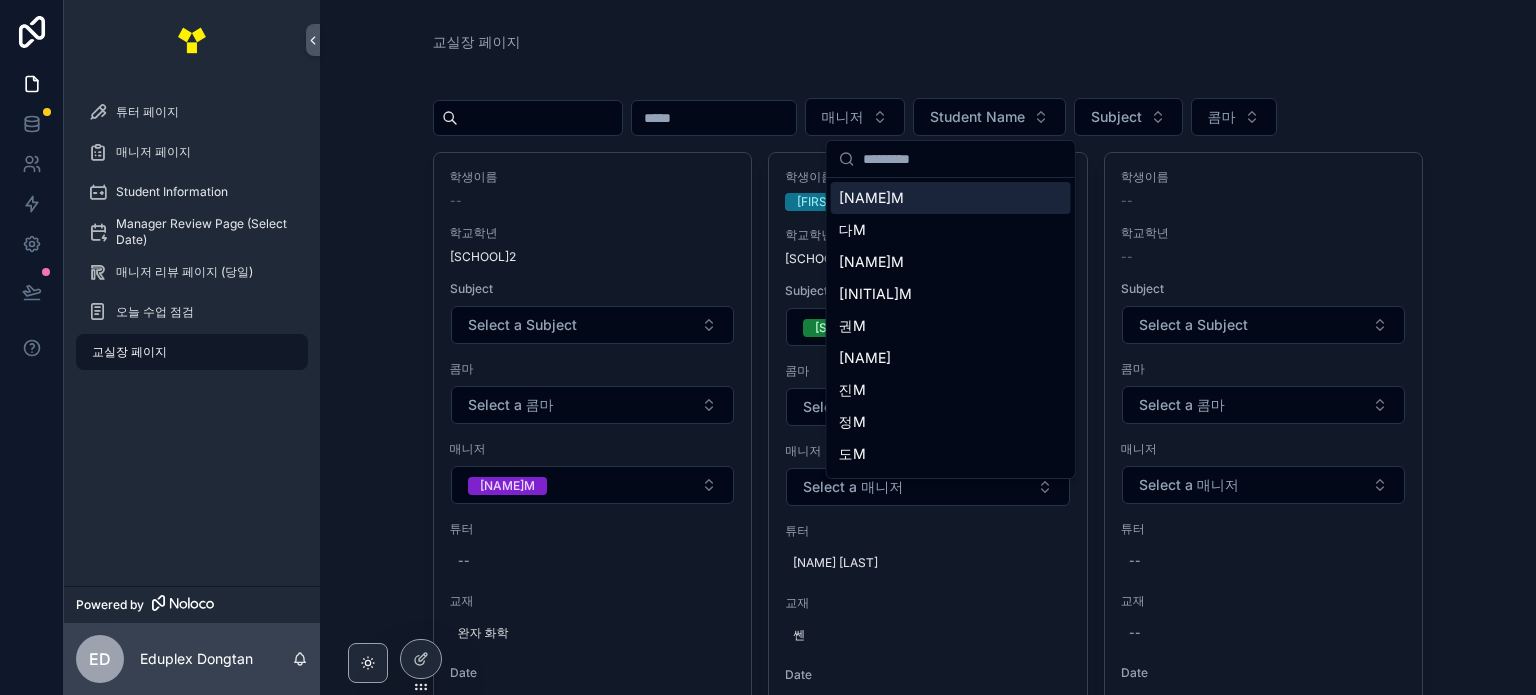 click on "매니저 학생 이름 과목 콤마 학생이름 -- 학교학년 동탄고2 과목 Select a 과목 콤마 Select a 콤마 매니저 나M 튜터 -- 교재 완자 화학 날짜 -- 지난수업 내용 -- 오늘 수업 필독 사항 1. CT : 전시간 내용 백지테스트
2. 진행방식 : 개념 설명 자세히 + 역질문
3. 미션 : 홀수문제
4. 숙제 :  짝수문 오늘 진행 진도 p194~ 오늘 수업 내용 (매일 18:30 업데이트) -- 숙제점수 -- 이전 숙제 p180~191 숙제 비고 -- 출결 -- CT점수 -- CT 비고 -- 오늘 잘 이해한 내용 -- 어려워 한 개념 or 유형 -- 학생을 위한 학습적 조언 -- 다음 진행 진도 -- 학생이름 김재윤 학교학년 석우중3 과목 수학 콤마 Select a 콤마 매니저 Select a 매니저 튜터 김서윤 교재 쎈 날짜 2024. 3. 23. 지난수업 내용 -- 오늘 수업 필독 사항 오늘 진행 진도 쎈 C단계 51p~70 오늘 수업 내용 (매일 18:30 업데이트) 숙제점수 이전 숙제 38-39, 50 페이지 짝수" at bounding box center [928, 10649] 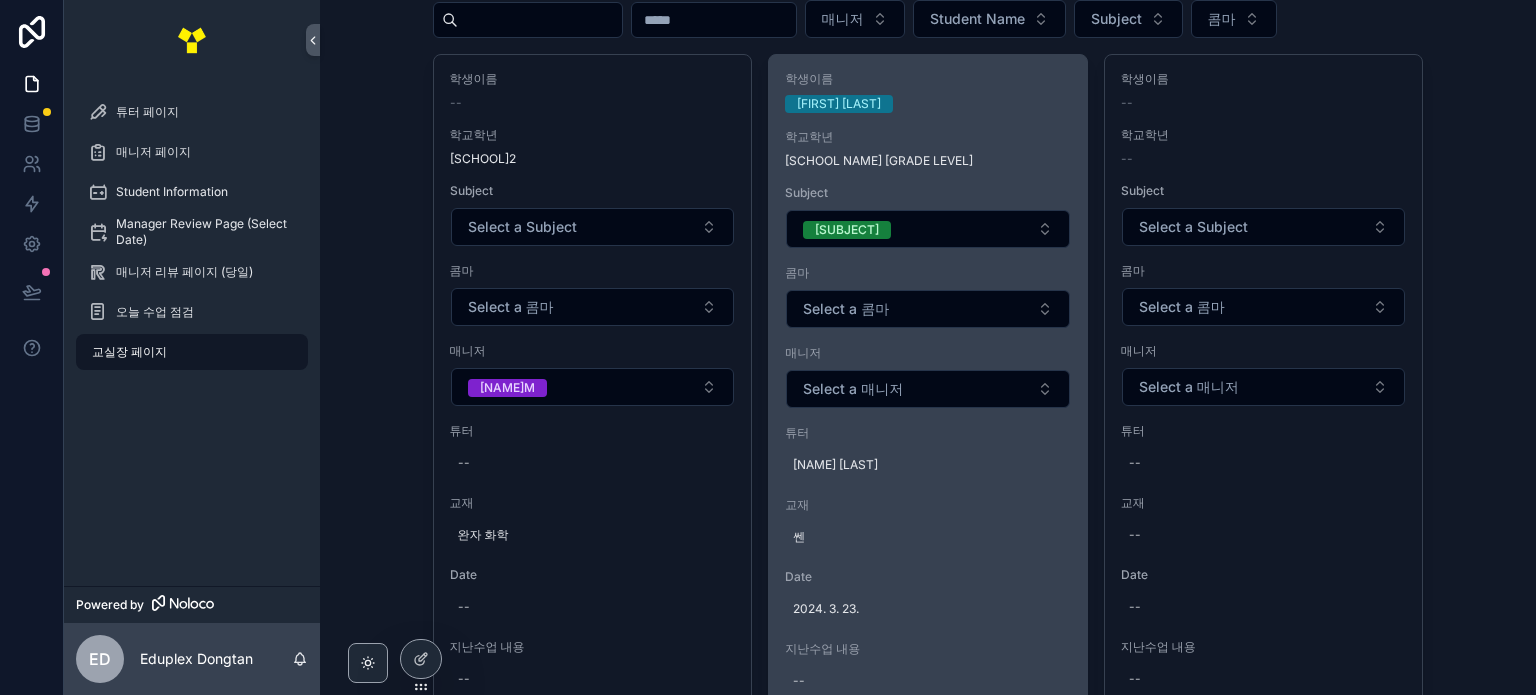 scroll, scrollTop: 99, scrollLeft: 0, axis: vertical 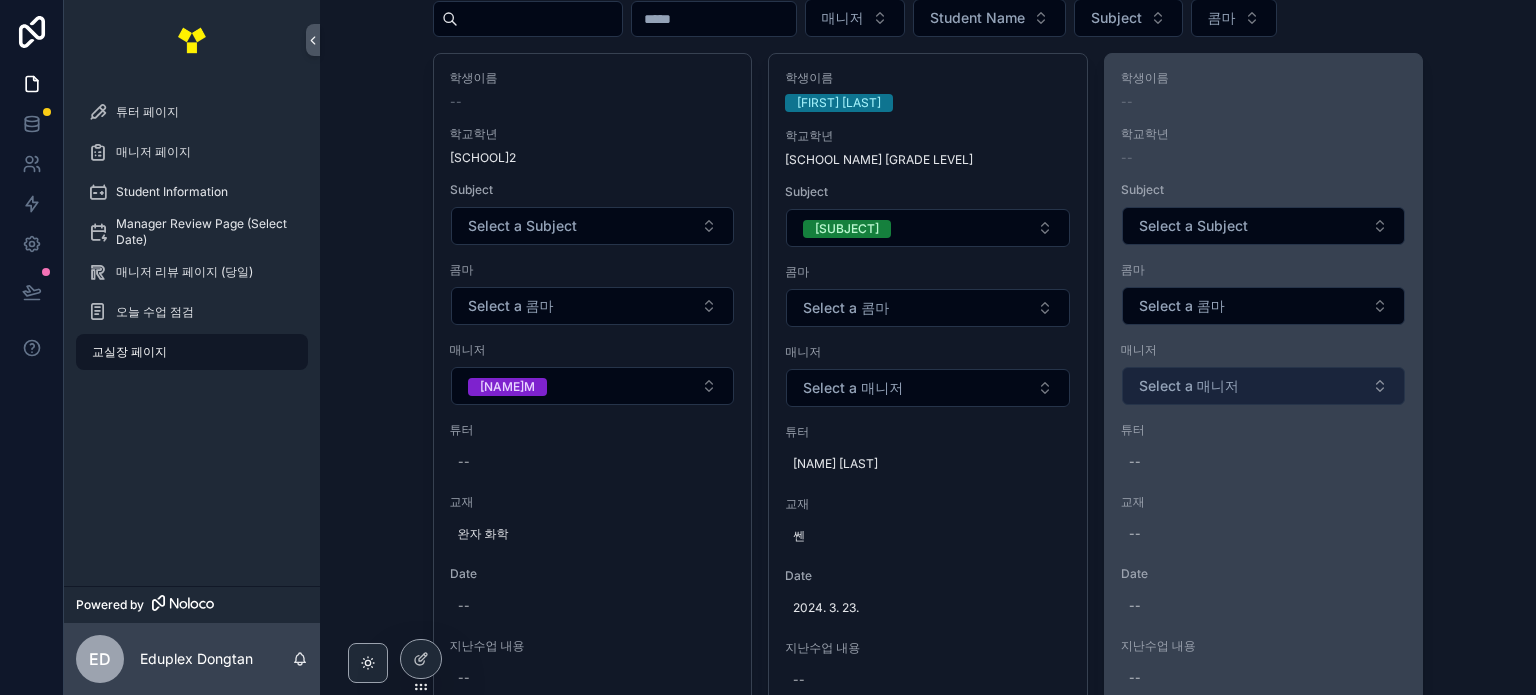 click on "Select a 매니저" at bounding box center [1264, 386] 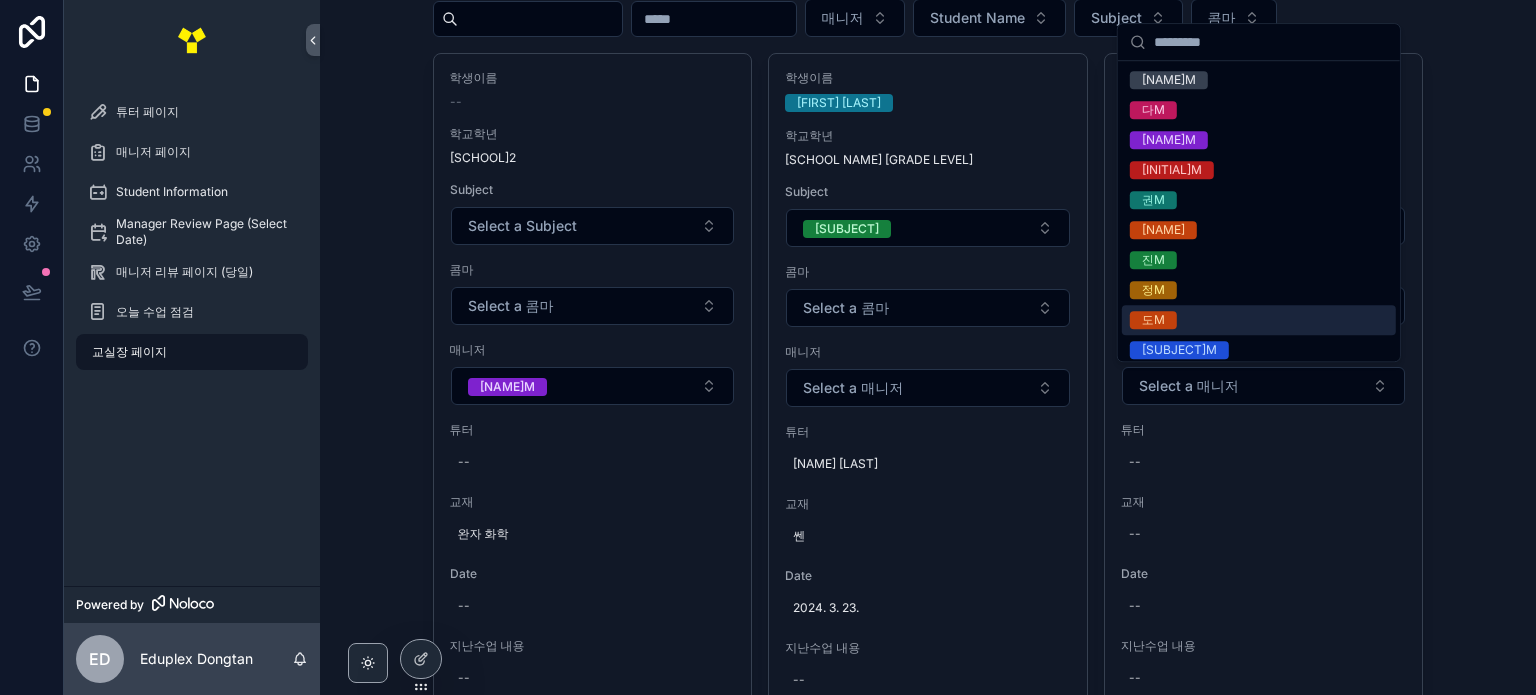 click on "교실장 페이지 매니저 학생 이름 과목 콤마 학생이름 -- 학교학년 동탄고2 과목 Select a 과목 콤마 Select a 콤마 매니저 나M 튜터 -- 교재 완자 화학 날짜 -- 지난수업 내용 -- 오늘 수업 필독 사항 1. CT : 전시간 내용 백지테스트
2. 진행방식 : 개념 설명 자세히 + 역질문
3. 미션 : 홀수문제
4. 숙제 :  짝수문 오늘 진행 진도 p194~ 오늘 수업 내용 (매일 18:30 업데이트) -- 숙제점수 -- 이전 숙제 p180~191 숙제 비고 -- 출결 -- CT점수 -- CT 비고 -- 오늘 잘 이해한 내용 -- 어려워 한 개념 or 유형 -- 학생을 위한 학습적 조언 -- 다음 진행 진도 -- 학생이름 [NAME] [LAST] 학교학년 석우중3 과목 수학 콤마 Select a 콤마 매니저 Select a 매니저 튜터 김서윤 교재 쎈 날짜 2024. 3. 23. 지난수업 내용 -- 오늘 수업 필독 사항 오늘 진행 진도 쎈 C단계 51p~70 오늘 수업 내용 (매일 18:30 업데이트) 숙제점수 이전 숙제 -- 2/2" at bounding box center [928, 248] 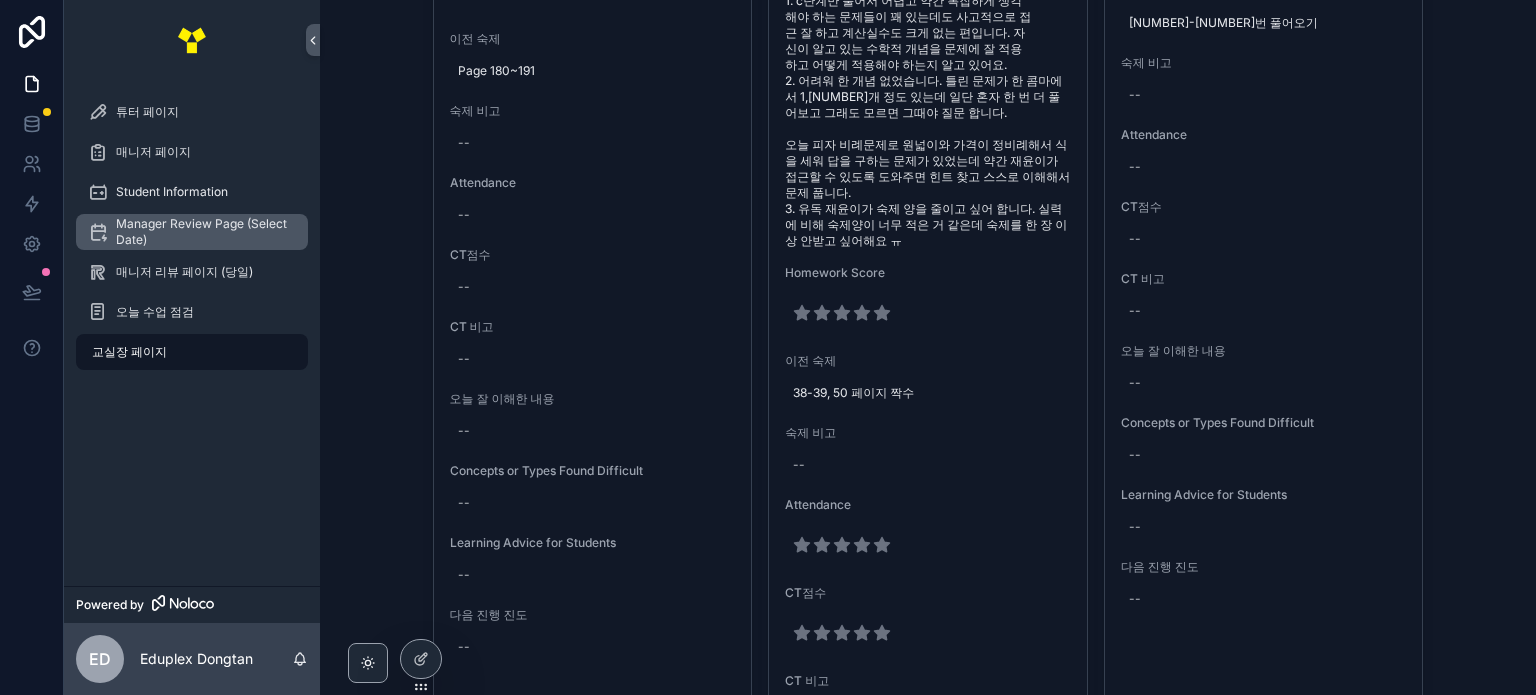 scroll, scrollTop: 1099, scrollLeft: 0, axis: vertical 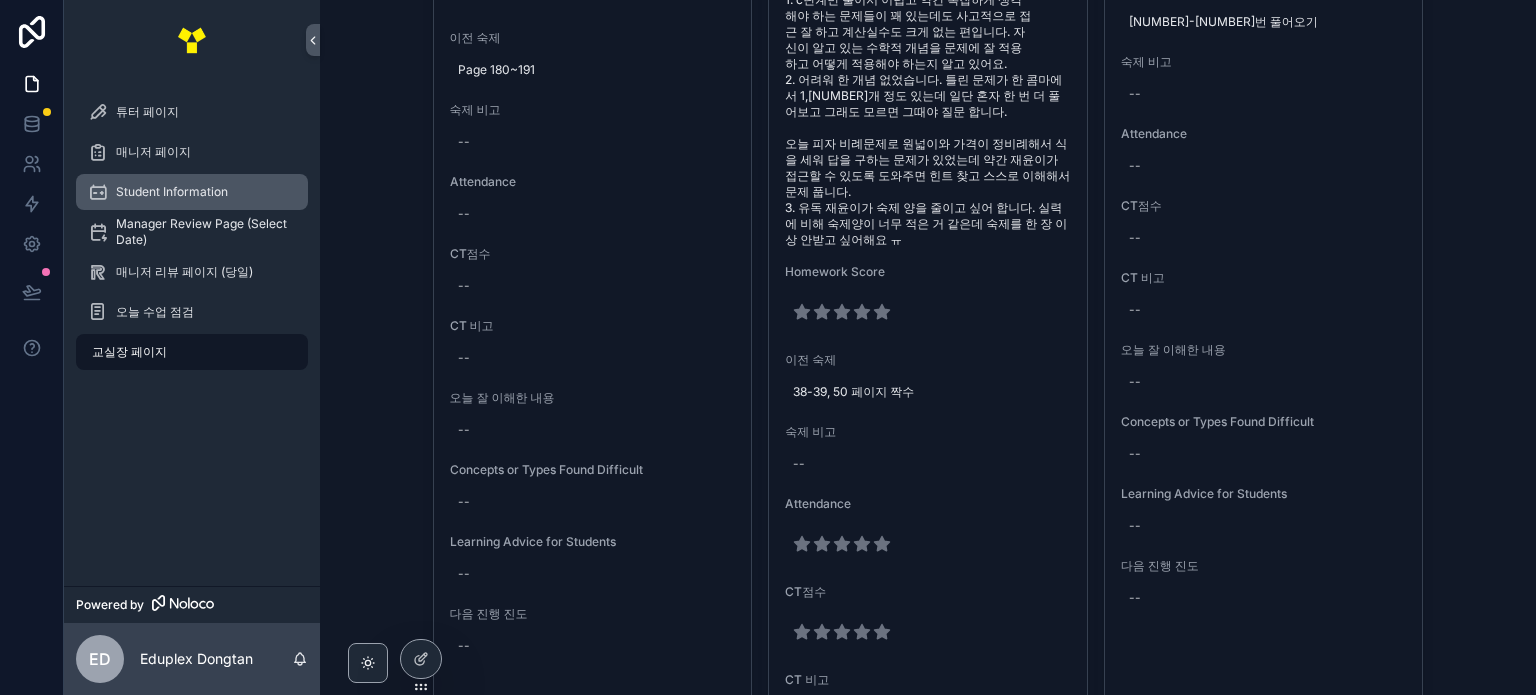 click on "Student Information" at bounding box center (192, 192) 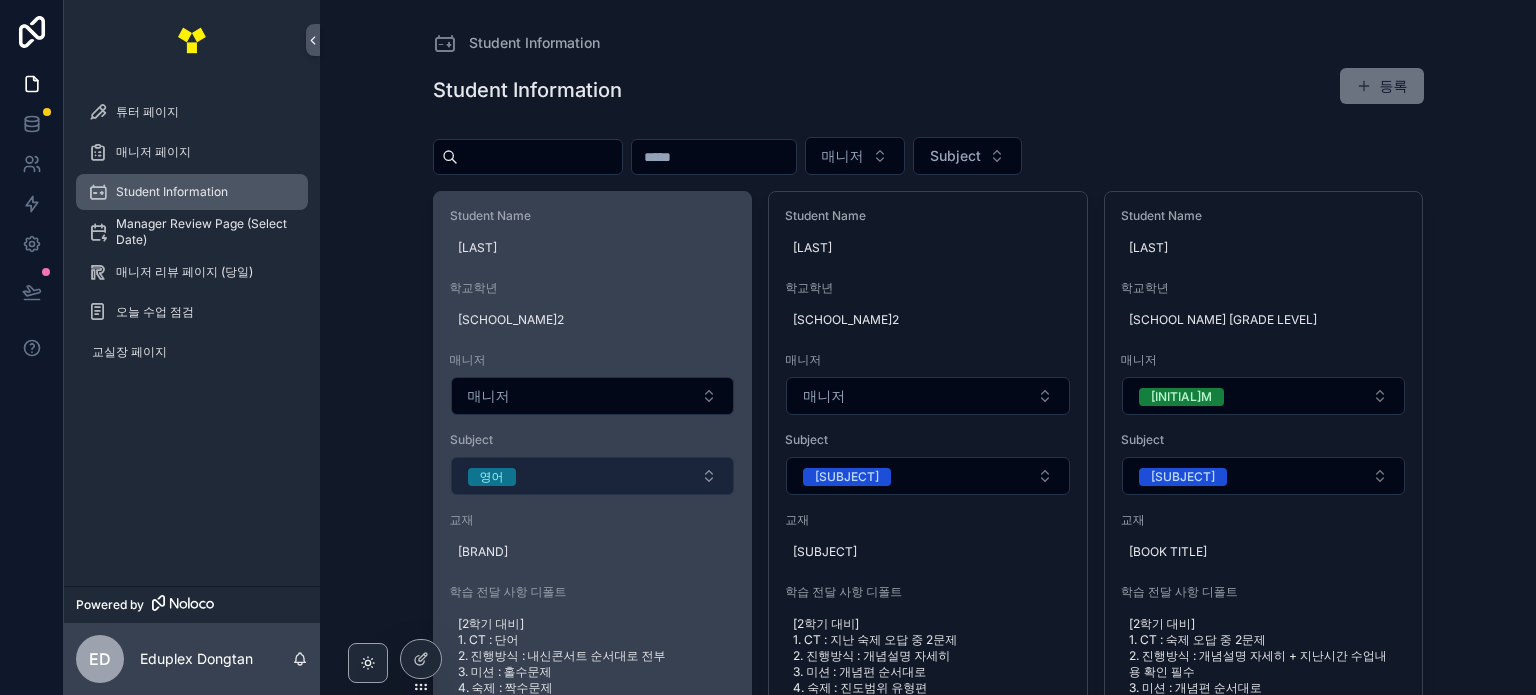 scroll, scrollTop: 0, scrollLeft: 0, axis: both 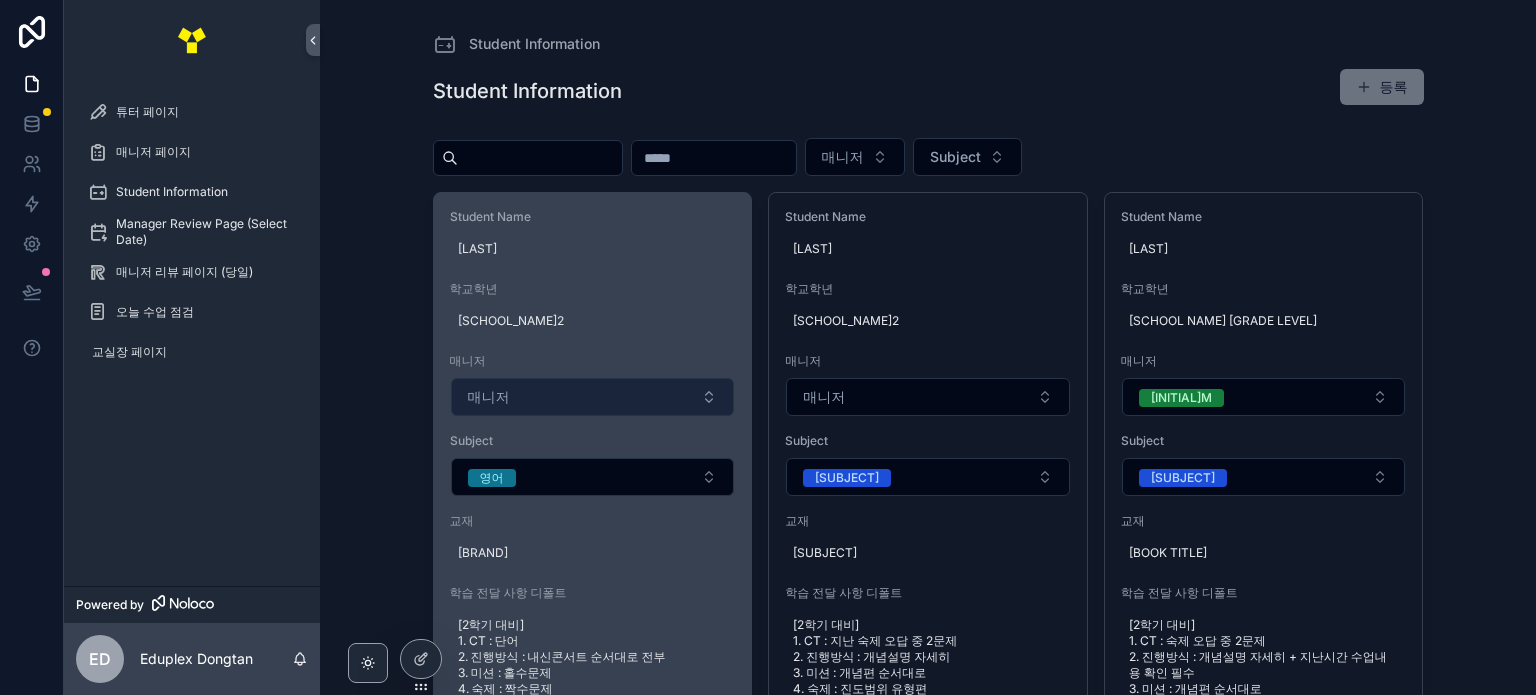 click on "매니저" at bounding box center [593, 397] 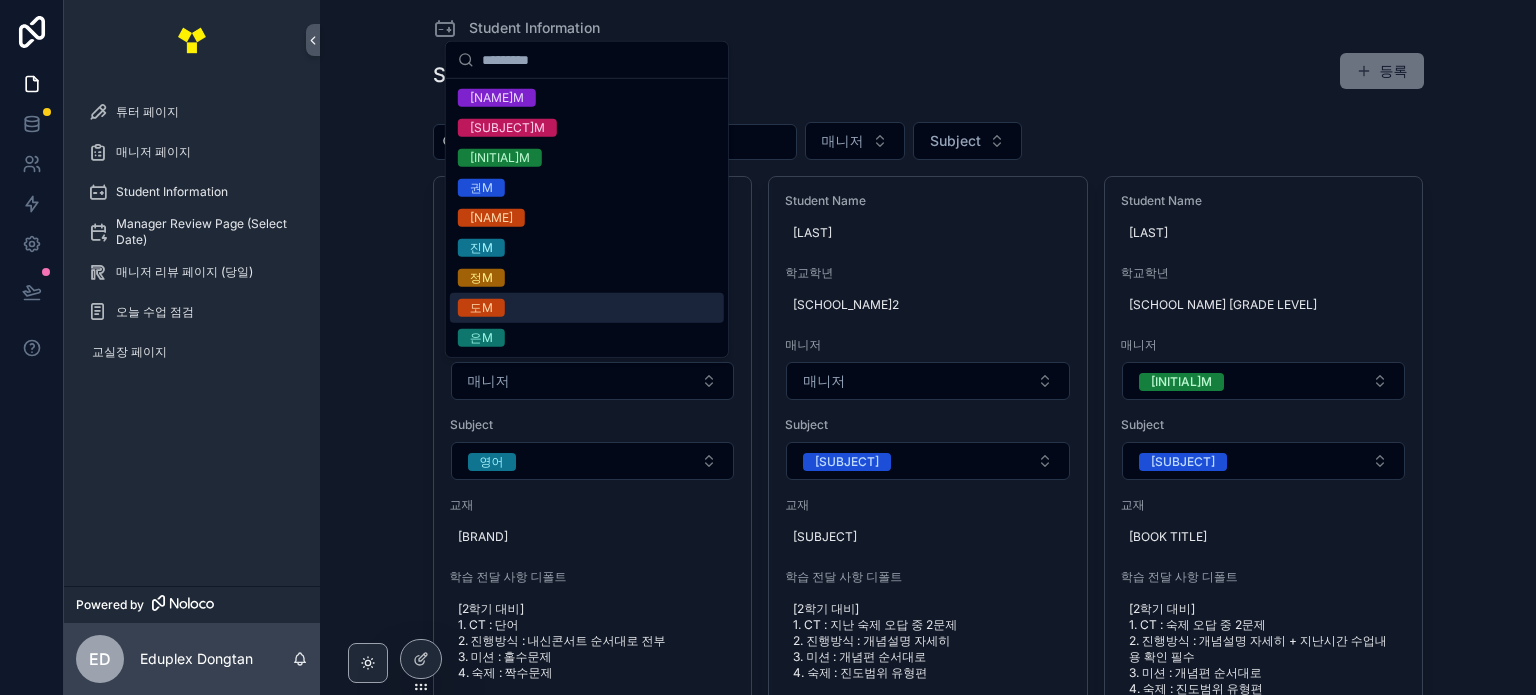 scroll, scrollTop: 16, scrollLeft: 0, axis: vertical 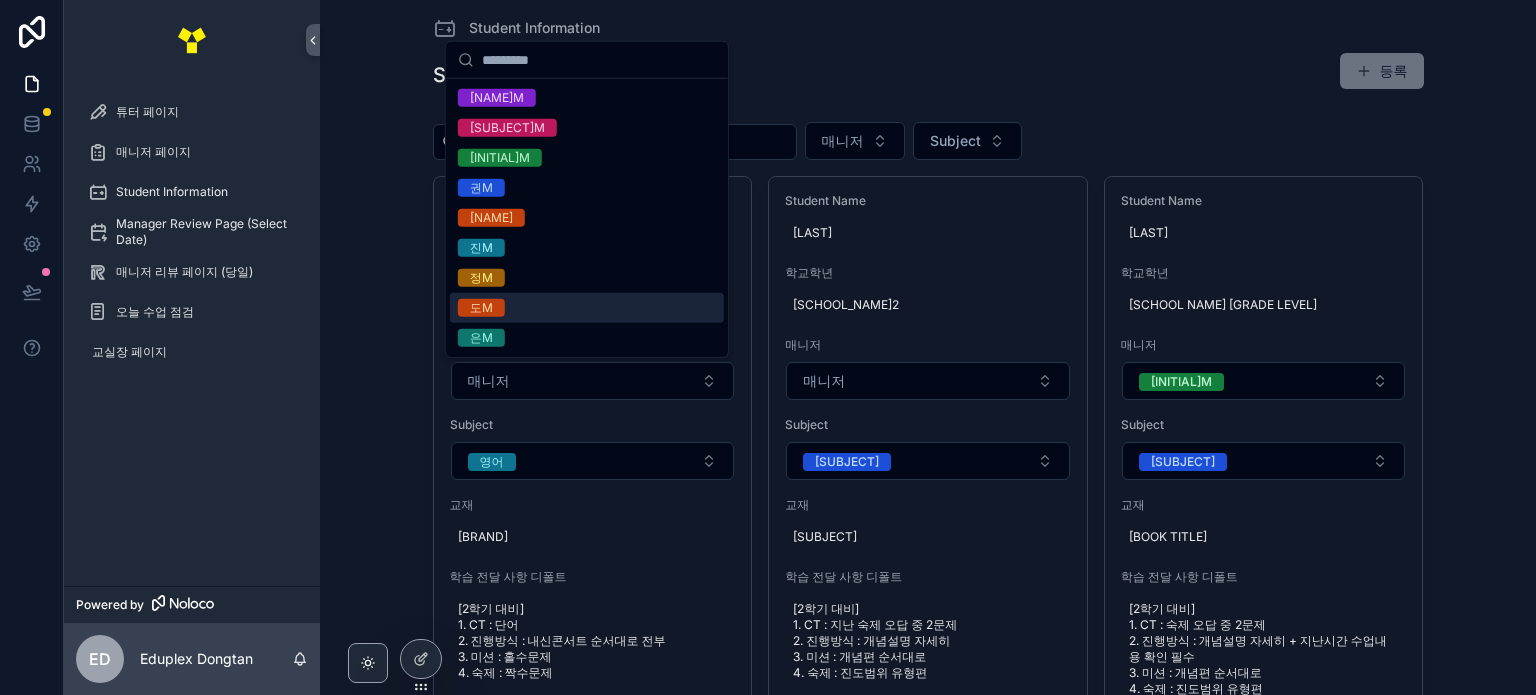 click on "학생 정보 학생 정보 등록 매니저 과목 학생 이름 이수민 학교학년 석우중2 매니저 매니저 과목 영어 교재 내신콘서트 학습 전달 사항 디폴트 [2학기 대비]
1. CT : 단어
2. 진행방식 : 내신콘서트 순서대로 전부
3. 미션 : 홀수문제
4. 숙제 : 짝수문제
* 학생이 멍을 자주 때리고 집중을 힘들어 합니다. 미션 명확히 내주시고 순회하실 때 종종 살펴봐주세요 학생 이름 이수민 학교학년 석우중2 매니저 매니저 과목 수학 교재 개념유형 학습 전달 사항 디폴트 [2학기 대비]
1. CT : 지난 숙제 오답 중 2문제
2. 진행방식 : 개념설명 자세히
3. 미션 : 개념편 순서대로
4. 숙제 : 진도범위 유형편
* 학생이 멍을 자주 때리고 집중을 힘들어 합니다. 미션 명확히 내주시고 순회하실 때 종종 살펴봐주세요 학생 이름 임하진 학교학년 반송중1 매니저 연M 과목 수학 교재 개념유형 1-2 학생 이름" at bounding box center [928, 331] 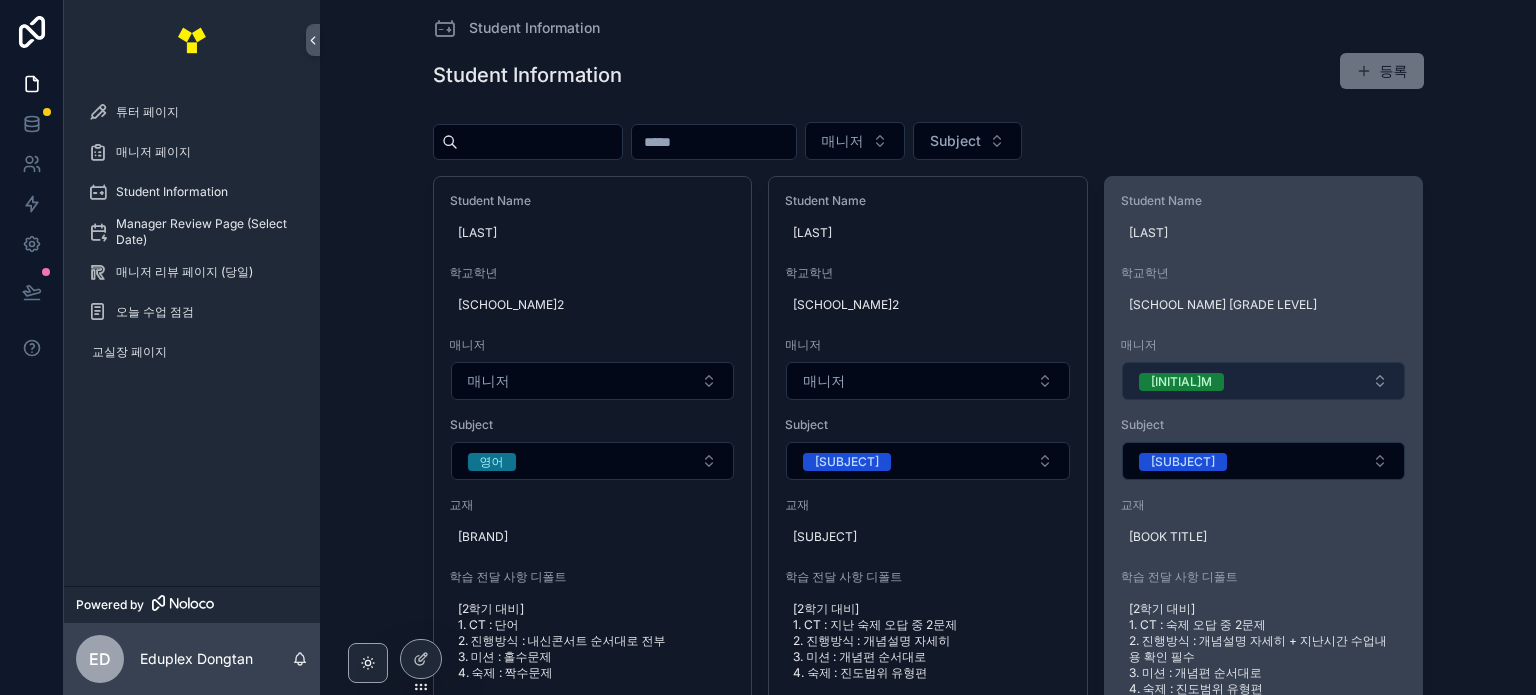 click on "[INITIAL]M" at bounding box center (1264, 381) 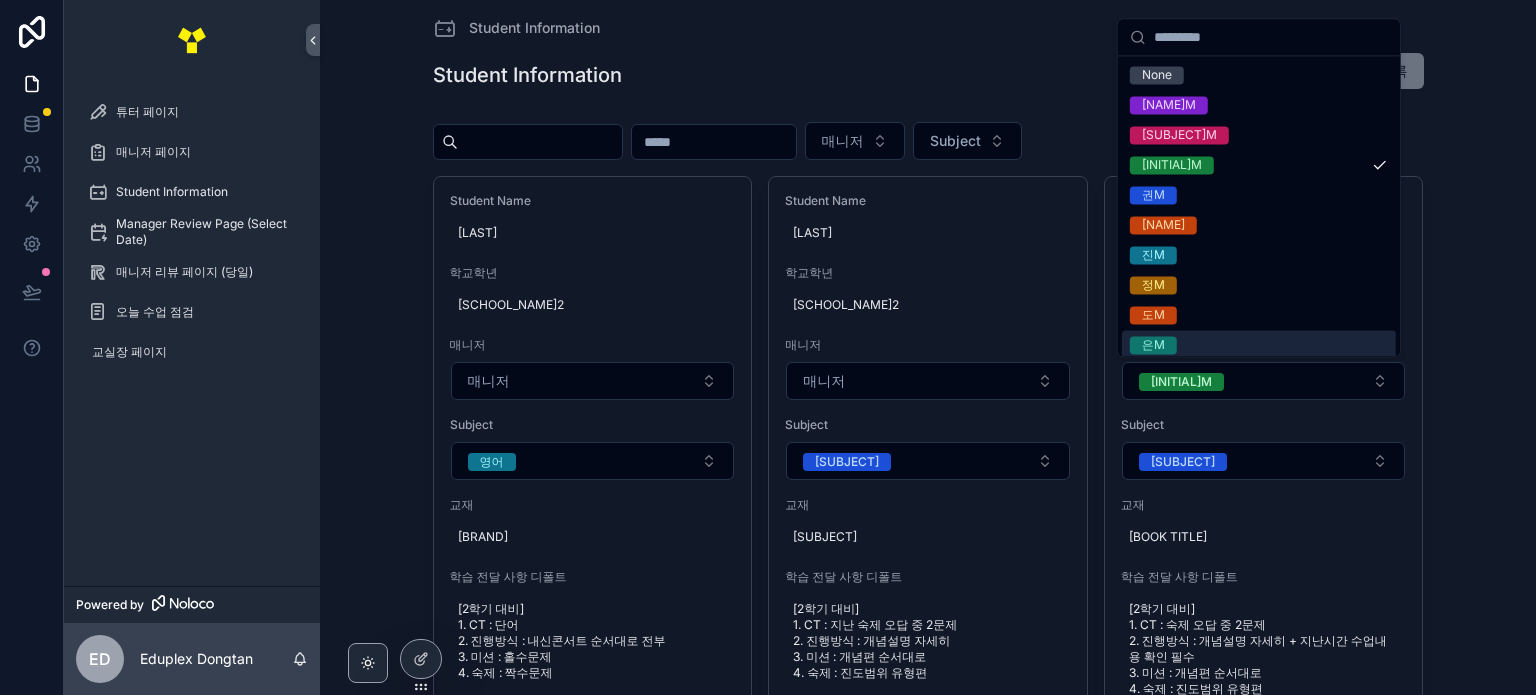 click on "학생 정보 학생 정보 등록 매니저 과목 학생 이름 이수민 학교학년 석우중2 매니저 매니저 과목 영어 교재 내신콘서트 학습 전달 사항 디폴트 [2학기 대비]
1. CT : 단어
2. 진행방식 : 내신콘서트 순서대로 전부
3. 미션 : 홀수문제
4. 숙제 : 짝수문제
* 학생이 멍을 자주 때리고 집중을 힘들어 합니다. 미션 명확히 내주시고 순회하실 때 종종 살펴봐주세요 학생 이름 이수민 학교학년 석우중2 매니저 매니저 과목 수학 교재 개념유형 학습 전달 사항 디폴트 [2학기 대비]
1. CT : 지난 숙제 오답 중 2문제
2. 진행방식 : 개념설명 자세히
3. 미션 : 개념편 순서대로
4. 숙제 : 진도범위 유형편
* 학생이 멍을 자주 때리고 집중을 힘들어 합니다. 미션 명확히 내주시고 순회하실 때 종종 살펴봐주세요 학생 이름 임하진 학교학년 반송중1 매니저 연M 과목 수학 교재 개념유형 1-2 학생 이름" at bounding box center (928, 331) 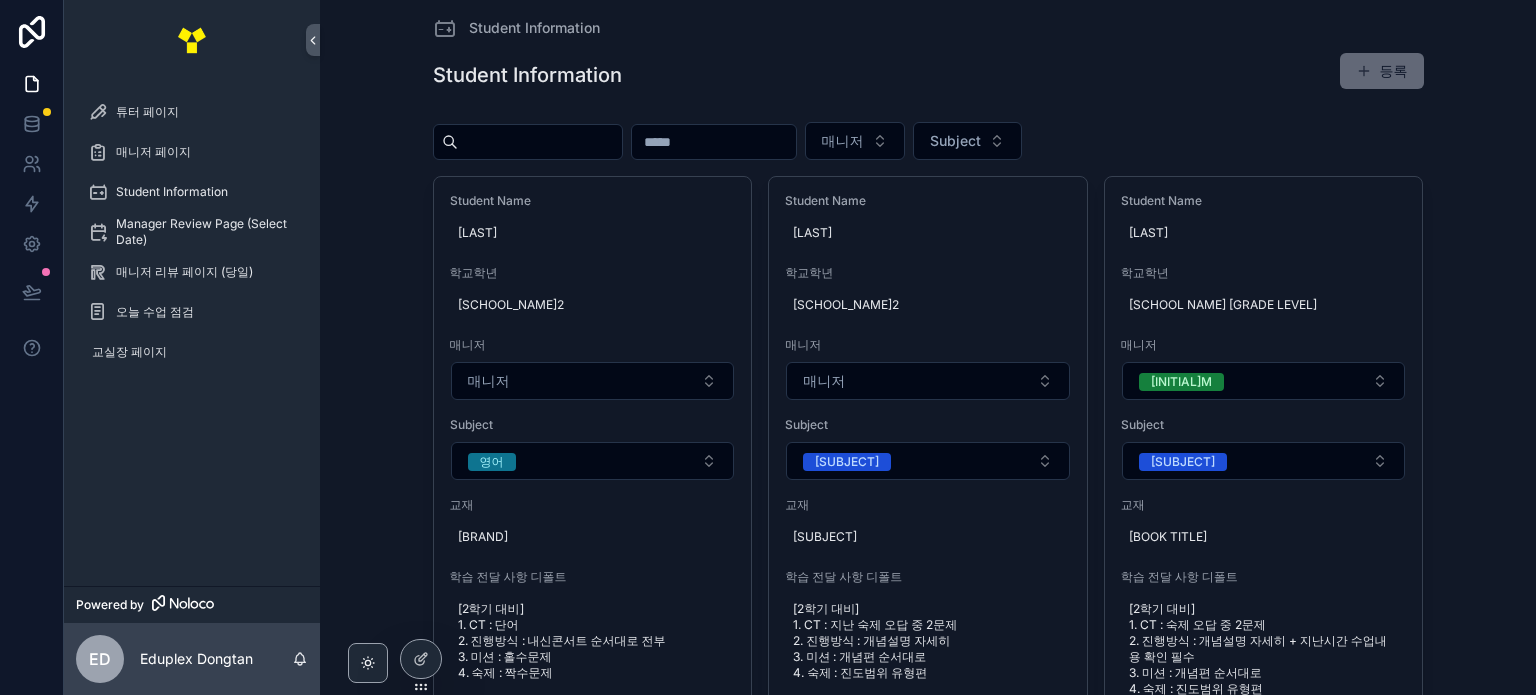click at bounding box center [1364, 71] 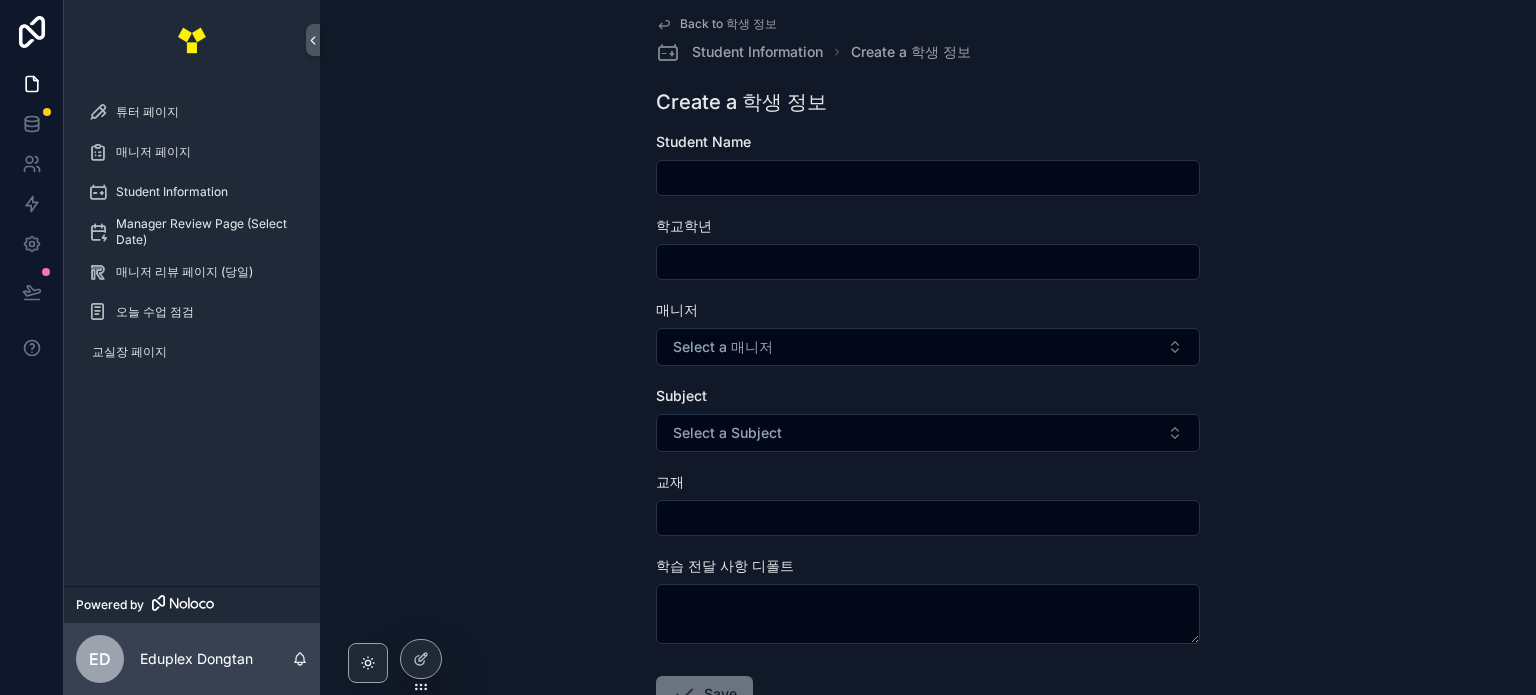 scroll, scrollTop: 0, scrollLeft: 0, axis: both 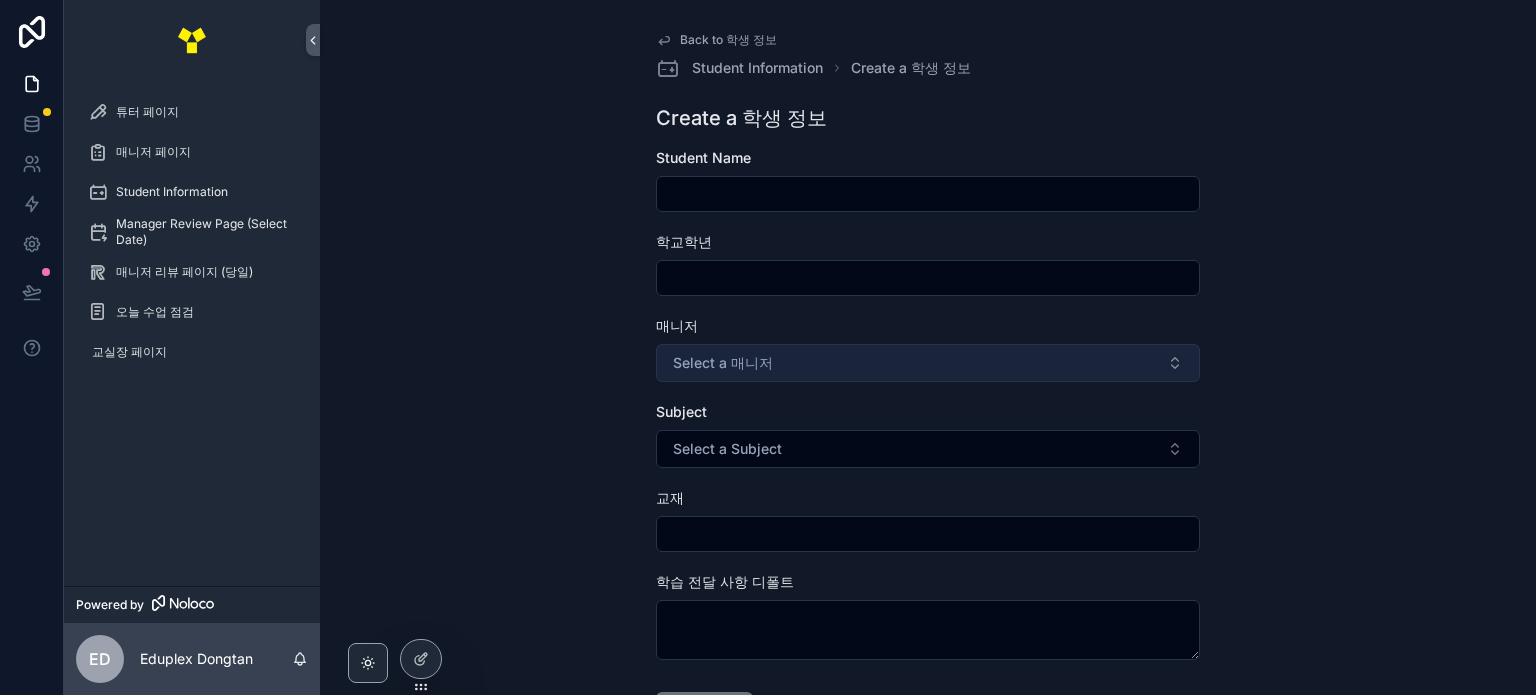click on "Select a 매니저" at bounding box center (928, 363) 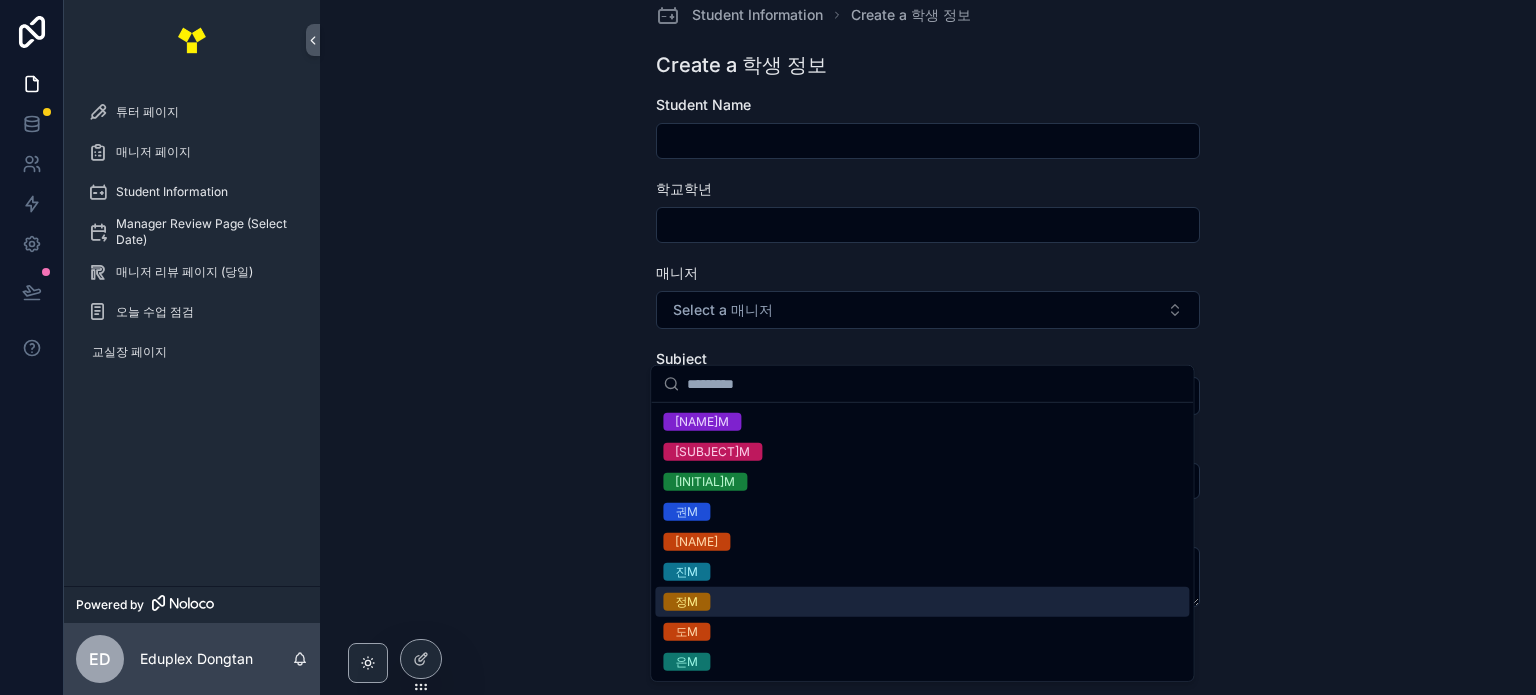 click on "Back to 학생 정보 학생 정보 Create a 학생 정보 Create a 학생 정보 학생 이름 학교학년 매니저 Select a 매니저 과목 Select a 과목 교재 학습 전달 사항 디폴트 Save" at bounding box center (928, 294) 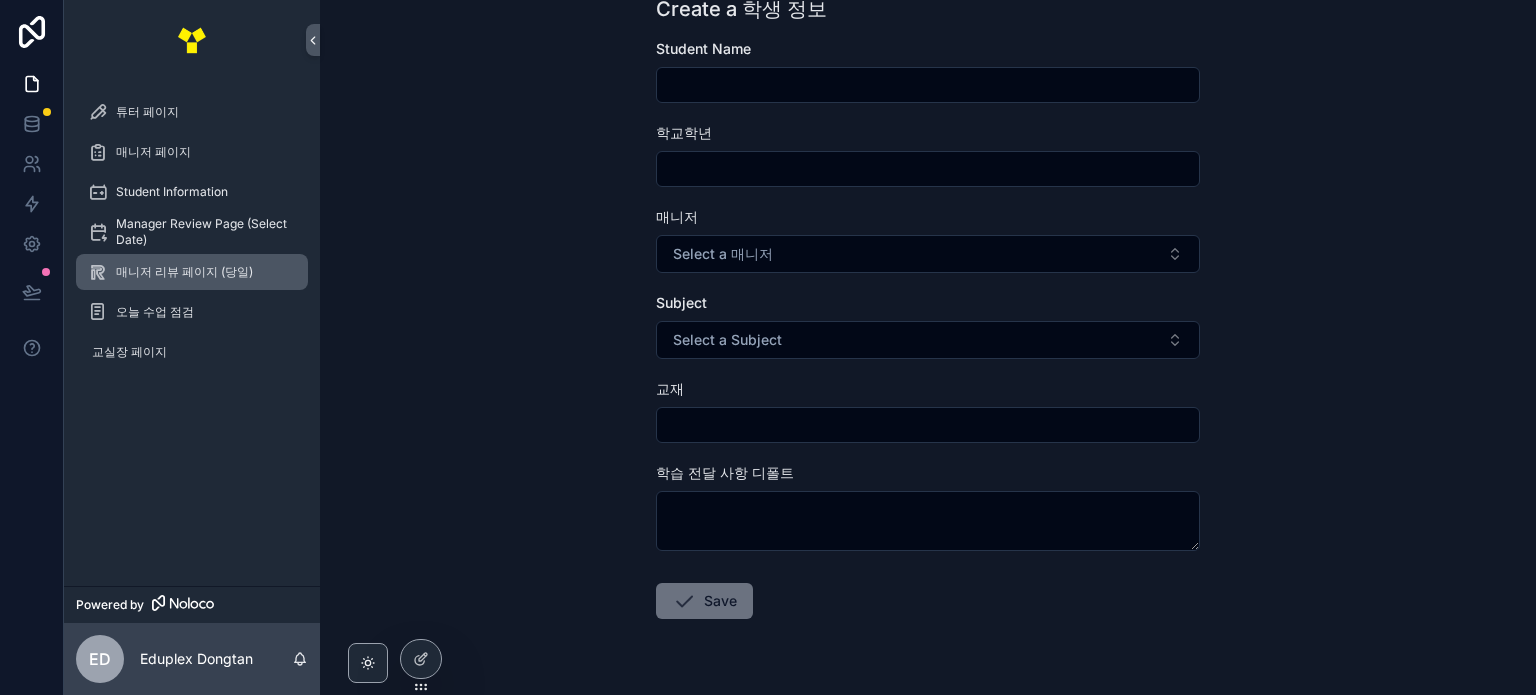scroll, scrollTop: 111, scrollLeft: 0, axis: vertical 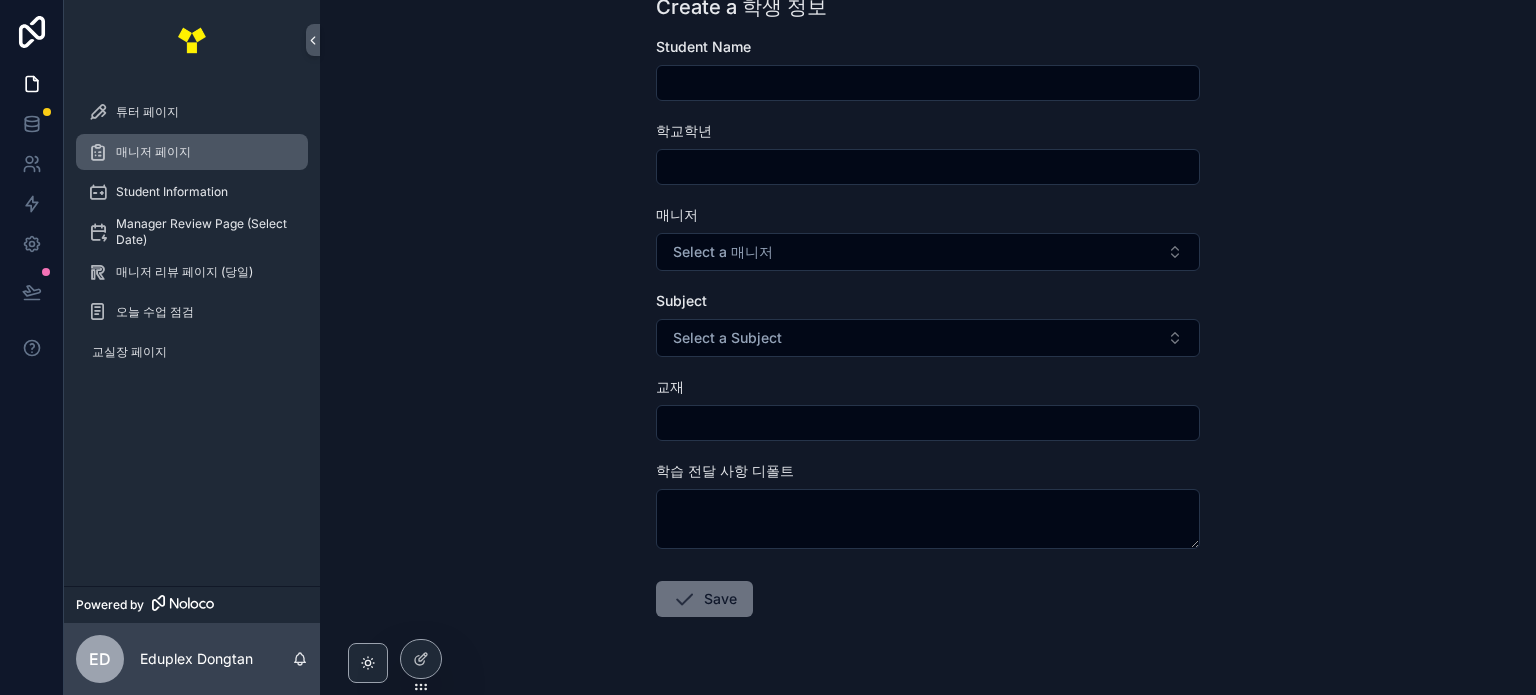 click on "매니저 페이지" at bounding box center [153, 152] 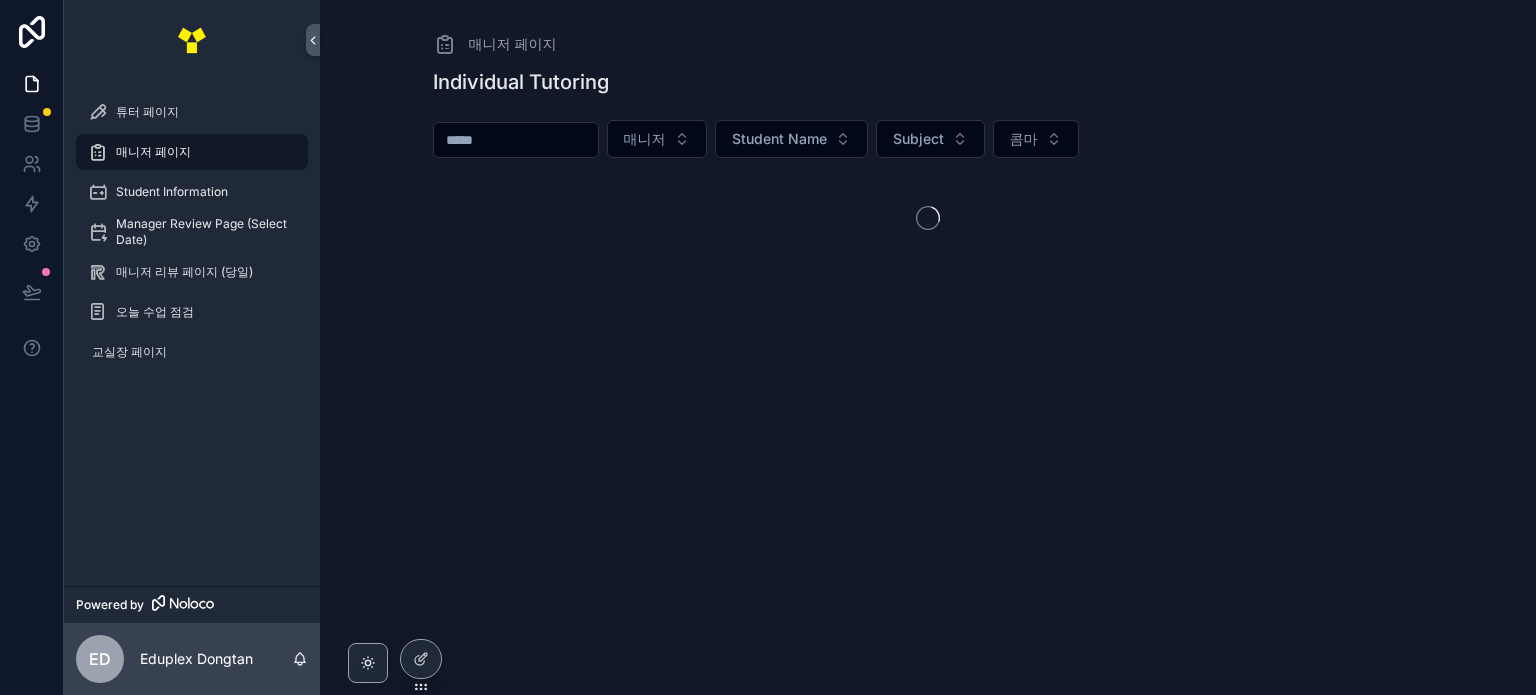 scroll, scrollTop: 0, scrollLeft: 0, axis: both 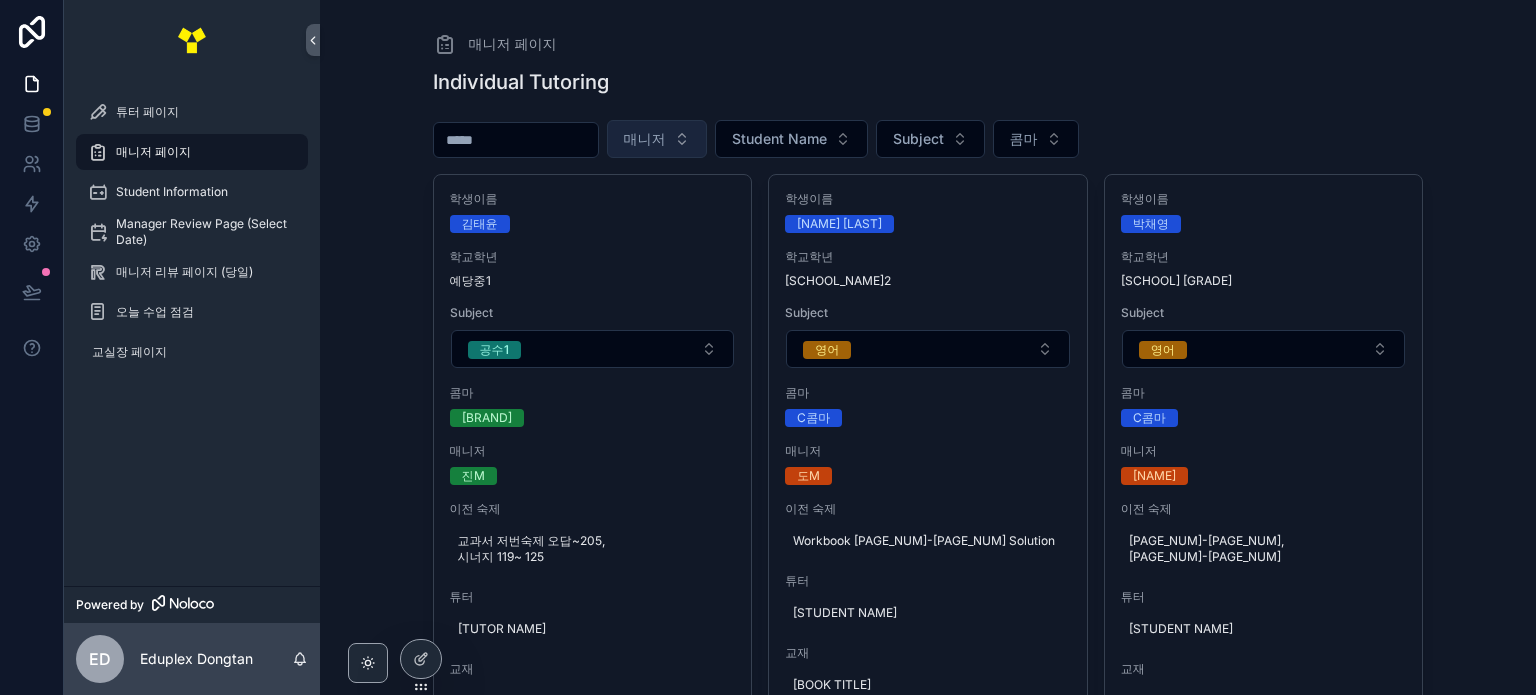 click on "매니저" at bounding box center [645, 139] 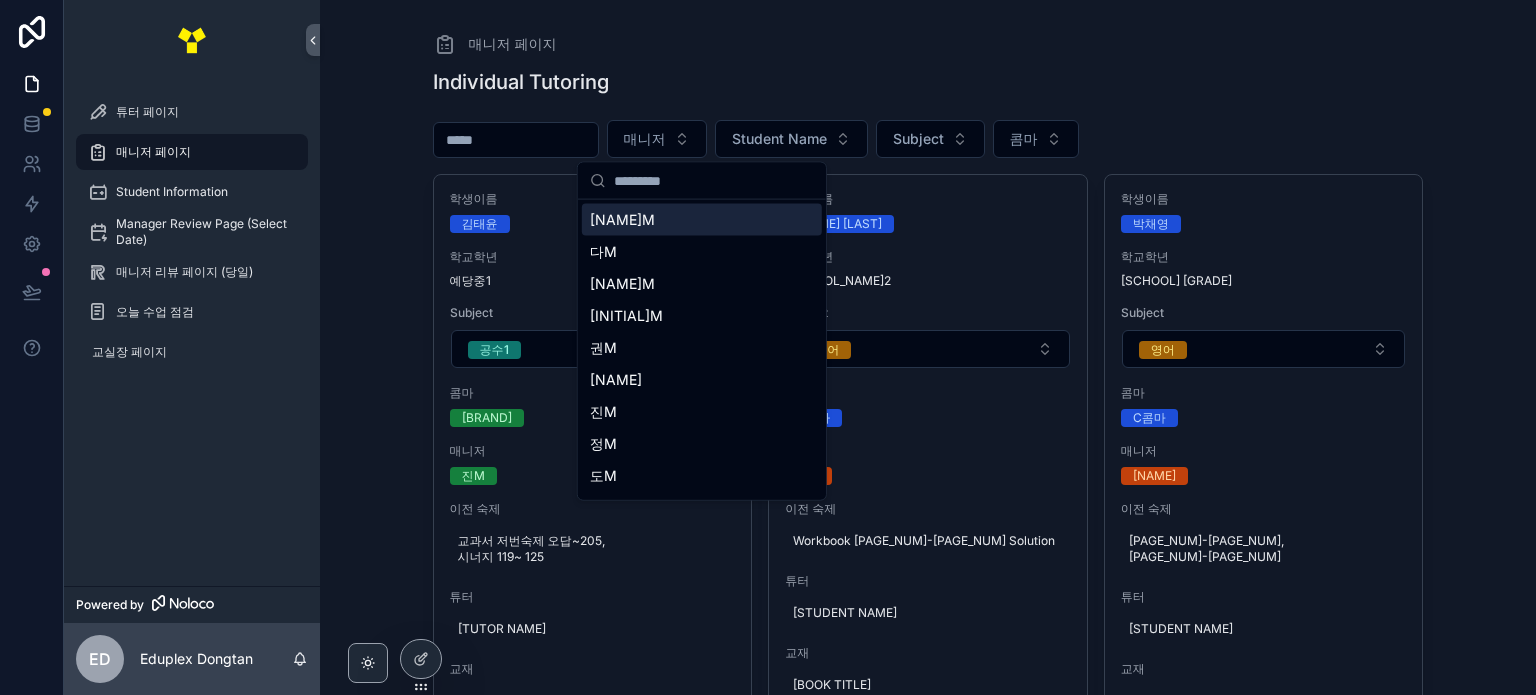 click on "개별지도 매니저 학생 이름 과목 콤마 학생이름 [FIRST] [LAST] 학교학년 [SCHOOL] [GRADE] 매니저 [INITIAL]M 이전 숙제 교과서 저번숙제 오답~205,
시너지 119~ 125 튜터 [FIRST] [LAST] 교재 마플교과서 공수1, 마플시너지 공수1 날짜 [YEAR]. [MONTH]. [DAY]. 지난수업 내용 1. 1. 삼차방정식을 인수분해 할 줄 알고, 특히 계수가 대칭일 때 X제곱으로 나누고 푸는 방법을 잘 알고 있습니다.
2. 치환의 방버을ㅇ ㅣ용하여 방정식을 풀이할 수 있고, 미지수를 잘 설정합니다
2. 1. X축에 접한다->완전제곱식으로 바꾸어 사고할 줄 모릅니다
2. 미ㅣㅈ수가 여러개인 식 인수분해를 할 때 잘 못하고 다른 예시를 들어 설명을 햇을 때 ㅇ이해하였습니다.
3. 1. 문제를 잘못읽는 경우가 많습니다. 오늘 수업 필독 사항 오늘 진행 진도 삼차방정식 212~216 학생이름 [FIRST] [LAST] 학교학년 [SCHOOL] [GRADE] 과목 영어 콤마 [INITIAL]C콤마 매니저" at bounding box center [928, 7290] 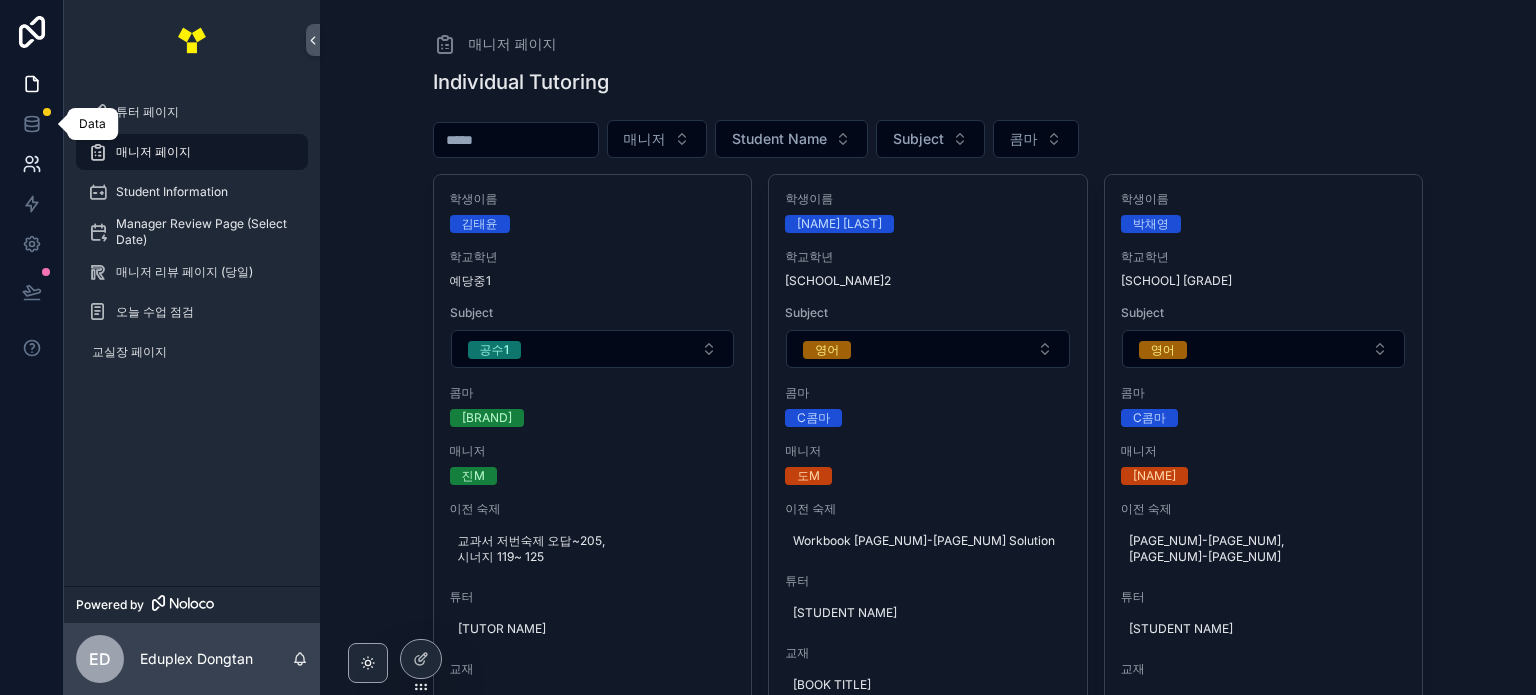 drag, startPoint x: 47, startPoint y: 135, endPoint x: 32, endPoint y: 171, distance: 39 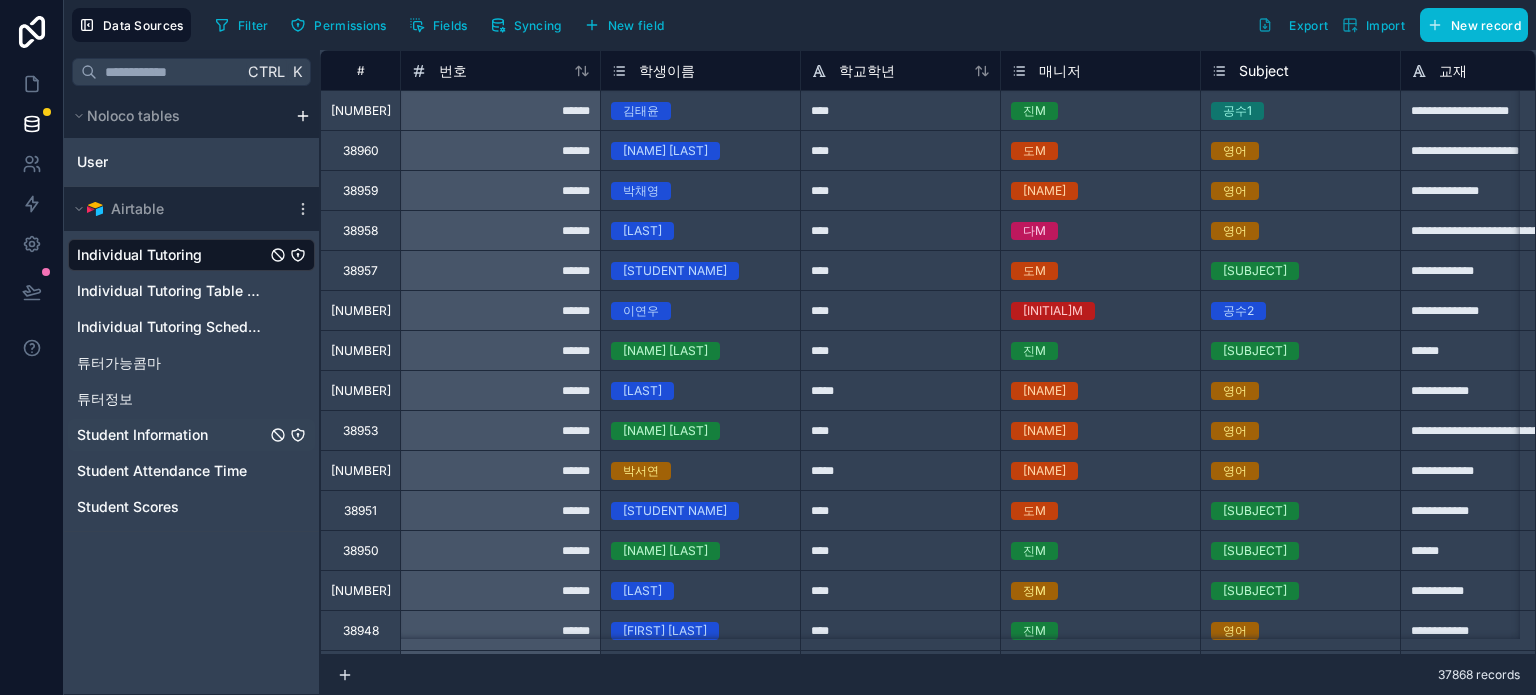 click on "Student Information" at bounding box center (142, 435) 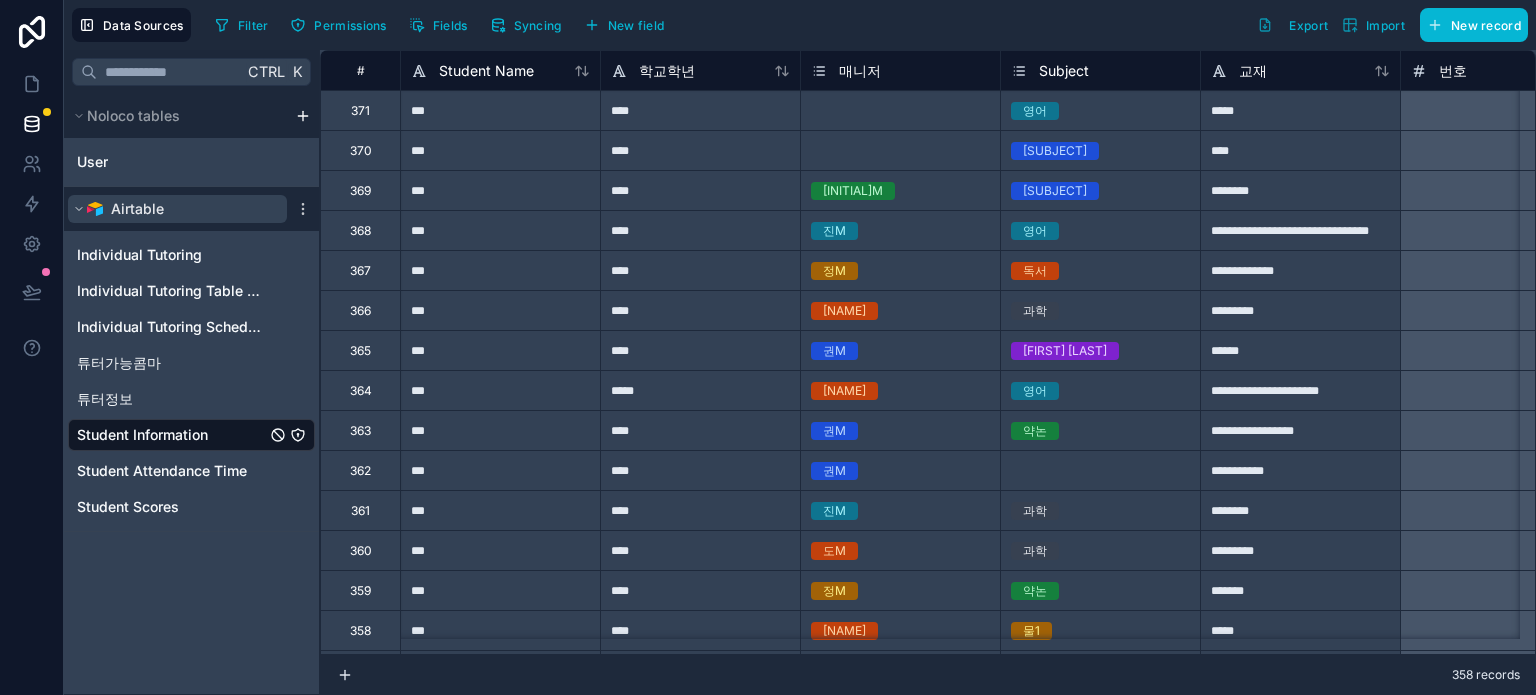 click on "Airtable" at bounding box center (137, 209) 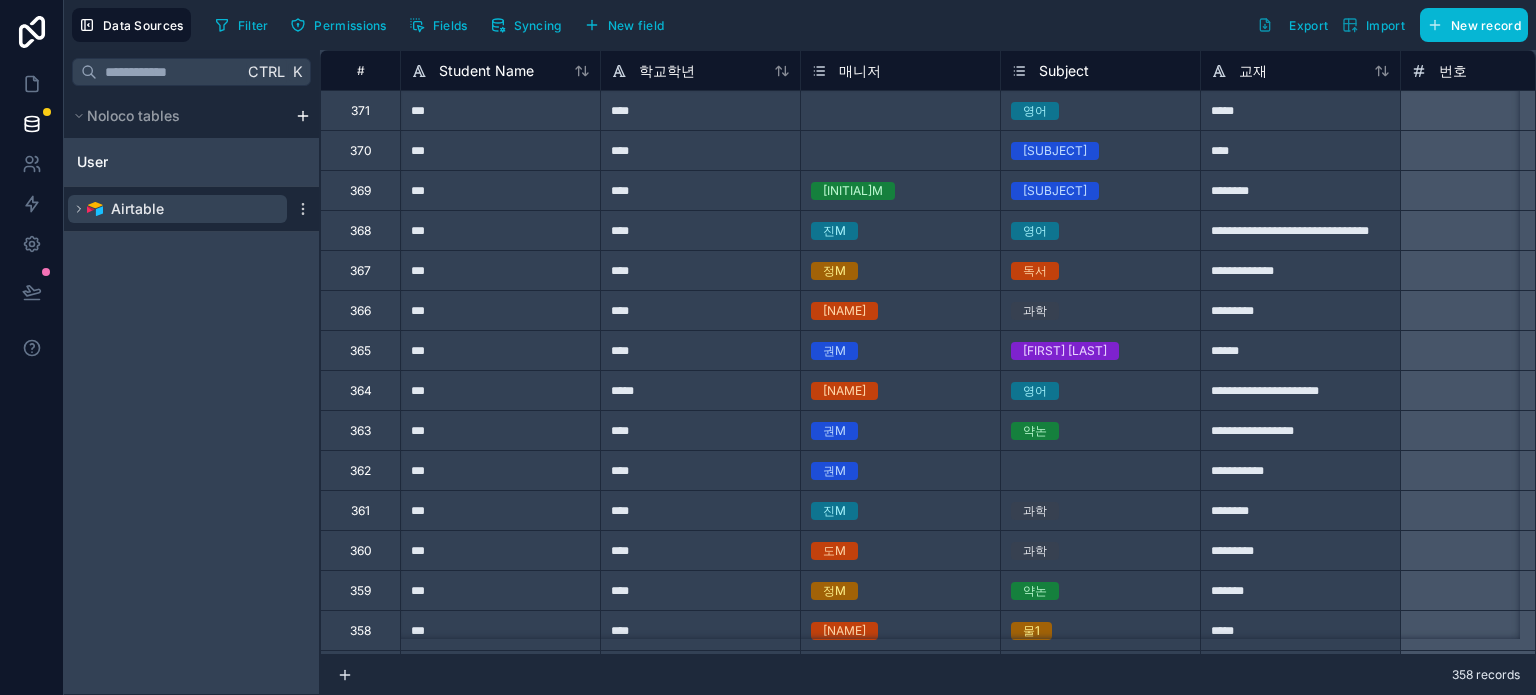 click on "Airtable" at bounding box center (137, 209) 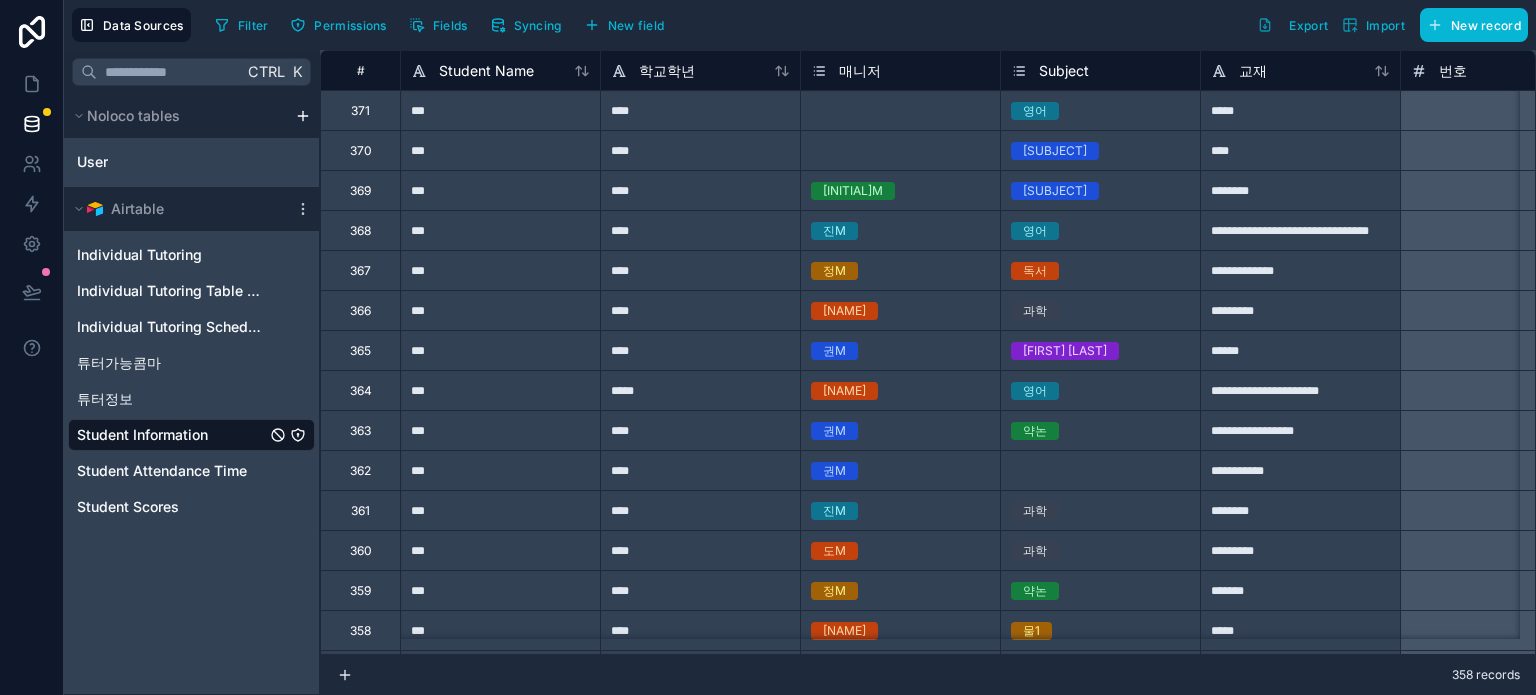 click on "Select a 매니저" at bounding box center (900, 111) 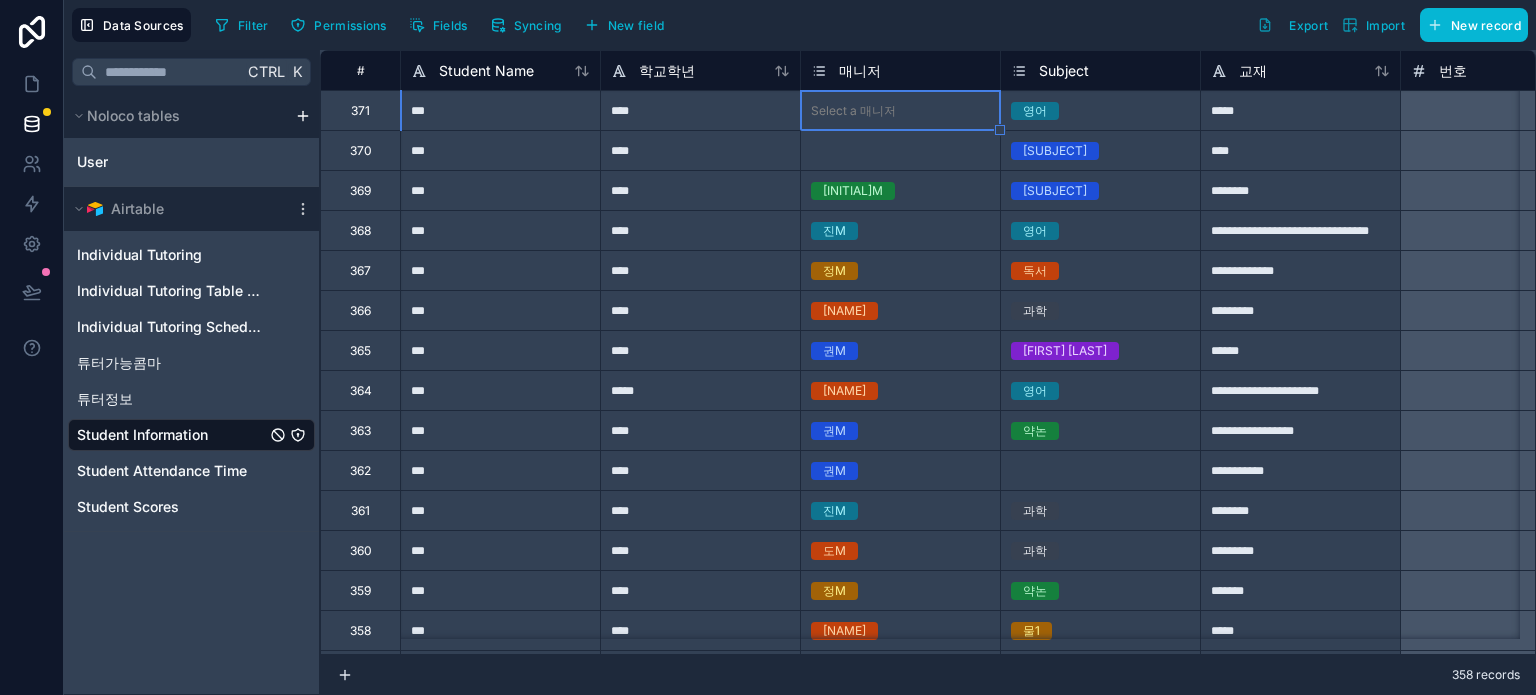 click on "Select a 매니저" at bounding box center (900, 111) 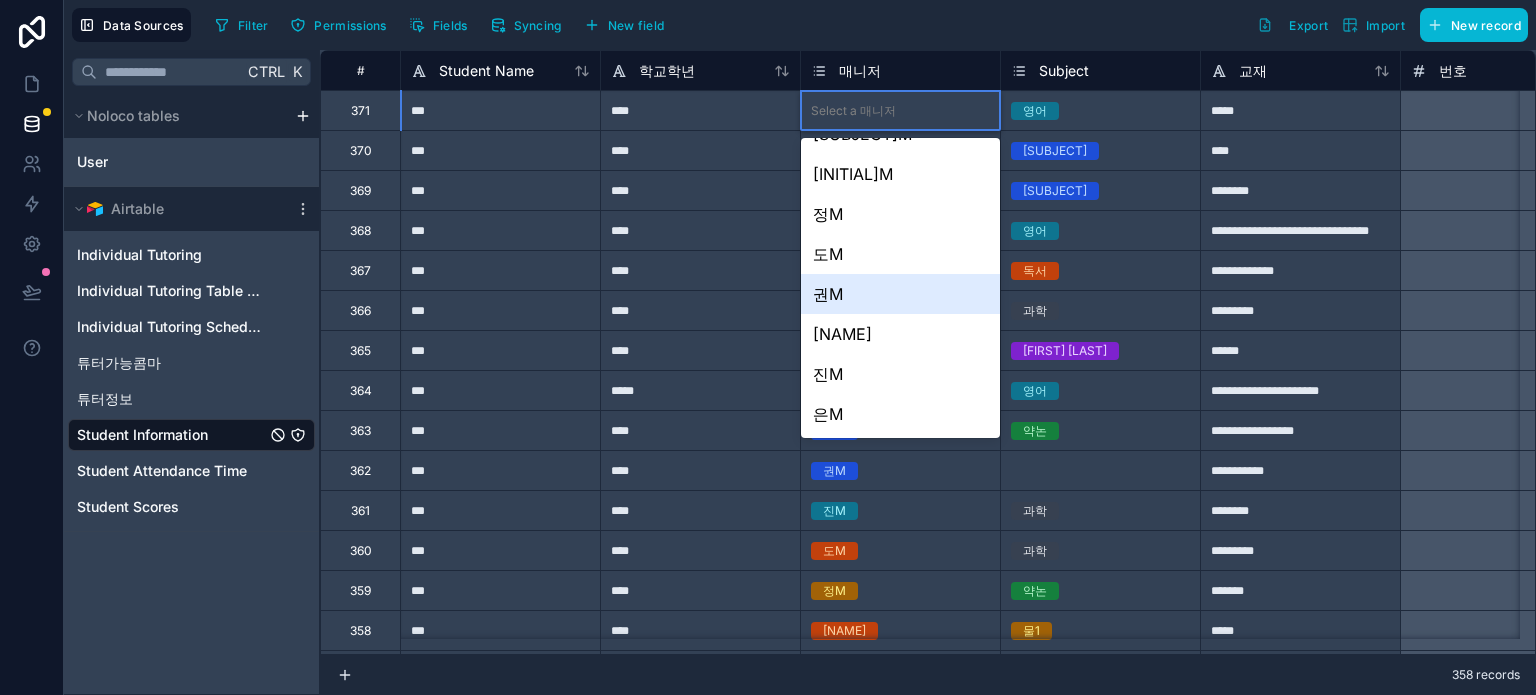 scroll, scrollTop: 0, scrollLeft: 0, axis: both 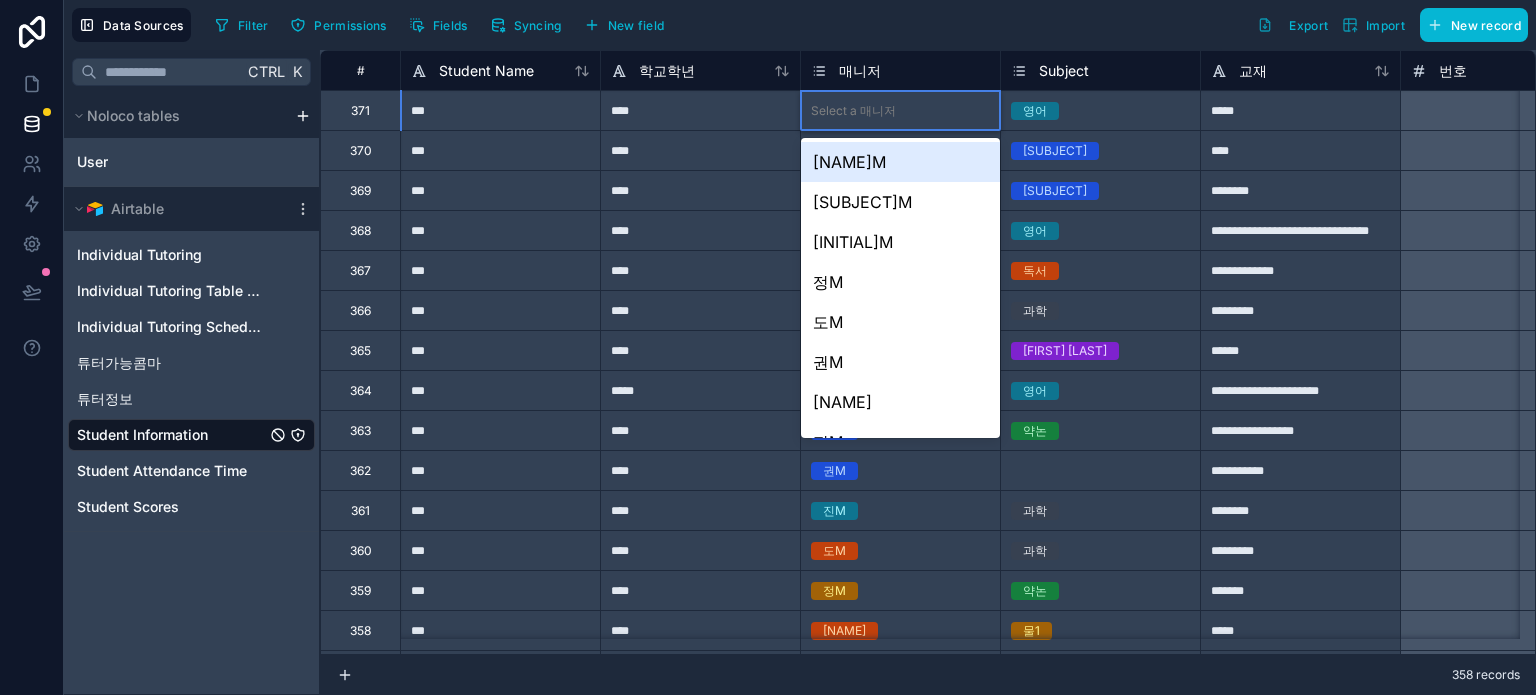 click on "Filter Permissions Fields Syncing New field Export Import New record" at bounding box center (867, 25) 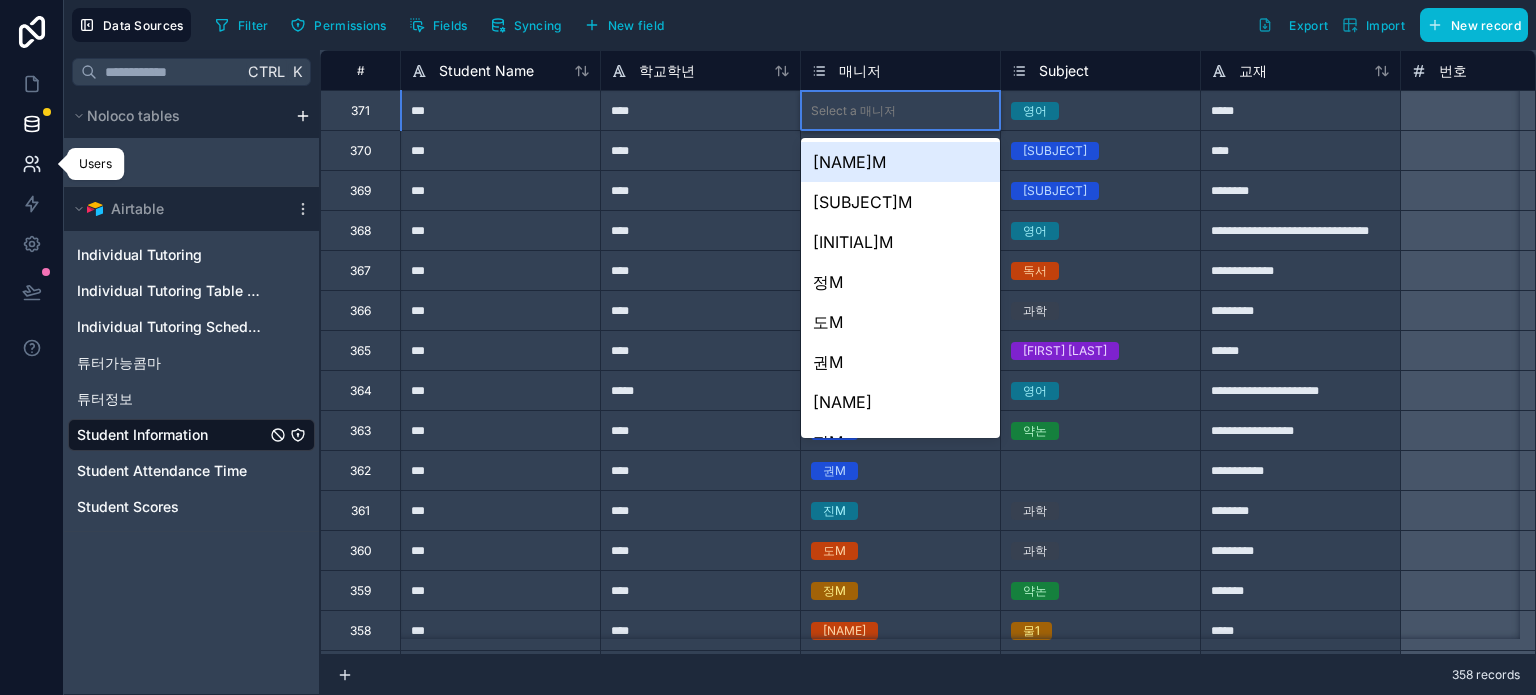 click 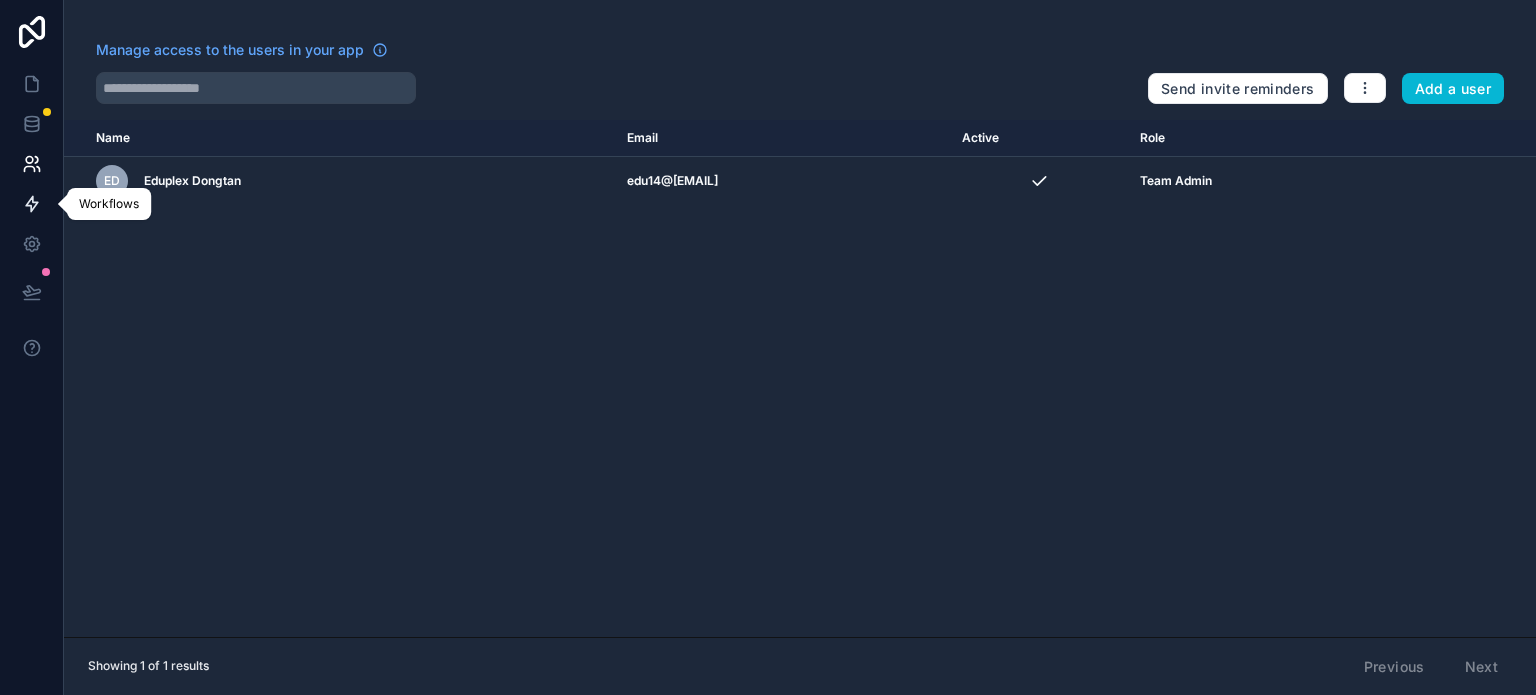click 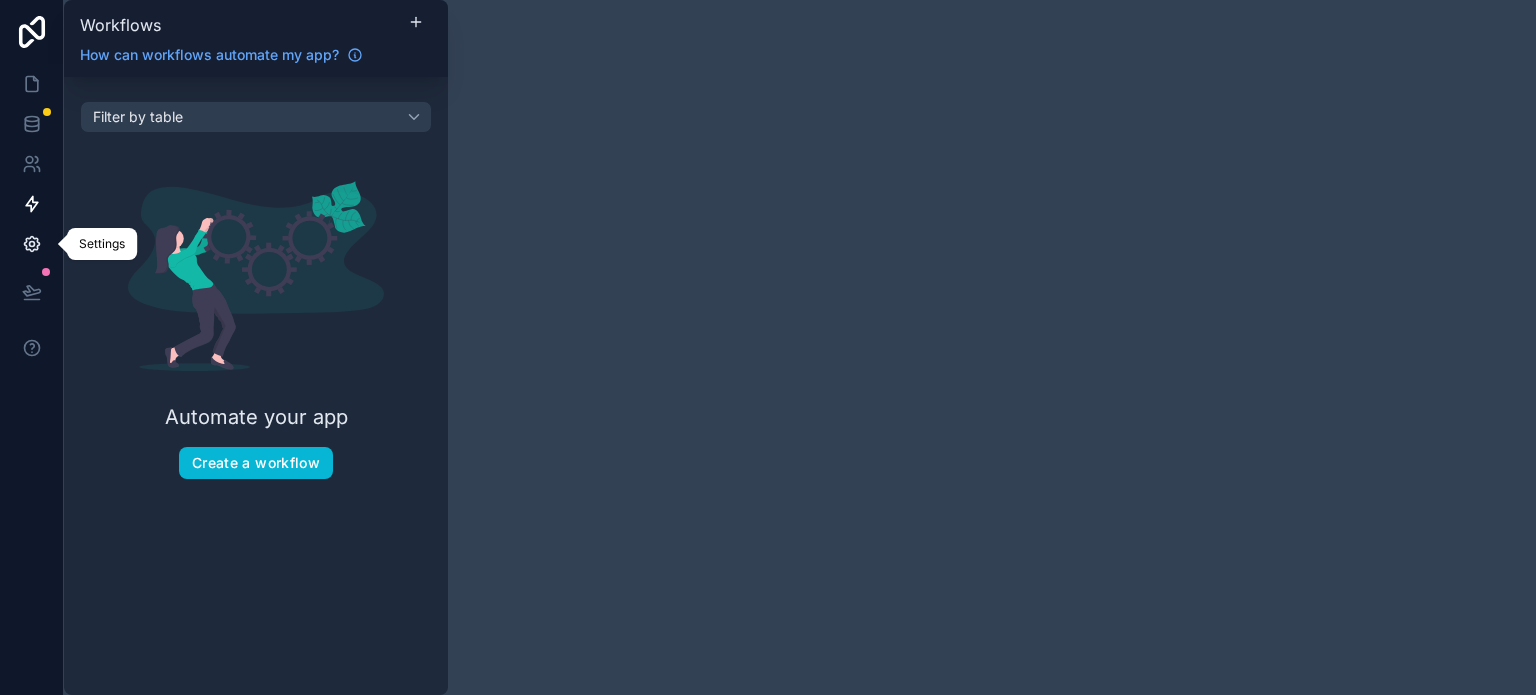 click at bounding box center [31, 244] 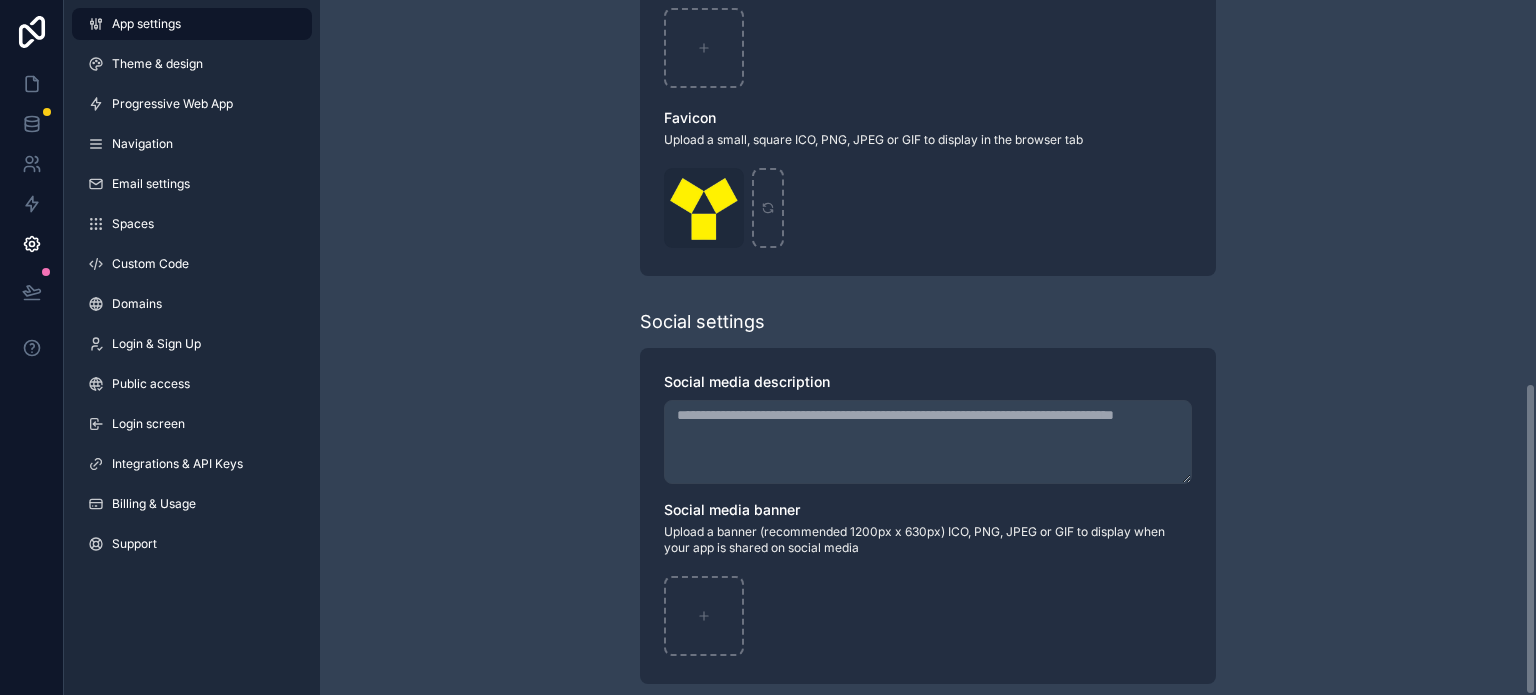 scroll, scrollTop: 852, scrollLeft: 0, axis: vertical 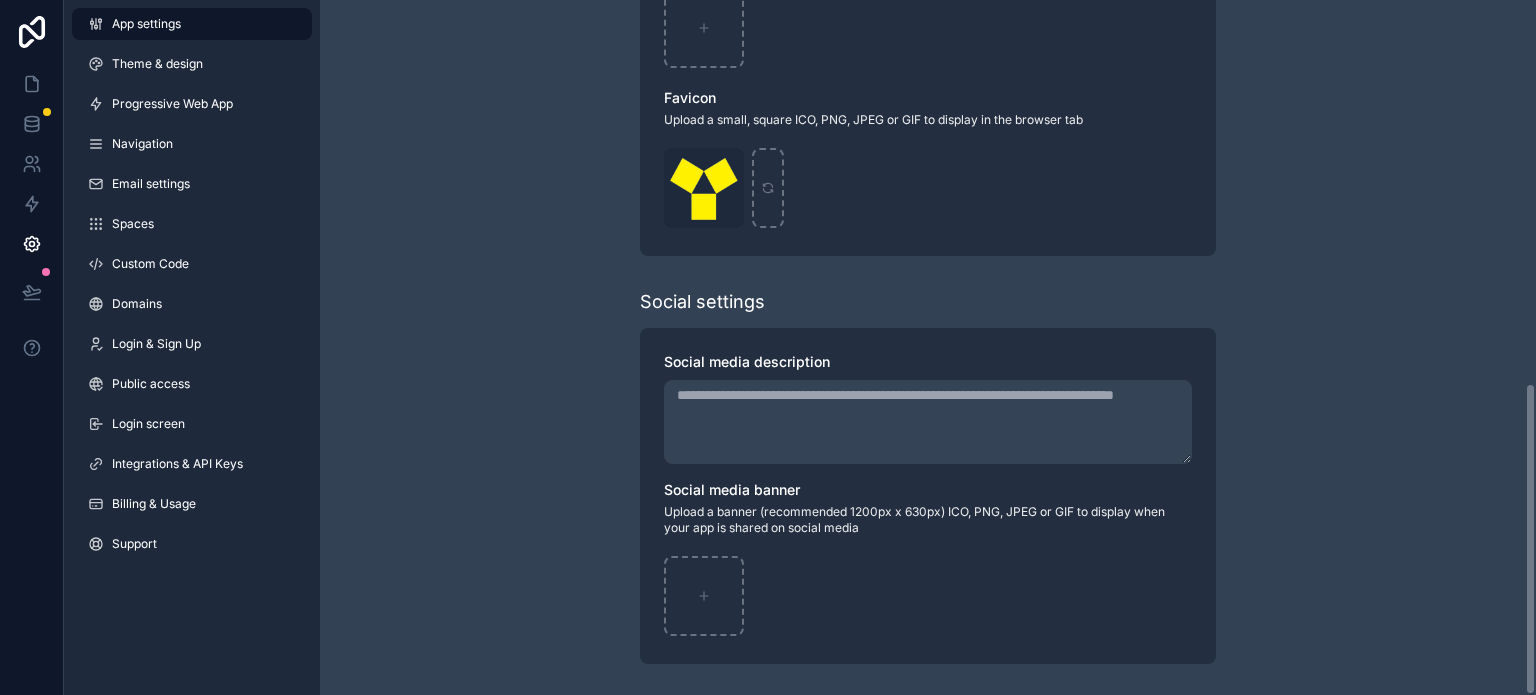 click on "**********" at bounding box center (928, -78) 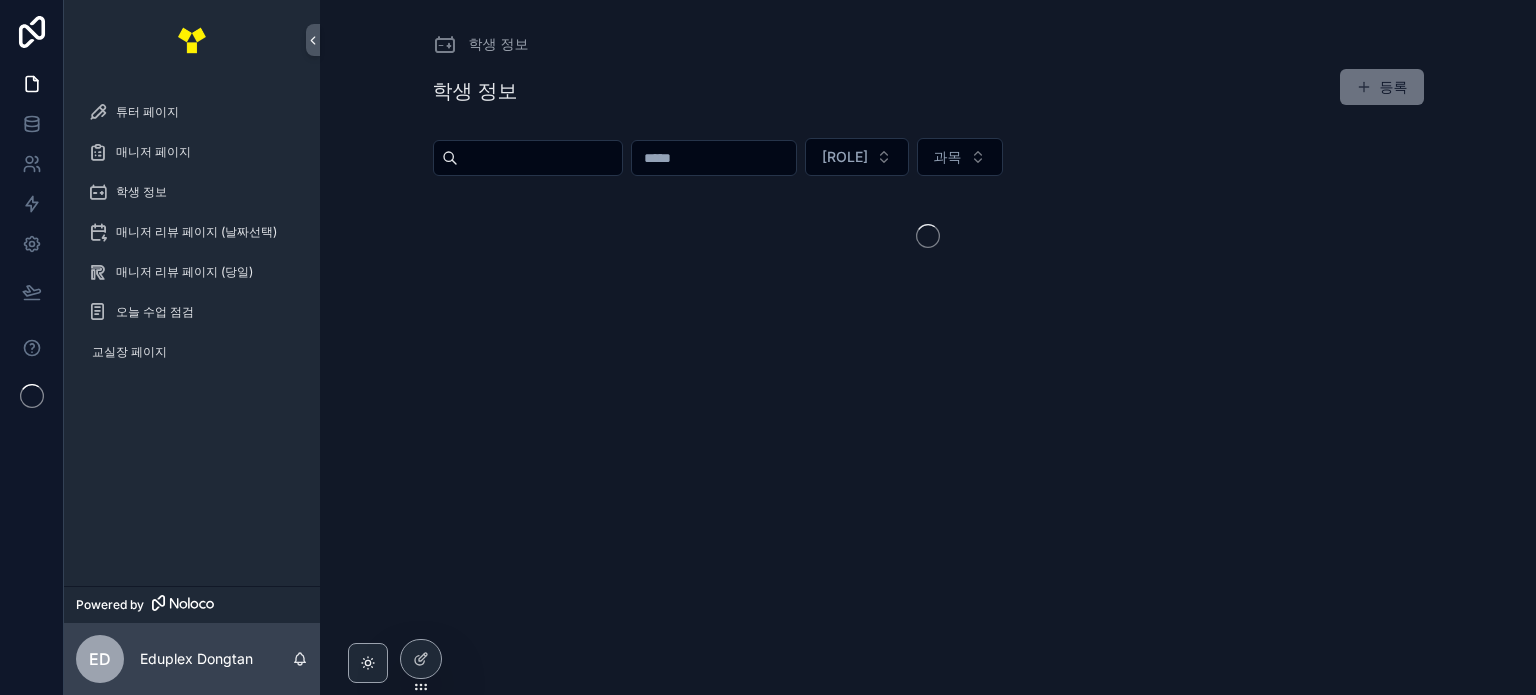 scroll, scrollTop: 0, scrollLeft: 0, axis: both 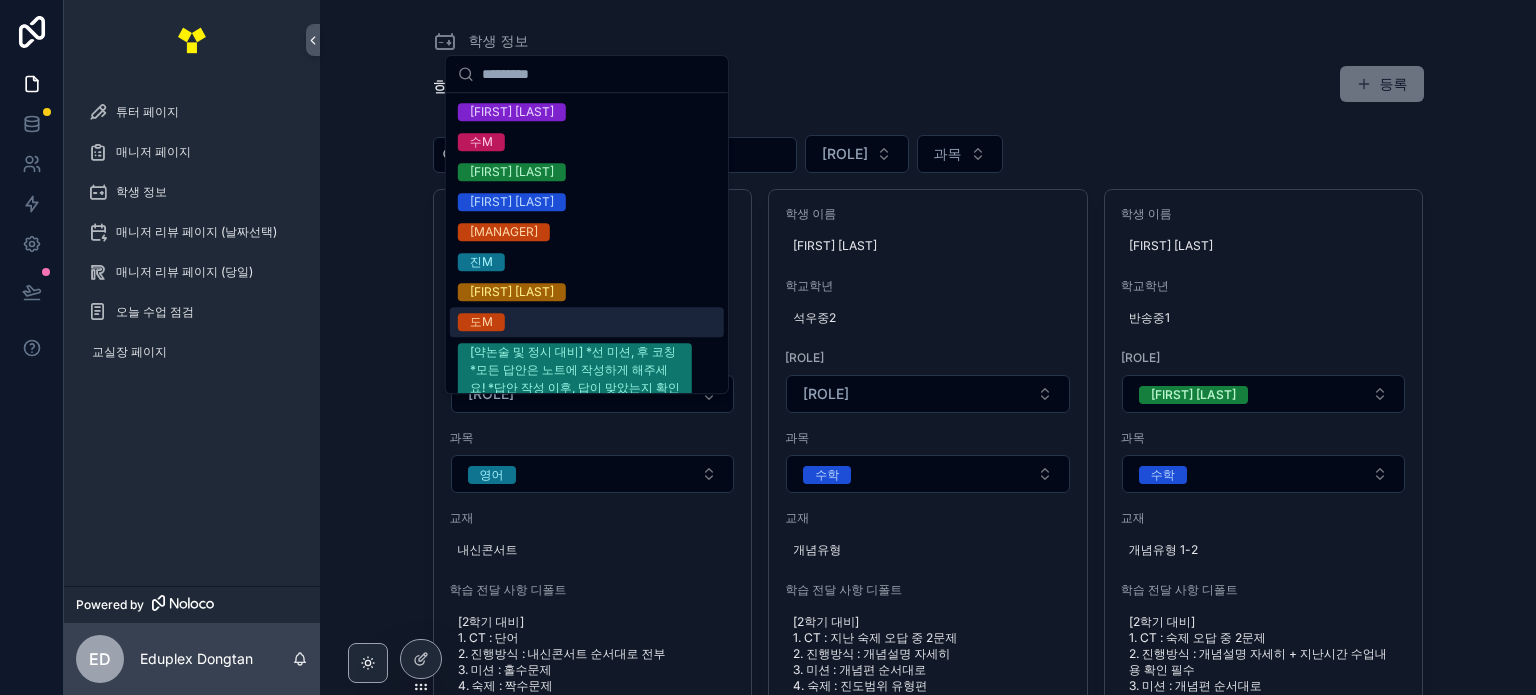 click on "학생 정보 학생 정보 등록 매니저 과목 학생 이름 [FIRST] [LAST] 학교학년 [SCHOOL] 매니저 매니저 과목 [SUBJECT] 교재 [TEXTBOOK] 학습 전달 사항 디폴트 학생 이름 [FIRST] [LAST] 학교학년 [SCHOOL] 매니저 매니저 과목 [SUBJECT] 교재 [TEXTBOOK] 1. CT : 지난 숙제 오답 중 2문제 2. 진행방식 : 개념설명 자세히 3. 미션 : 개념편 순서대로 4. 숙제 : 진도범위 유형편
* 학생이 멍을 자주 때리고 집중을 힘들어 합니다. 미션 명확히 내주시고 순회하실 때 종종 살펴봐주세요 학생 이름 [FIRST] [LAST] 학교학년 [SCHOOL] 매니저 [MANAGER] 과목 [SUBJECT] 교재 [TEXTBOOK] 학생 이름" at bounding box center [928, 344] 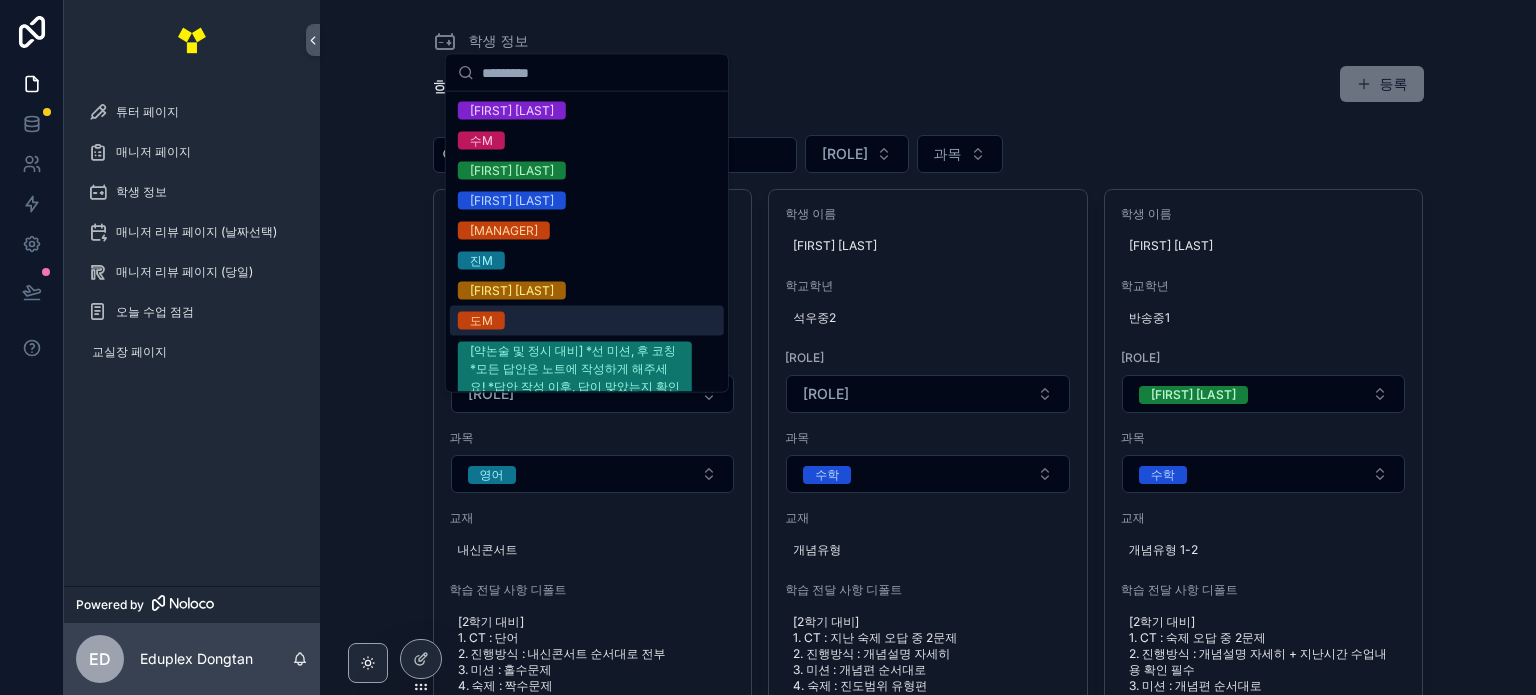 scroll, scrollTop: 4, scrollLeft: 0, axis: vertical 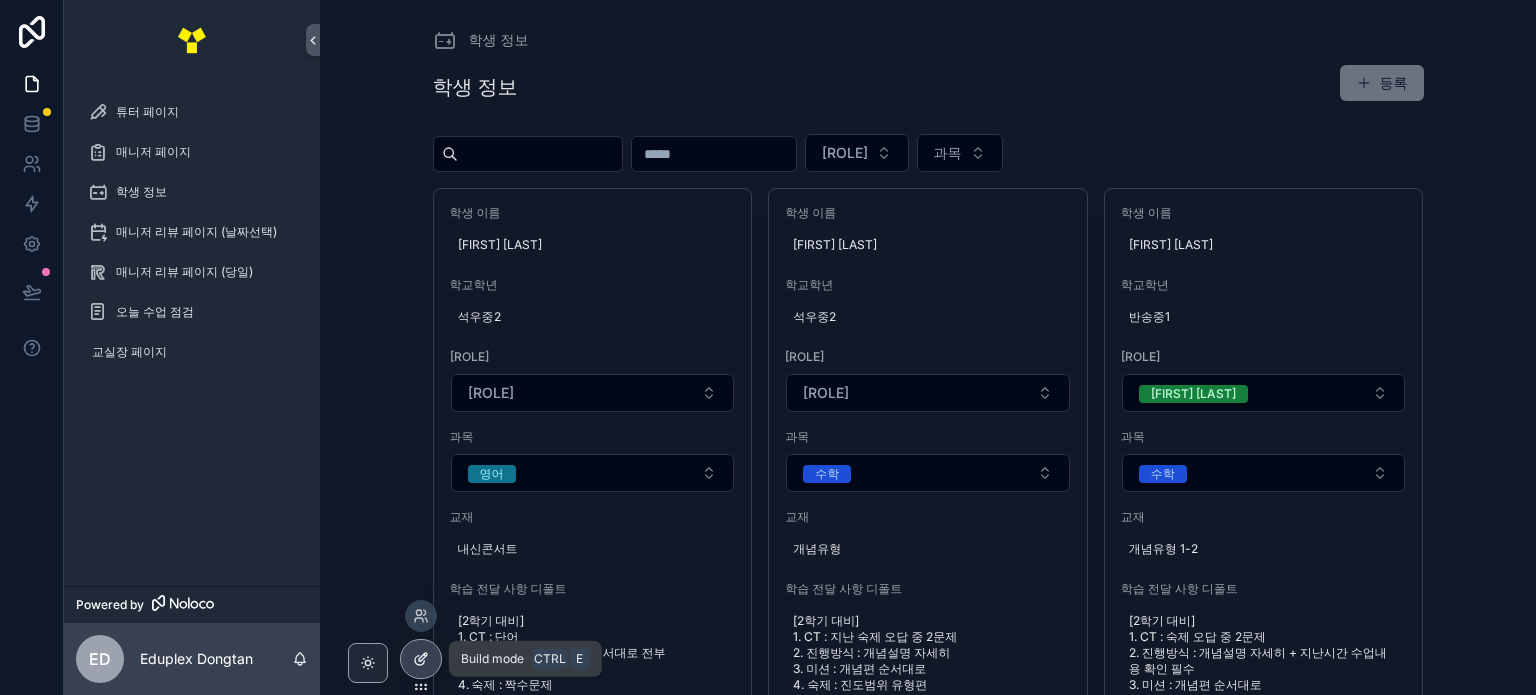 click 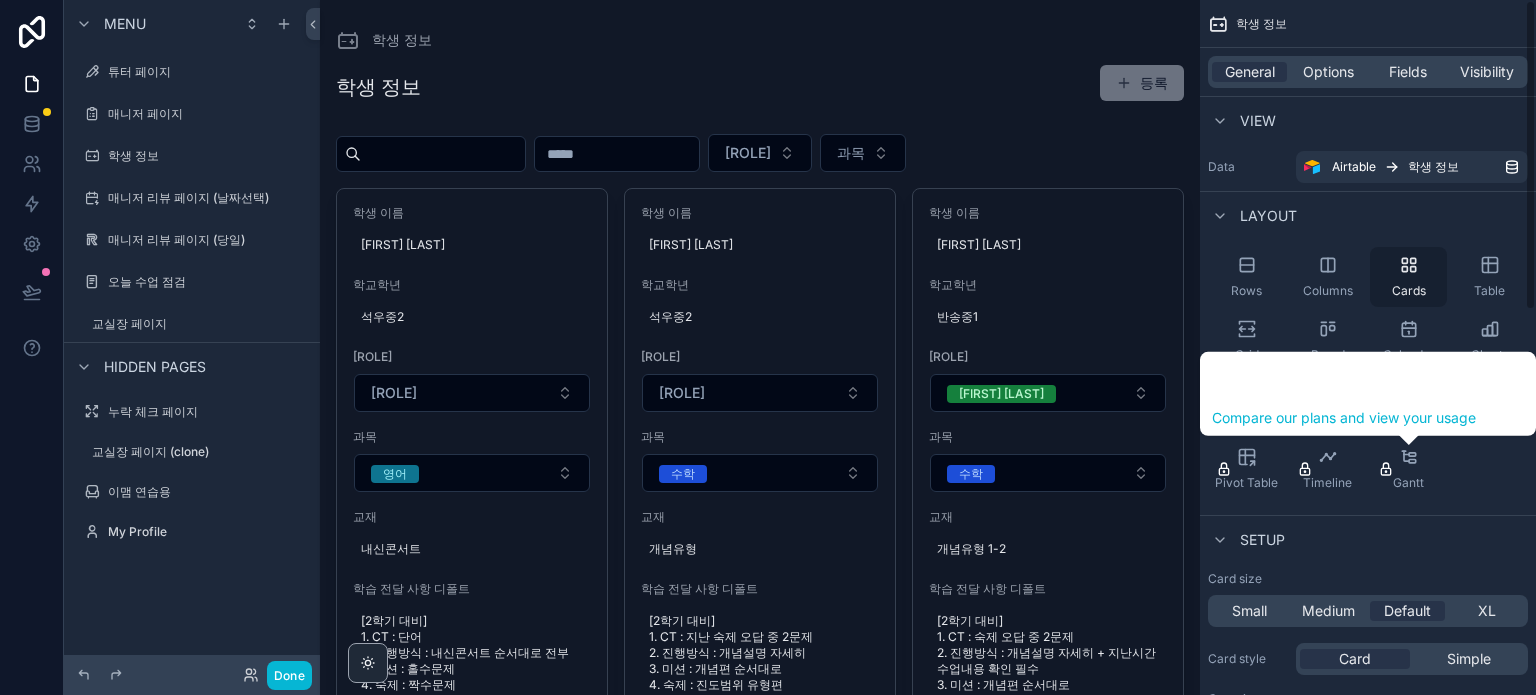 scroll, scrollTop: 0, scrollLeft: 0, axis: both 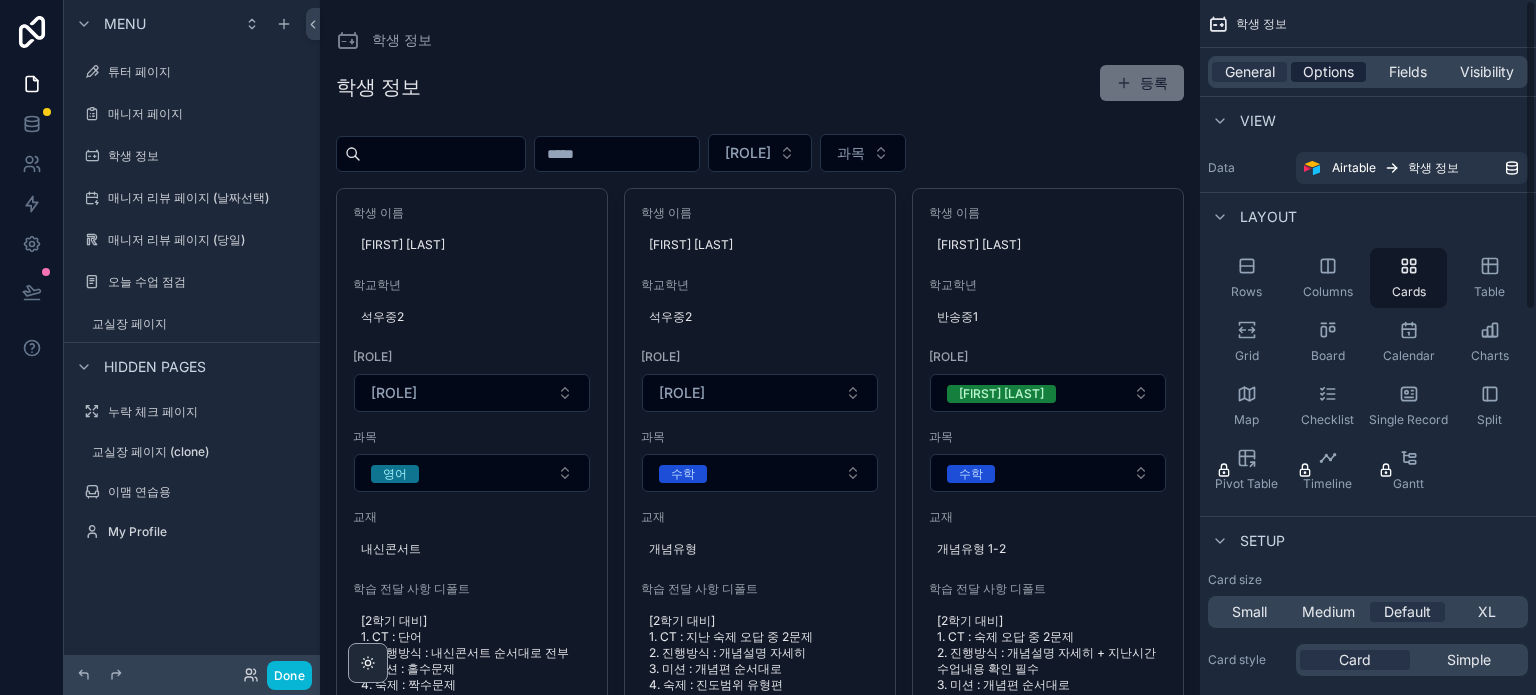 click on "Options" at bounding box center (1328, 72) 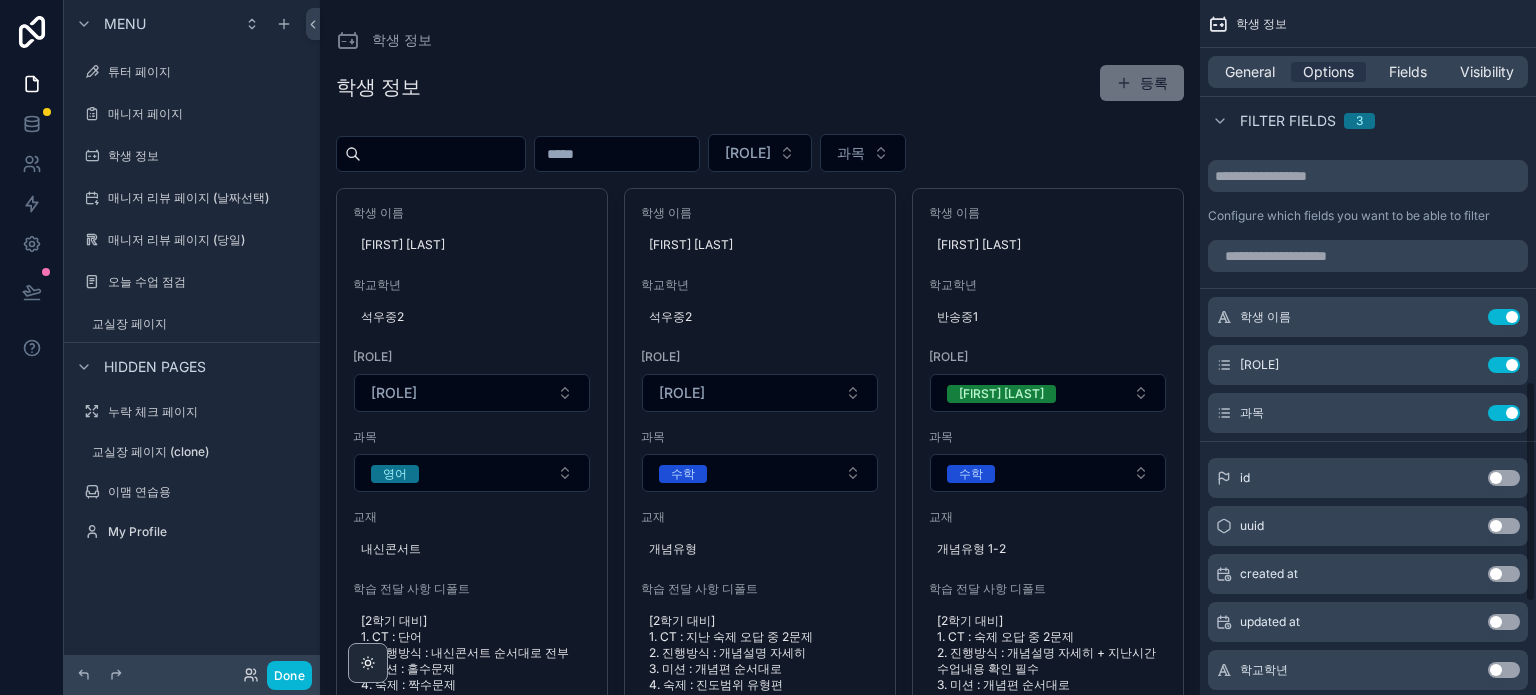 scroll, scrollTop: 1199, scrollLeft: 0, axis: vertical 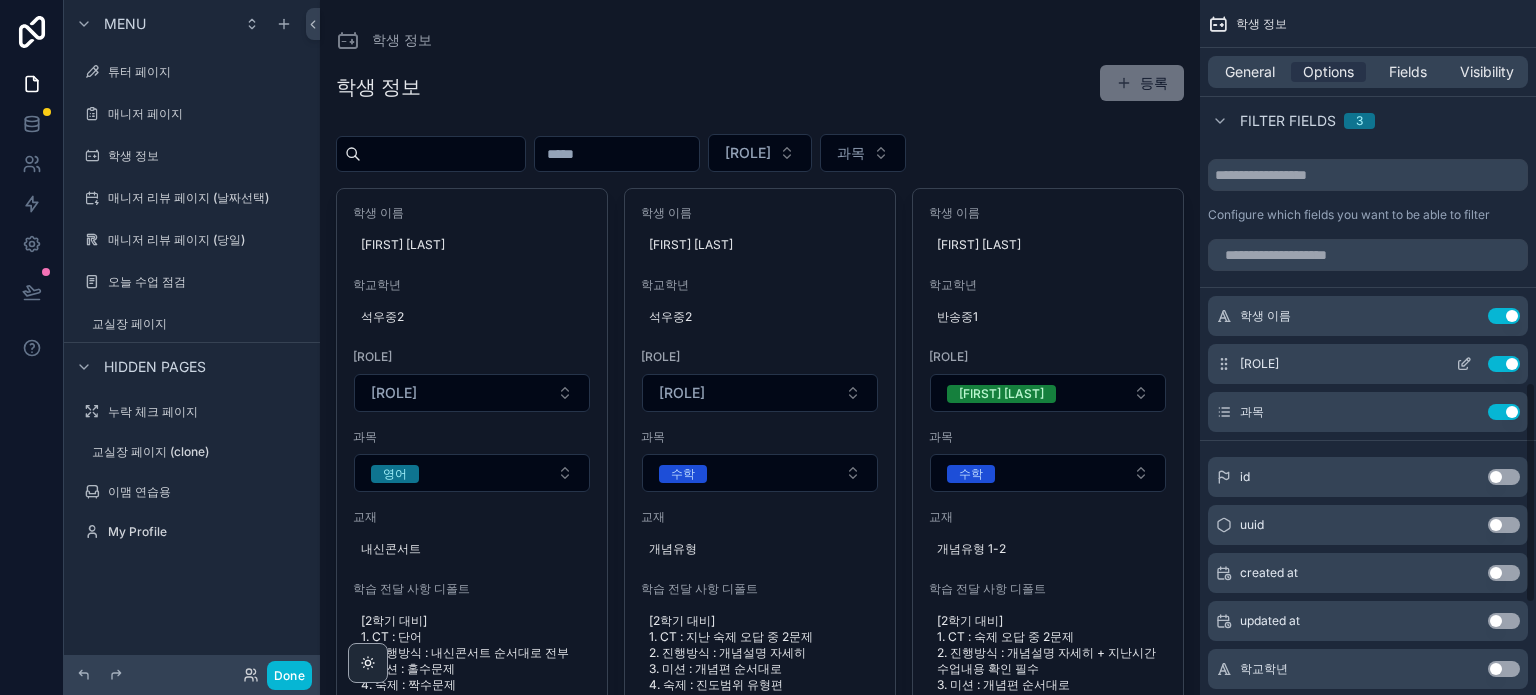 click 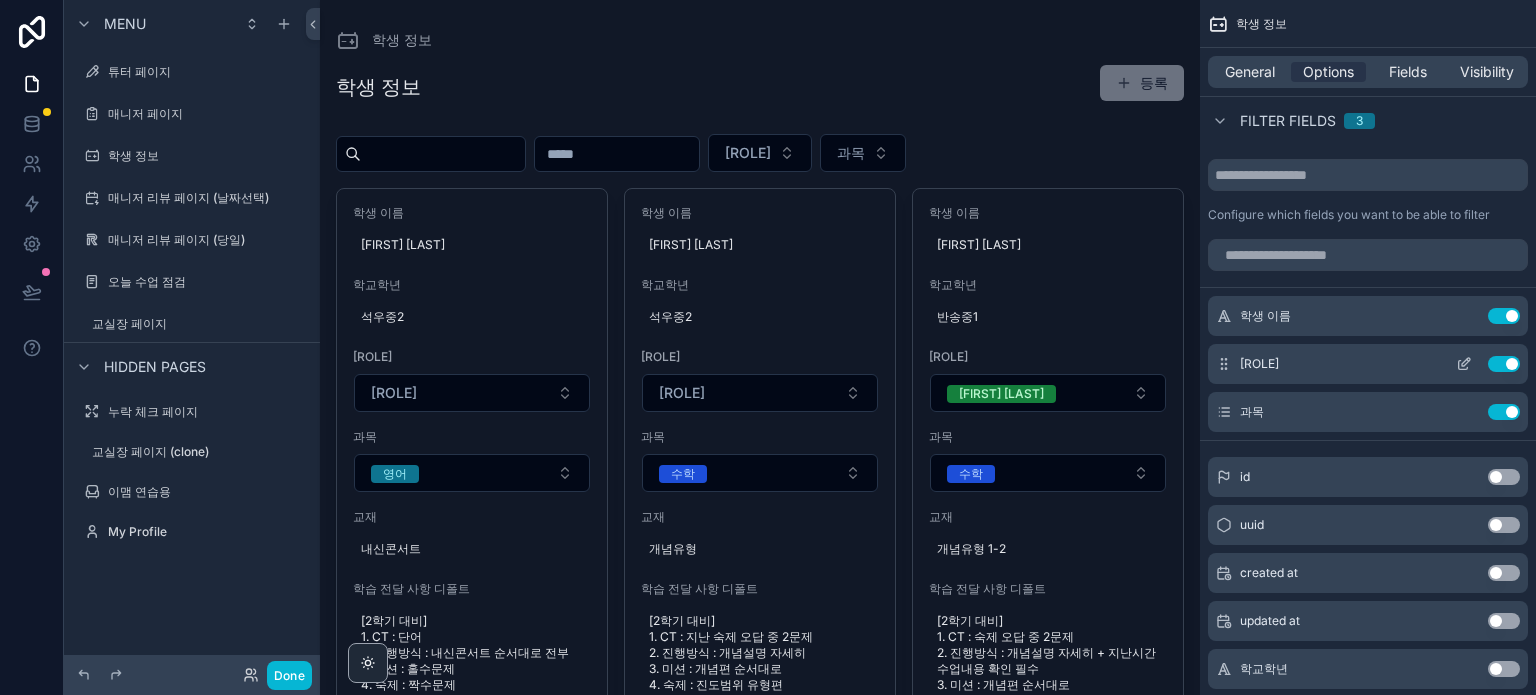 click 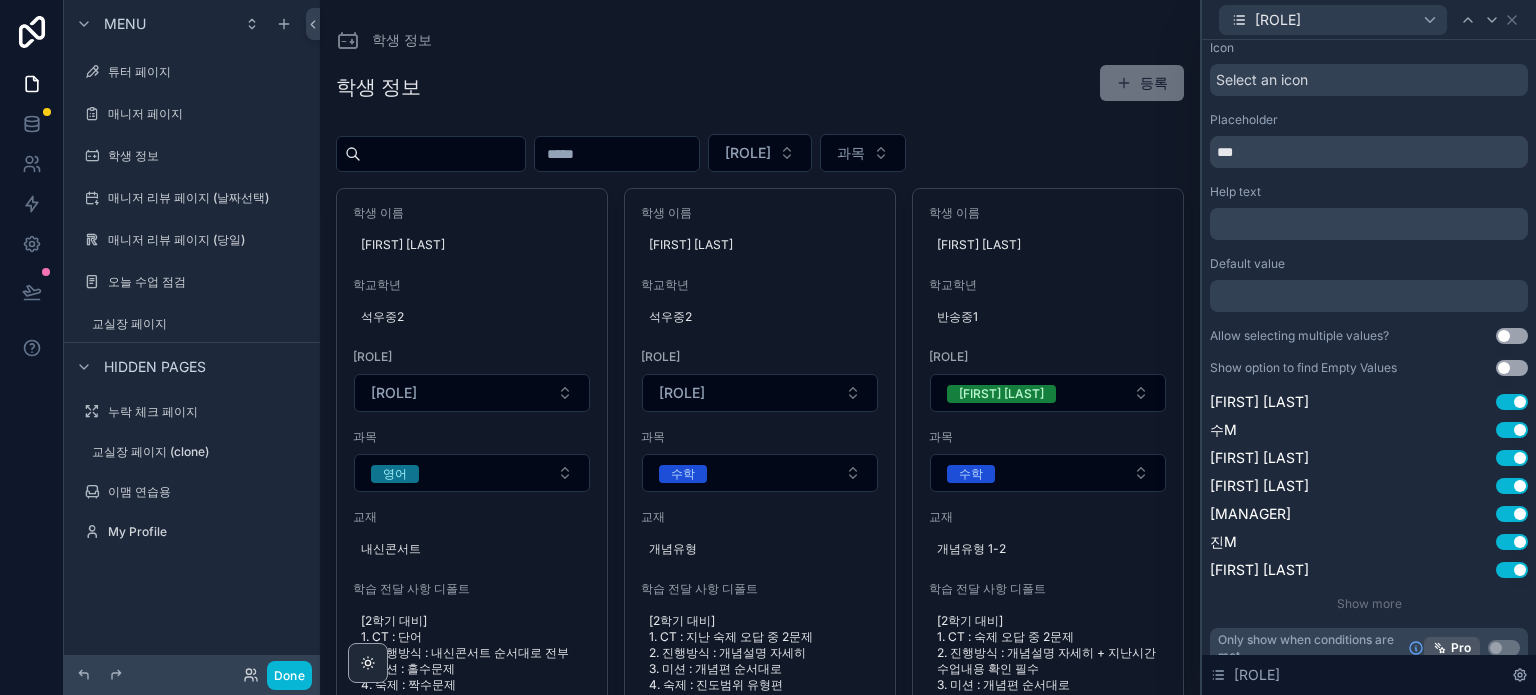 scroll, scrollTop: 100, scrollLeft: 0, axis: vertical 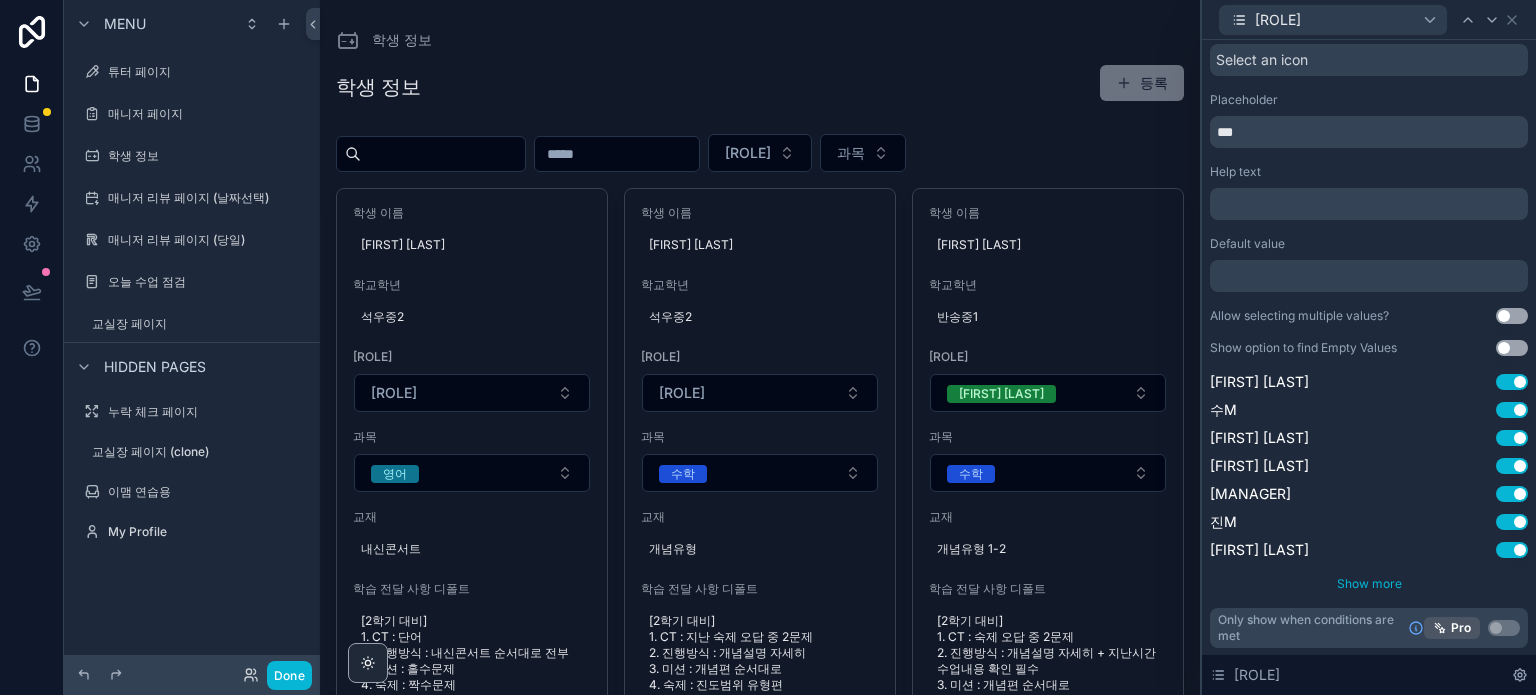 click on "Show more" at bounding box center [1369, 583] 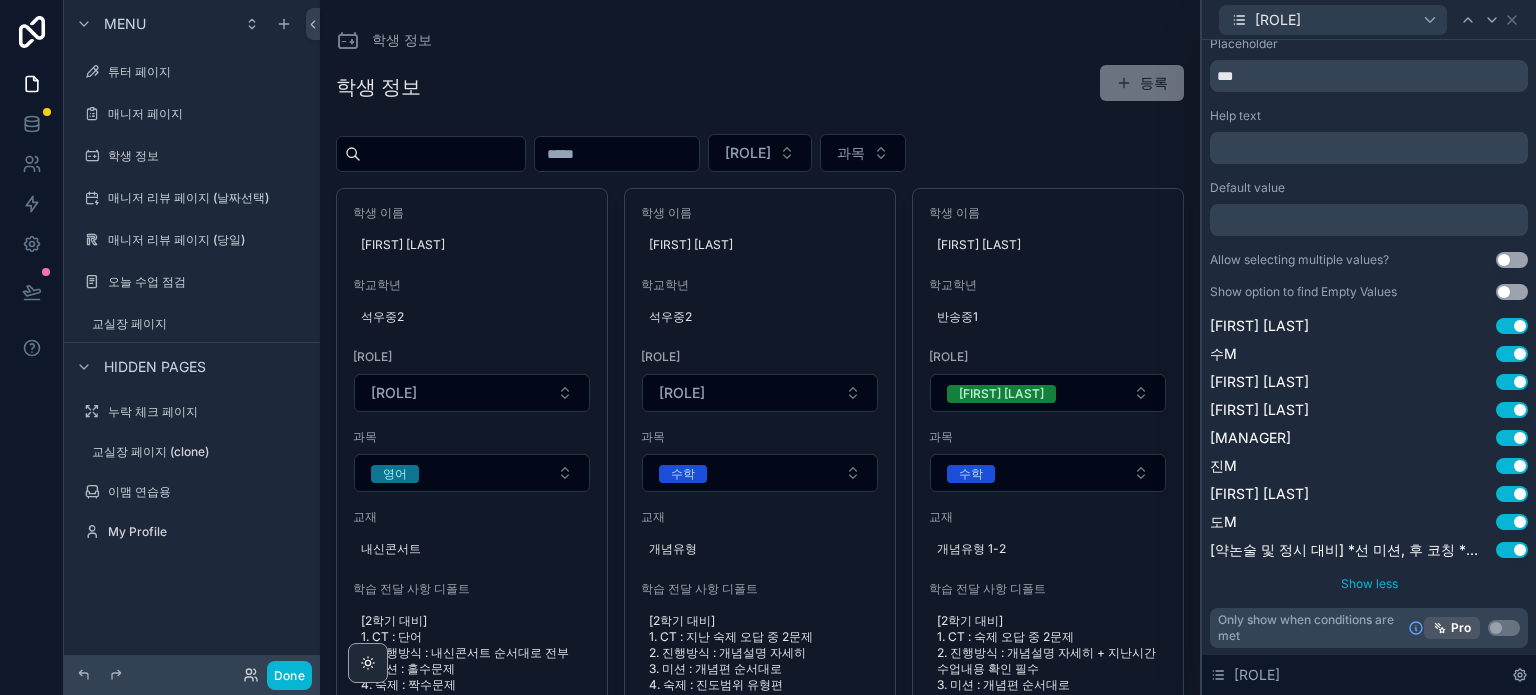 click on "Show less" at bounding box center [1369, 583] 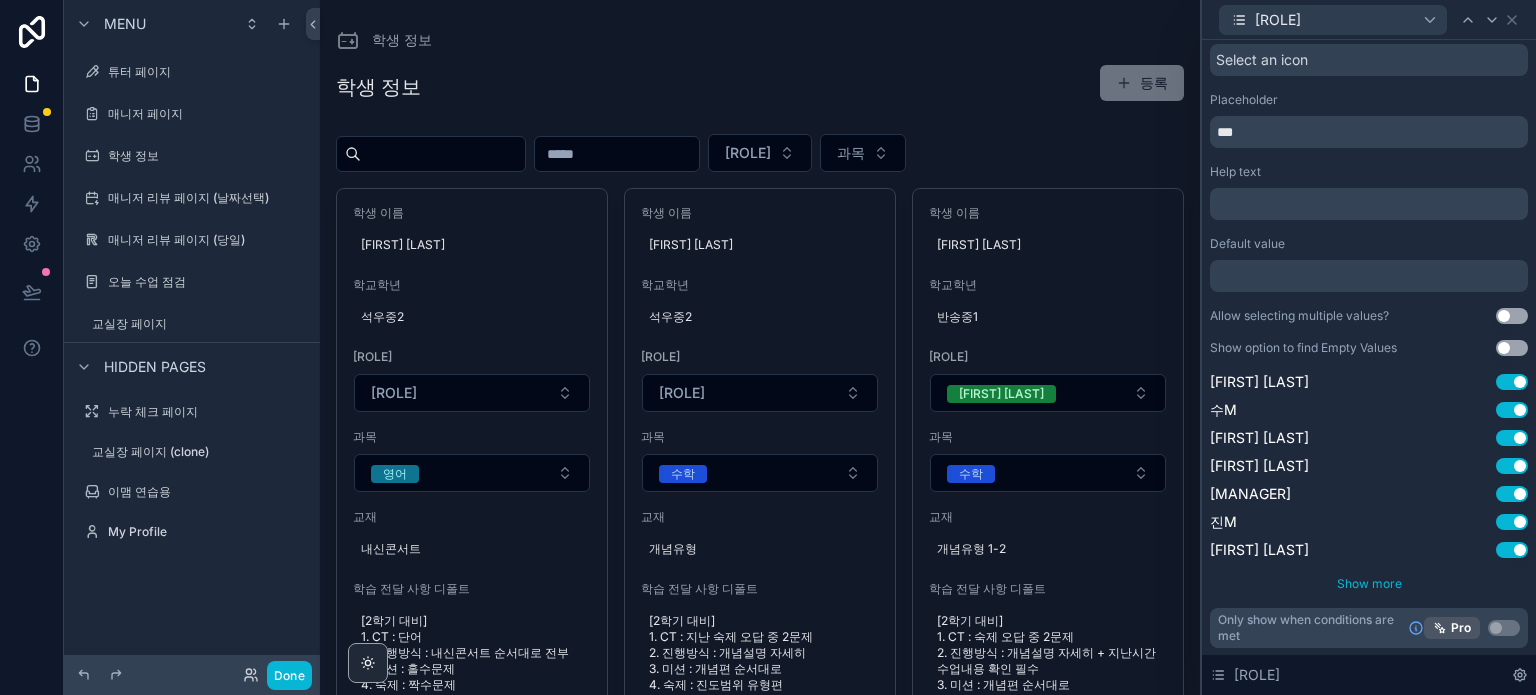 click on "Show more" at bounding box center [1369, 583] 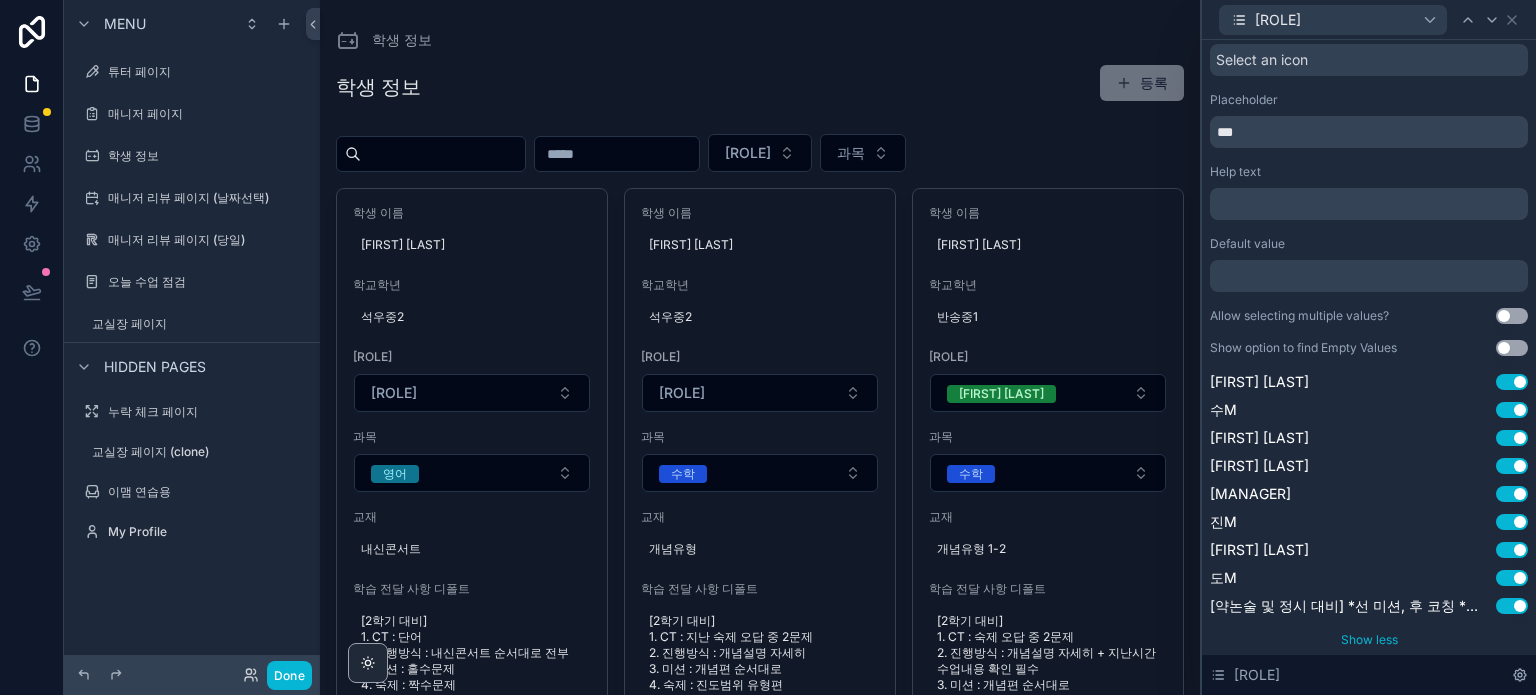 scroll, scrollTop: 156, scrollLeft: 0, axis: vertical 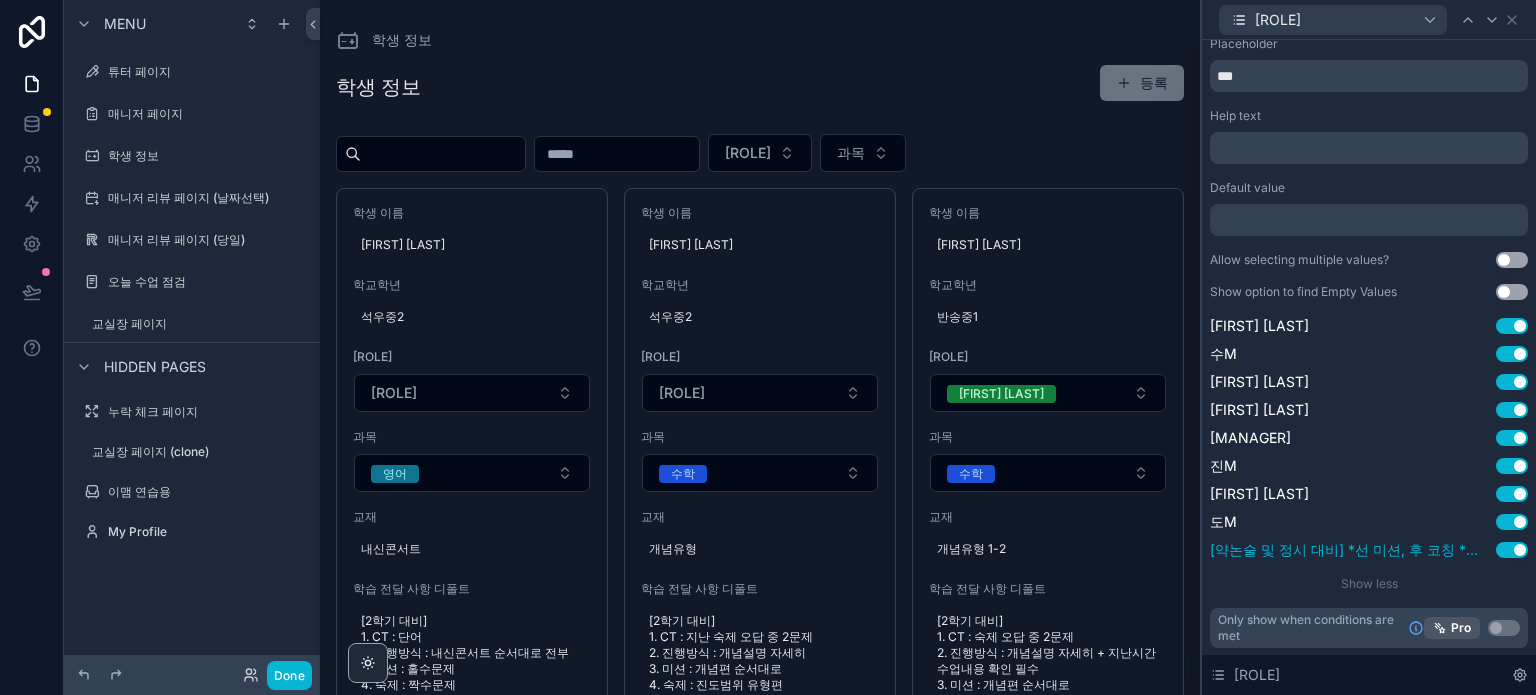 click on "은M" at bounding box center (1345, 550) 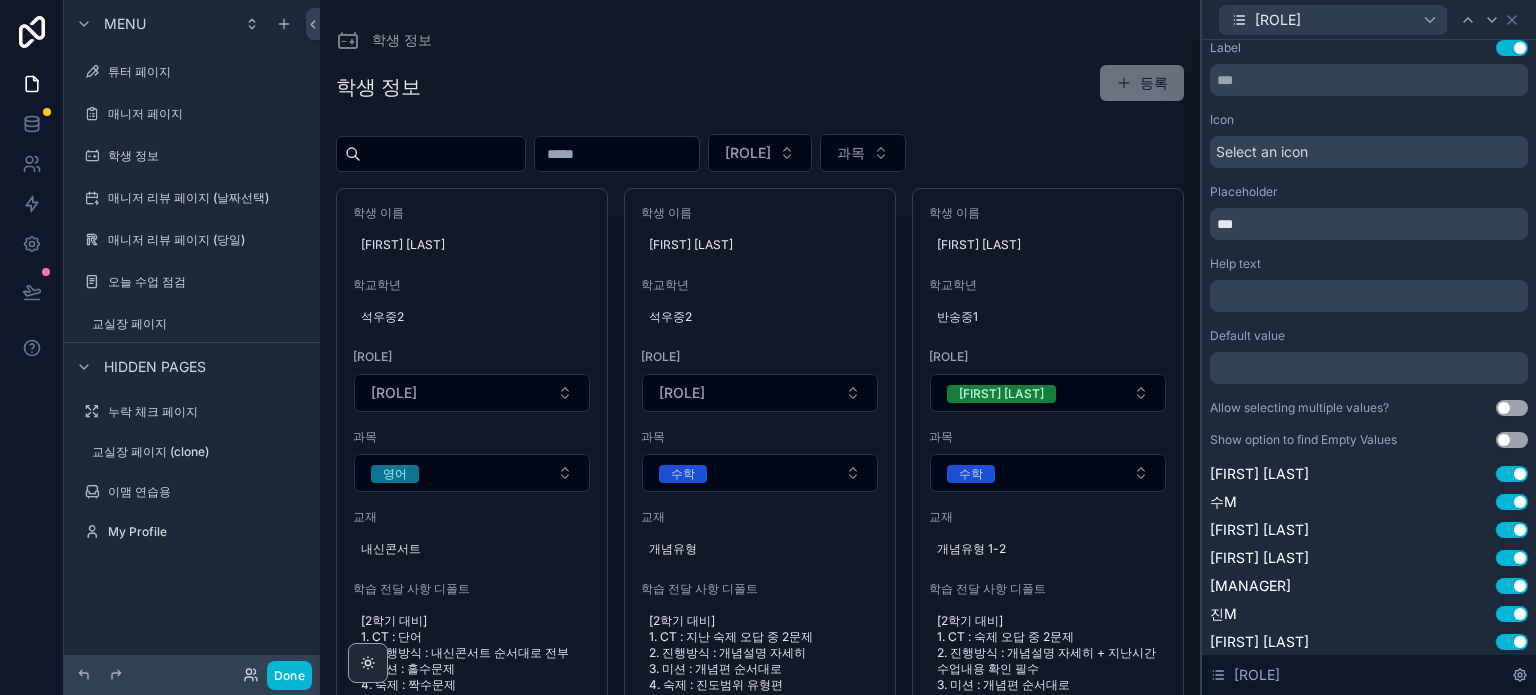 scroll, scrollTop: 0, scrollLeft: 0, axis: both 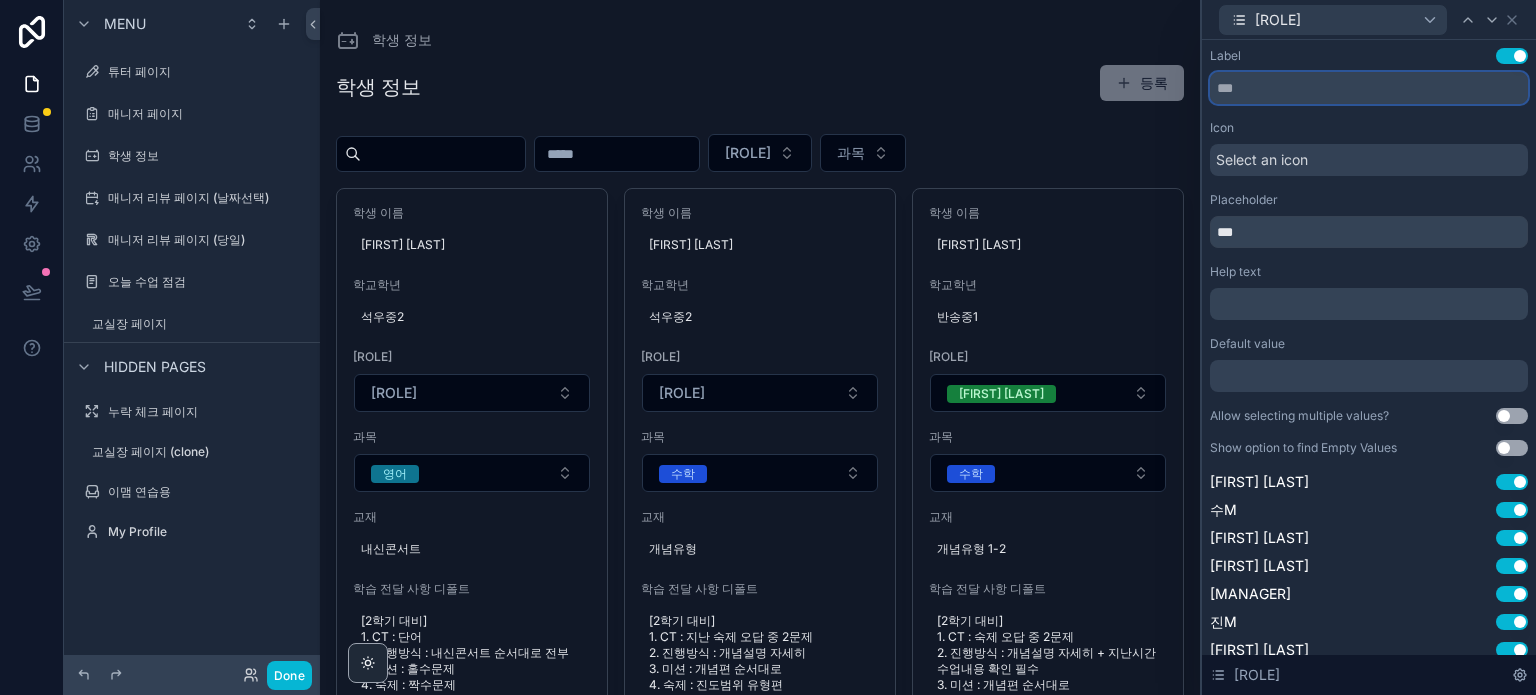 click at bounding box center (1369, 88) 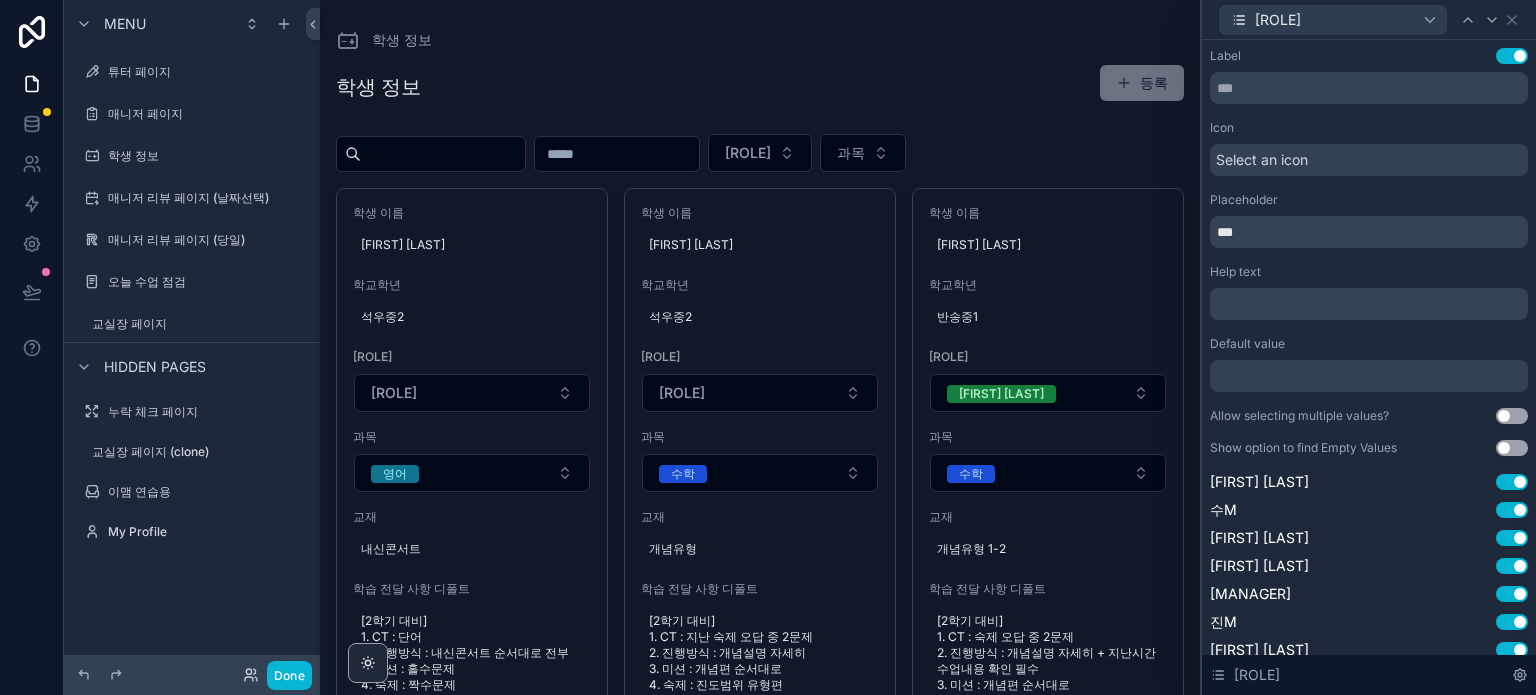 click on "Icon" at bounding box center [1369, 128] 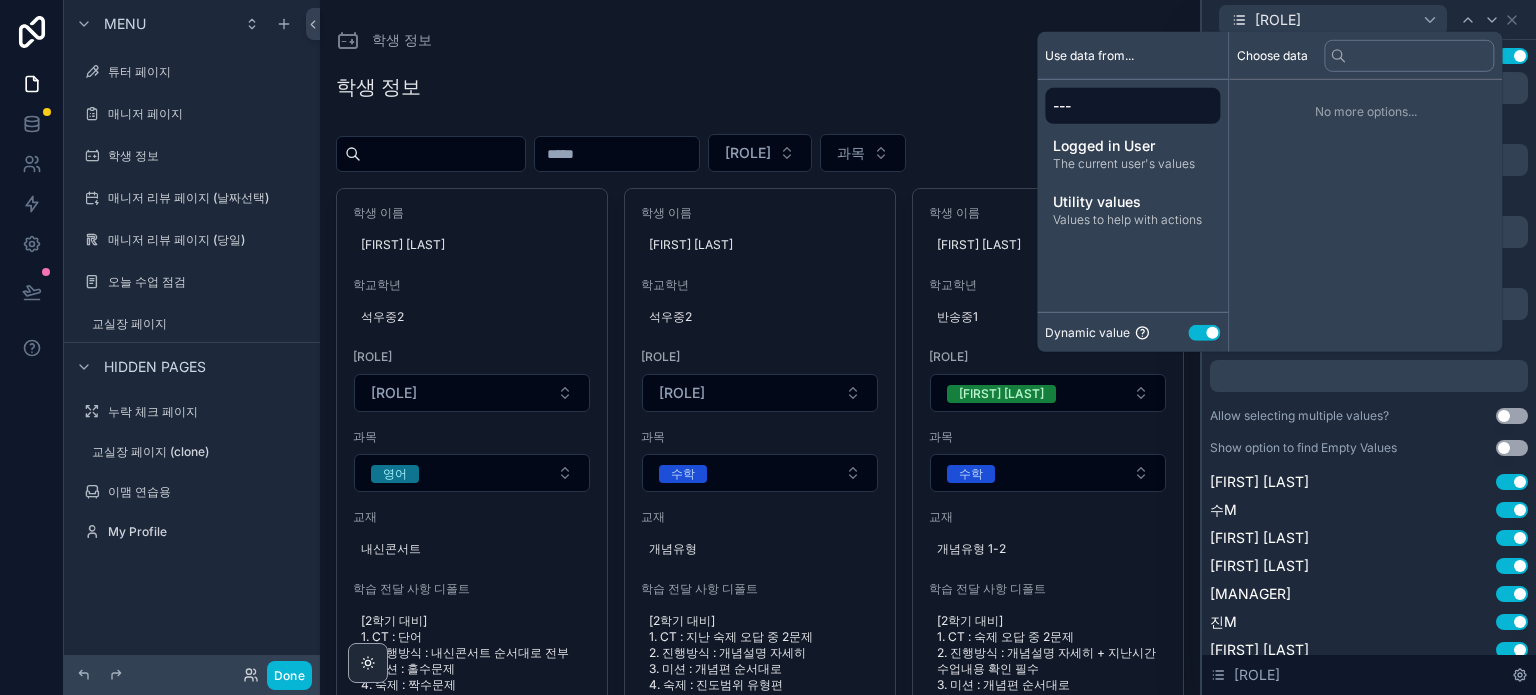 click at bounding box center [1369, 376] 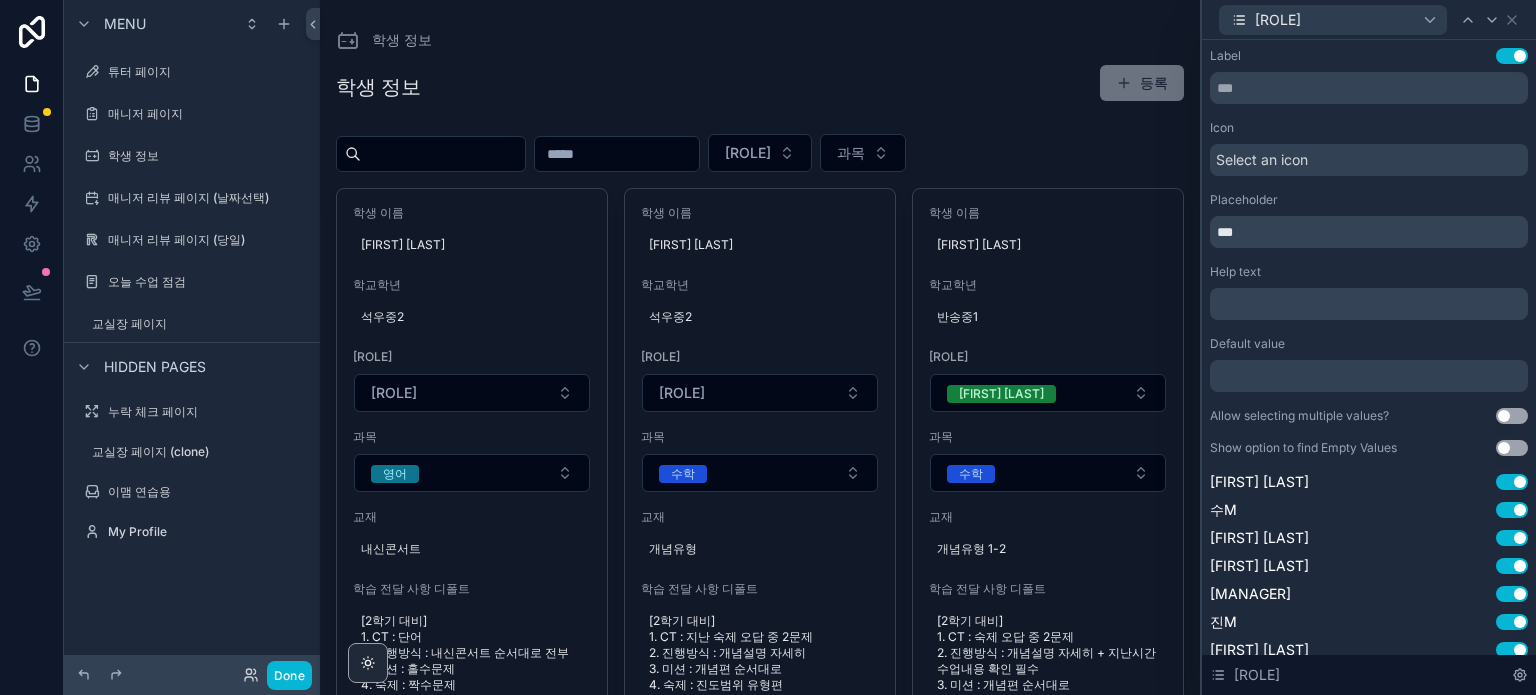 click on "Allow selecting multiple values?" at bounding box center (1299, 416) 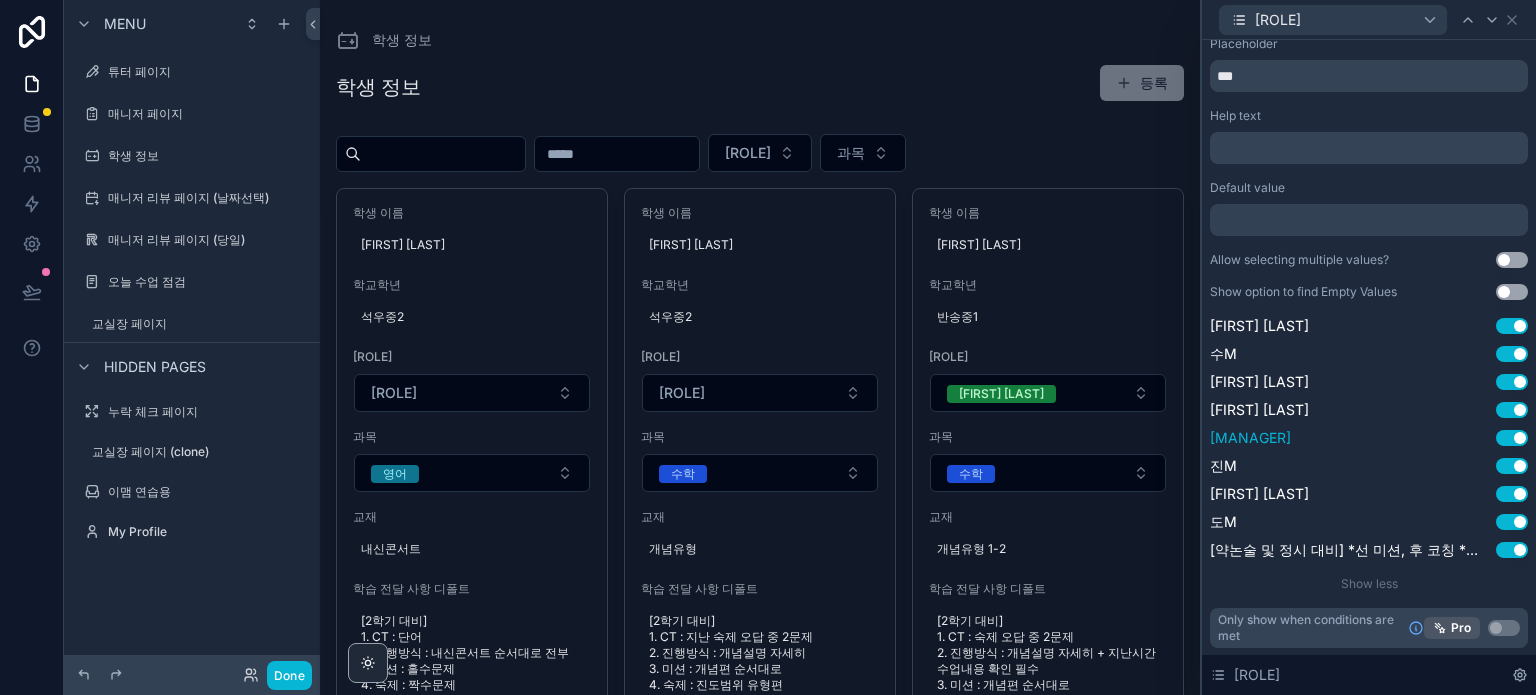 scroll, scrollTop: 156, scrollLeft: 0, axis: vertical 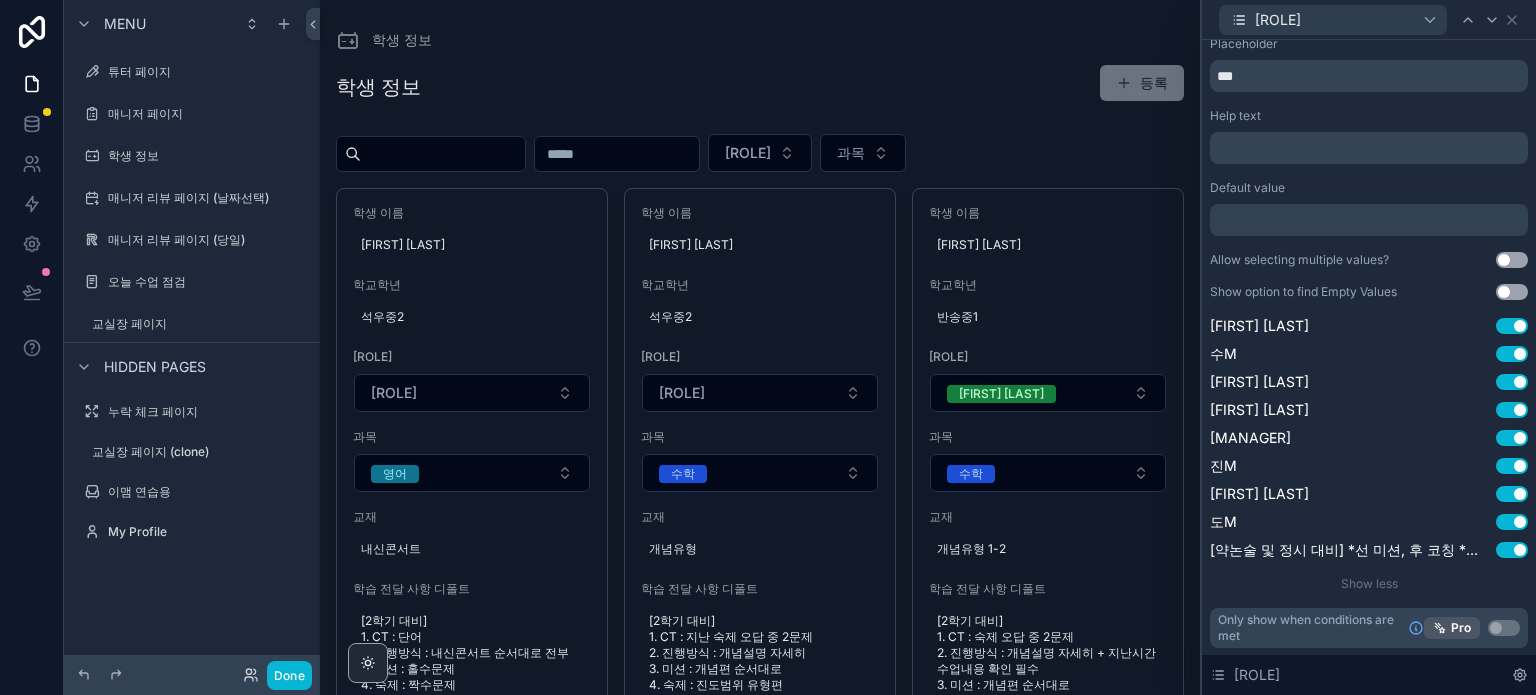 click on "Use setting" at bounding box center (1512, 260) 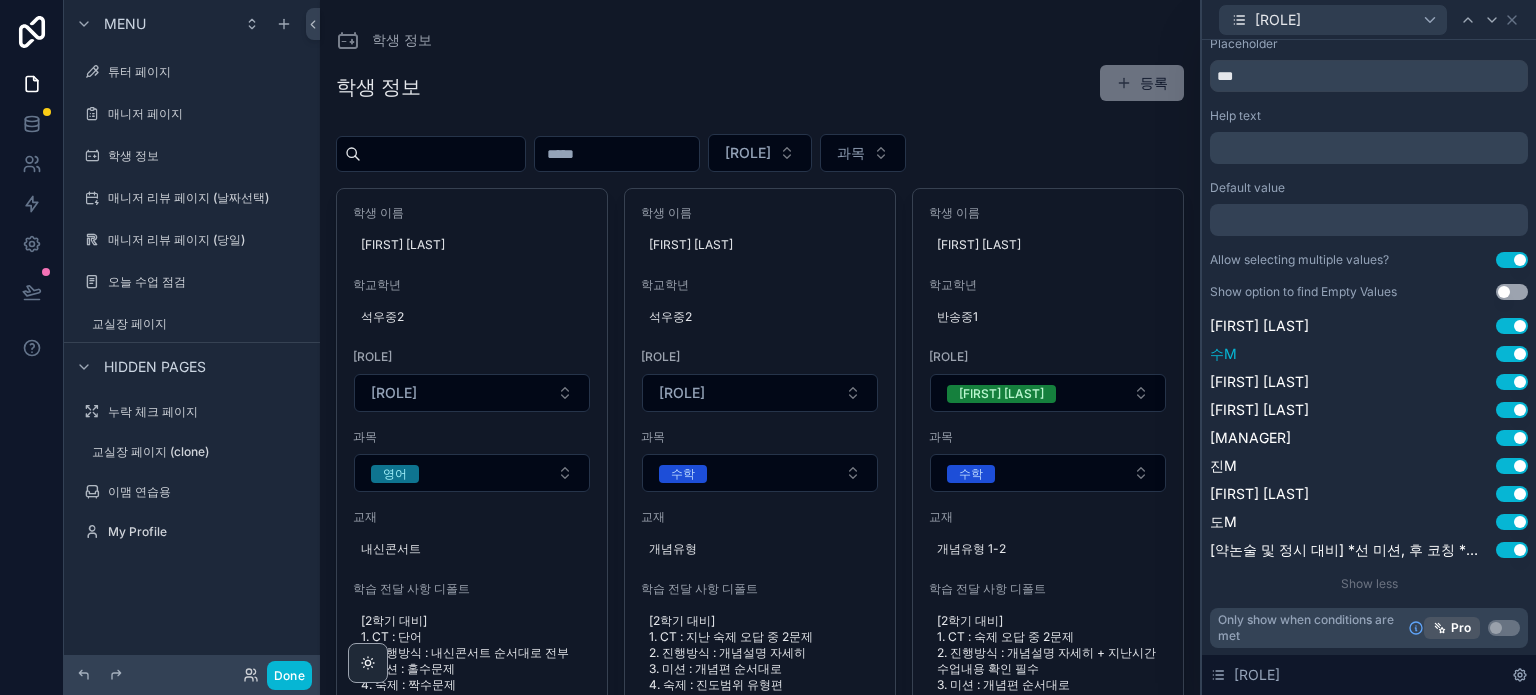 click on "Use setting" at bounding box center [1512, 260] 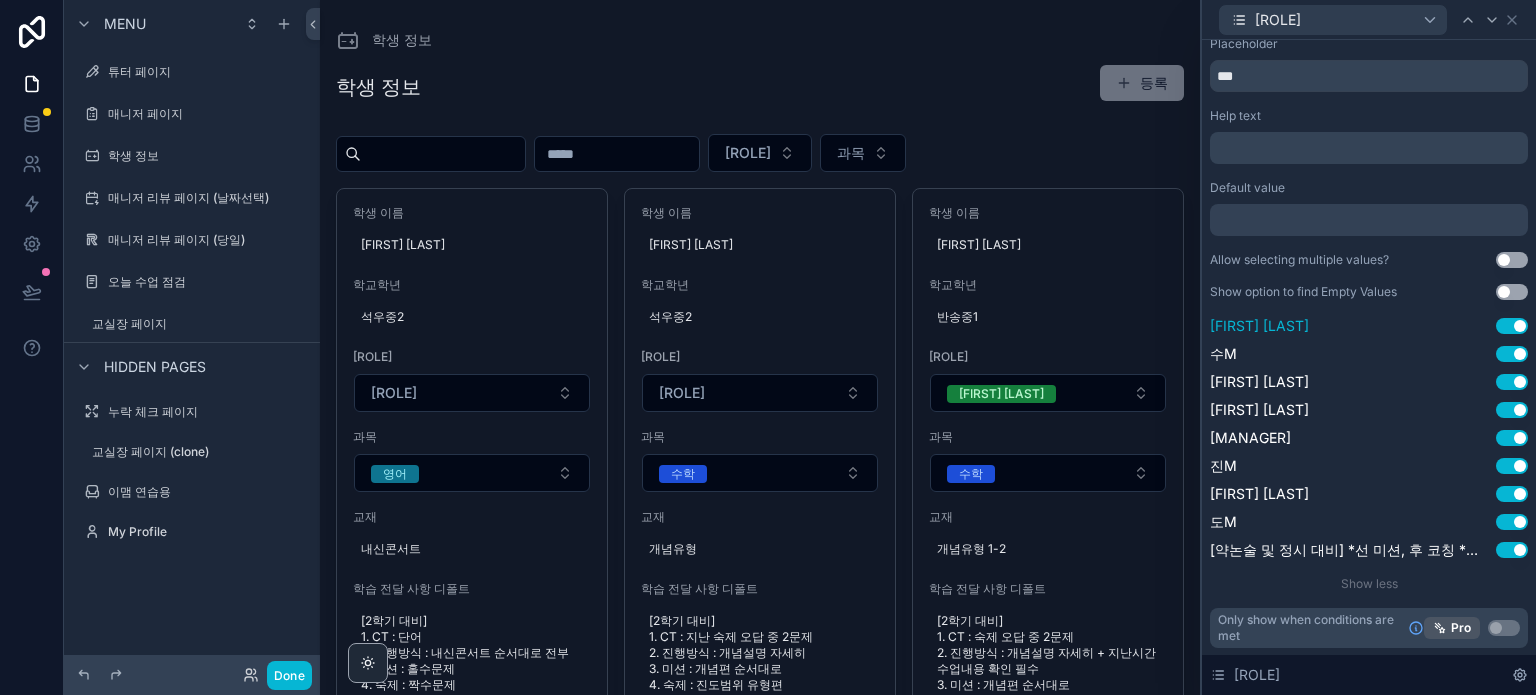 click on "Use setting" at bounding box center [1512, 326] 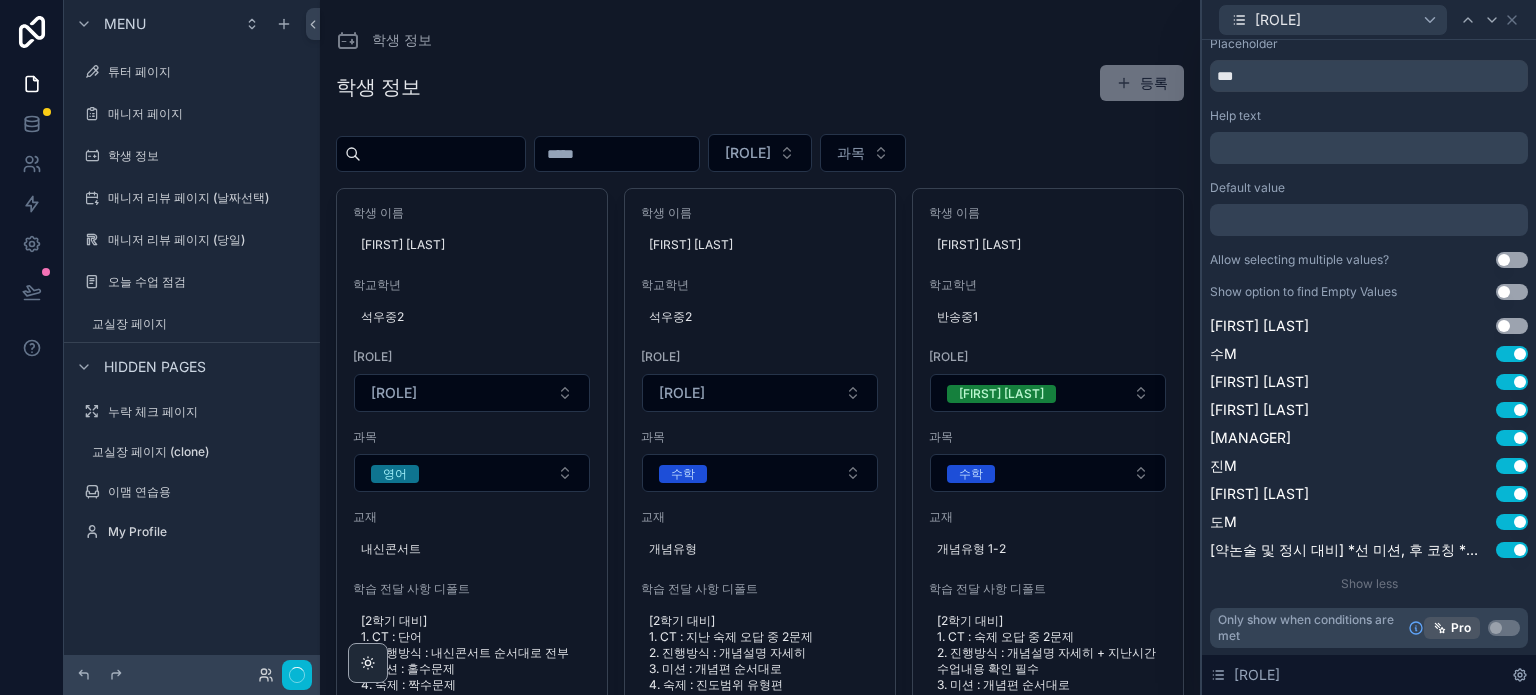 click on "Use setting" at bounding box center [1512, 354] 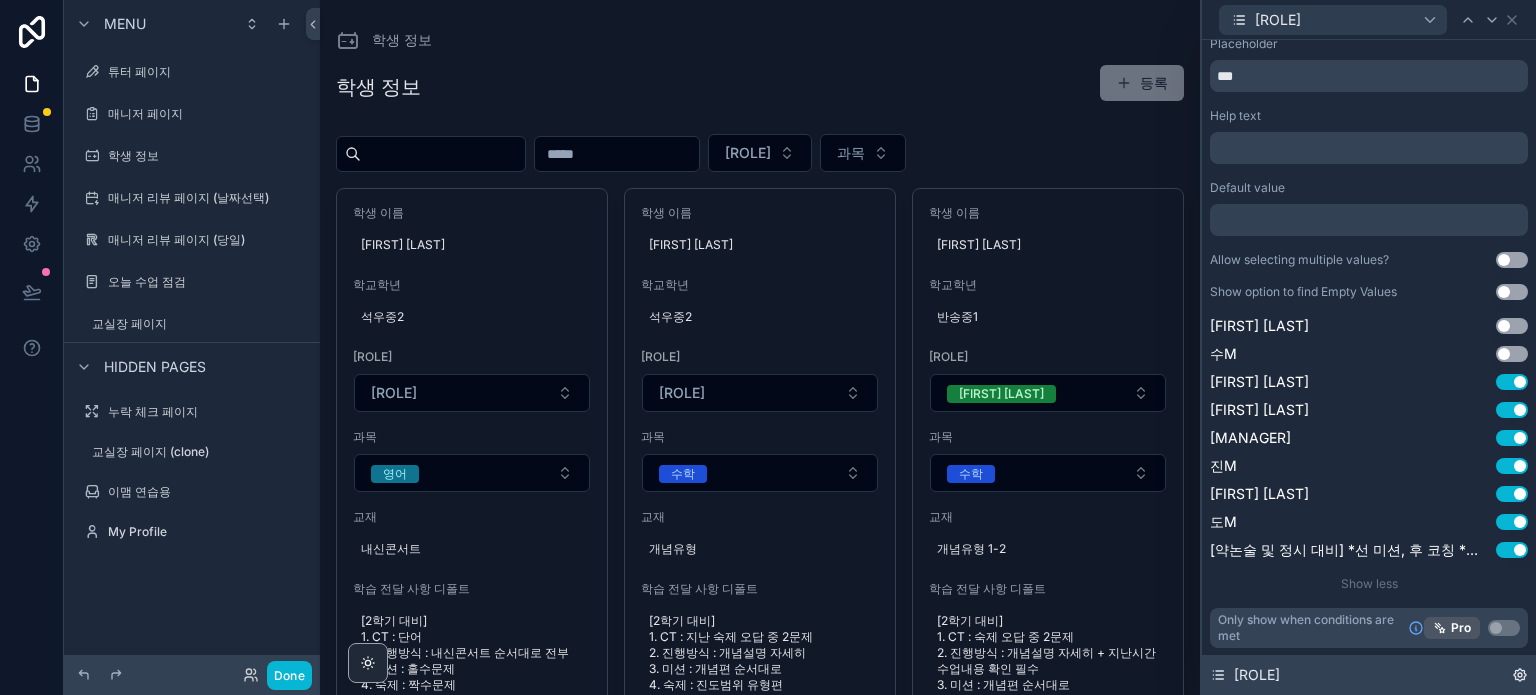 click 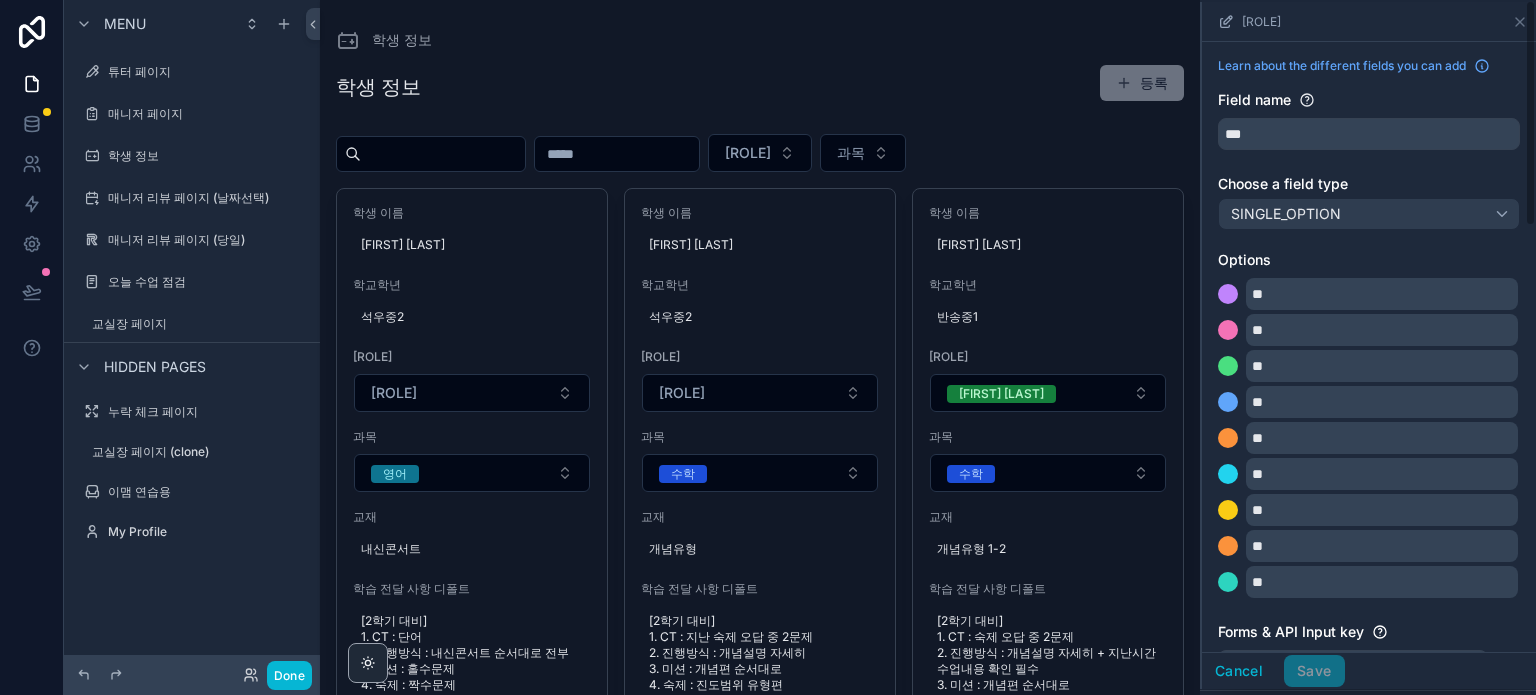 scroll, scrollTop: 0, scrollLeft: 0, axis: both 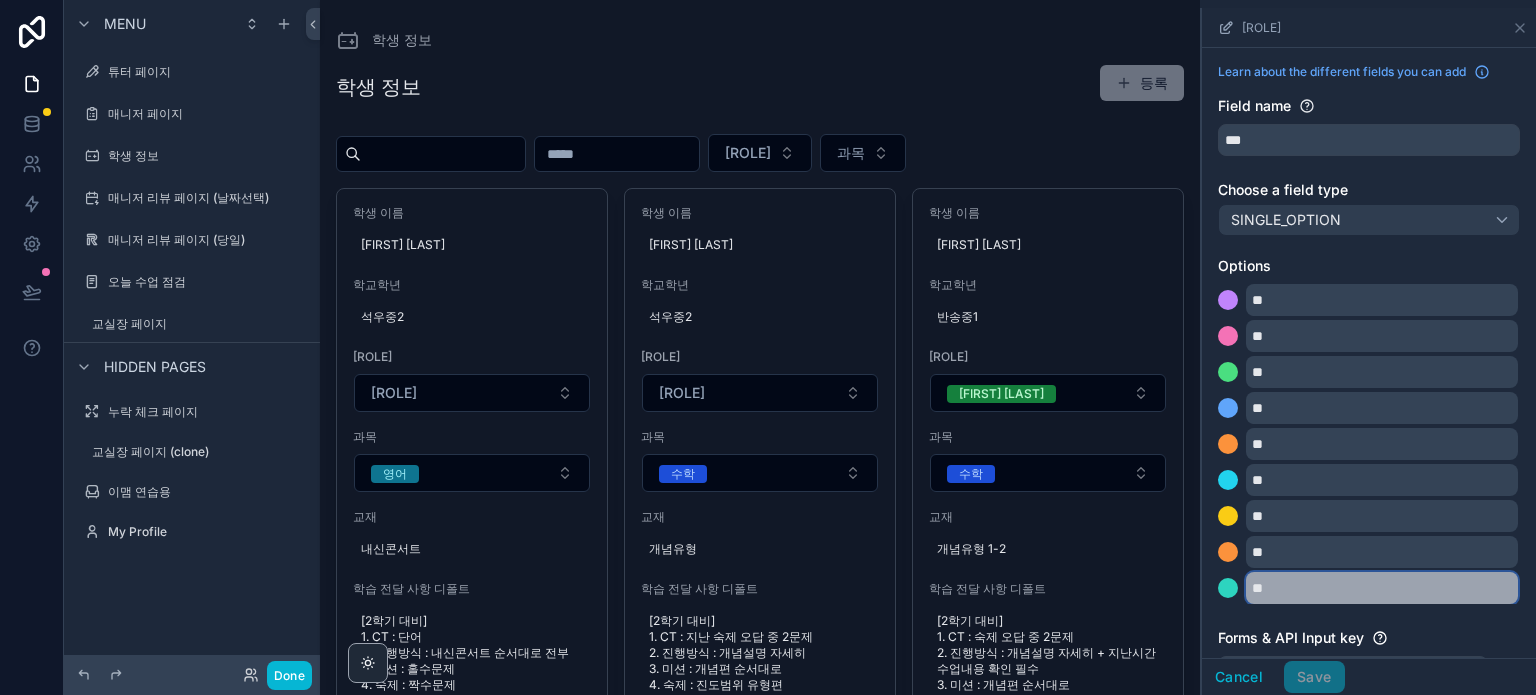 click on "**" at bounding box center [1382, 588] 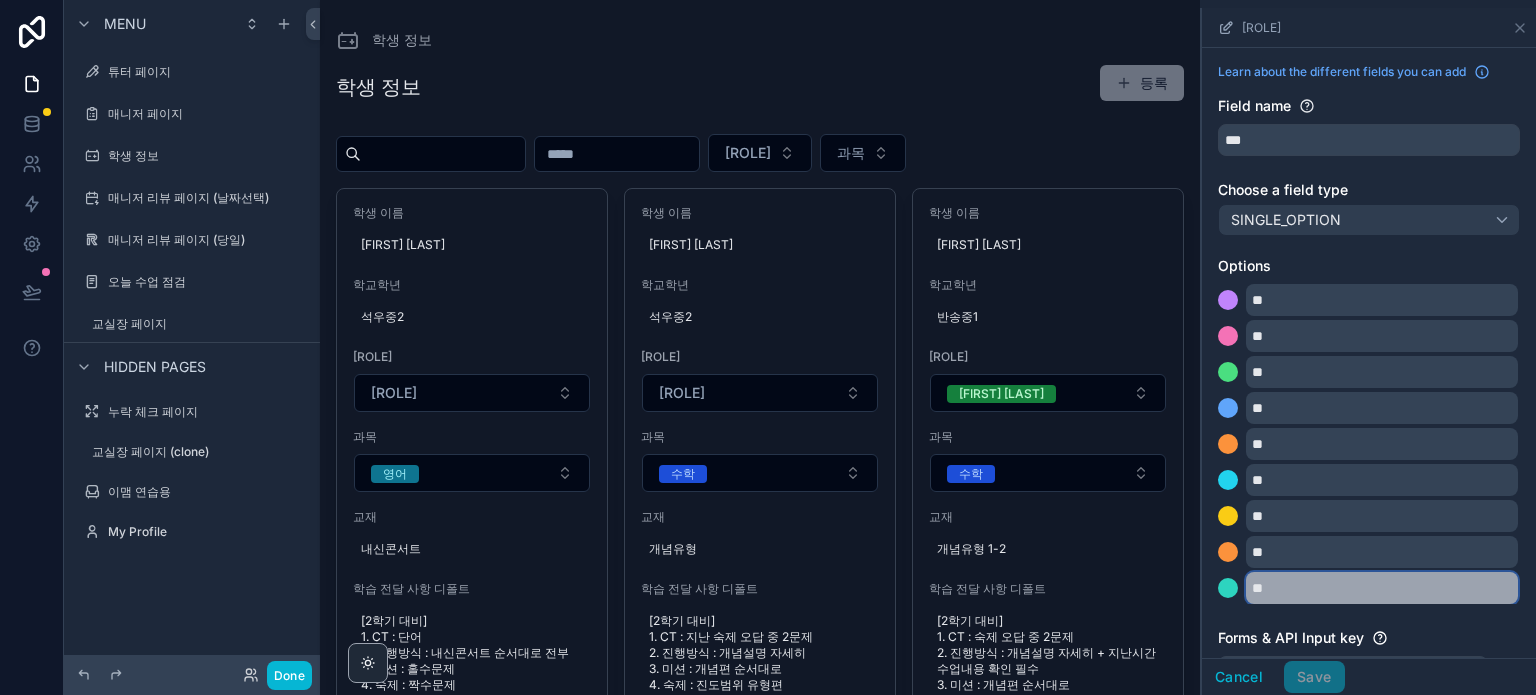 click on "**" at bounding box center [1382, 588] 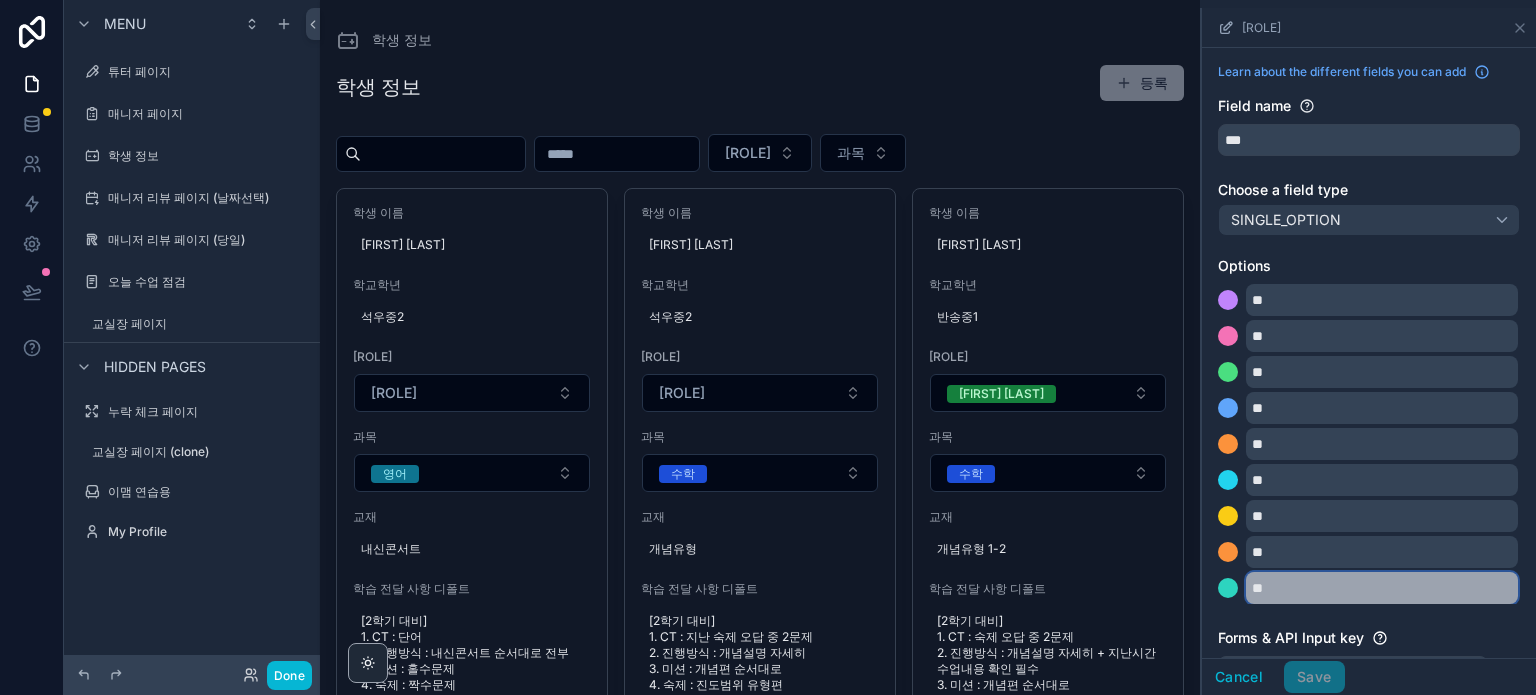 click on "**" at bounding box center [1382, 588] 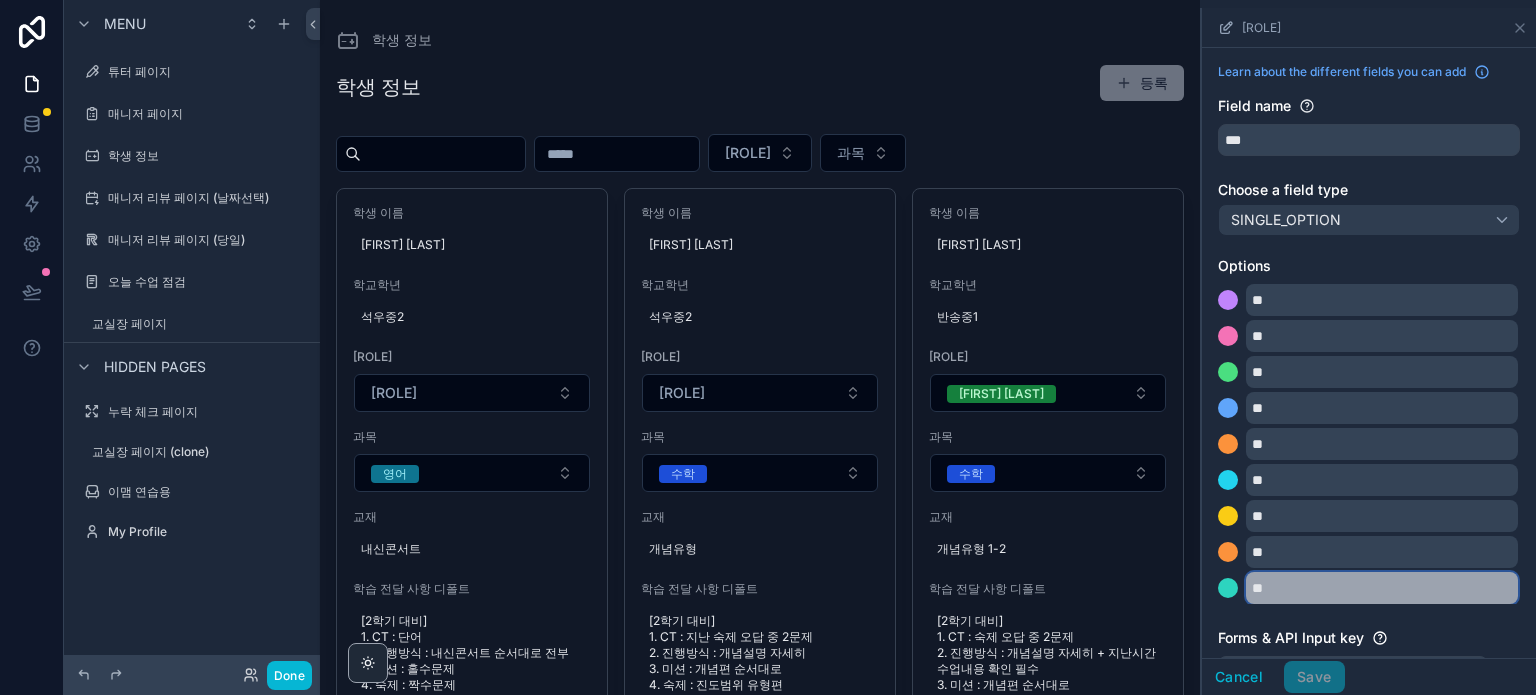 click on "**" at bounding box center [1382, 588] 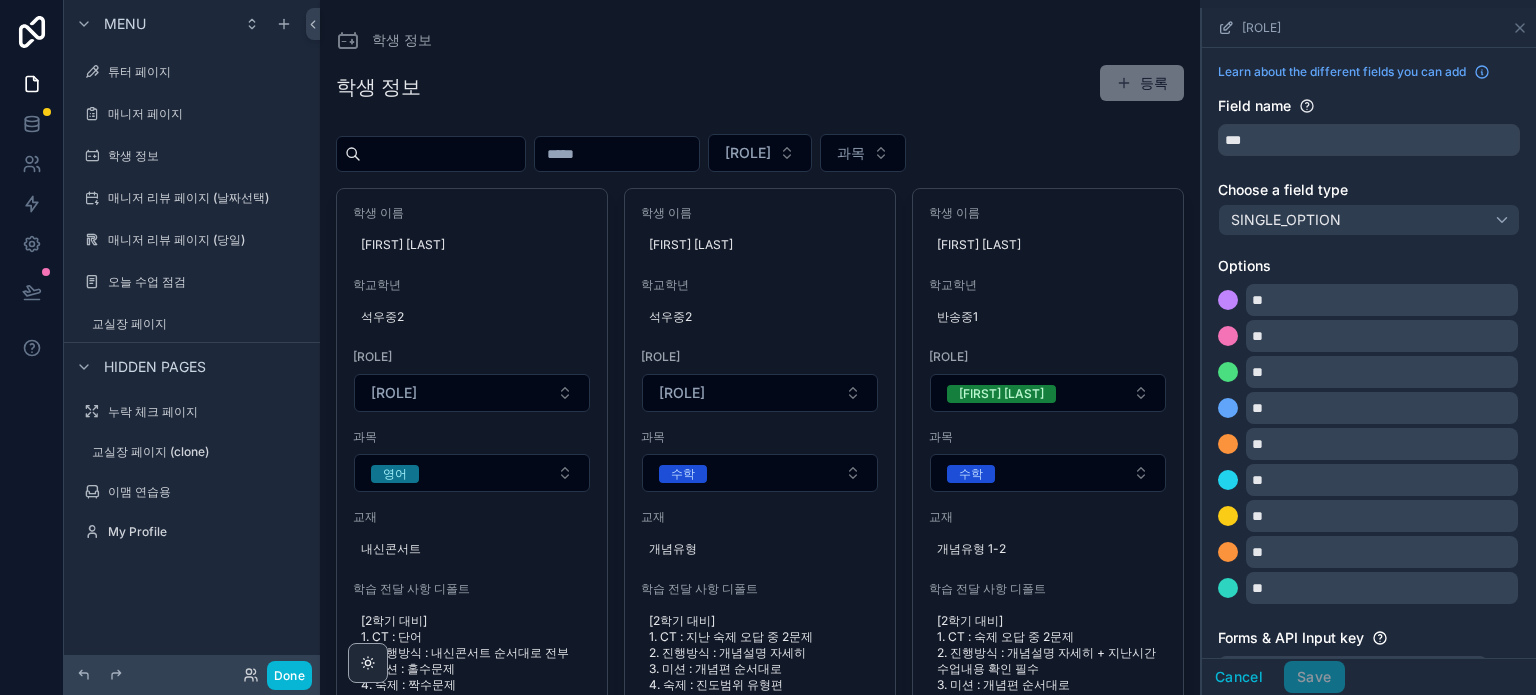 scroll, scrollTop: 57, scrollLeft: 0, axis: vertical 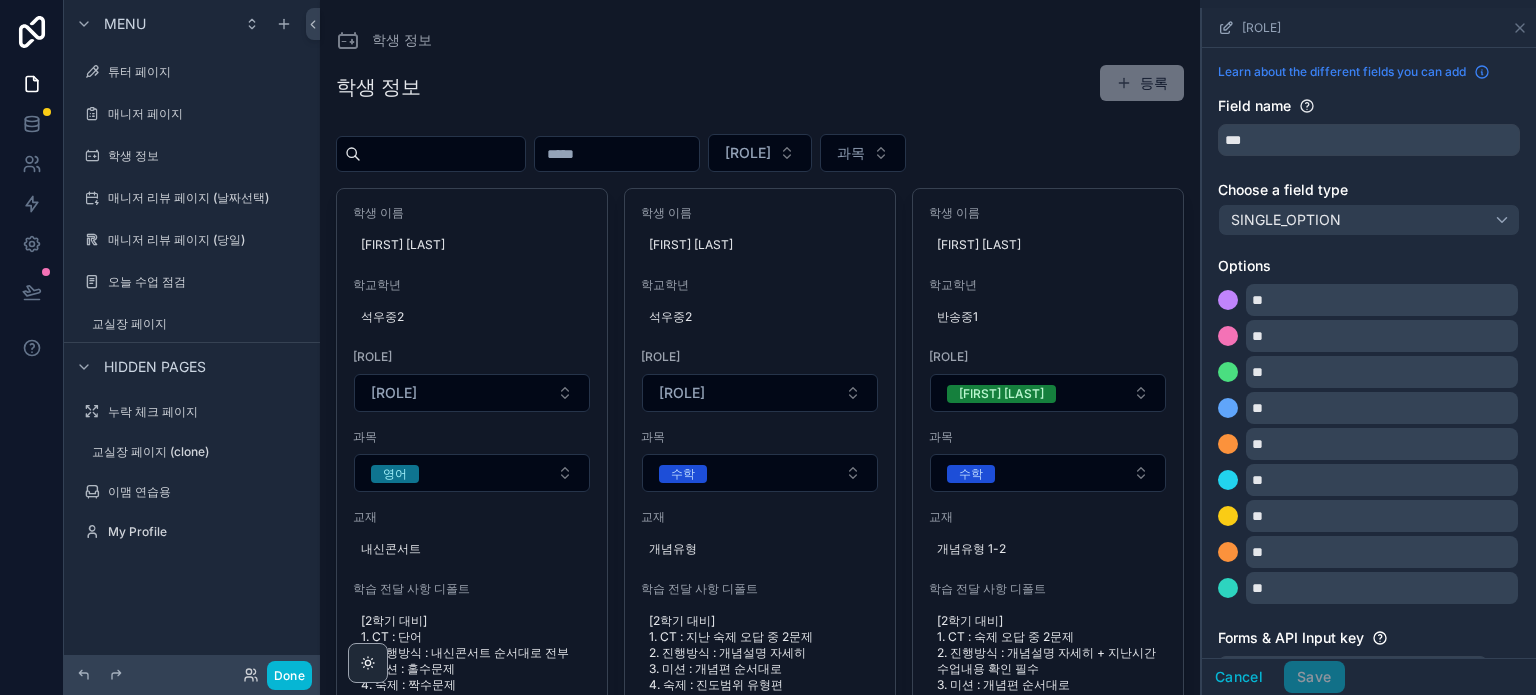 click 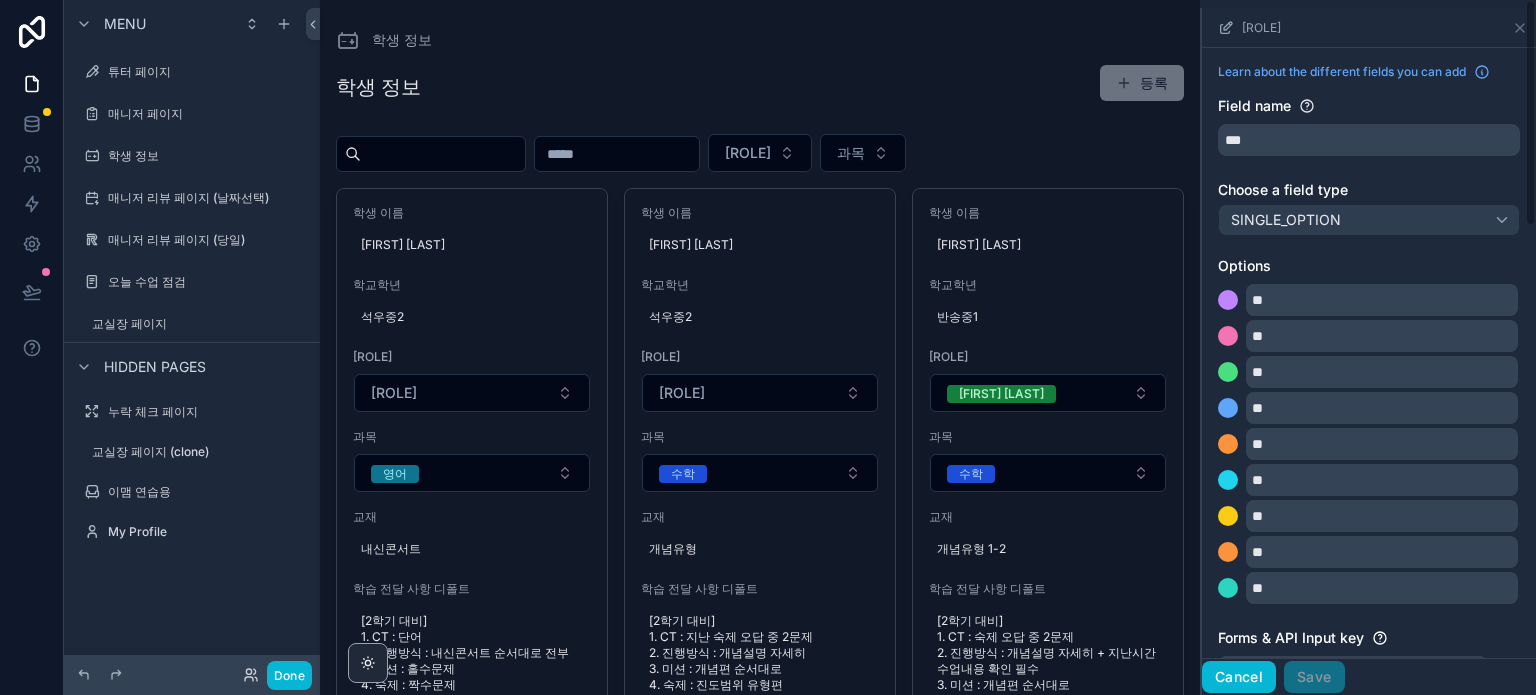 click on "Cancel" at bounding box center (1239, 677) 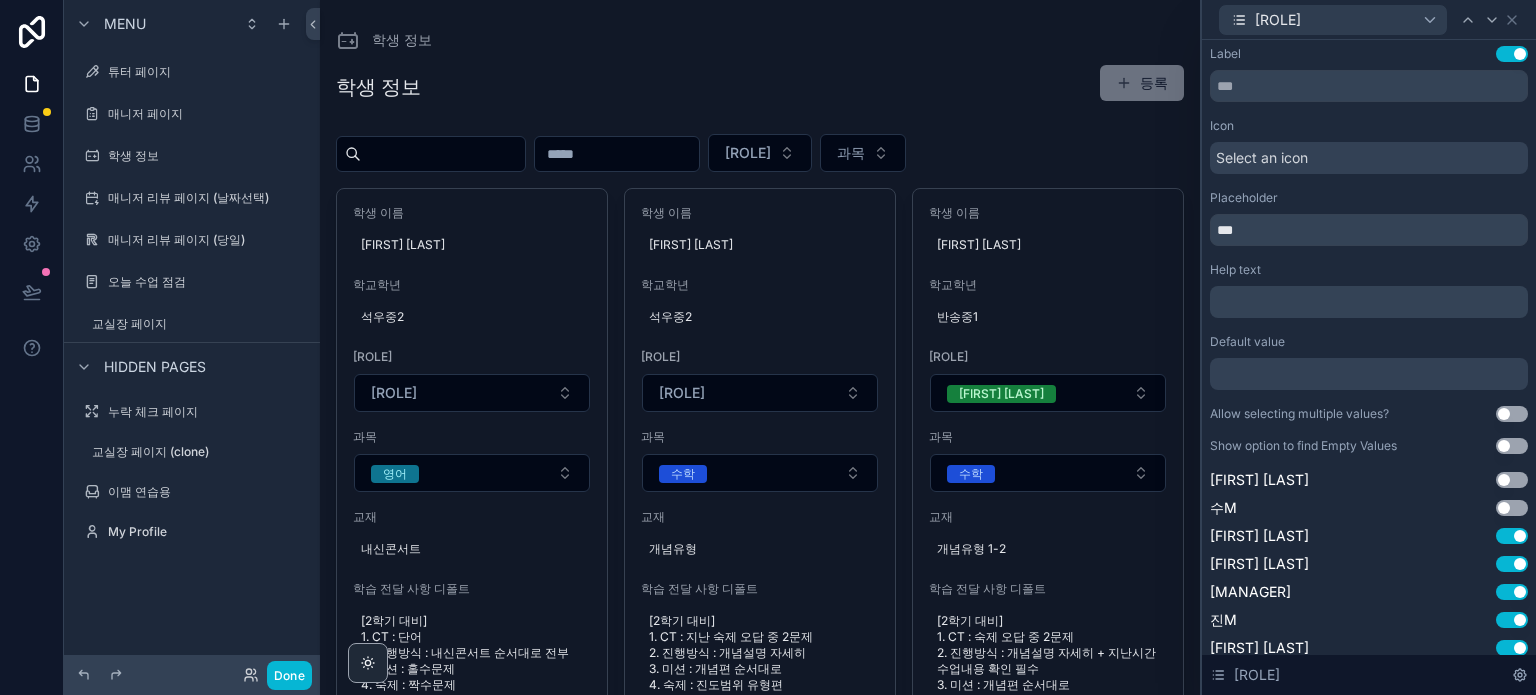 scroll, scrollTop: 0, scrollLeft: 0, axis: both 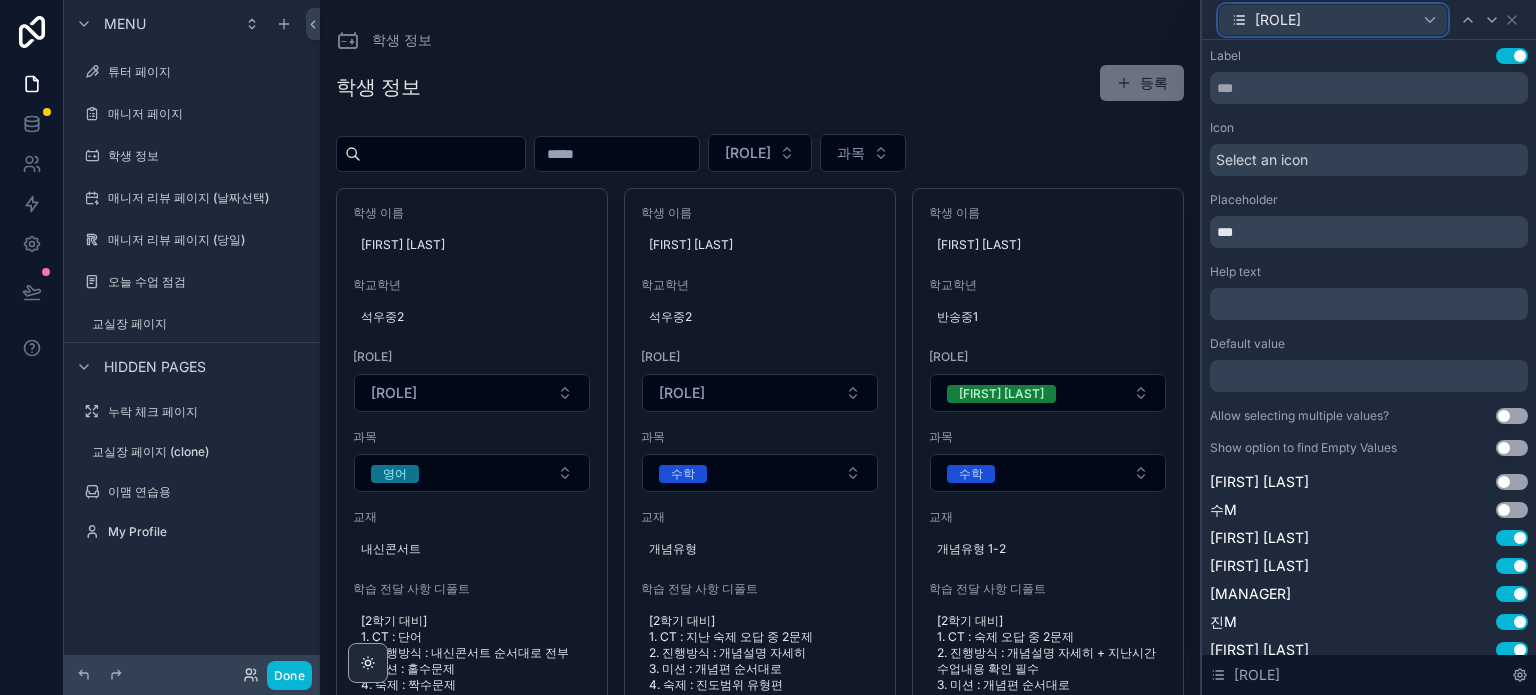 click on "매니저" at bounding box center (1266, 20) 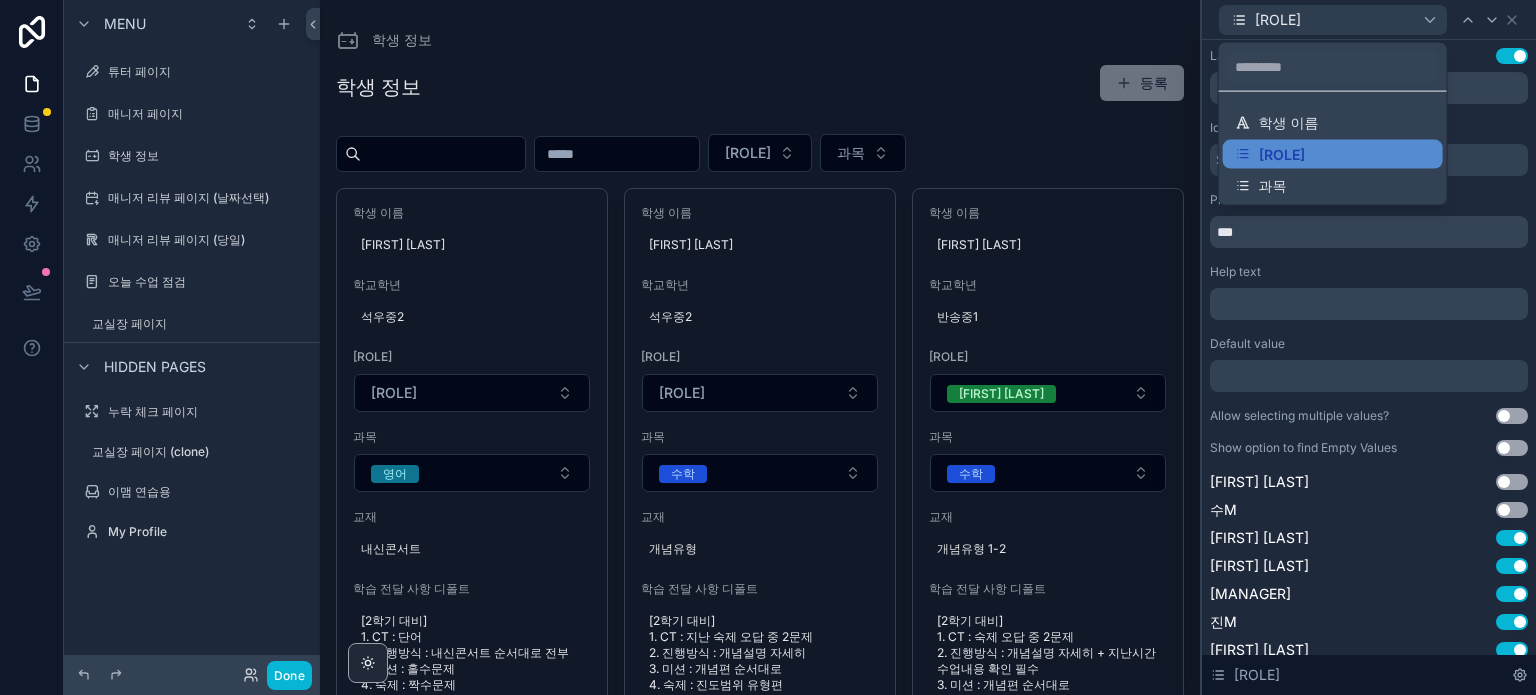 click at bounding box center [1369, 347] 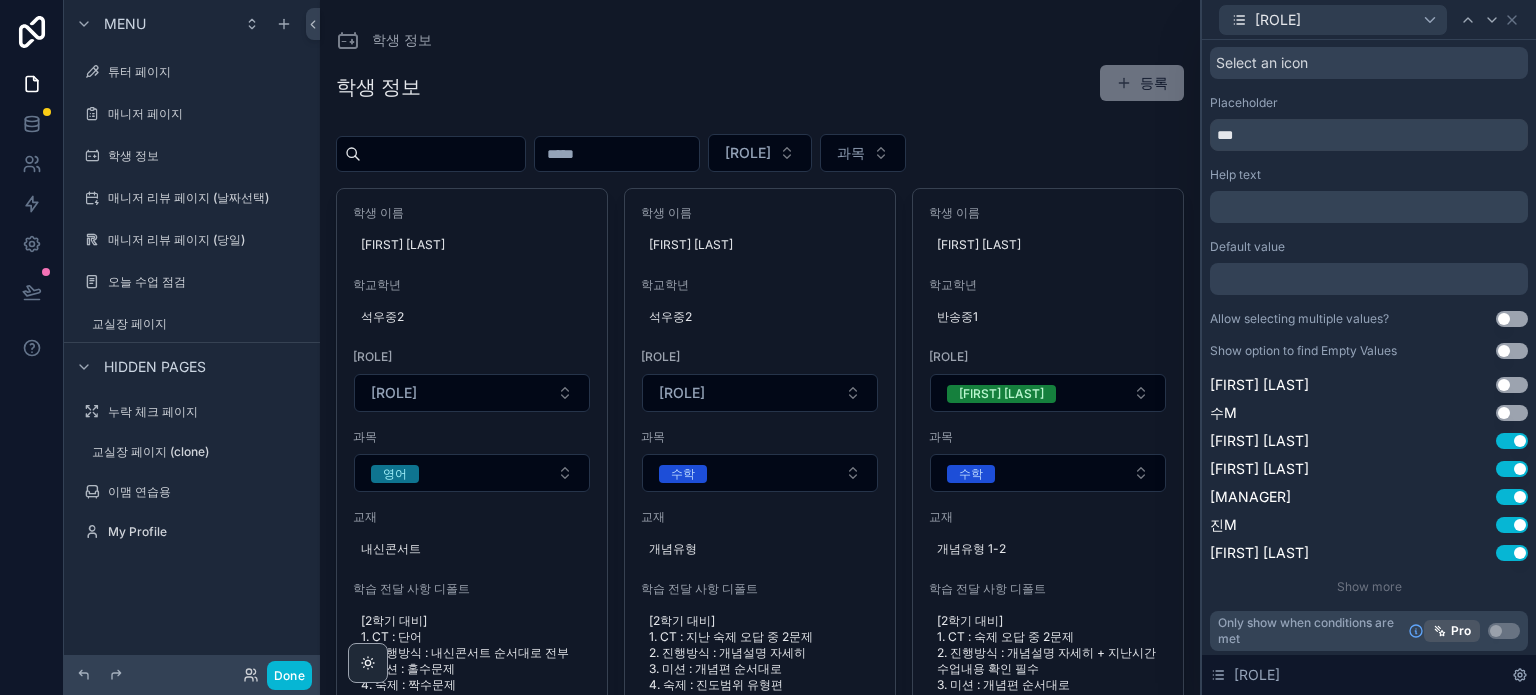 scroll, scrollTop: 100, scrollLeft: 0, axis: vertical 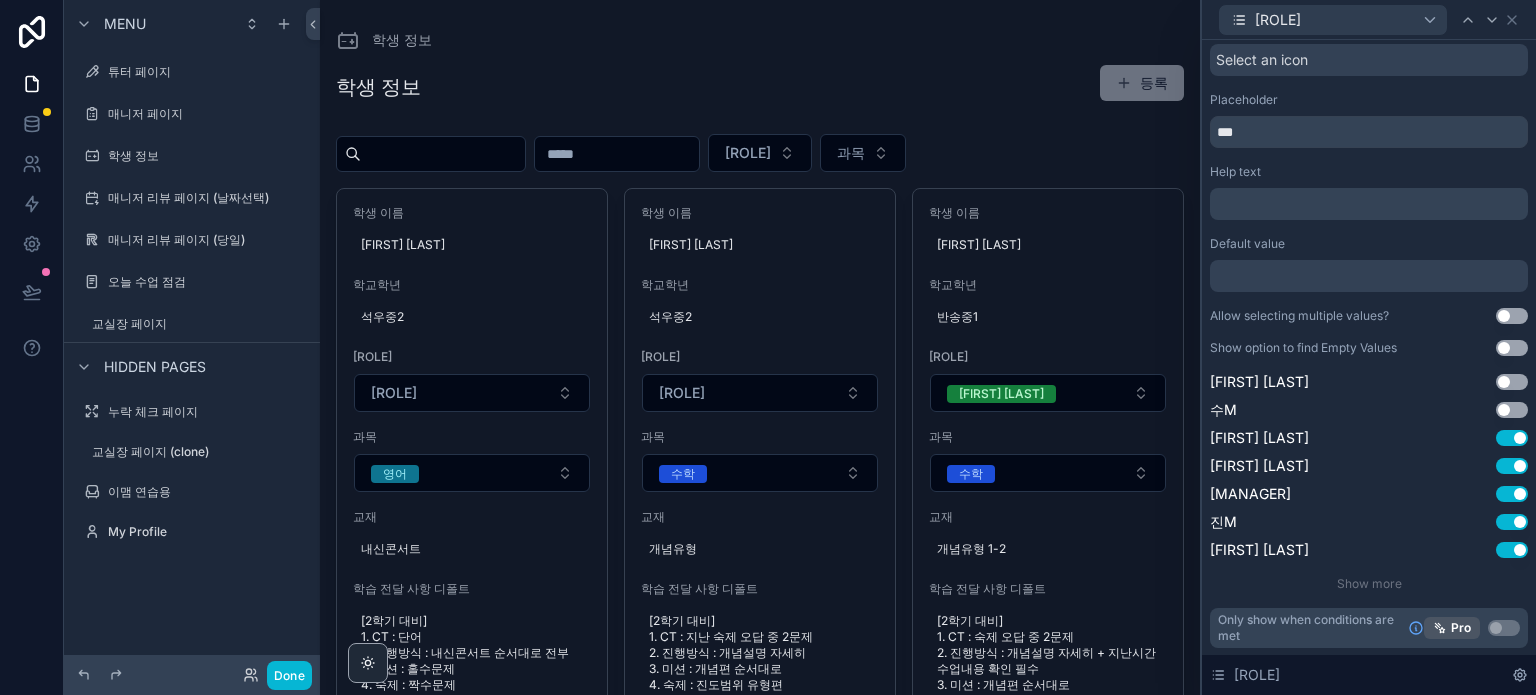 click at bounding box center (1369, 276) 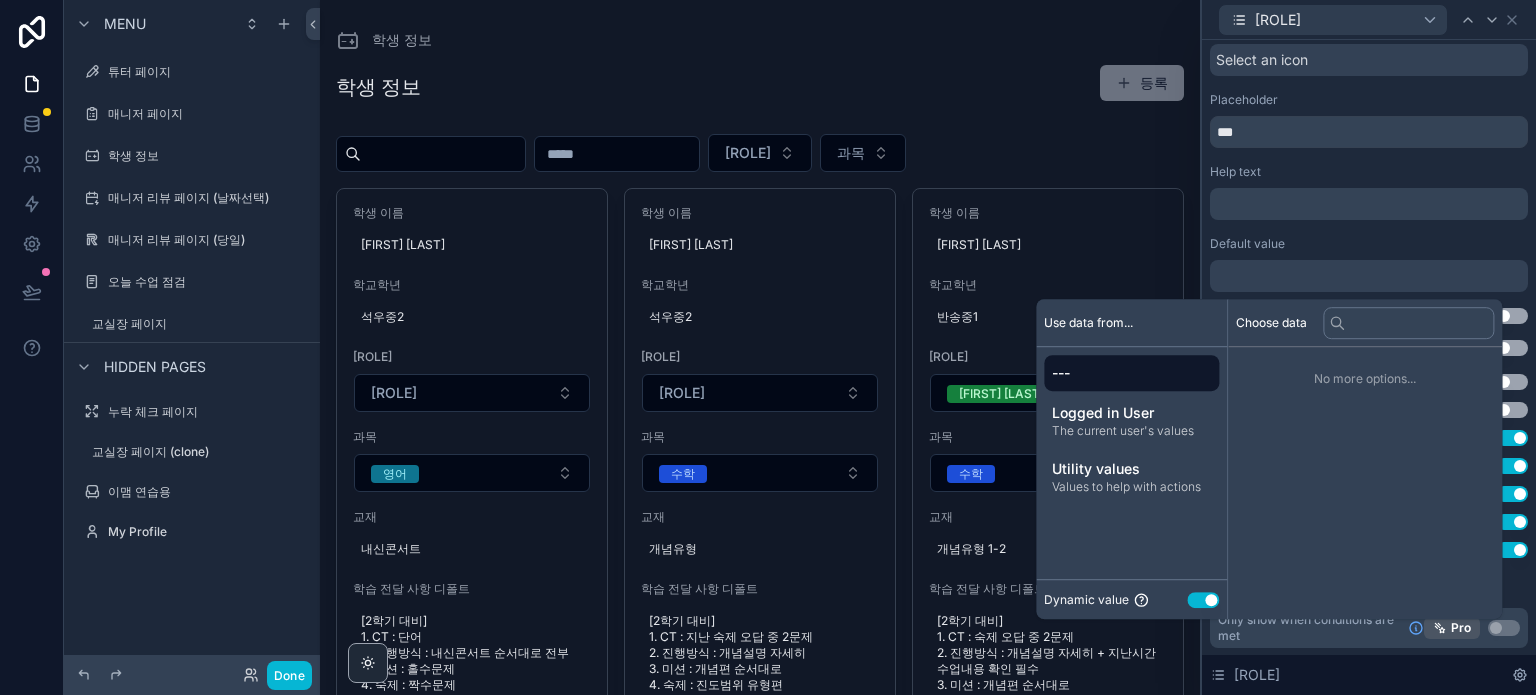 click at bounding box center [1369, 276] 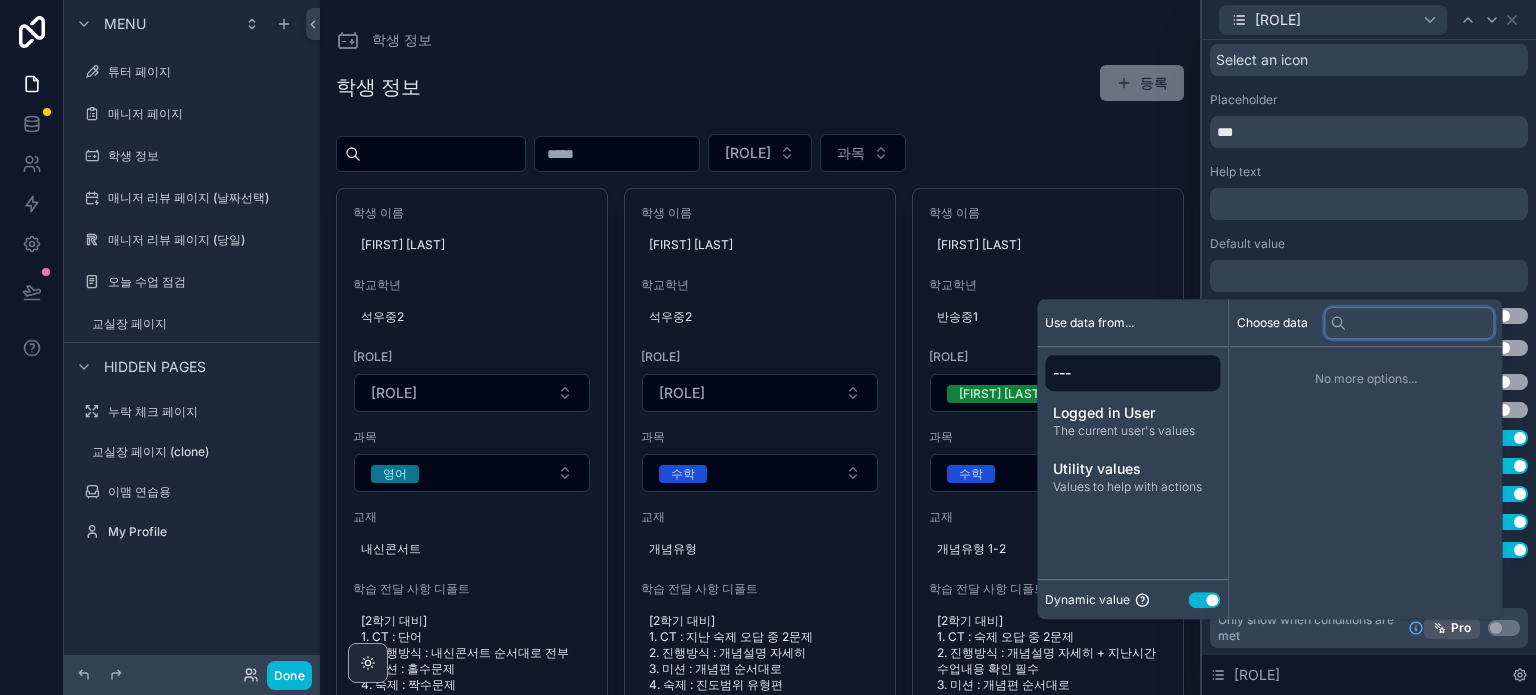 click at bounding box center [1409, 323] 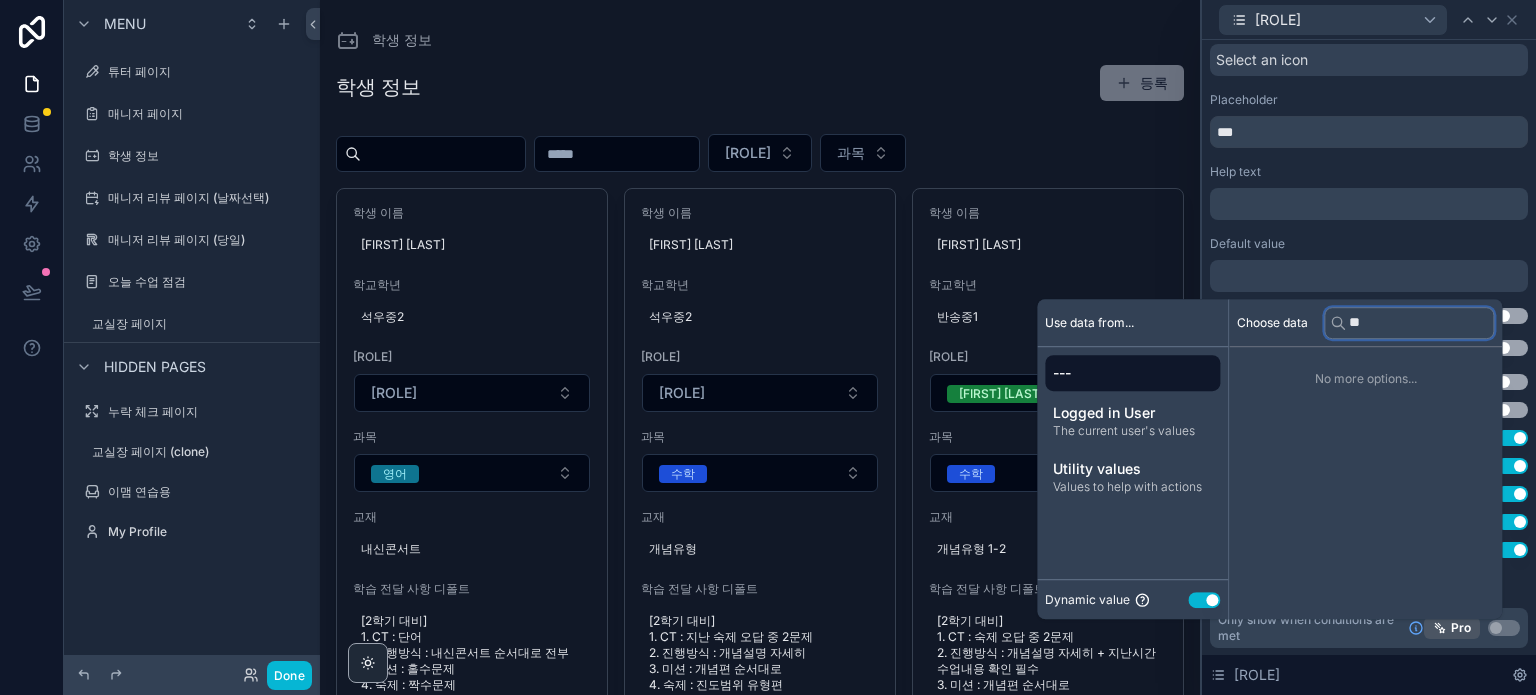 type on "*" 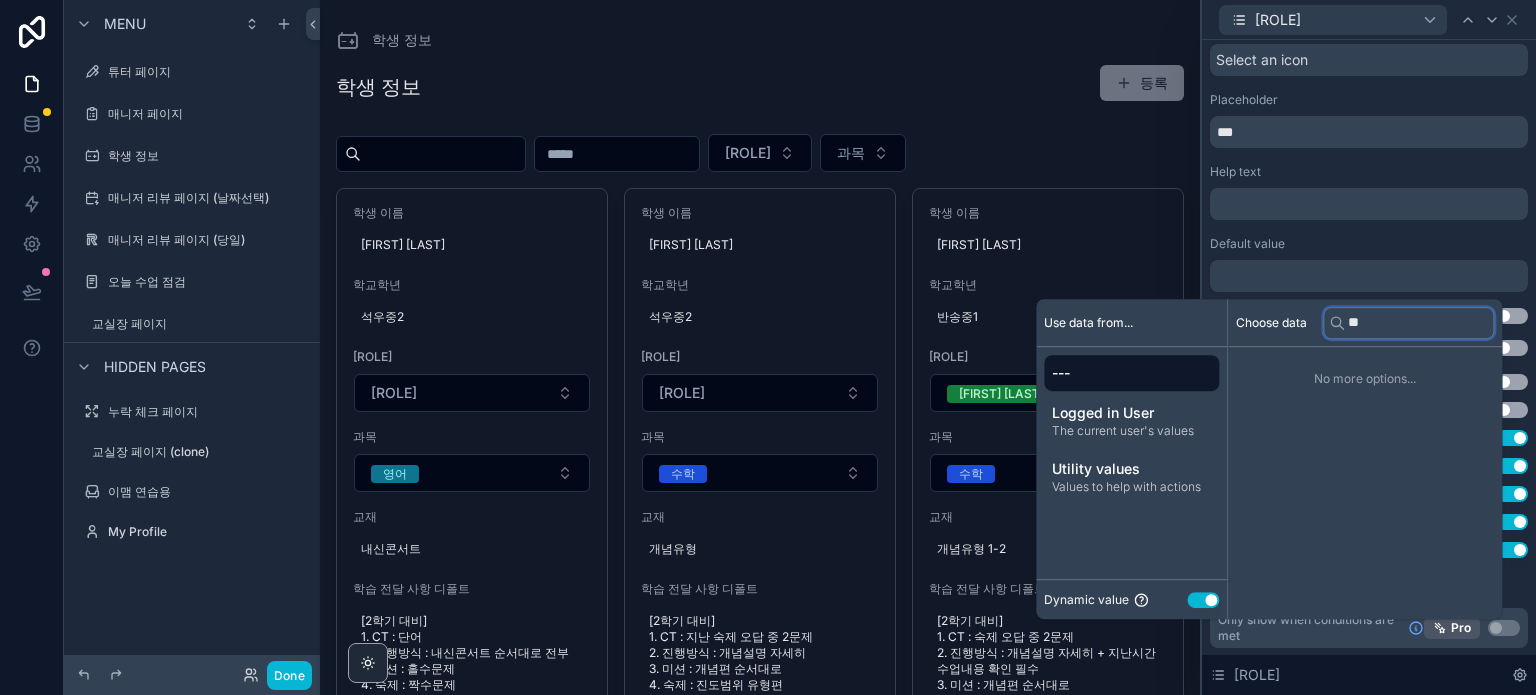 type on "**" 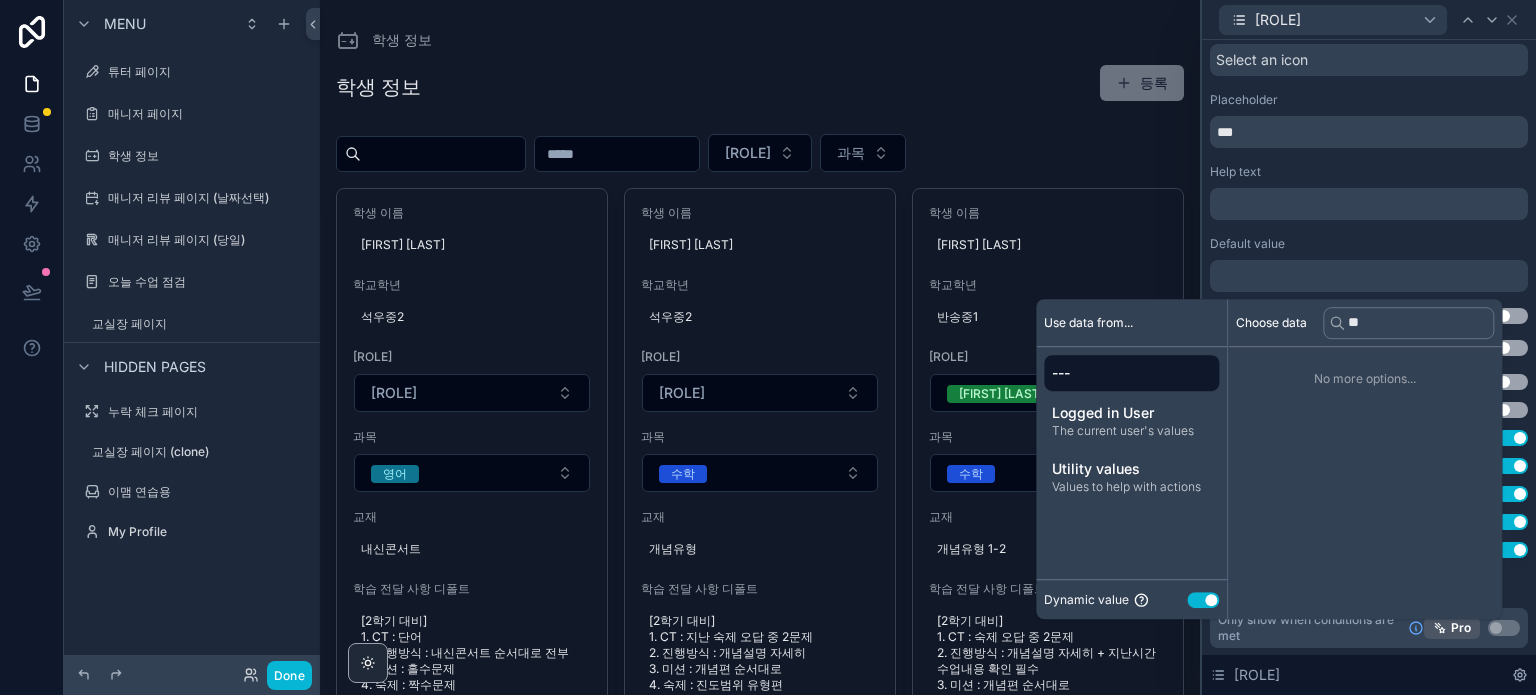 click on "Choose data ** No more options..." at bounding box center [1365, 459] 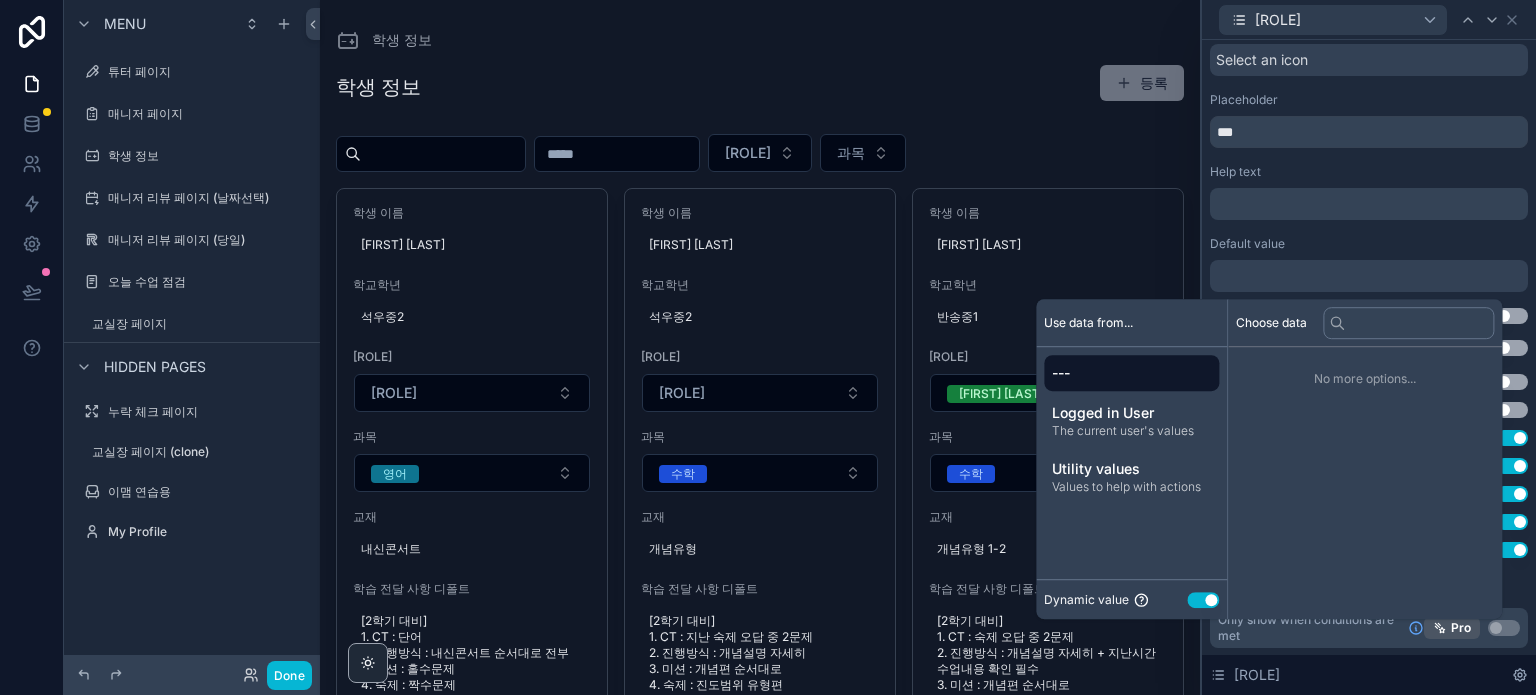 click at bounding box center (1369, 276) 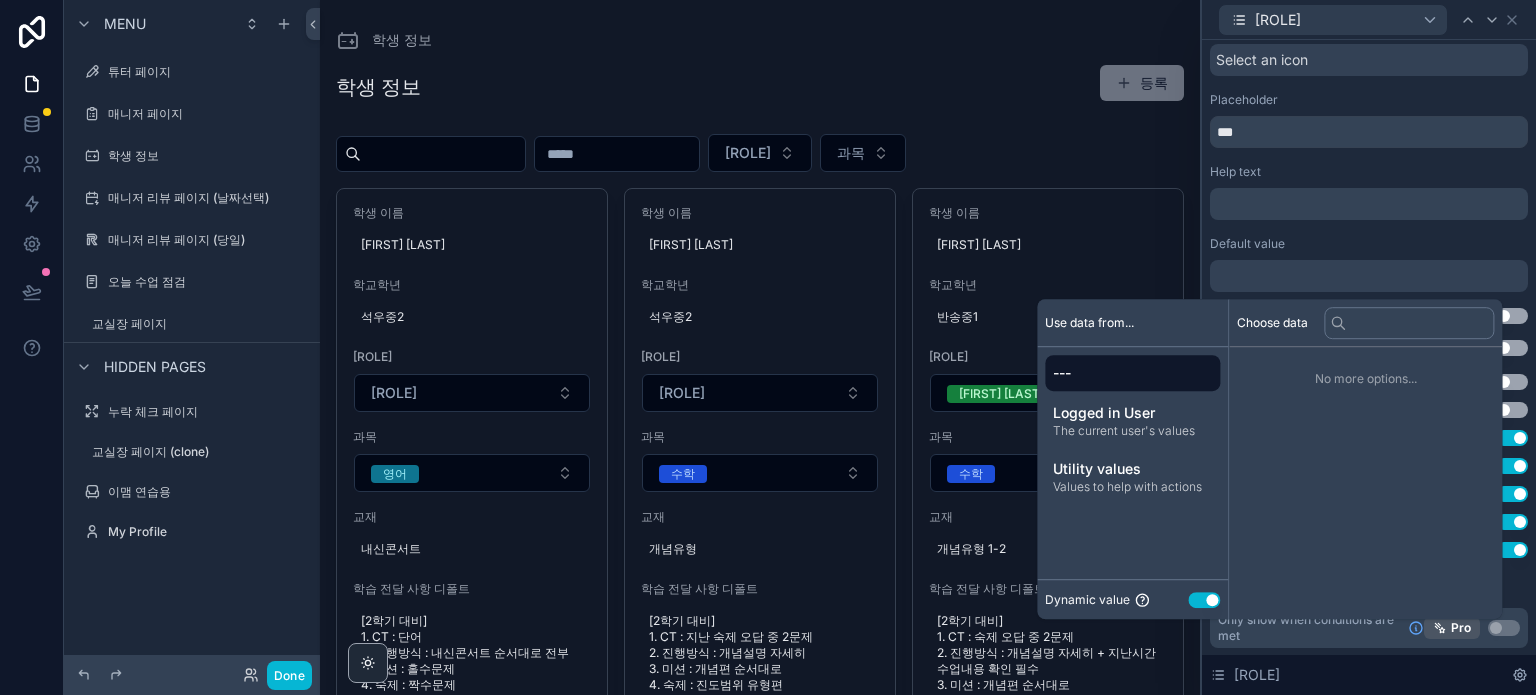 click on "﻿" at bounding box center (1371, 204) 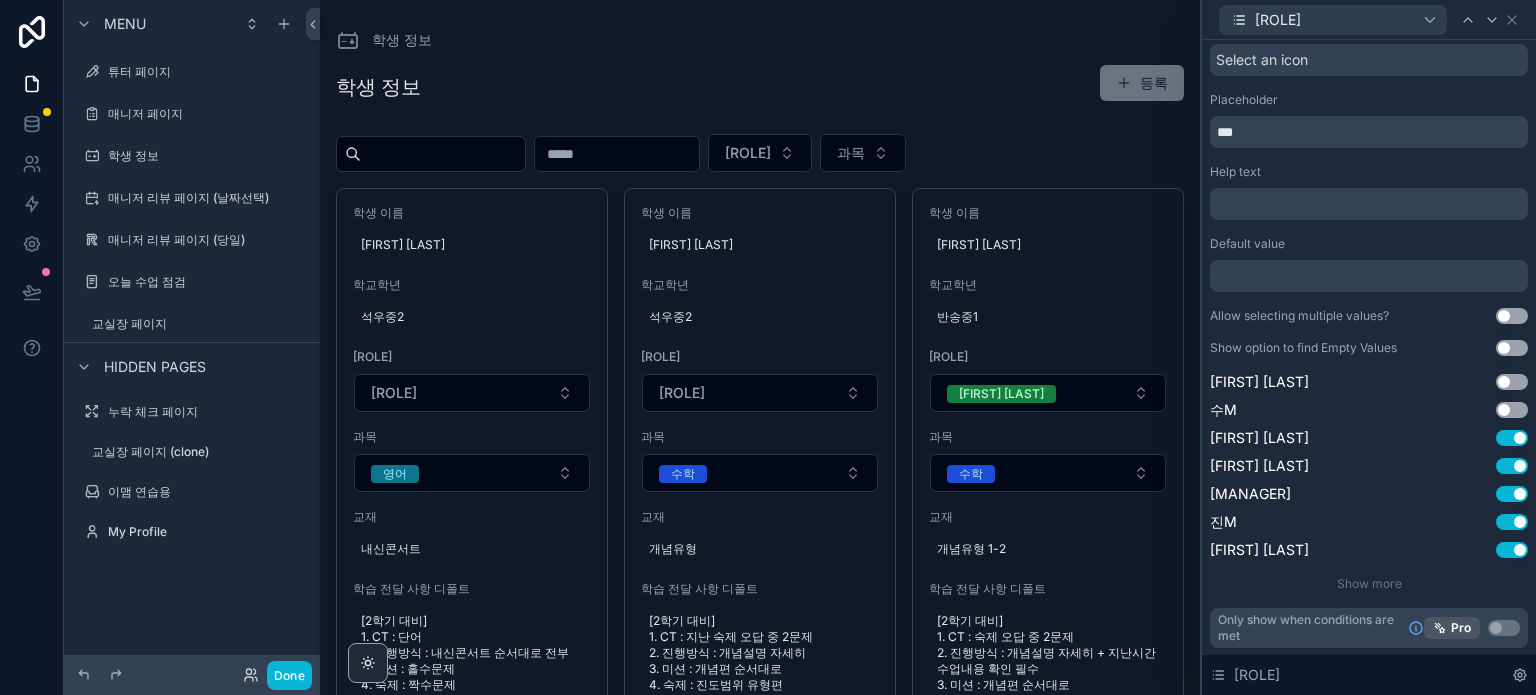 click on "Help text" at bounding box center (1369, 172) 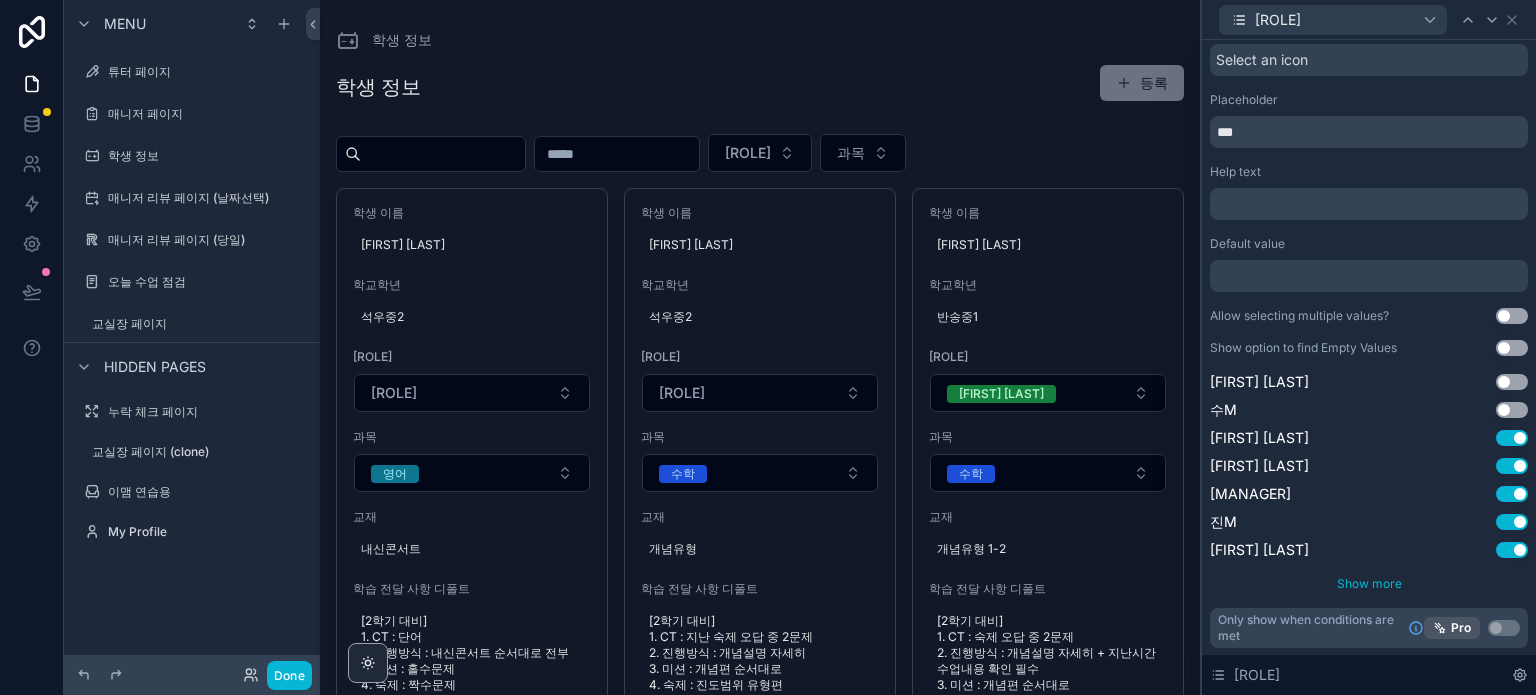 click on "Show more" at bounding box center [1369, 583] 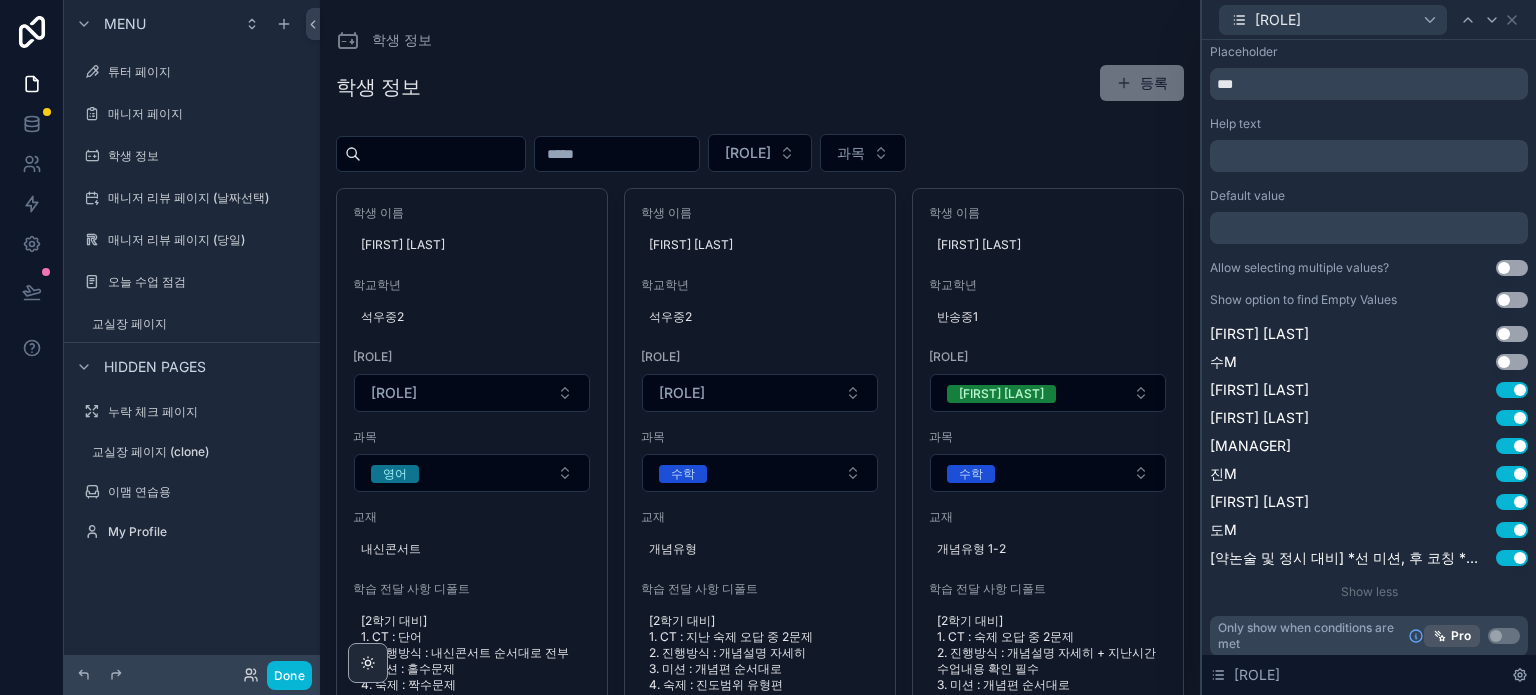 scroll, scrollTop: 156, scrollLeft: 0, axis: vertical 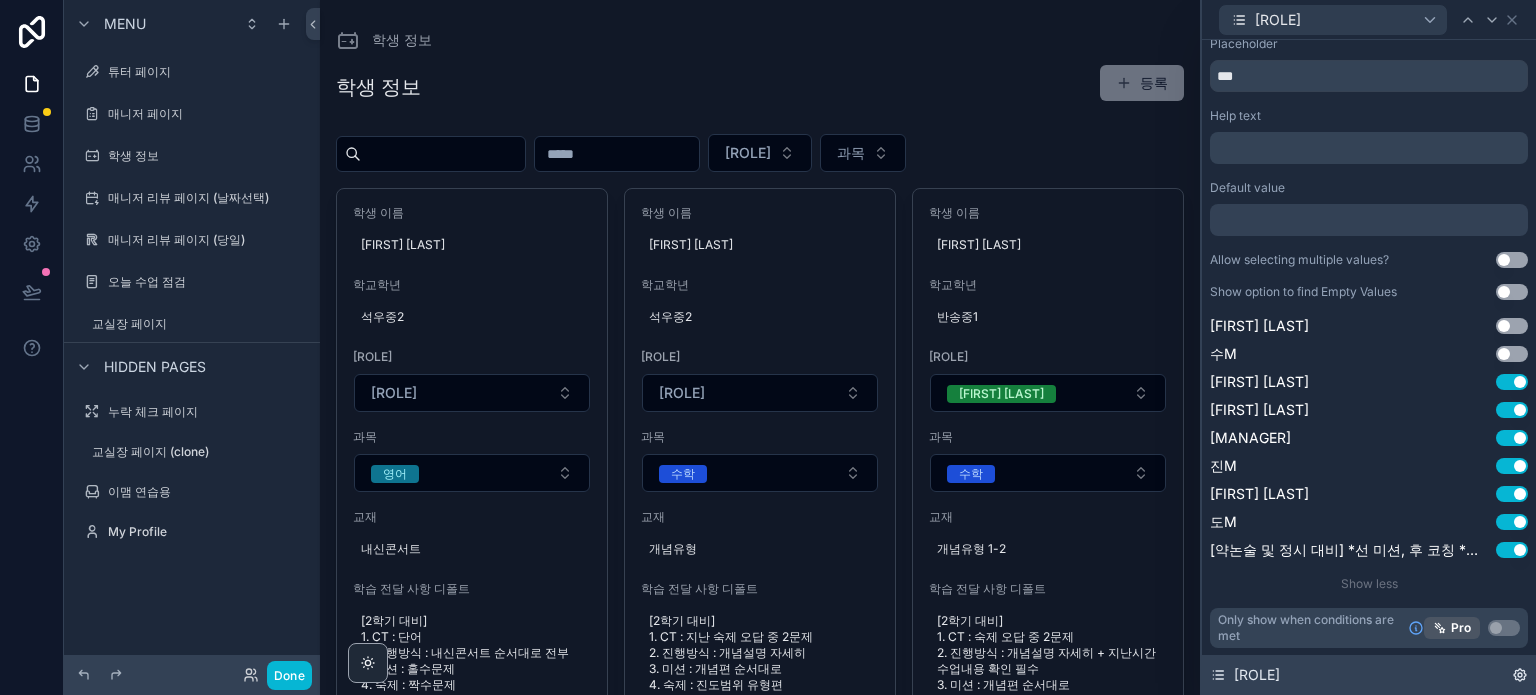 click on "매니저" at bounding box center (1257, 675) 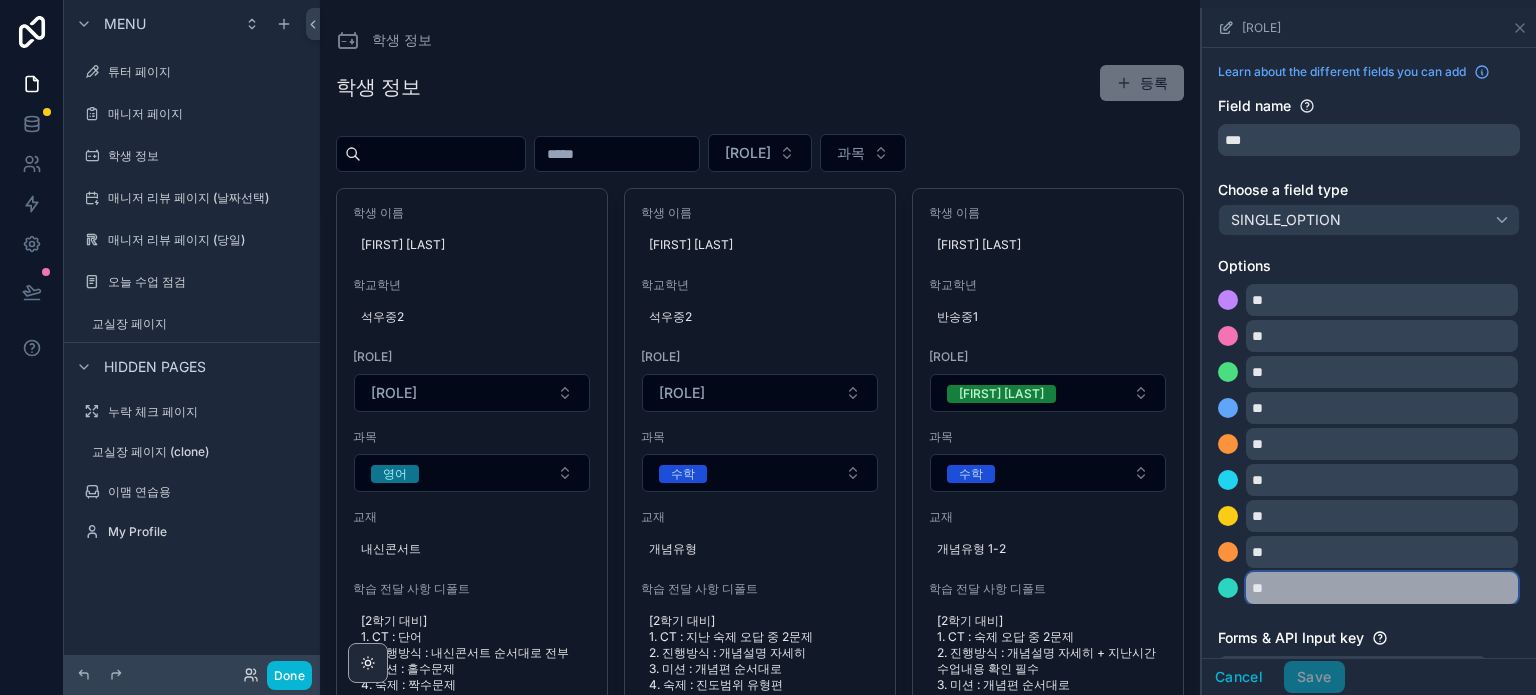 click on "**" at bounding box center [1382, 588] 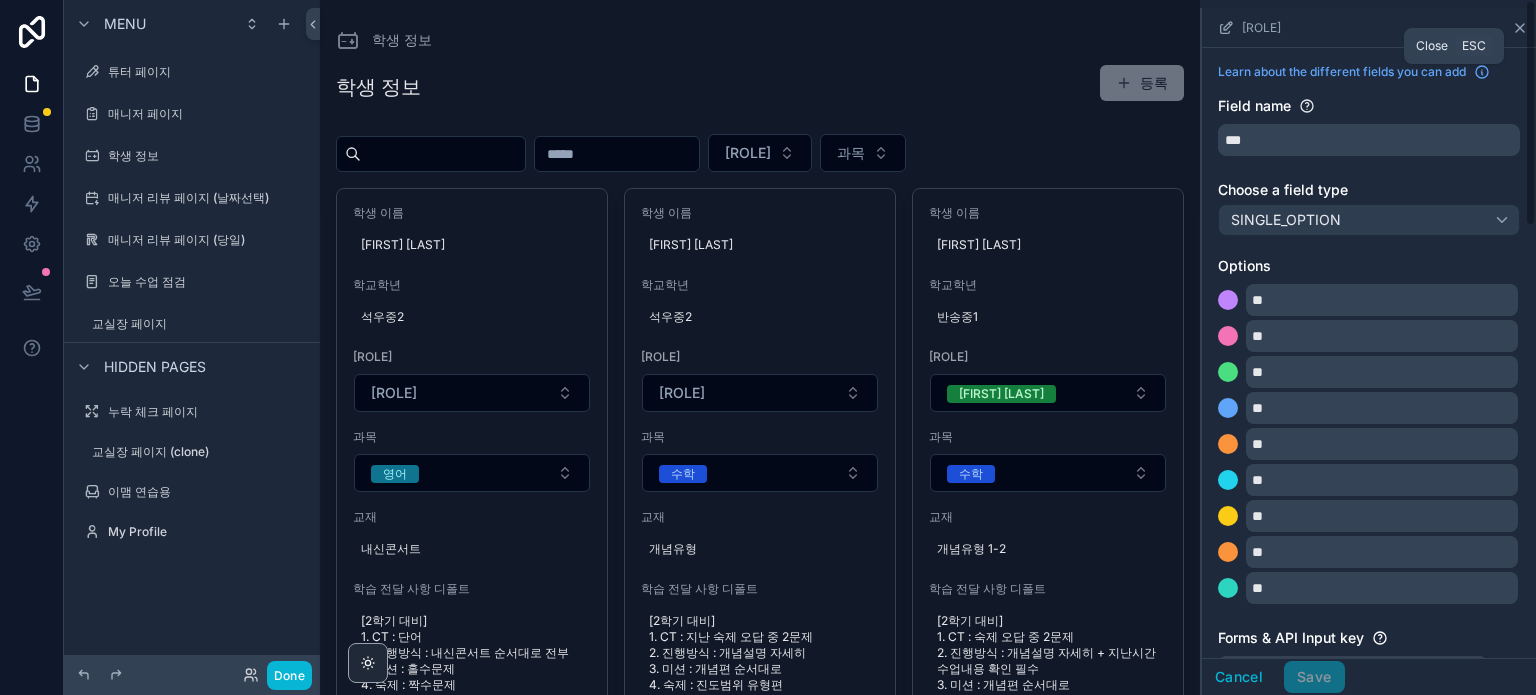 click 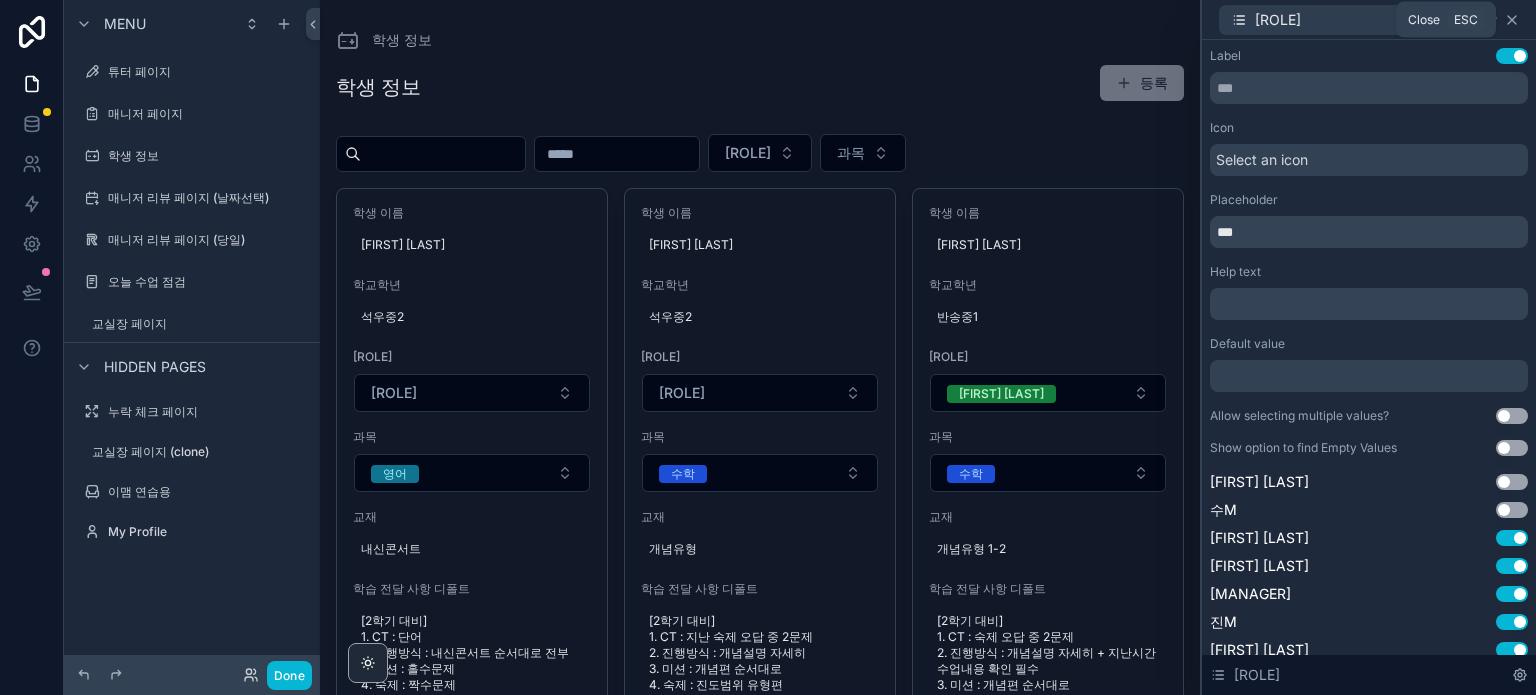 click 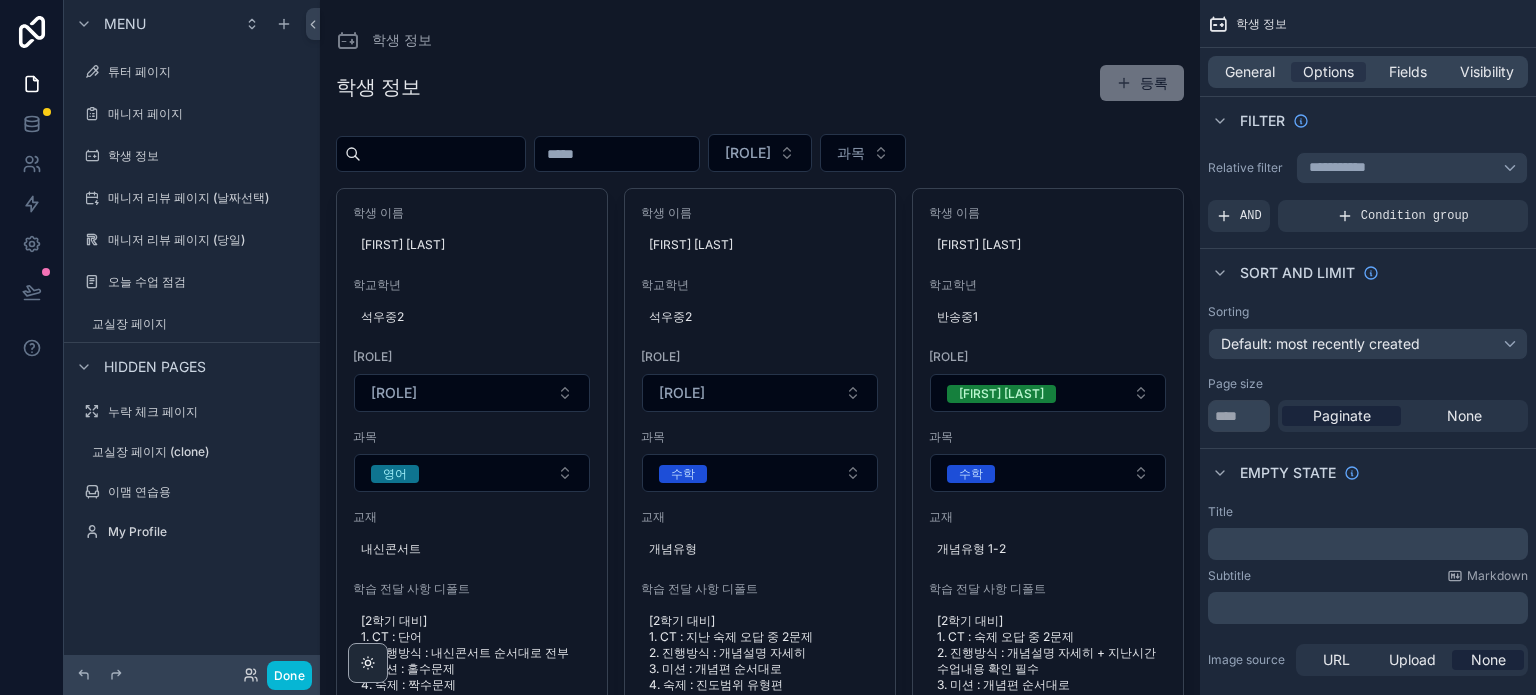 drag, startPoint x: 879, startPoint y: 88, endPoint x: 1262, endPoint y: 683, distance: 707.61145 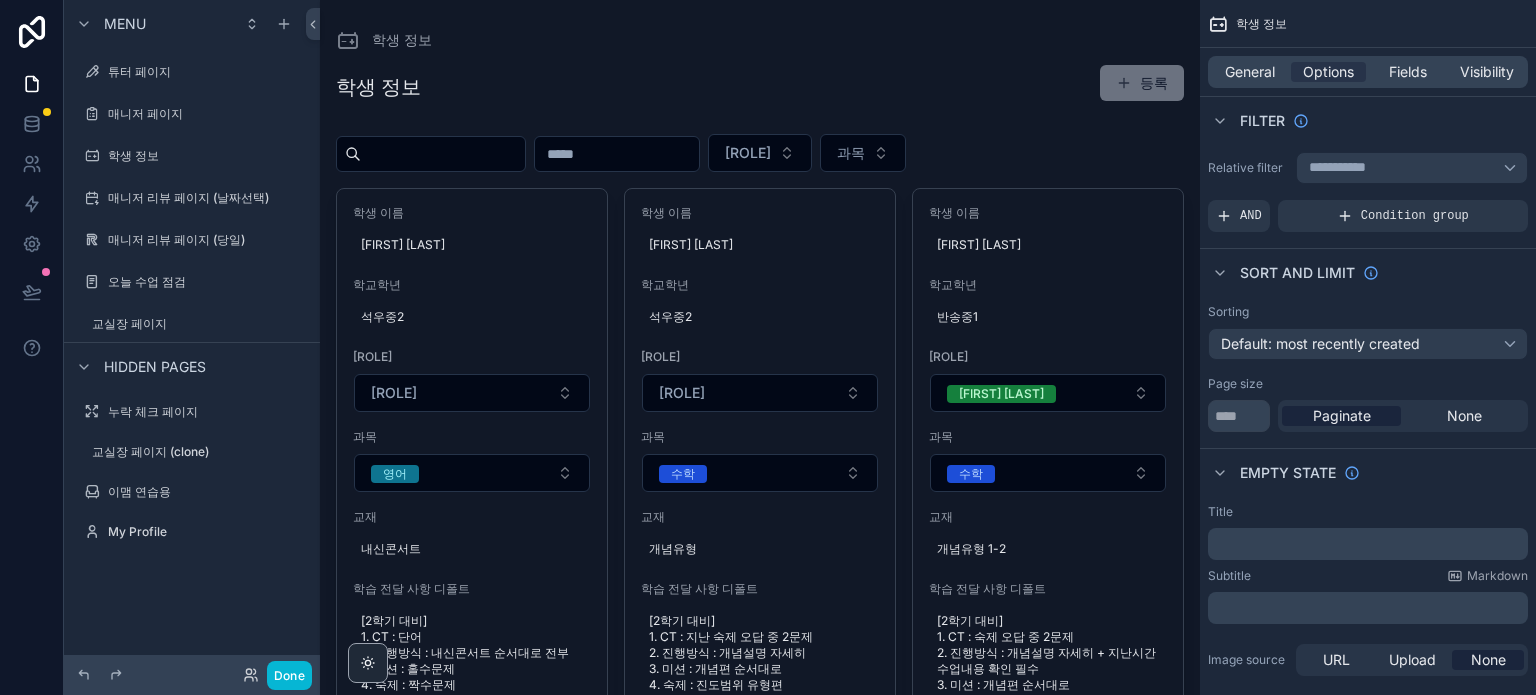 click on "학생 정보 학생 정보 등록 매니저 과목 학생 이름 이수민 학교학년 석우중2 매니저 매니저 과목 영어 교재 내신콘서트 학습 전달 사항 디폴트 [2학기 대비]
1. CT : 단어
2. 진행방식 : 내신콘서트 순서대로 전부
3. 미션 : 홀수문제
4. 숙제 : 짝수문제
* 학생이 멍을 자주 때리고 집중을 힘들어 합니다. 미션 명확히 내주시고 순회하실 때 종종 살펴봐주세요 학생 이름 이수민 학교학년 석우중2 매니저 매니저 과목 수학 교재 개념유형 학습 전달 사항 디폴트 [2학기 대비]
1. CT : 지난 숙제 오답 중 2문제
2. 진행방식 : 개념설명 자세히
3. 미션 : 개념편 순서대로
4. 숙제 : 진도범위 유형편
* 학생이 멍을 자주 때리고 집중을 힘들어 합니다. 미션 명확히 내주시고 순회하실 때 종종 살펴봐주세요 학생 이름 임하진 학교학년 반송중1 매니저 연M 과목 수학 교재 개념유형 1-2 학생 이름" at bounding box center [760, 4269] 